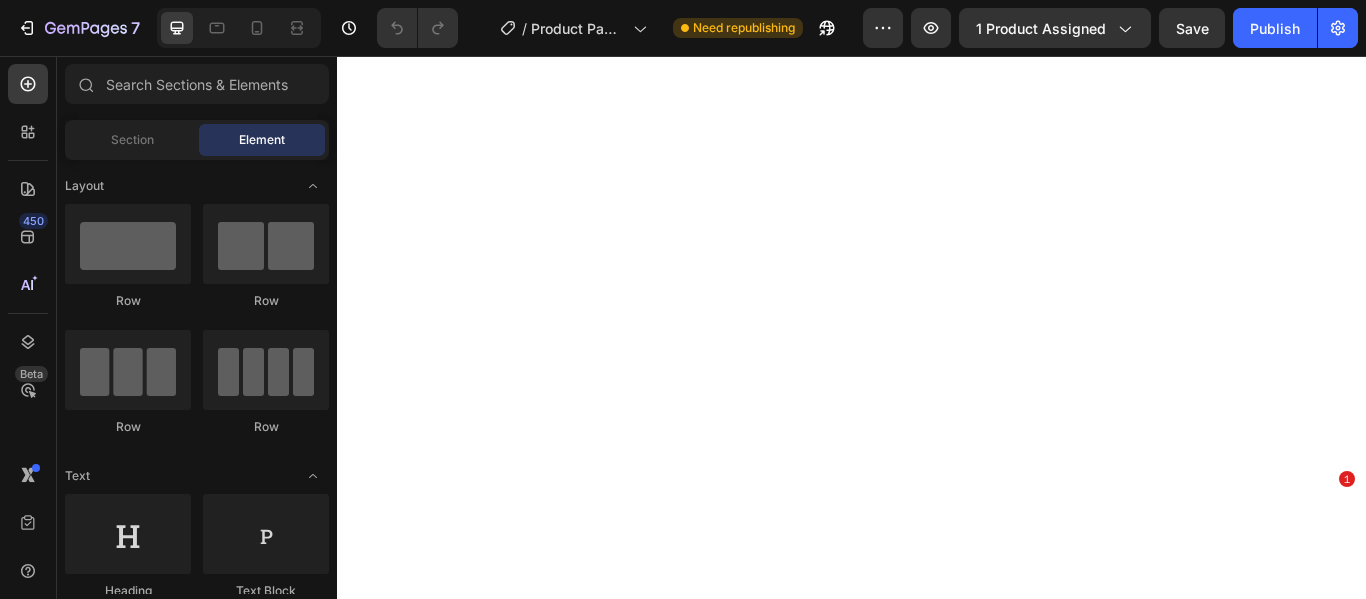 scroll, scrollTop: 0, scrollLeft: 0, axis: both 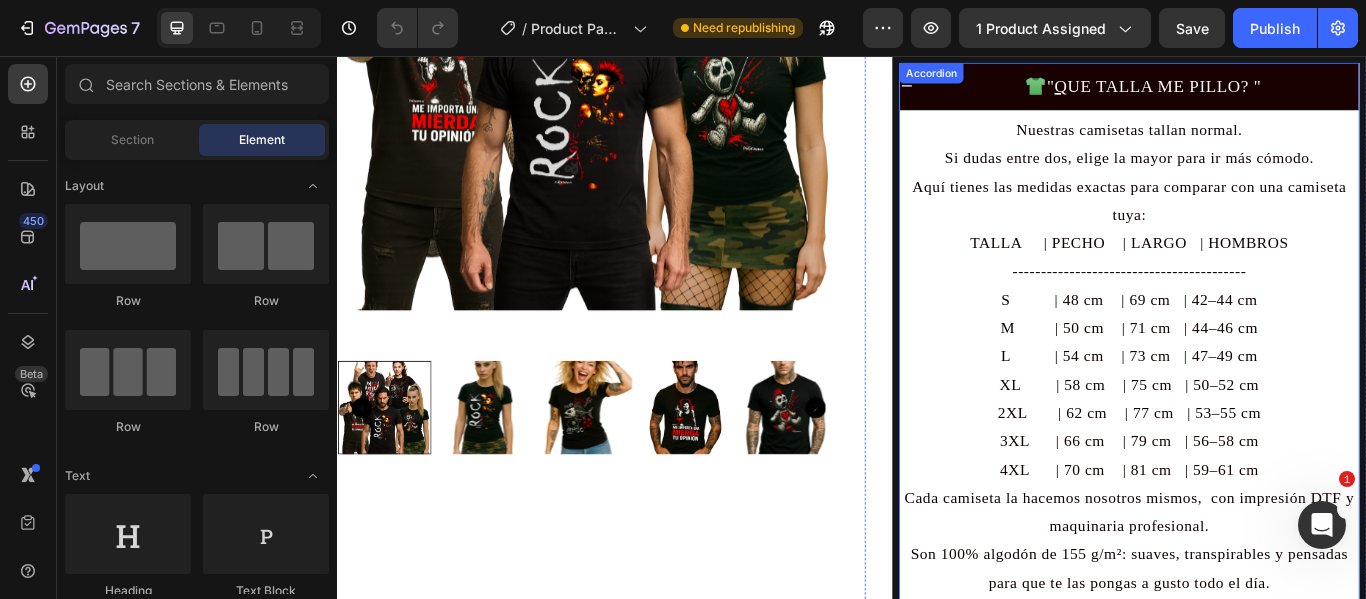 click on "👕    " Q UE TALLA ME PILLO? " Nuestras camisetas tallan normal.  Si dudas entre dos, elige la mayor para ir más cómodo. Aquí tienes las medidas exactas para comparar con una camiseta tuya: TALLA     | PECHO    | LARGO   | HOMBROS ----------------------------------------- S          | 48 cm    | 69 cm   | 42–44 cm M         | 50 cm    | 71 cm   | 44–46 cm L          | 54 cm    | 73 cm   | 47–49 cm XL        | 58 cm    | 75 cm   | 50–52 cm 2XL       | 62 cm    | 77 cm   | 53–55 cm  3XL      | 66 cm    | 79 cm   | 56–58 cm 4XL      | 70 cm    | 81 cm   | 59–61 cm Cada camiseta la hacemos nosotros mismos,  con impresión DTF y maquinaria profesional. Son 100% algodón de 155 g/m²: suaves, transpirables y pensadas para que te las pongas a gusto todo el día. Text Block
🚚   " ¿ CUANDO ME LLEGA? "
🤔  "¿DUDAS?  ¿TE AYUDAMOS? "" at bounding box center [1260, 440] 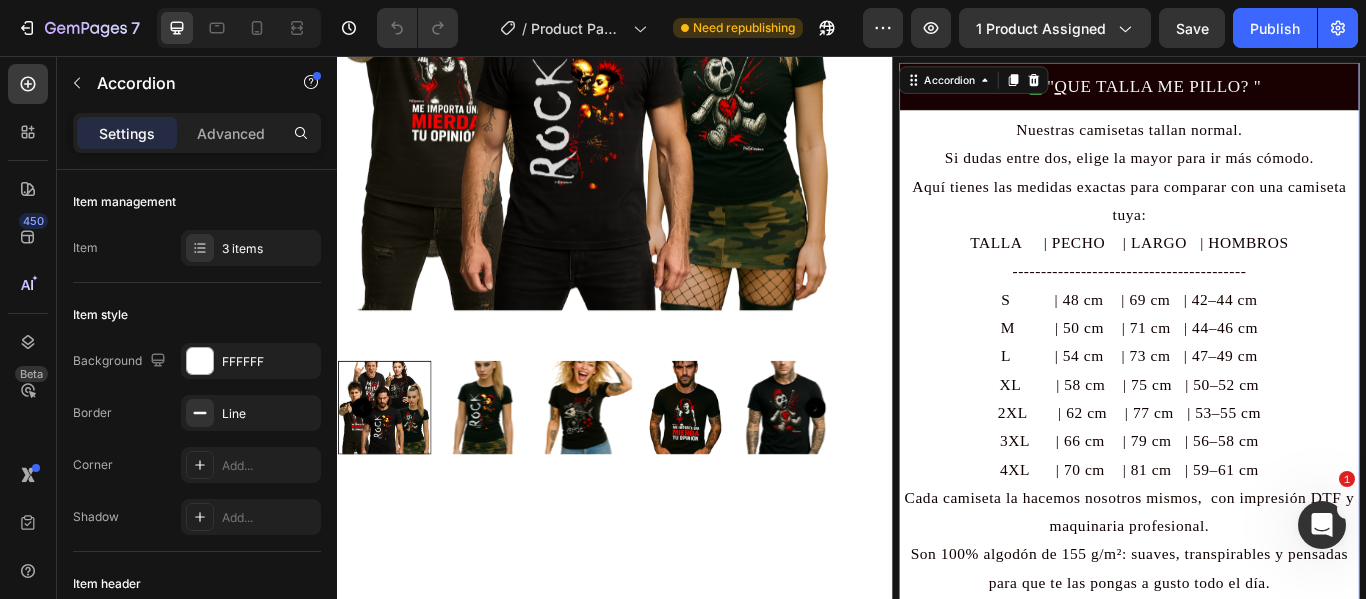 click on "Accordion" at bounding box center (1079, 84) 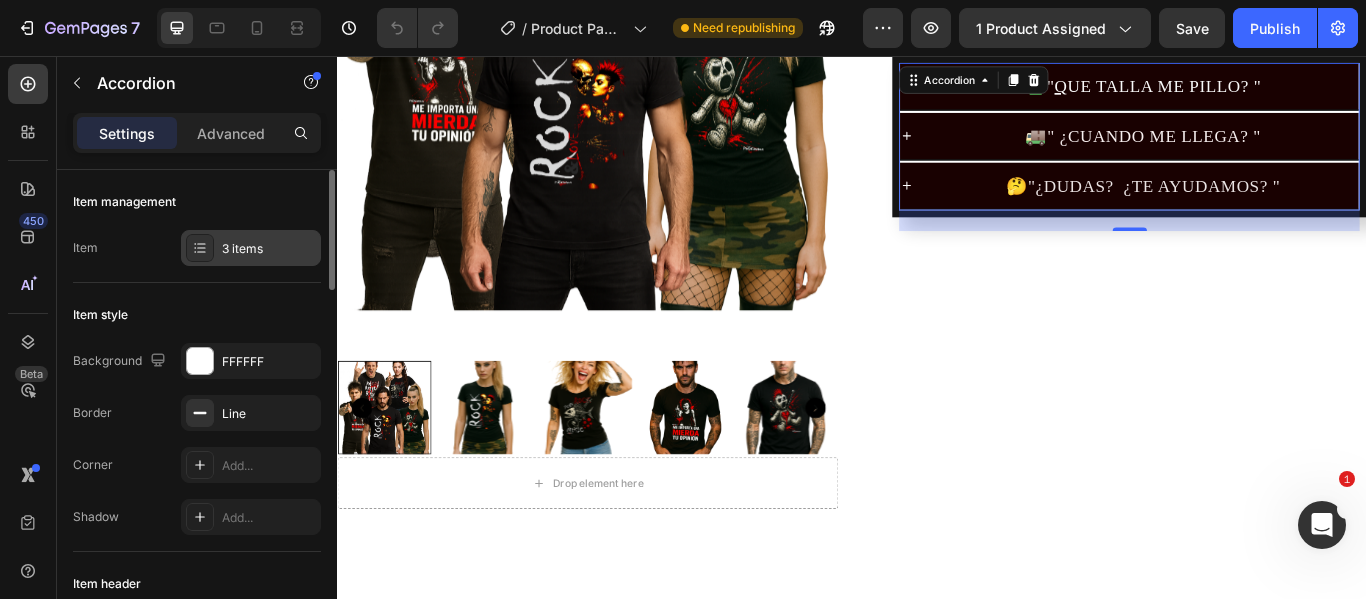 click at bounding box center (200, 248) 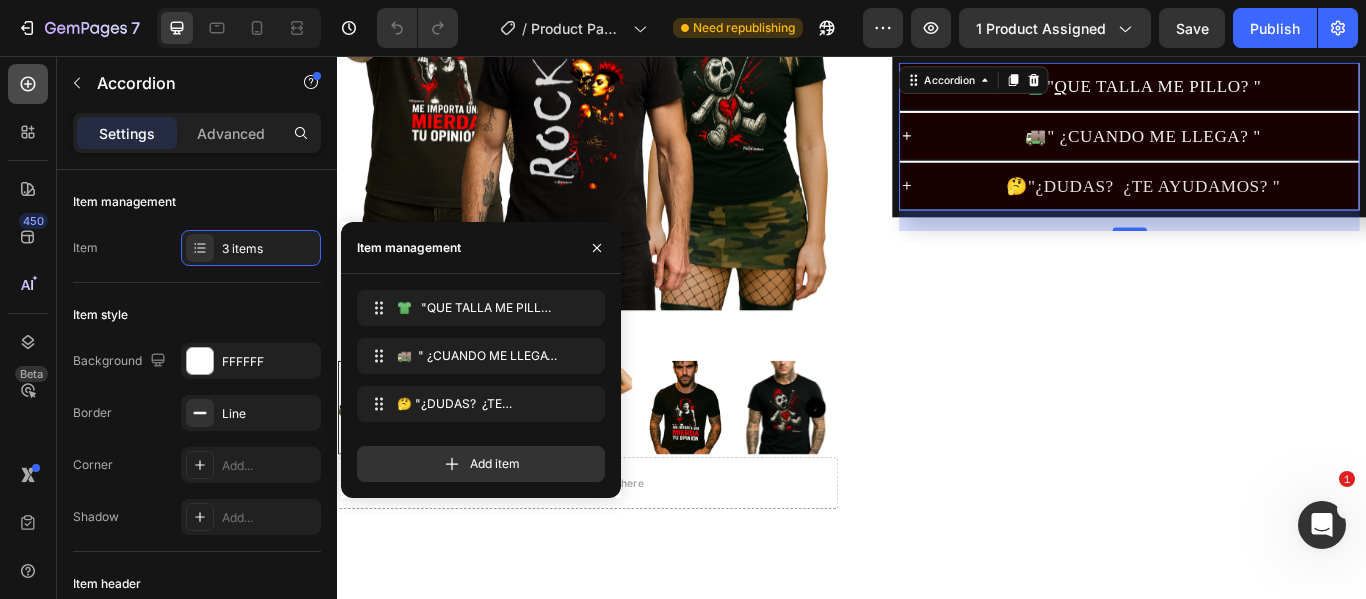 click 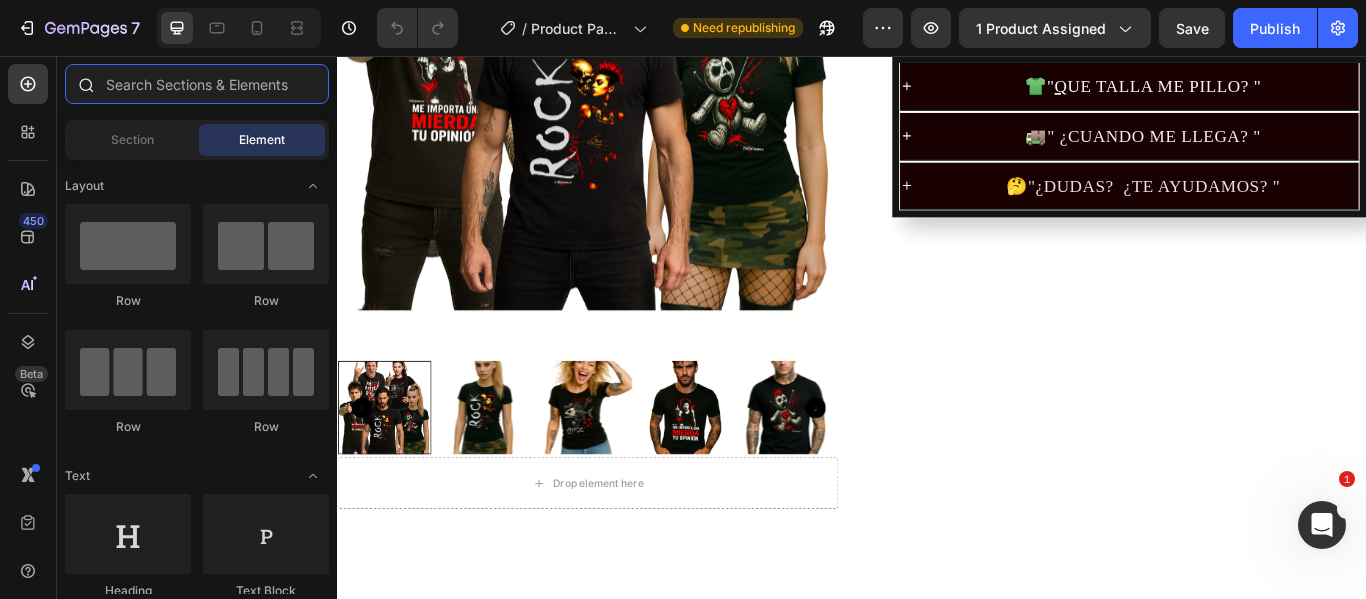 click at bounding box center (197, 84) 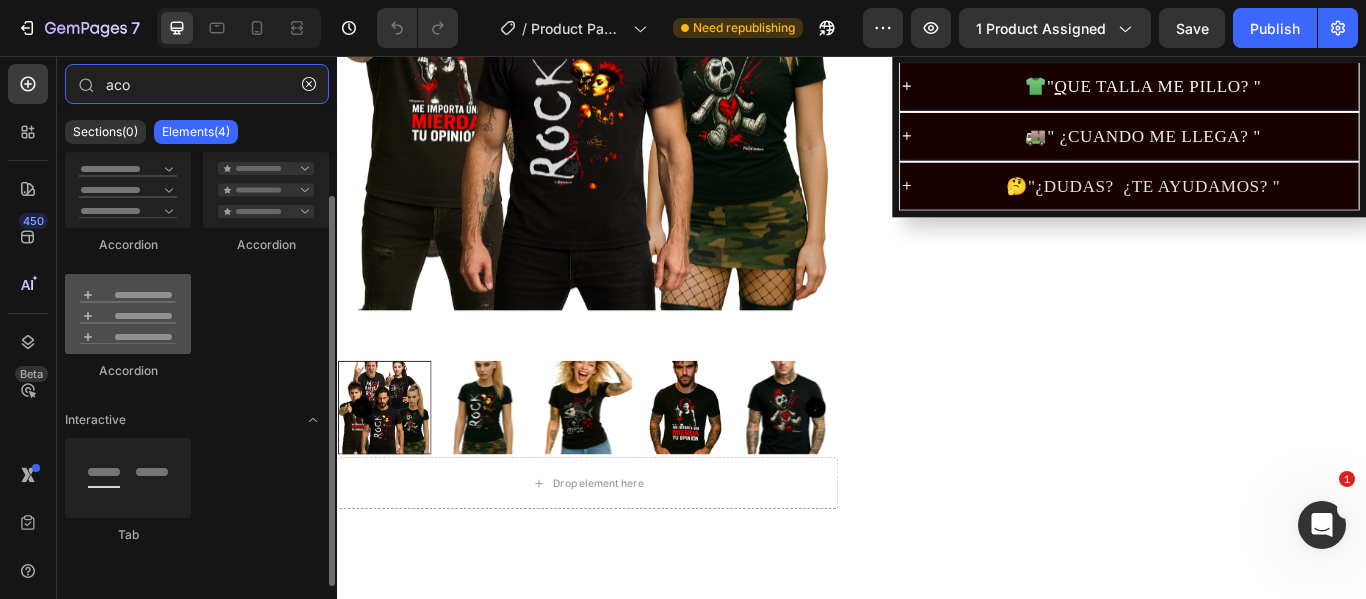 scroll, scrollTop: 0, scrollLeft: 0, axis: both 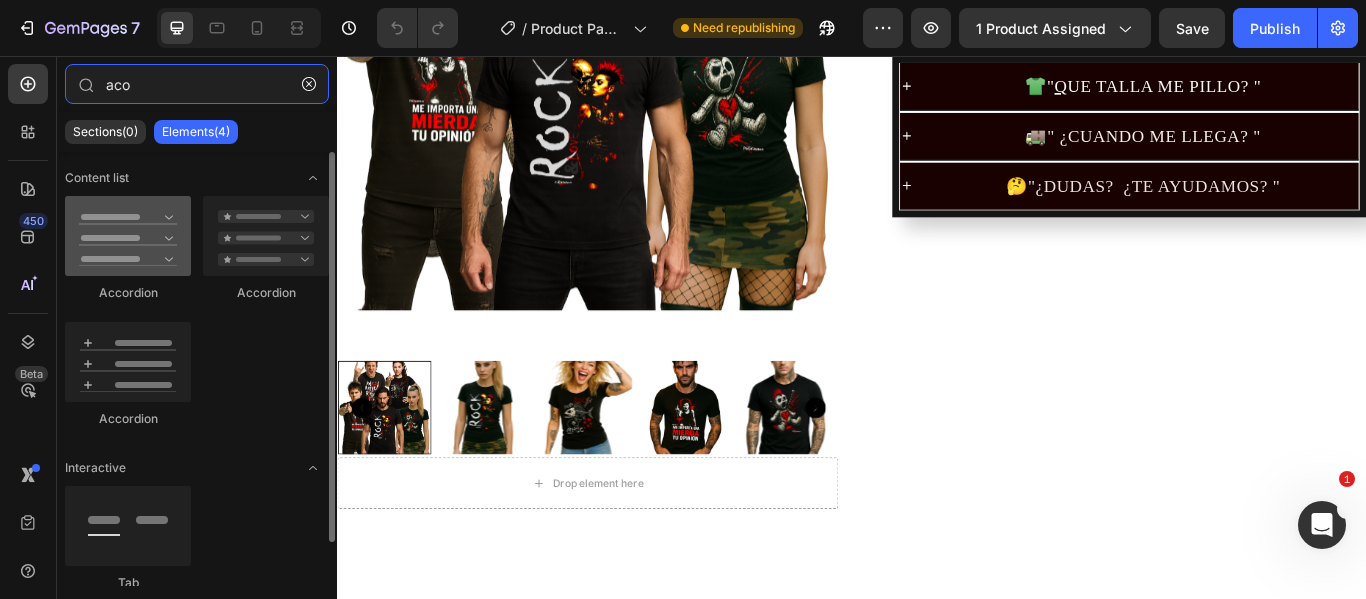 type on "aco" 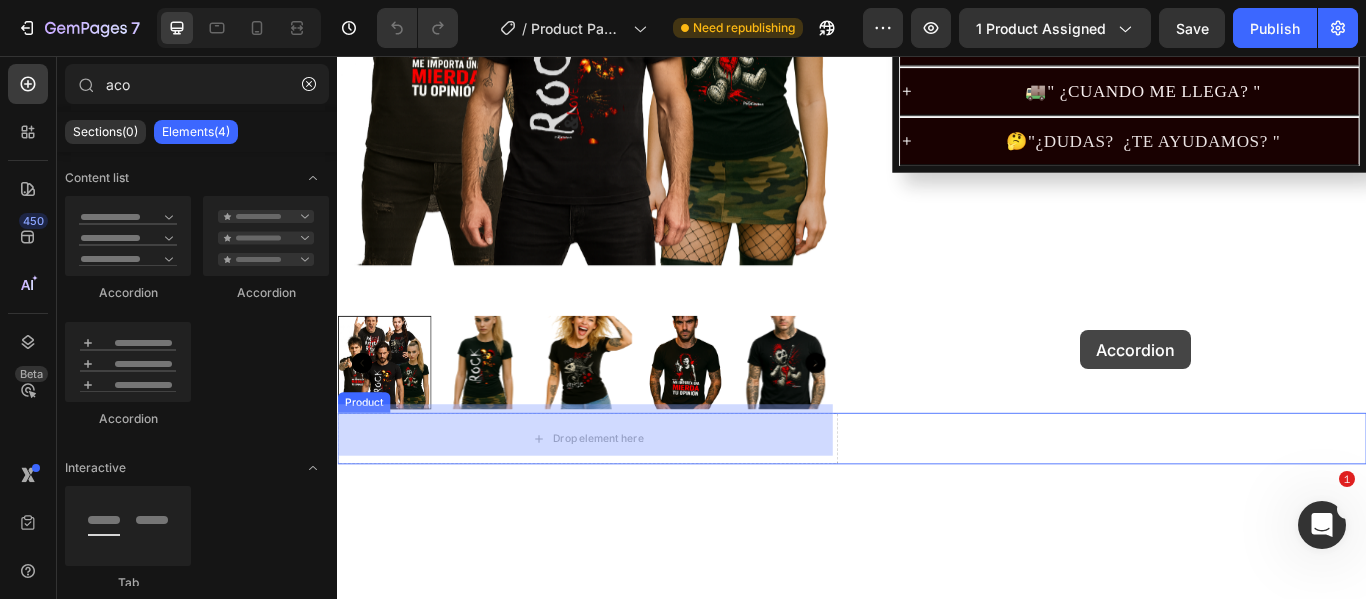 scroll, scrollTop: 664, scrollLeft: 0, axis: vertical 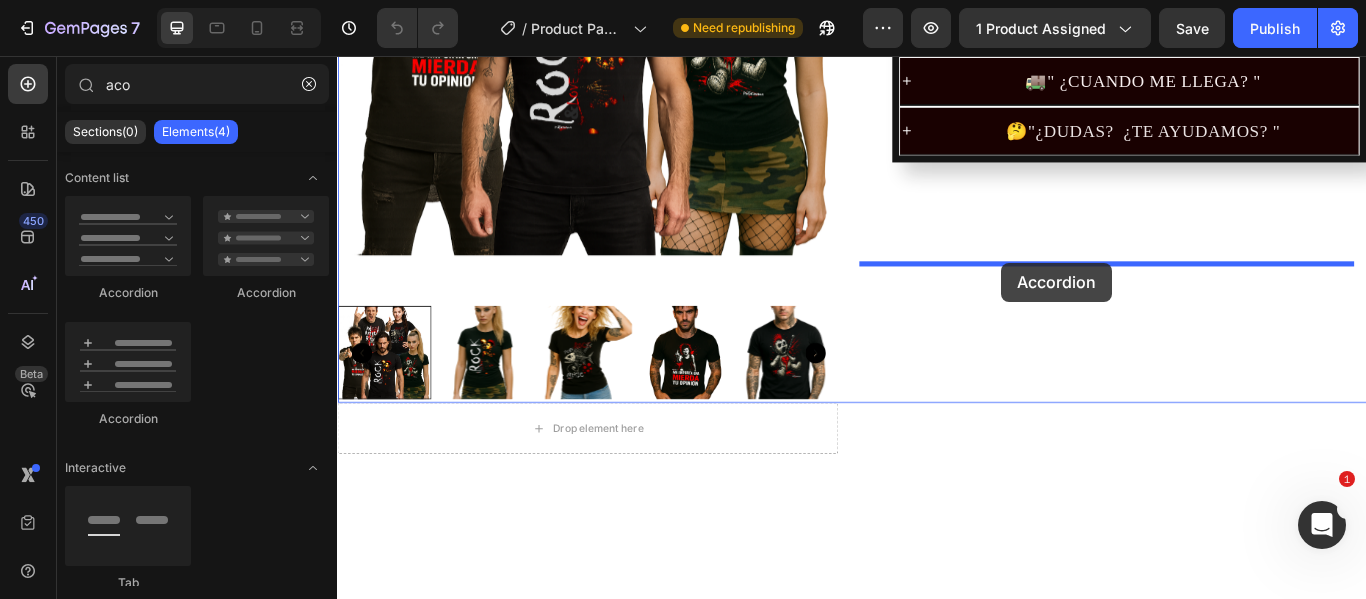 drag, startPoint x: 460, startPoint y: 307, endPoint x: 1111, endPoint y: 297, distance: 651.0768 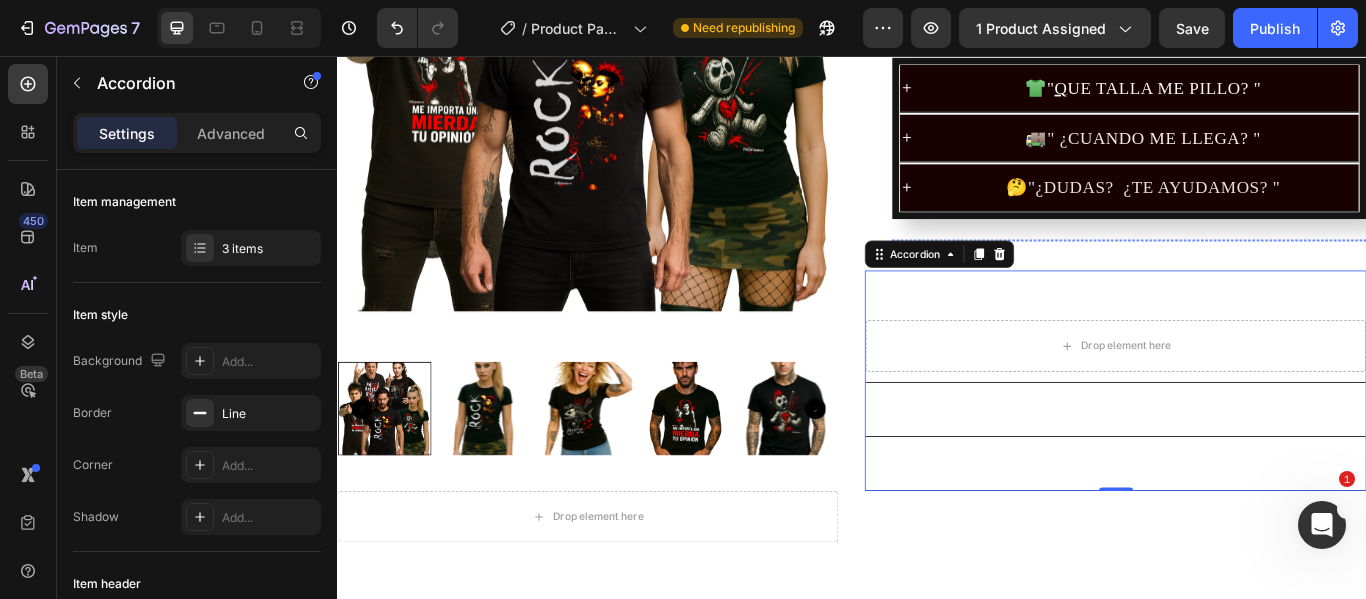 scroll, scrollTop: 564, scrollLeft: 0, axis: vertical 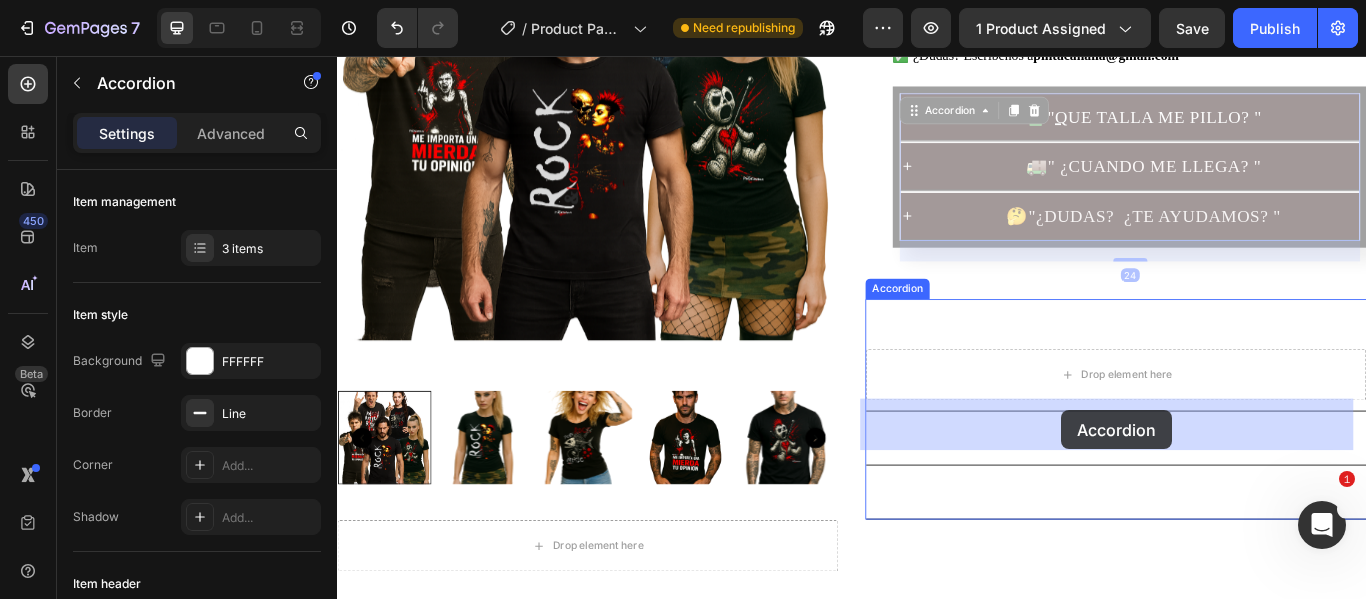 drag, startPoint x: 1155, startPoint y: 135, endPoint x: 1181, endPoint y: 469, distance: 335.01044 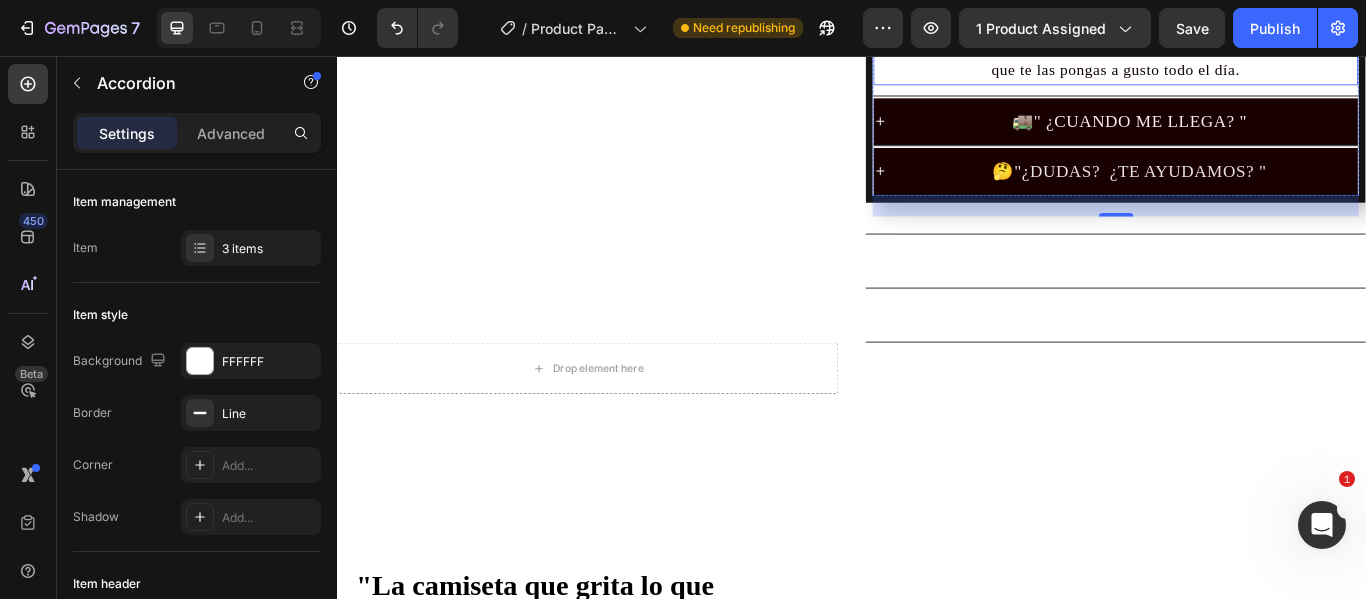 scroll, scrollTop: 1264, scrollLeft: 0, axis: vertical 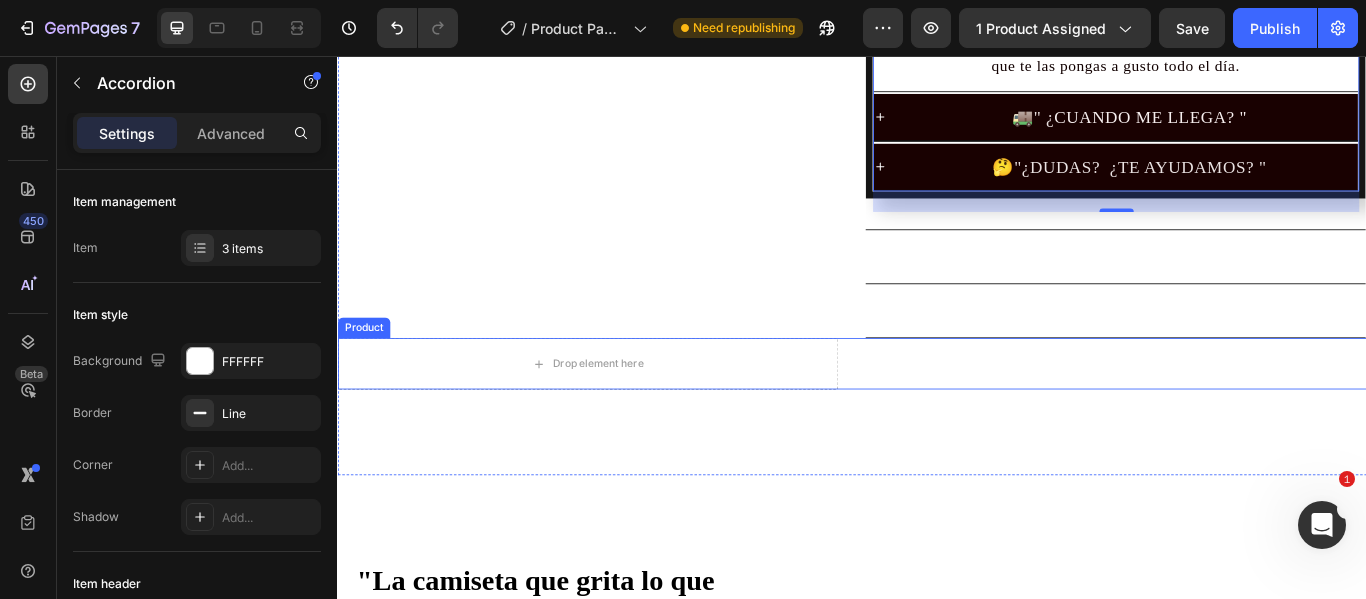 click on "1 camiseta por 29€ 🔥  Llévate  2  por solo  45€ 👕 Elige 2 entre 5 diseños exclusivos Camisetas que no pasan desapercibidas. Text Block
Product Images Text Block MODELOS A ELEGIR CUERNOS ROCK CUERNOS ROCK CUERNOS ROCK RASPA ROCK RASPA ROCK RASPA ROCK TU OPINIÓN TU OPINIÓN TU OPINIÓN DESTINO CANALLA DESTINO CANALLA DESTINO CANALLA MUÑECO DE TRAPO MUÑECO DE TRAPO MUÑECO DE TRAPO TALLA S S S M M M L L L XL XL XL 2XL 2XL 2XL 3XL 3XL 3XL 4XL 4XL 4XL Product Variants & Swatches
AGREGAR AL CARRITO Add to Cart COMPRAR AHORA Dynamic Checkout
Recuerda: Llévate  2 camisetas por solo 45€
✅ Envío 48–72h desde España
✅ Pack 2x45€, sin trampa ni letra pequeña
✅ Diseños canallas que no verás en Zara
✅ ¿Dudas? Escríbenos a  [EMAIL]
Custom Code Image   — [FIRST] [LAST]. ([CITY])  “No solo mola el diseño, la tela es comodísima, lo confirmo...jajaa   No es de esas gordacas que asfixian en verano, volvere" at bounding box center [937, -311] 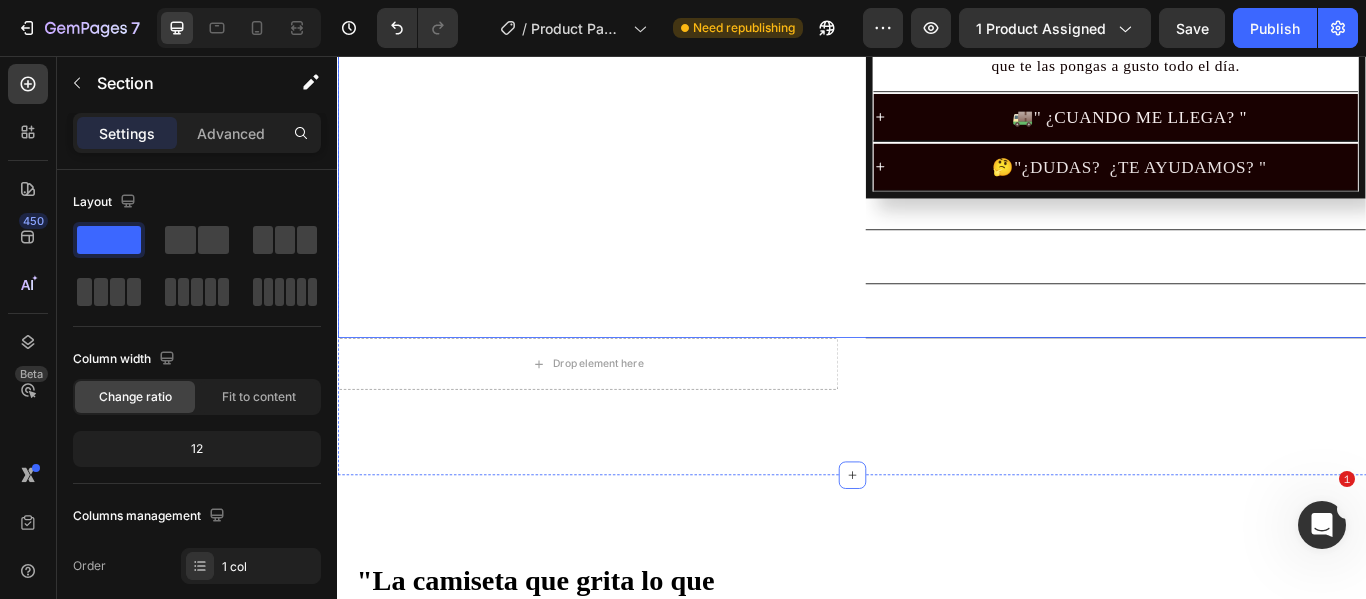click on "1 camiseta por 29€ 🔥  Llévate  2  por solo  45€ 👕 Elige 2 entre 5 diseños exclusivos Camisetas que no pasan desapercibidas. Text Block
Product Images Text Block MODELOS A ELEGIR CUERNOS ROCK CUERNOS ROCK CUERNOS ROCK RASPA ROCK RASPA ROCK RASPA ROCK TU OPINIÓN TU OPINIÓN TU OPINIÓN DESTINO CANALLA DESTINO CANALLA DESTINO CANALLA MUÑECO DE TRAPO MUÑECO DE TRAPO MUÑECO DE TRAPO TALLA S S S M M M L L L XL XL XL 2XL 2XL 2XL 3XL 3XL 3XL 4XL 4XL 4XL Product Variants & Swatches
AGREGAR AL CARRITO Add to Cart COMPRAR AHORA Dynamic Checkout
Recuerda: Llévate  2 camisetas por solo 45€
✅ Envío 48–72h desde España
✅ Pack 2x45€, sin trampa ni letra pequeña
✅ Diseños canallas que no verás en Zara
✅ ¿Dudas? Escríbenos a  [EMAIL]
Custom Code Image   — [FIRST] [LAST]. ([CITY])  “No solo mola el diseño, la tela es comodísima, lo confirmo...jajaa   No es de esas gordacas que asfixian en verano, volvere" at bounding box center [937, -391] 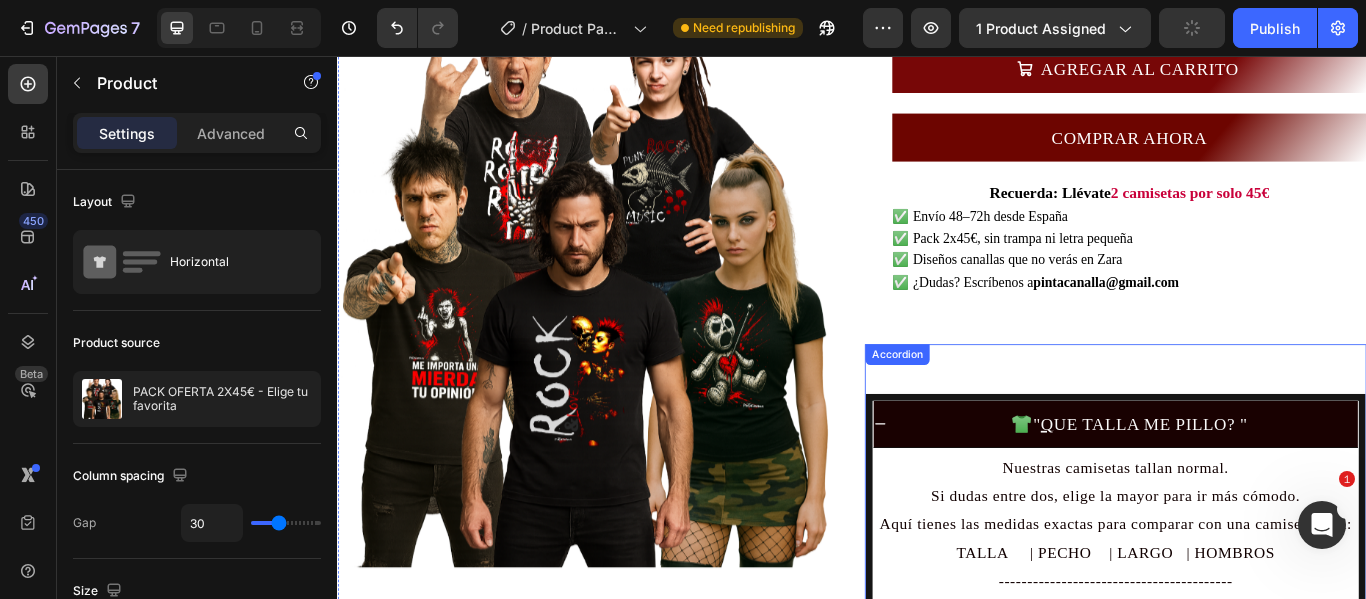 scroll, scrollTop: 600, scrollLeft: 0, axis: vertical 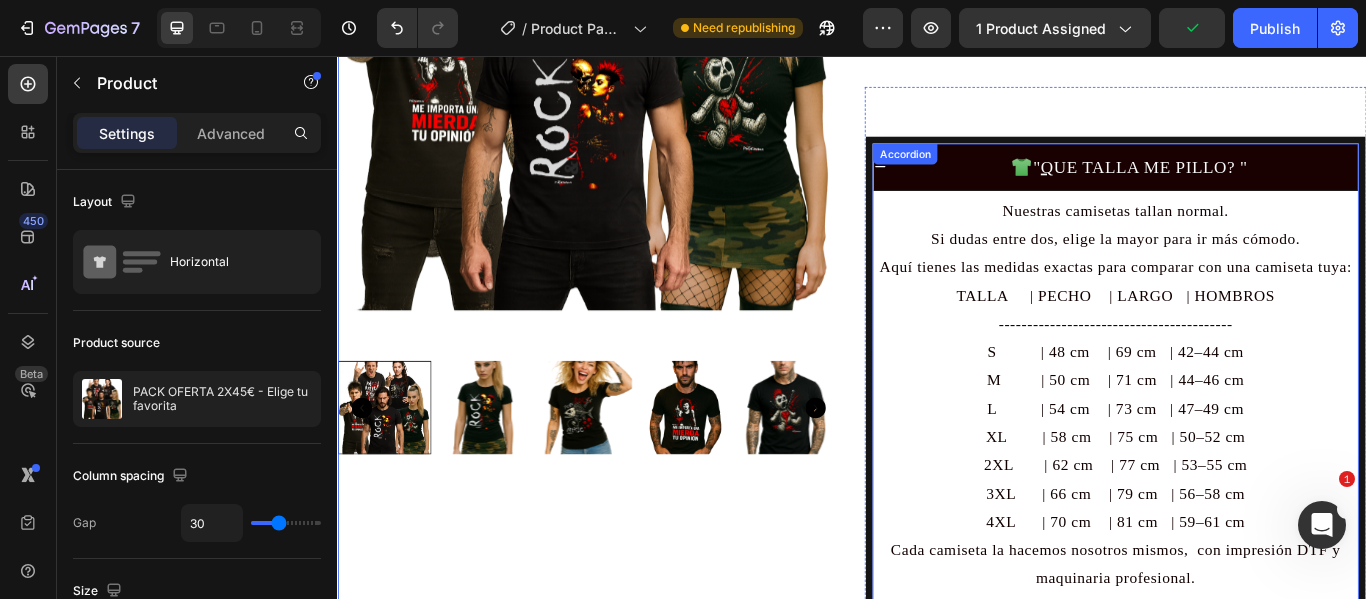 click on "👕    " Q UE TALLA ME PILLO? " Nuestras camisetas tallan normal.  Si dudas entre dos, elige la mayor para ir más cómodo. Aquí tienes las medidas exactas para comparar con una camiseta tuya: TALLA     | PECHO    | LARGO   | HOMBROS ----------------------------------------- S          | 48 cm    | 69 cm   | 42–44 cm M         | 50 cm    | 71 cm   | 44–46 cm L          | 54 cm    | 73 cm   | 47–49 cm XL        | 58 cm    | 75 cm   | 50–52 cm 2XL       | 62 cm    | 77 cm   | 53–55 cm  3XL      | 66 cm    | 79 cm   | 56–58 cm 4XL      | 70 cm    | 81 cm   | 59–61 cm Cada camiseta la hacemos nosotros mismos,  con impresión DTF y maquinaria profesional. Son 100% algodón de 155 g/m²: suaves, transpirables y pensadas para que te las pongas a gusto todo el día. Text Block
🚚   " ¿ CUANDO ME LLEGA? "
🤔  "¿DUDAS?  ¿TE AYUDAMOS? "" at bounding box center (1244, 518) 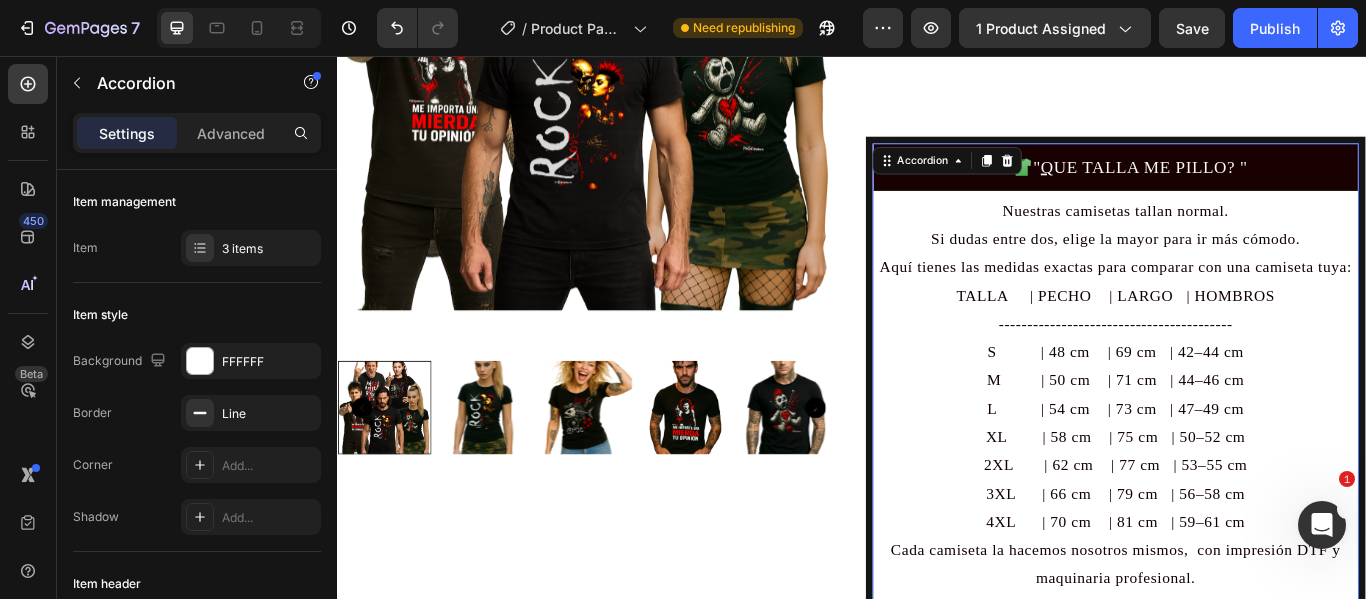 click on "👕    " Q UE TALLA ME PILLO? "" at bounding box center [1260, 185] 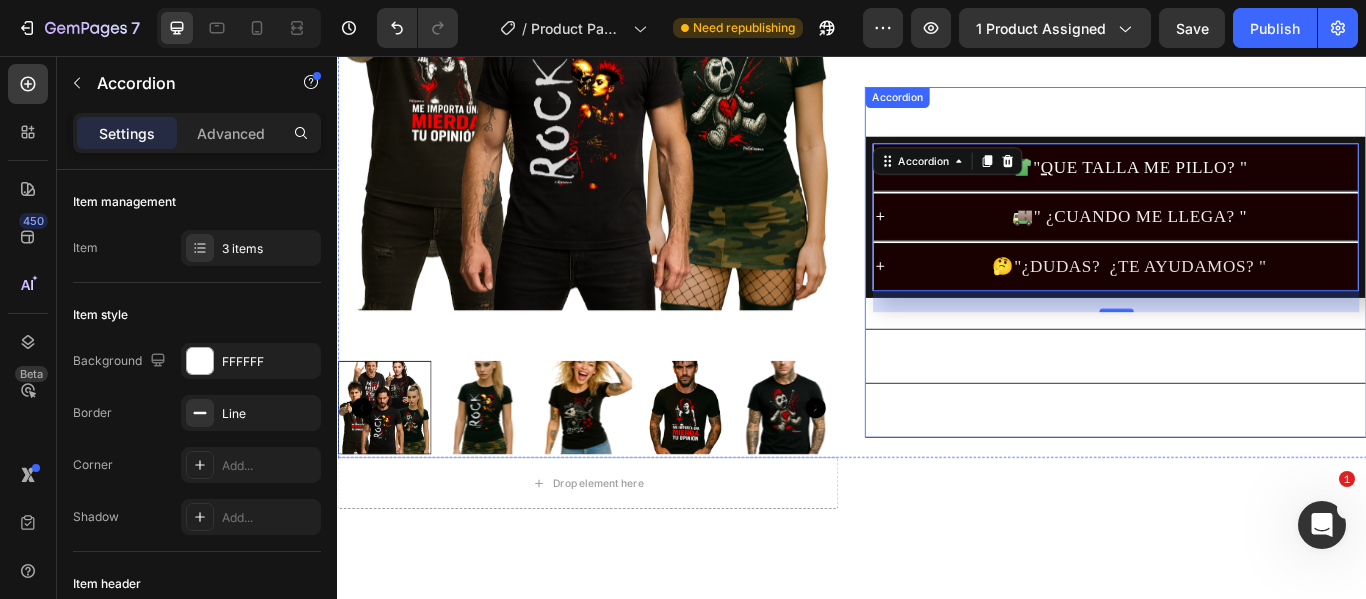 scroll, scrollTop: 700, scrollLeft: 0, axis: vertical 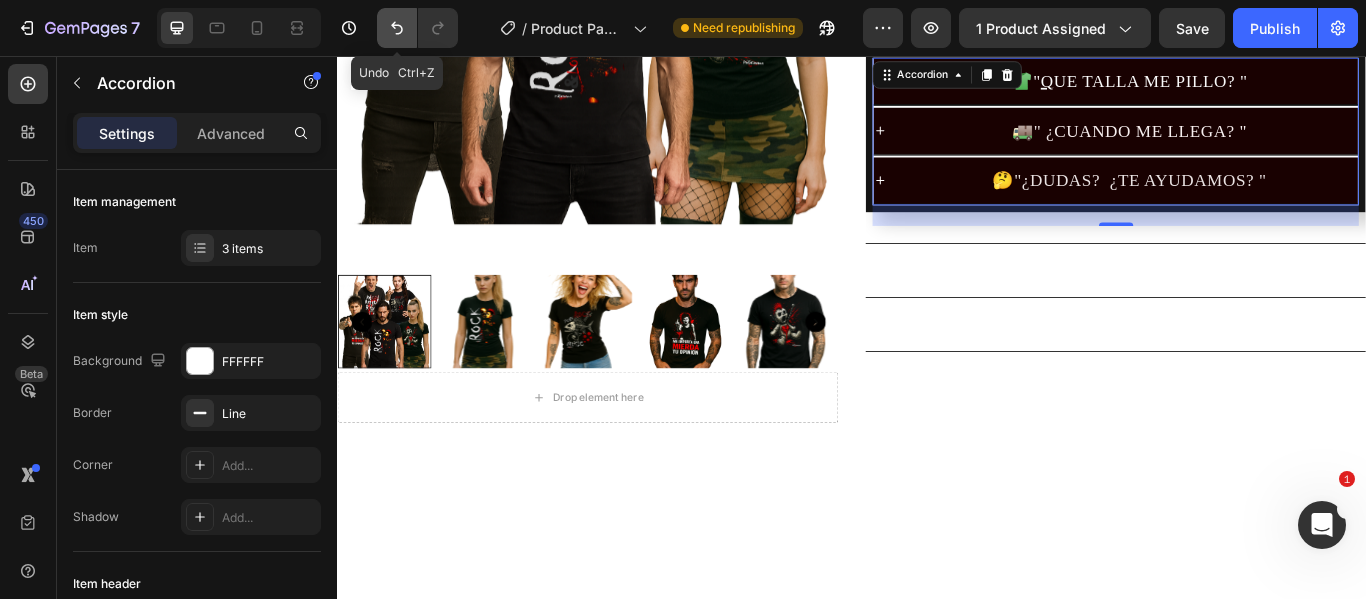 click 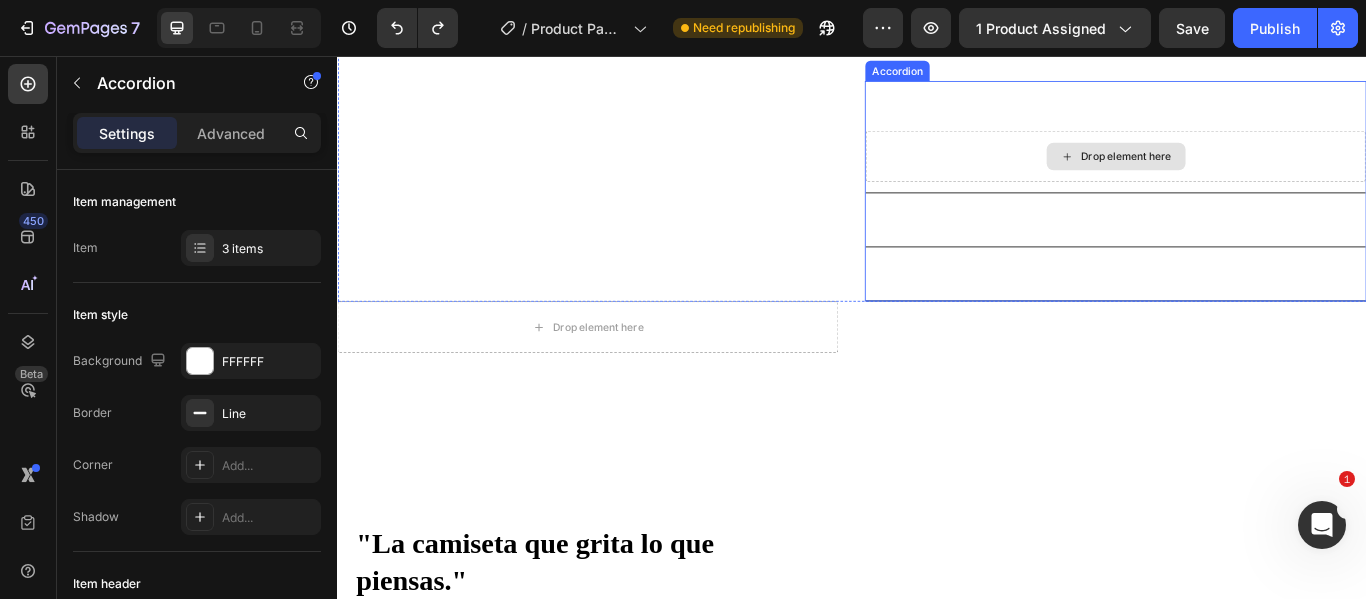 scroll, scrollTop: 1200, scrollLeft: 0, axis: vertical 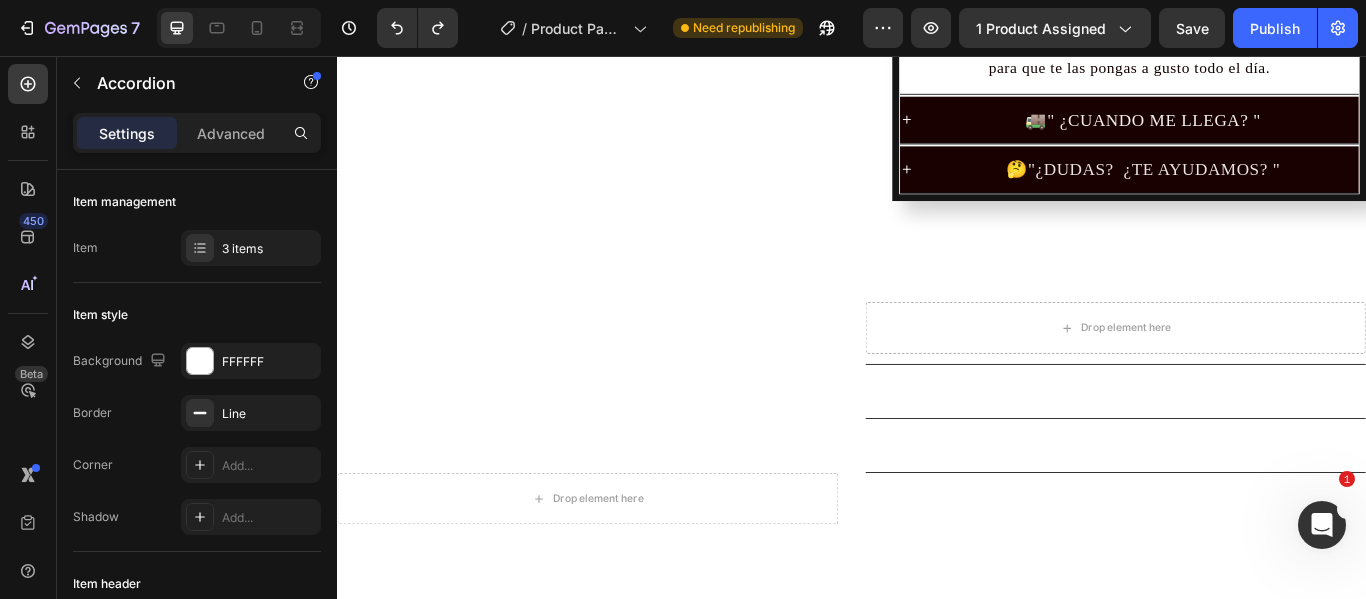 click on ""¿DUDAS?  ¿TE AYUDAMOS? "" at bounding box center [1289, 188] 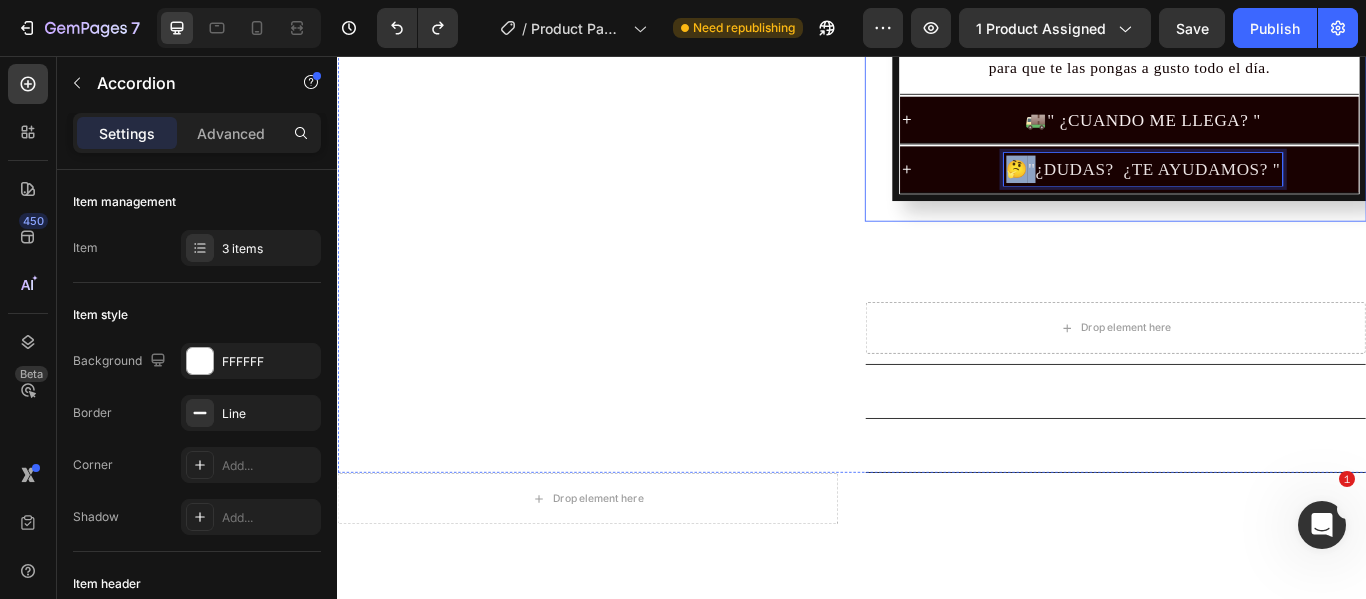 drag, startPoint x: 1143, startPoint y: 187, endPoint x: 1112, endPoint y: 236, distance: 57.982758 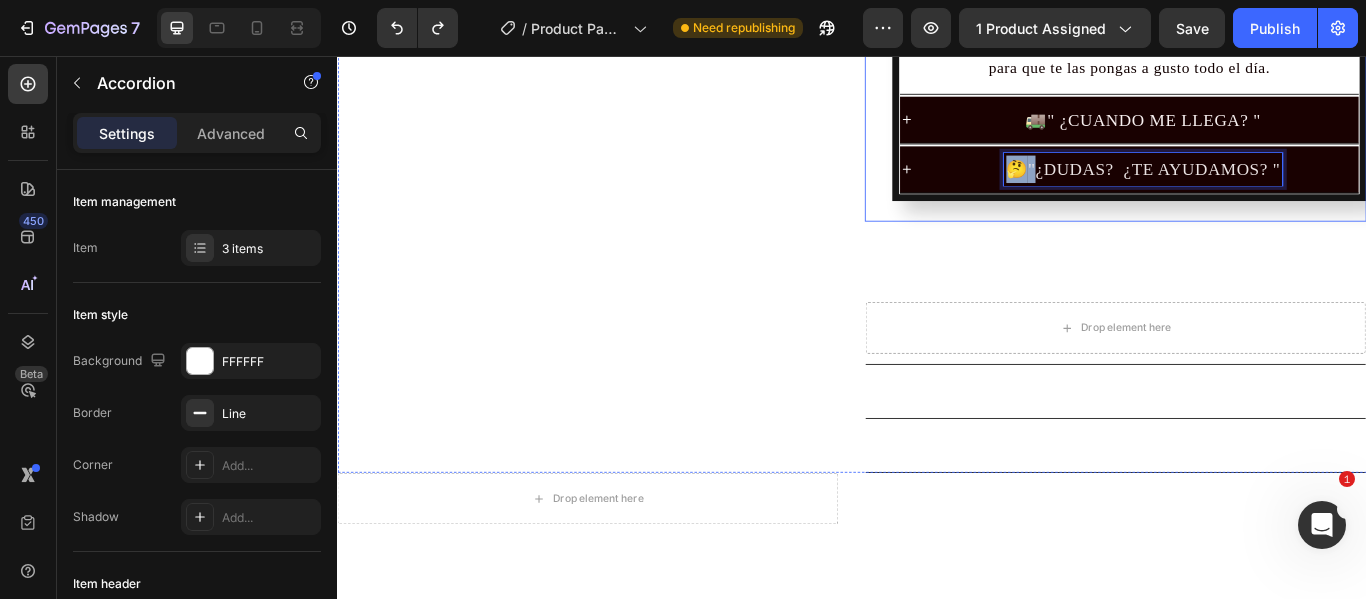 click on "MODELOS A ELEGIR CUERNOS ROCK CUERNOS ROCK CUERNOS ROCK RASPA ROCK RASPA ROCK RASPA ROCK TU OPINIÓN TU OPINIÓN TU OPINIÓN DESTINO CANALLA DESTINO CANALLA DESTINO CANALLA MUÑECO DE TRAPO MUÑECO DE TRAPO MUÑECO DE TRAPO TALLA S S S M M M L L L XL XL XL 2XL 2XL 2XL 3XL 3XL 3XL 4XL 4XL 4XL Product Variants & Swatches
AGREGAR AL CARRITO Add to Cart COMPRAR AHORA Dynamic Checkout
Recuerda: Llévate  2 camisetas por solo 45€
✅ Envío 48–72h desde España
✅ Pack 2x45€, sin trampa ni letra pequeña
✅ Diseños canallas que no verás en Zara
✅ ¿Dudas? Escríbenos a  [EMAIL]
Custom Code
👕    " Q UE TALLA ME PILLO? " Nuestras camisetas tallan normal.  Si dudas entre dos, elige la mayor para ir más cómodo. Aquí tienes las medidas exactas para comparar con una camiseta tuya: TALLA     | PECHO    | LARGO   | HOMBROS ----------------------------------------- 3XL      | 66 cm    | 79 cm   | 56–58 cm" at bounding box center [1260, -427] 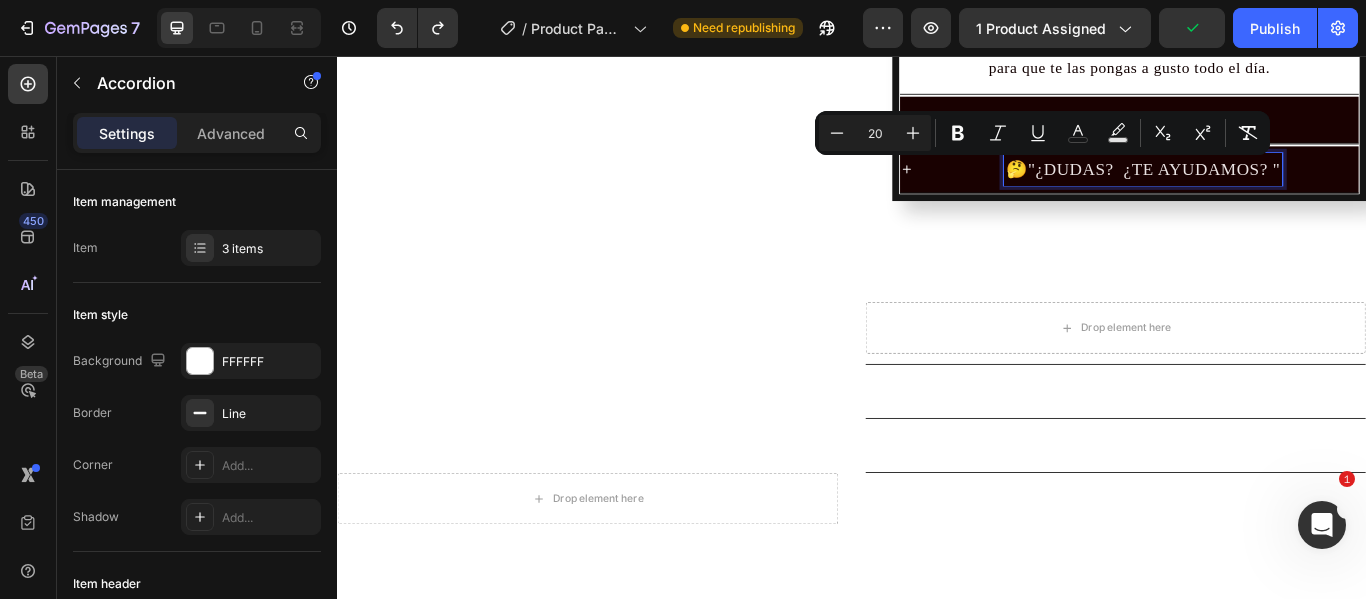 click on ""¿DUDAS?  ¿TE AYUDAMOS? "" at bounding box center (1289, 188) 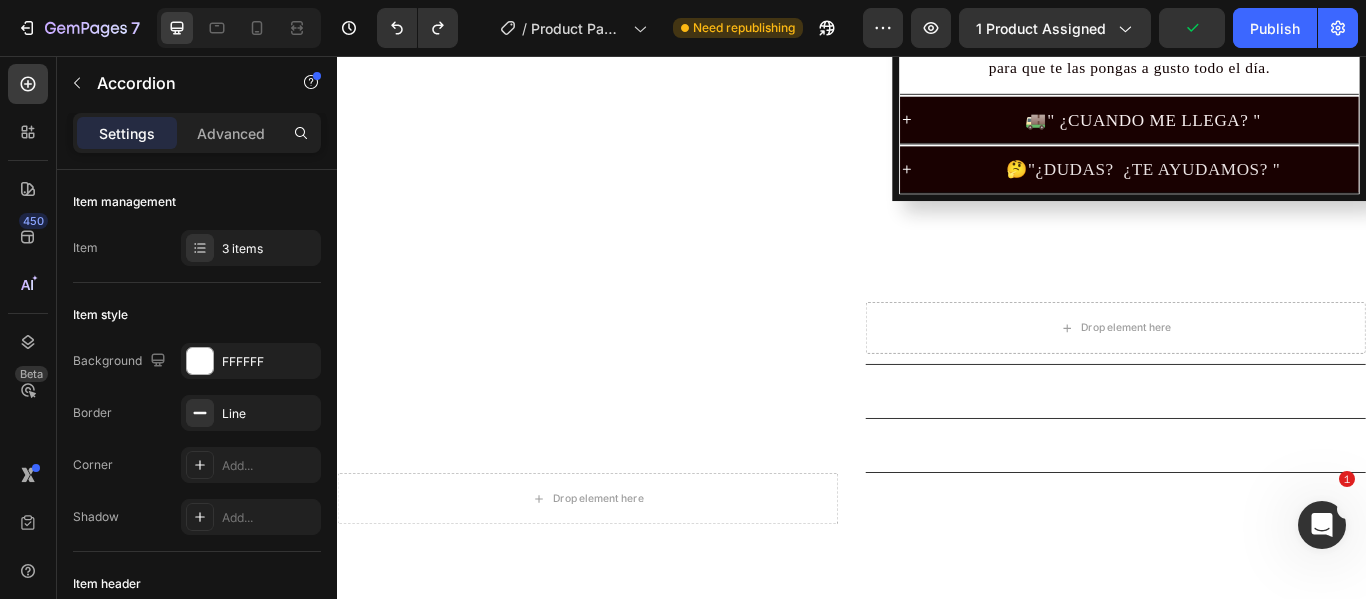 click on "🤔  "¿DUDAS?  ¿TE AYUDAMOS? "" at bounding box center (1276, 188) 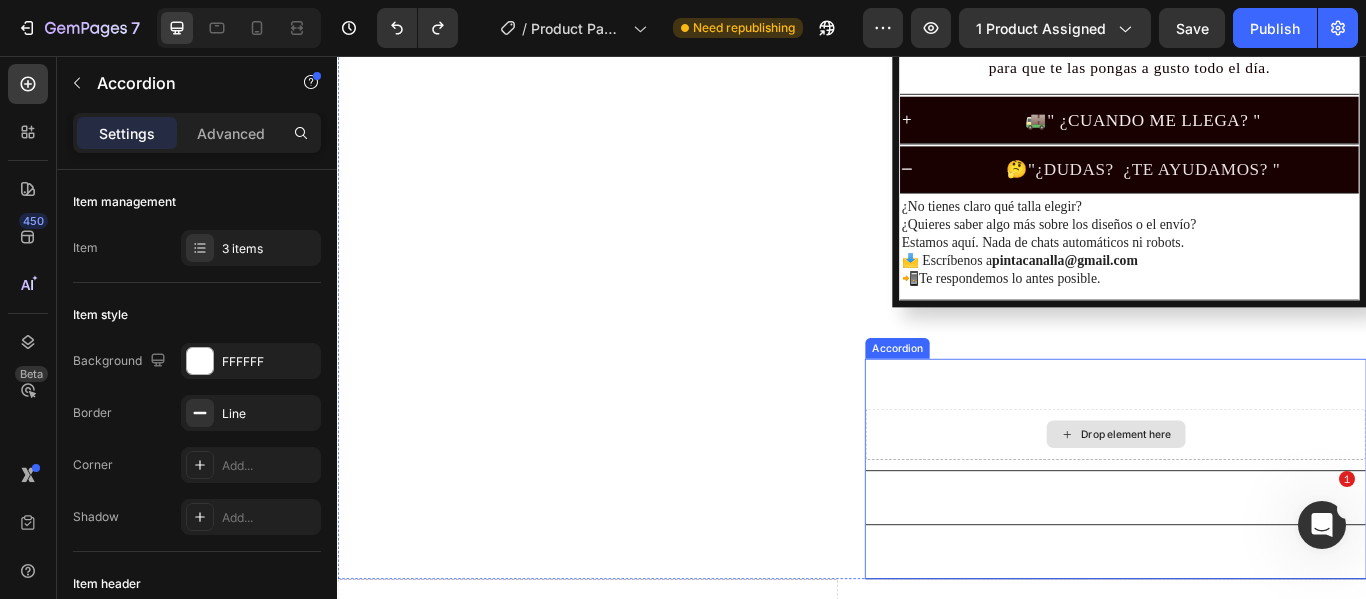 drag, startPoint x: 1061, startPoint y: 200, endPoint x: 1226, endPoint y: 553, distance: 389.6588 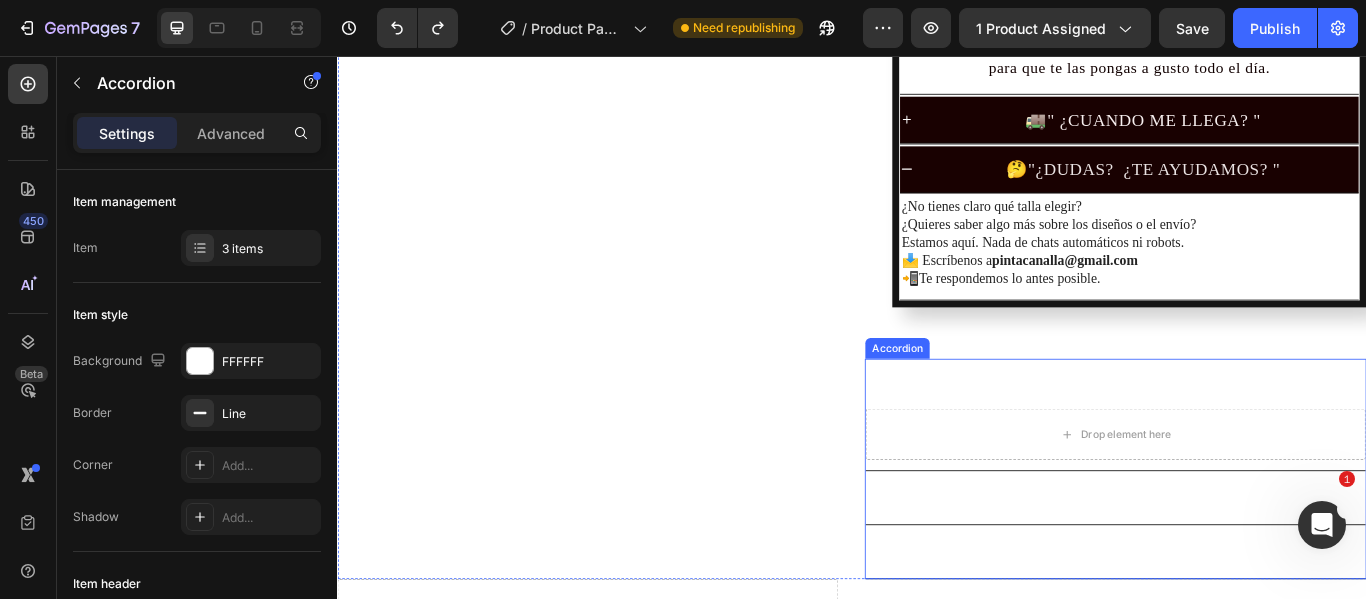 scroll, scrollTop: 1400, scrollLeft: 0, axis: vertical 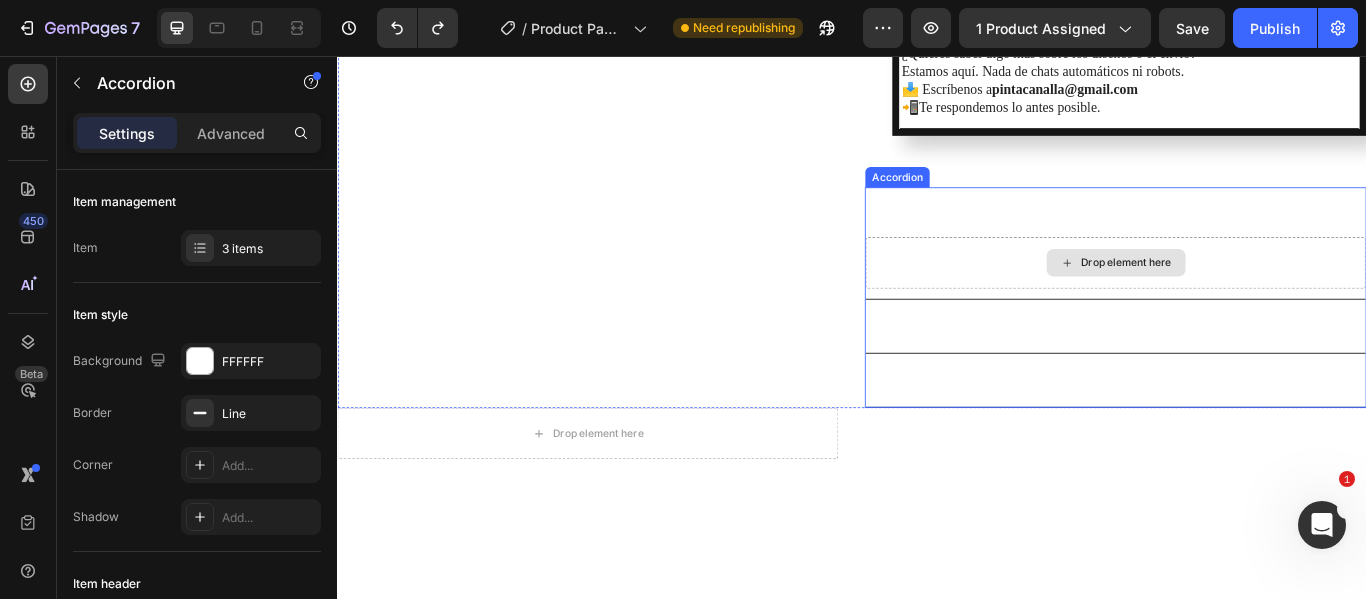 click on "Drop element here" at bounding box center (1244, 297) 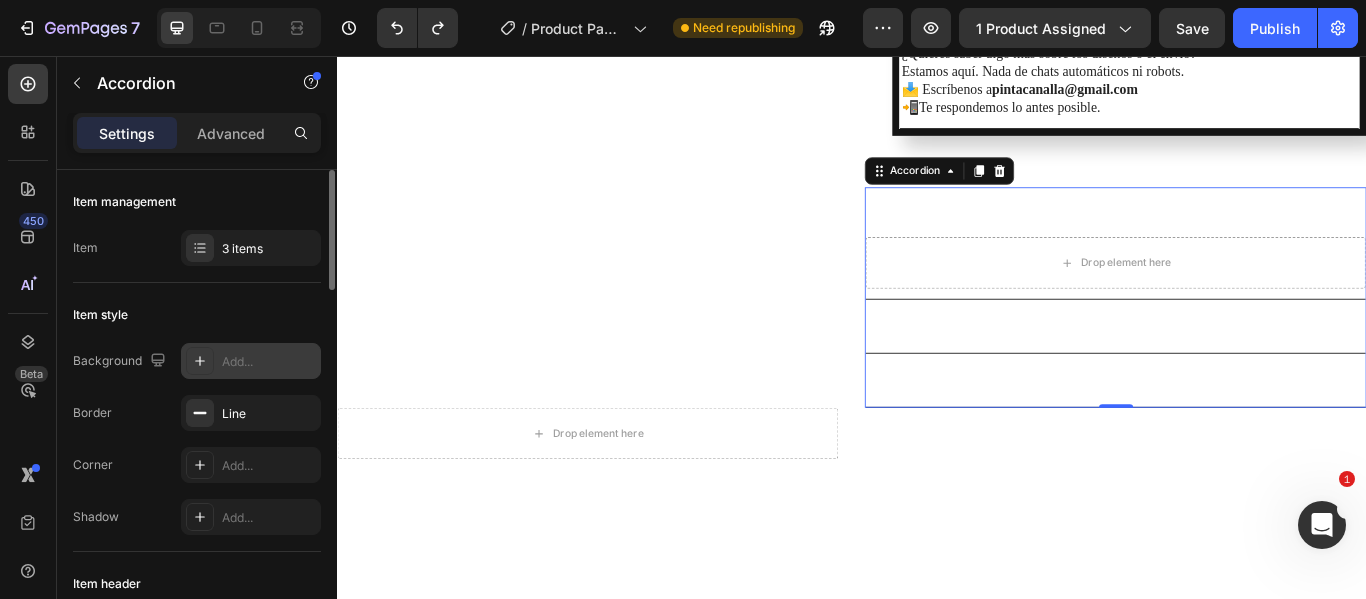 click 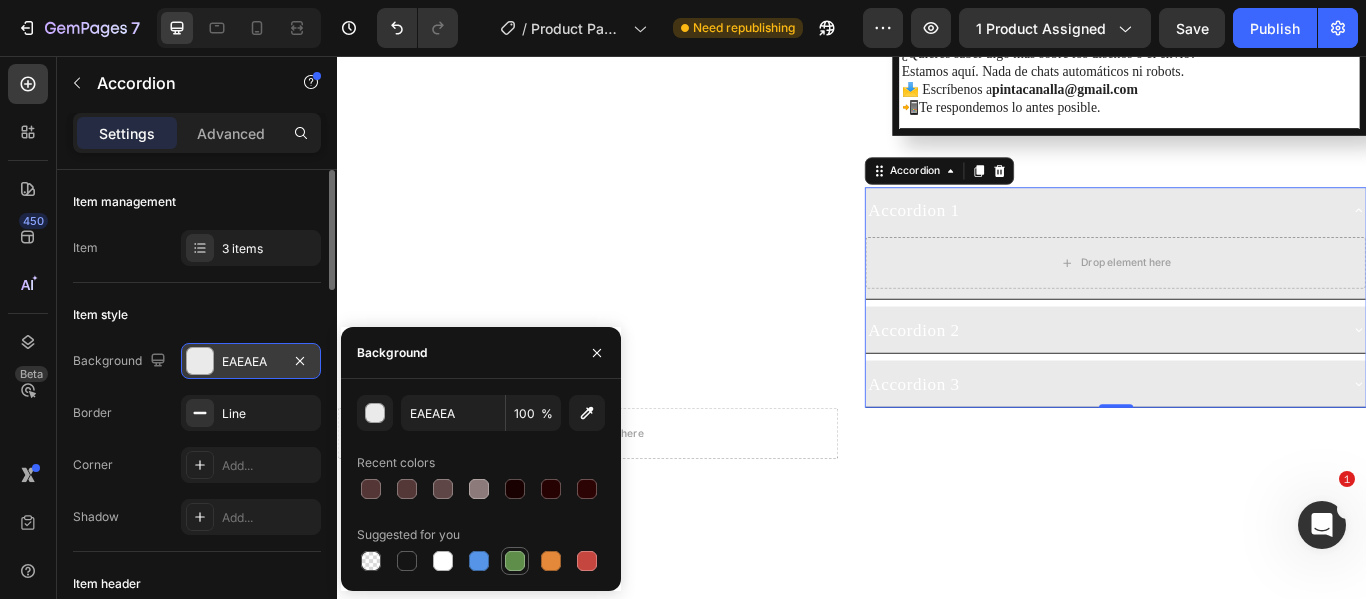 click at bounding box center [515, 561] 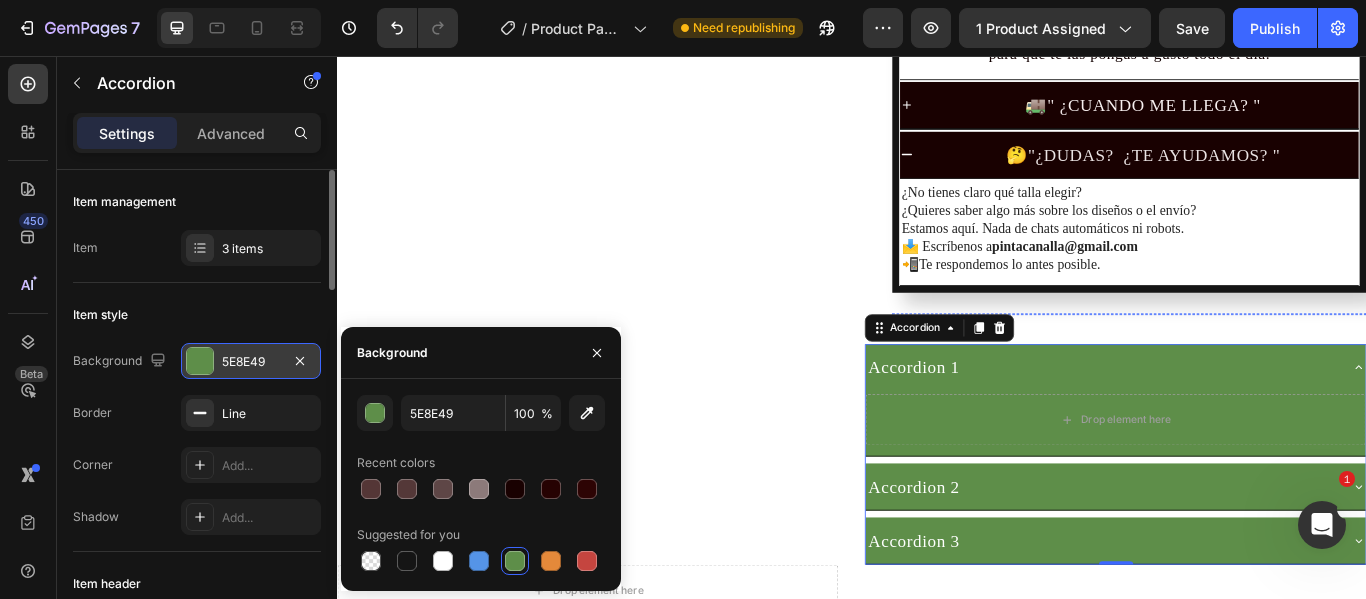 scroll, scrollTop: 1100, scrollLeft: 0, axis: vertical 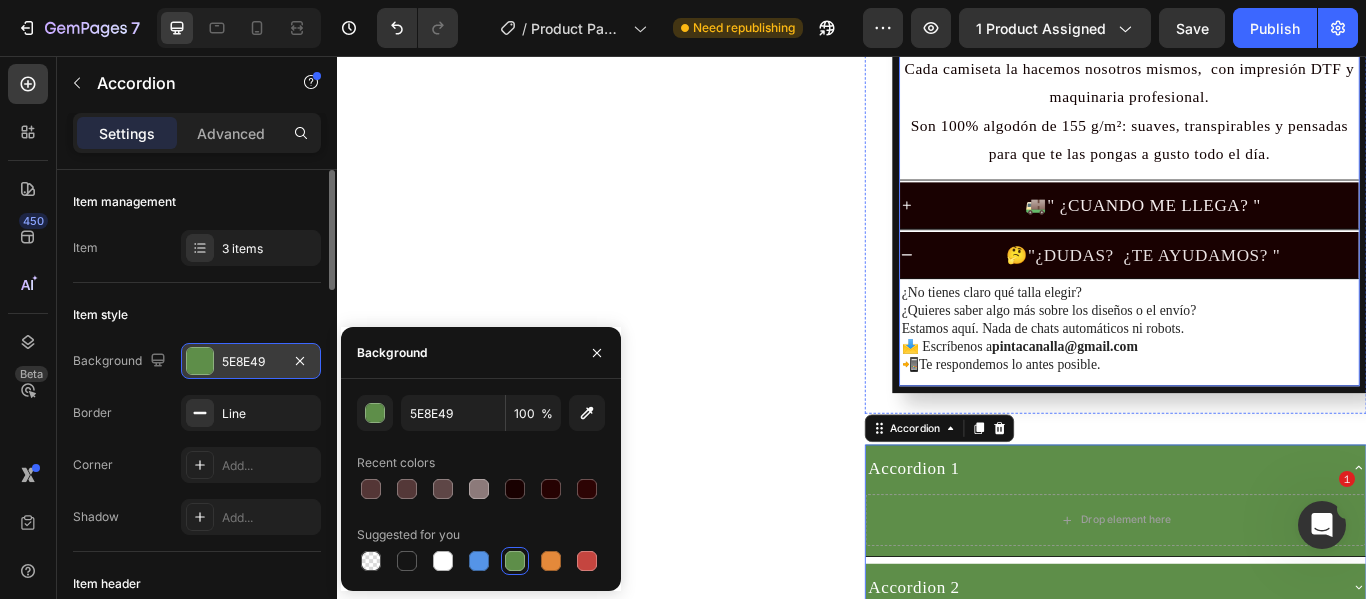 click on "🤔  "¿DUDAS?  ¿TE AYUDAMOS? "" at bounding box center (1260, 288) 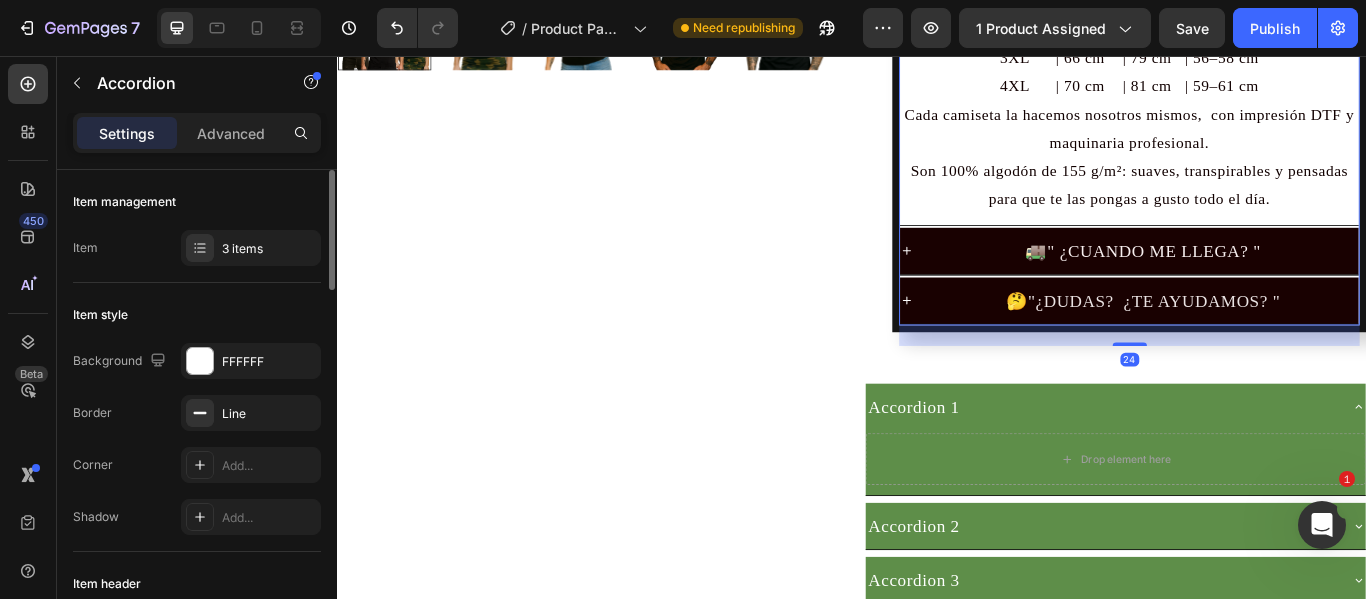 scroll, scrollTop: 900, scrollLeft: 0, axis: vertical 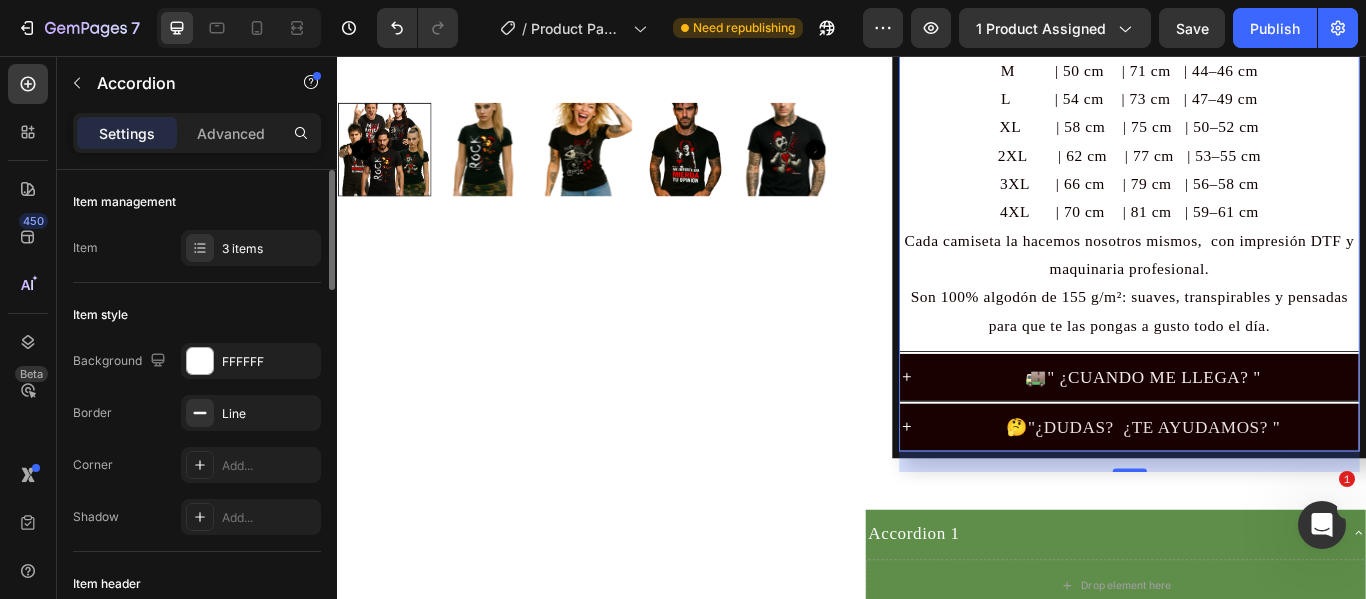 click 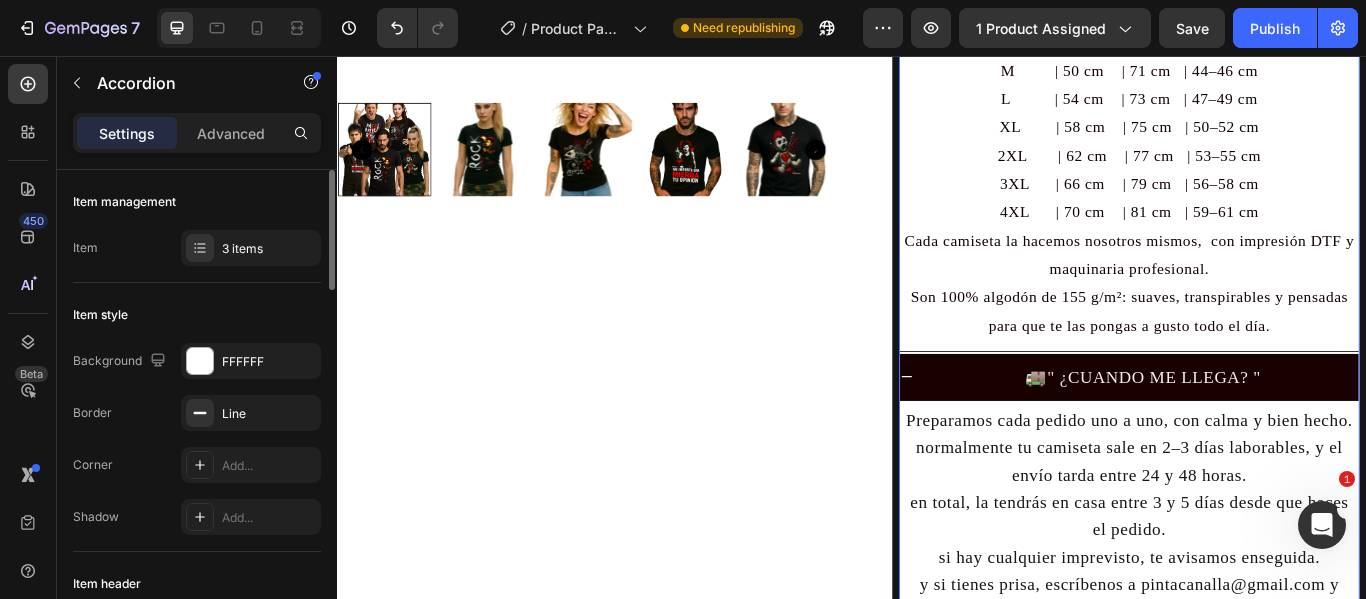 click 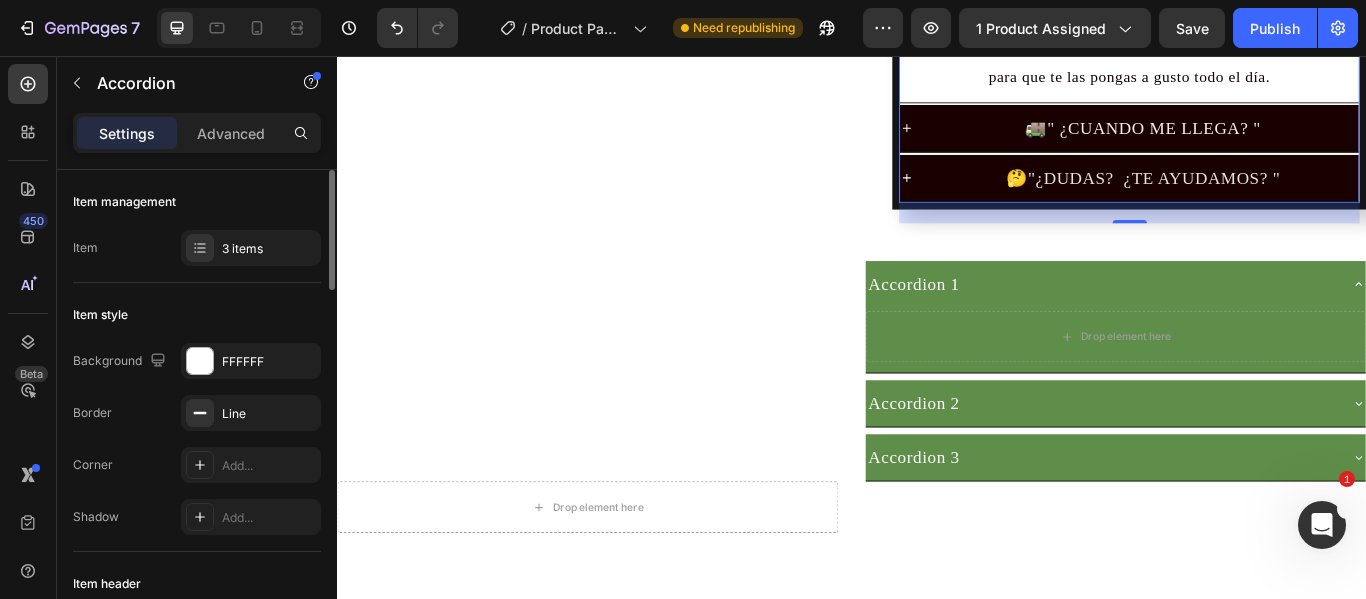 scroll, scrollTop: 1200, scrollLeft: 0, axis: vertical 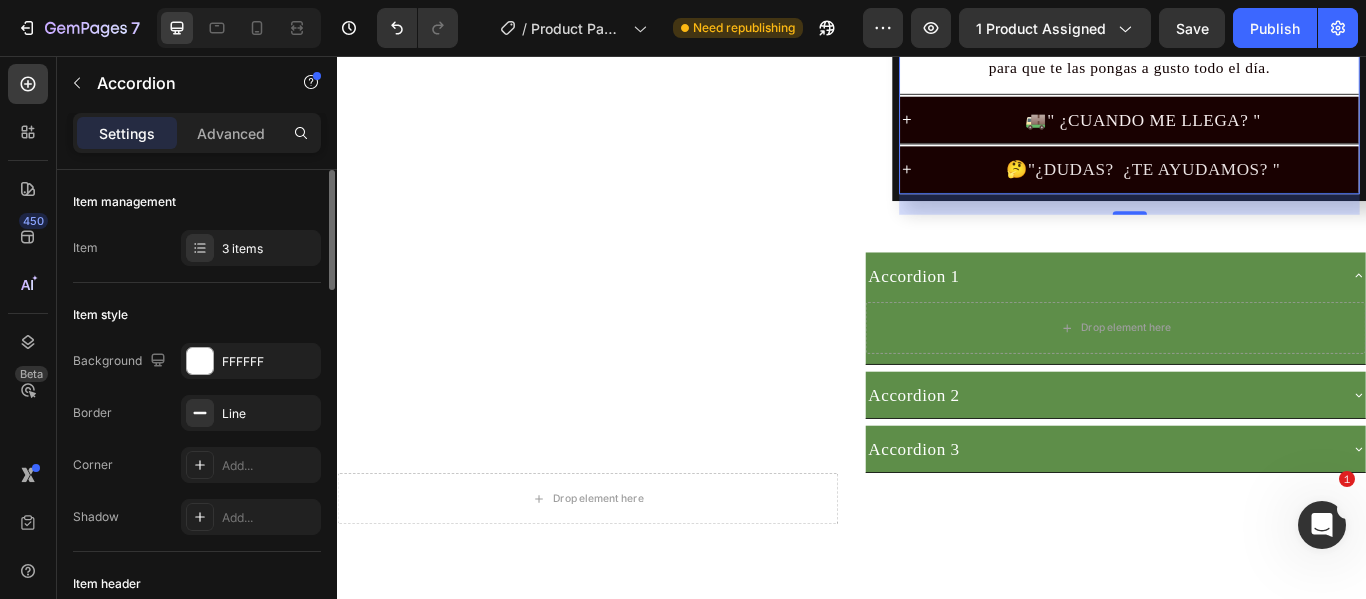click on "🚚   " ¿ CUANDO ME LLEGA? "" at bounding box center (1276, 130) 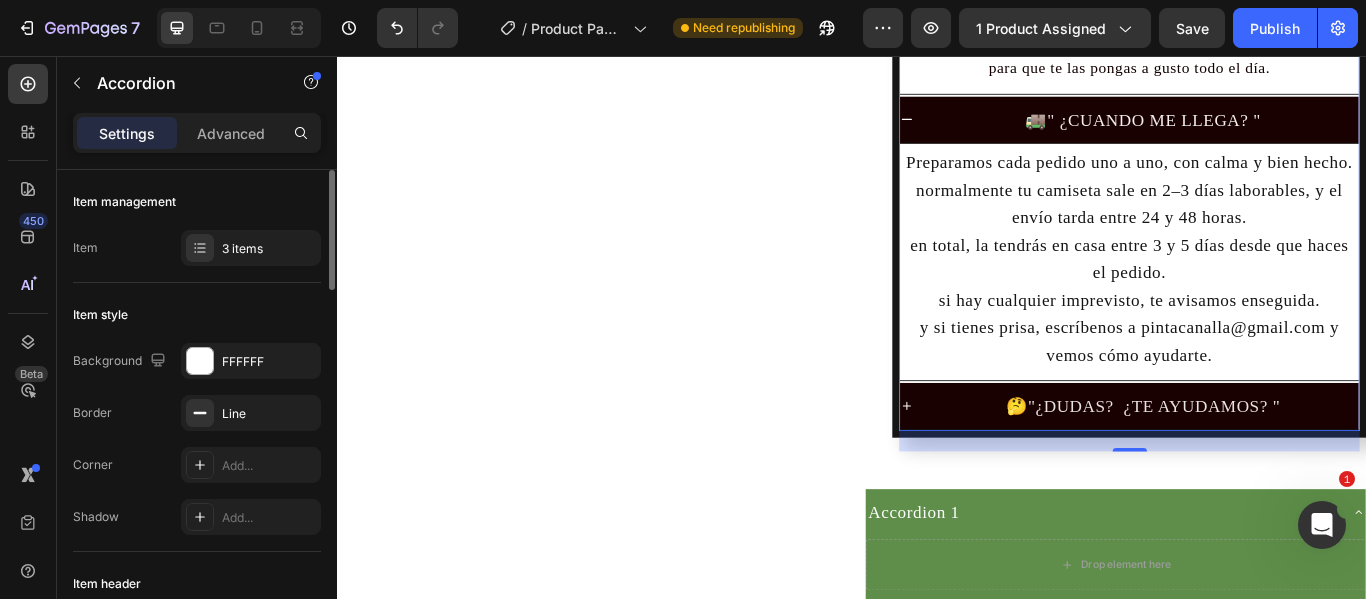 click on "🚚   " ¿ CUANDO ME LLEGA? "" at bounding box center [1276, 130] 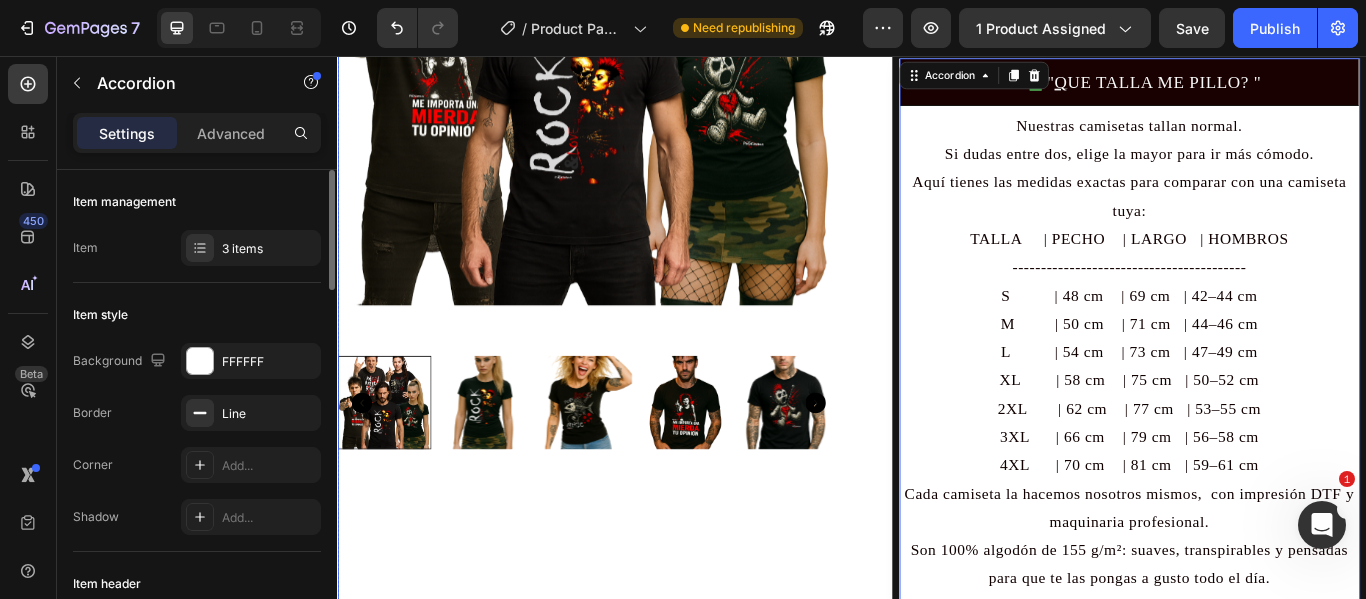 scroll, scrollTop: 500, scrollLeft: 0, axis: vertical 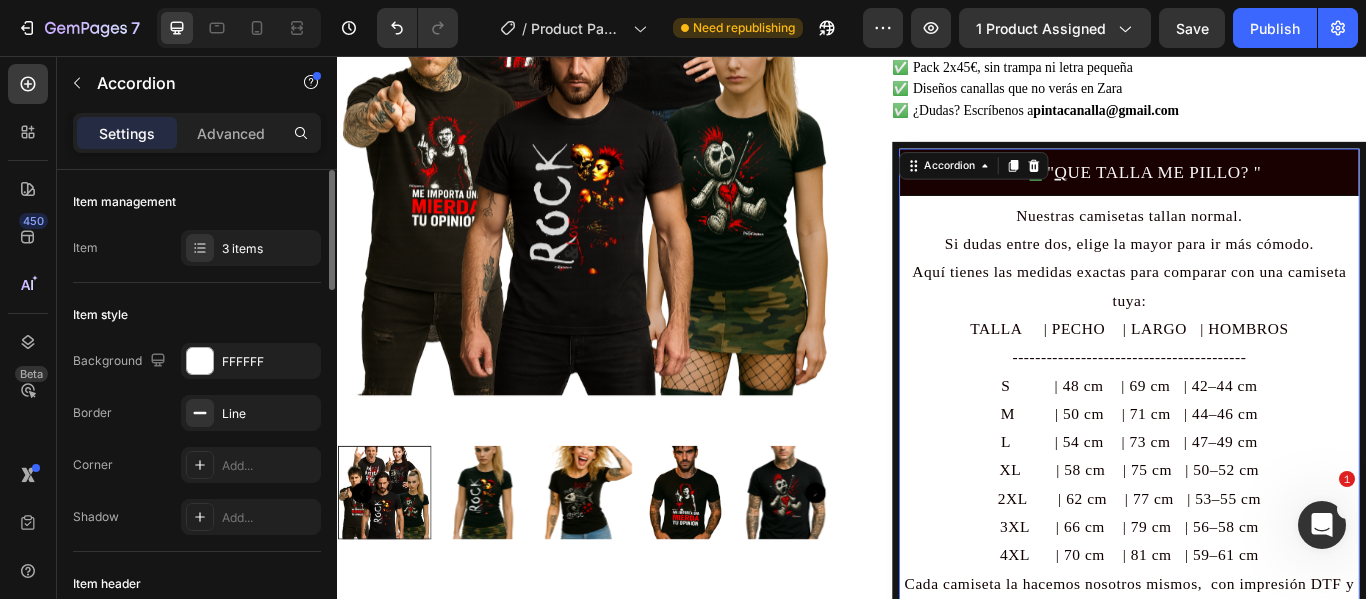 click on "👕    " Q UE TALLA ME PILLO? "" at bounding box center [1276, 191] 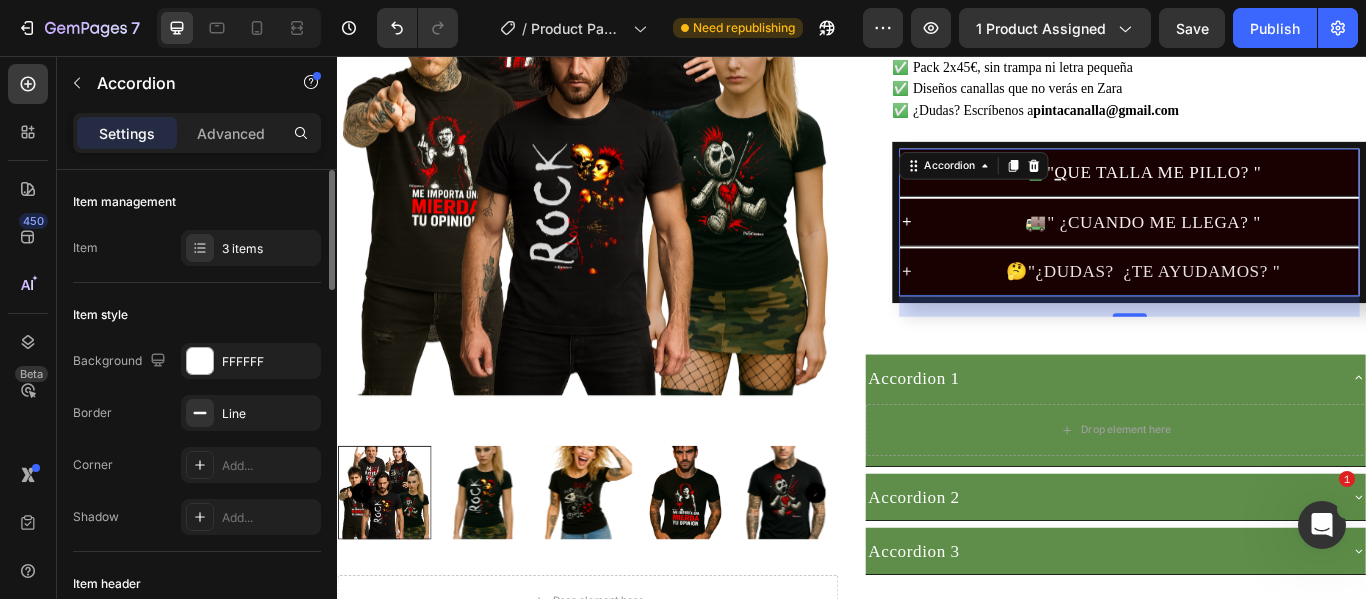 click on "🤔  "¿DUDAS?  ¿TE AYUDAMOS? "" at bounding box center (1276, 307) 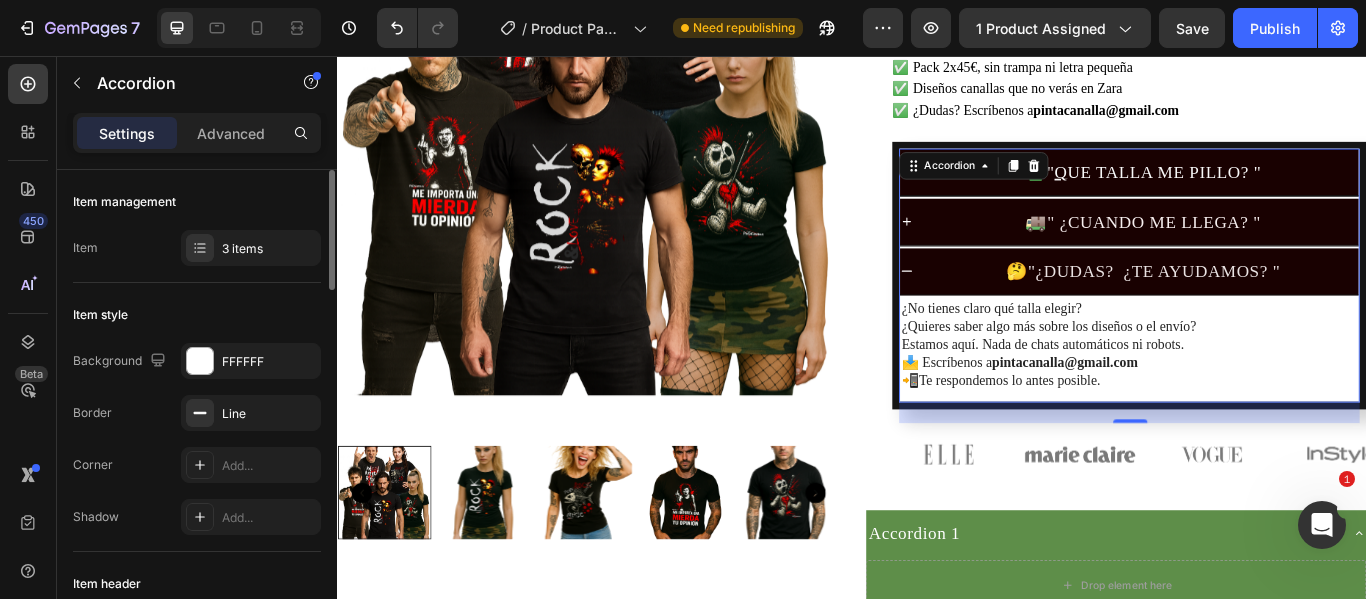 click on "🤔  "¿DUDAS?  ¿TE AYUDAMOS? "" at bounding box center [1276, 307] 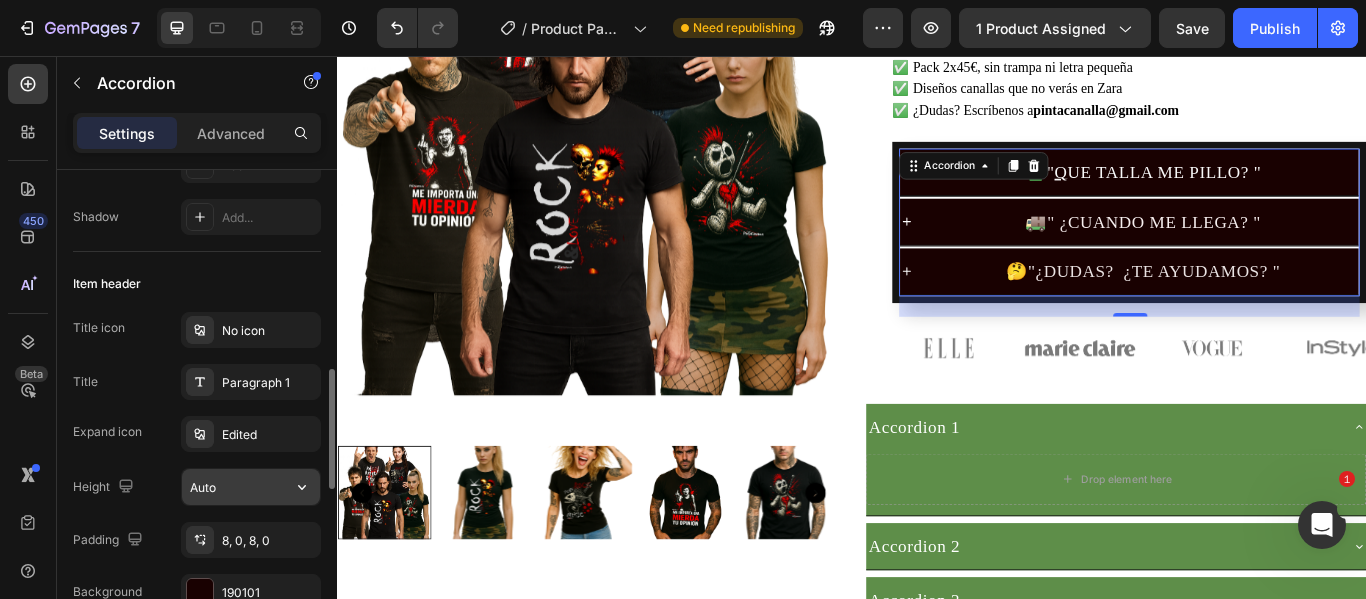 scroll, scrollTop: 400, scrollLeft: 0, axis: vertical 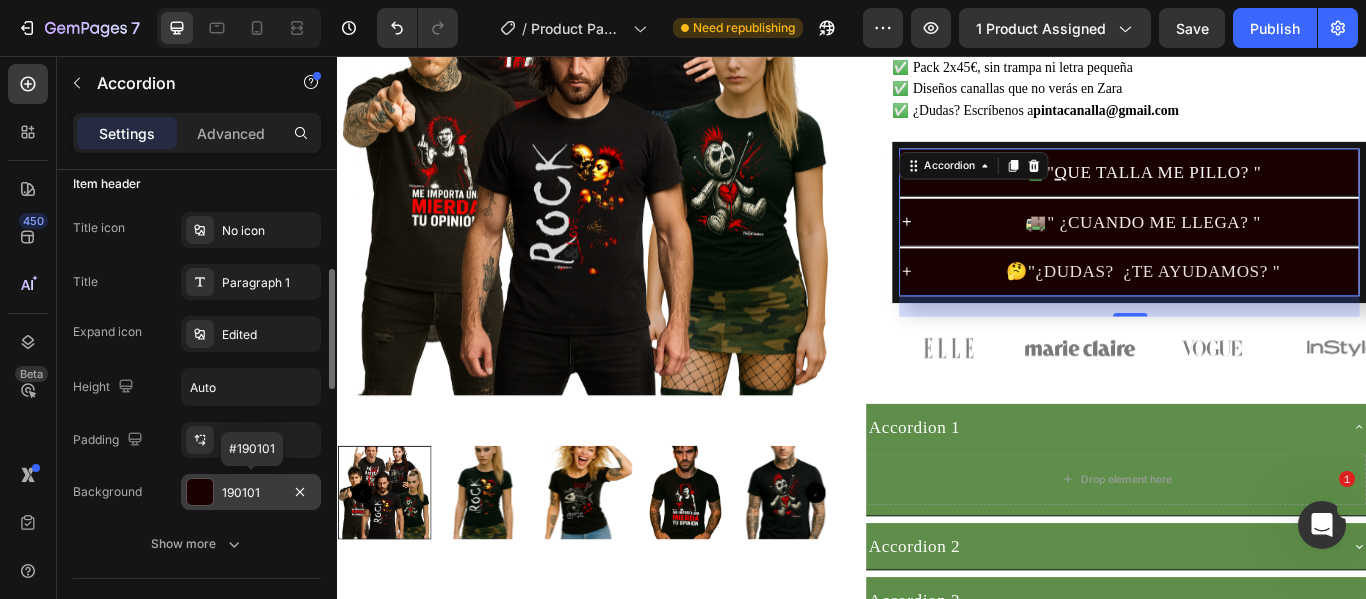 click at bounding box center [200, 492] 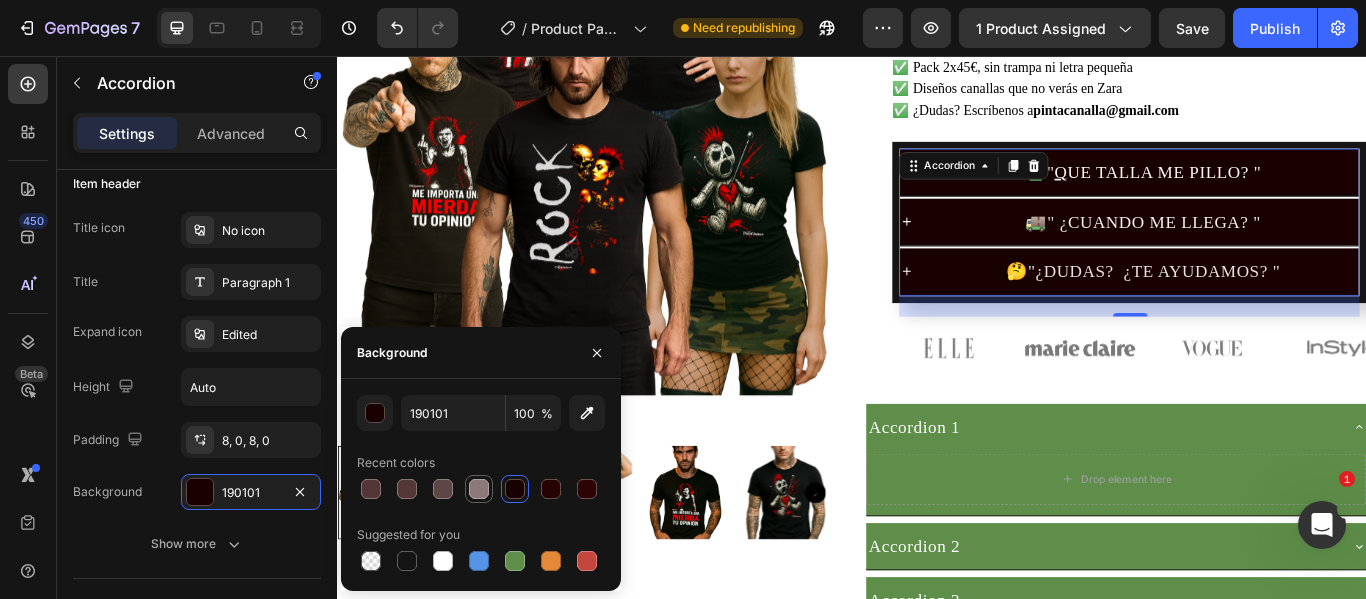 click at bounding box center [479, 489] 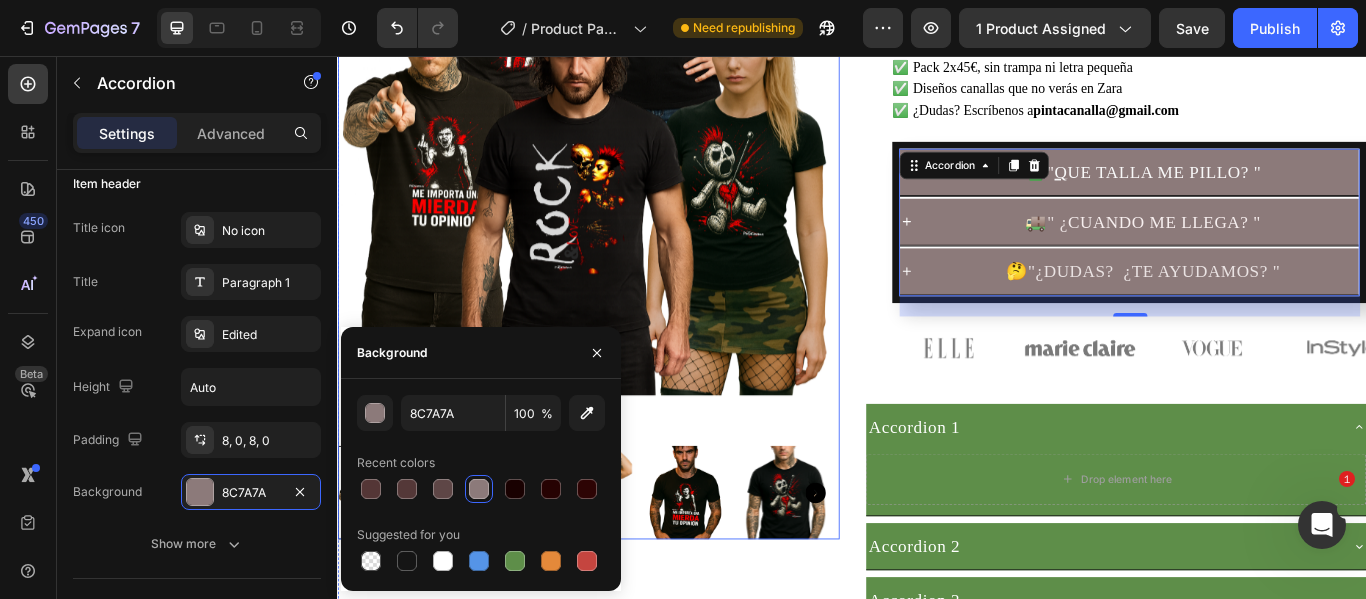 scroll, scrollTop: 400, scrollLeft: 0, axis: vertical 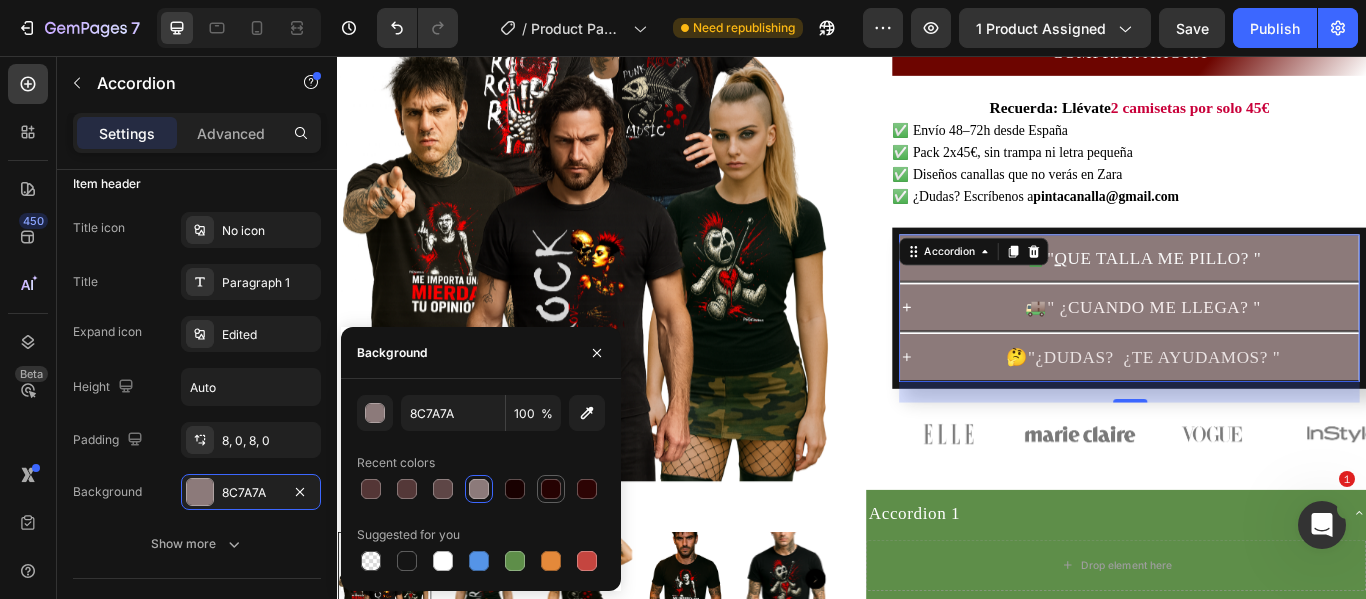 click at bounding box center [551, 489] 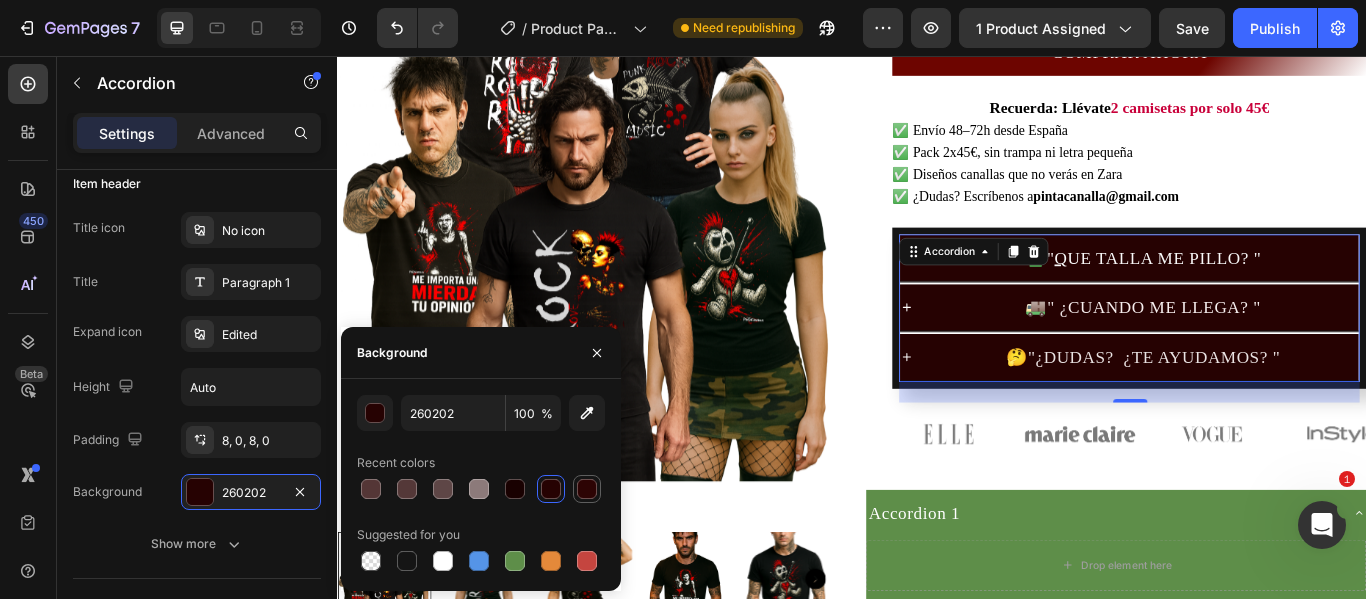 click at bounding box center [587, 489] 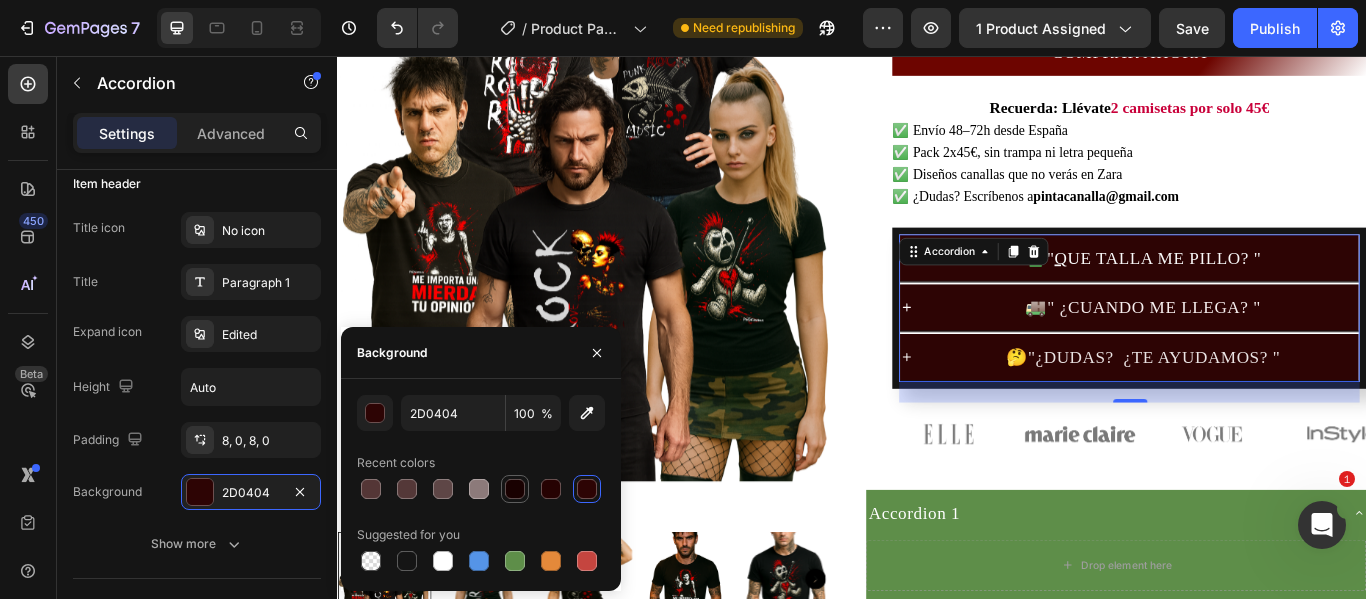click at bounding box center [515, 489] 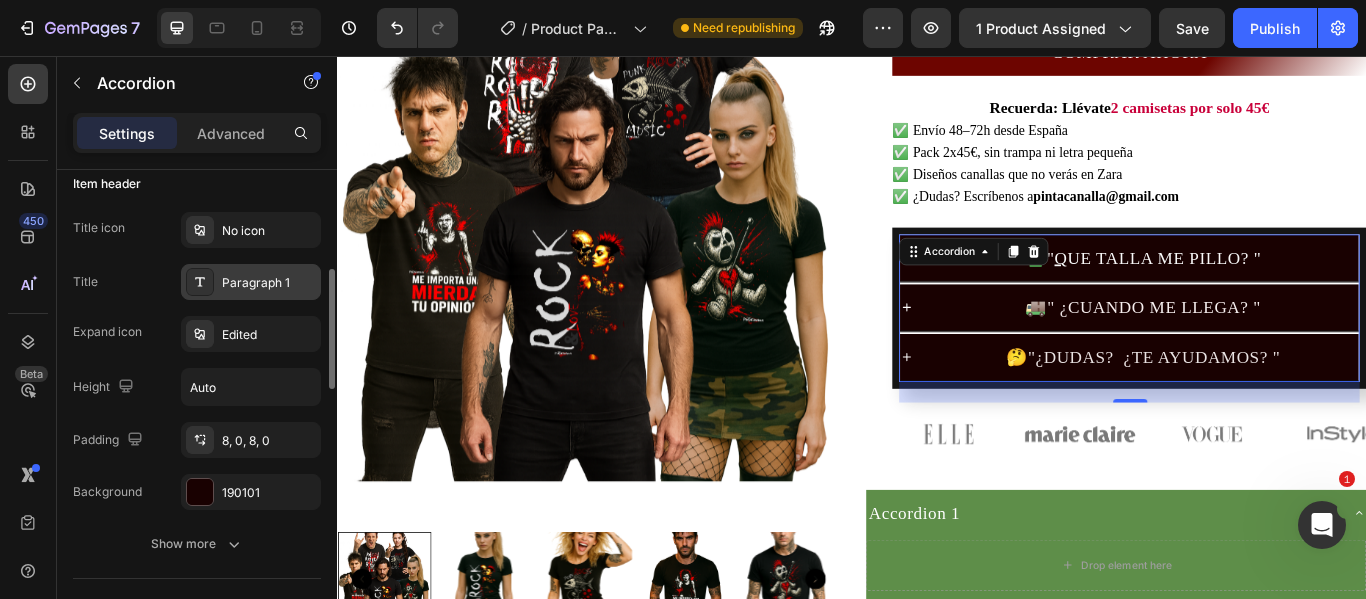 click at bounding box center (200, 282) 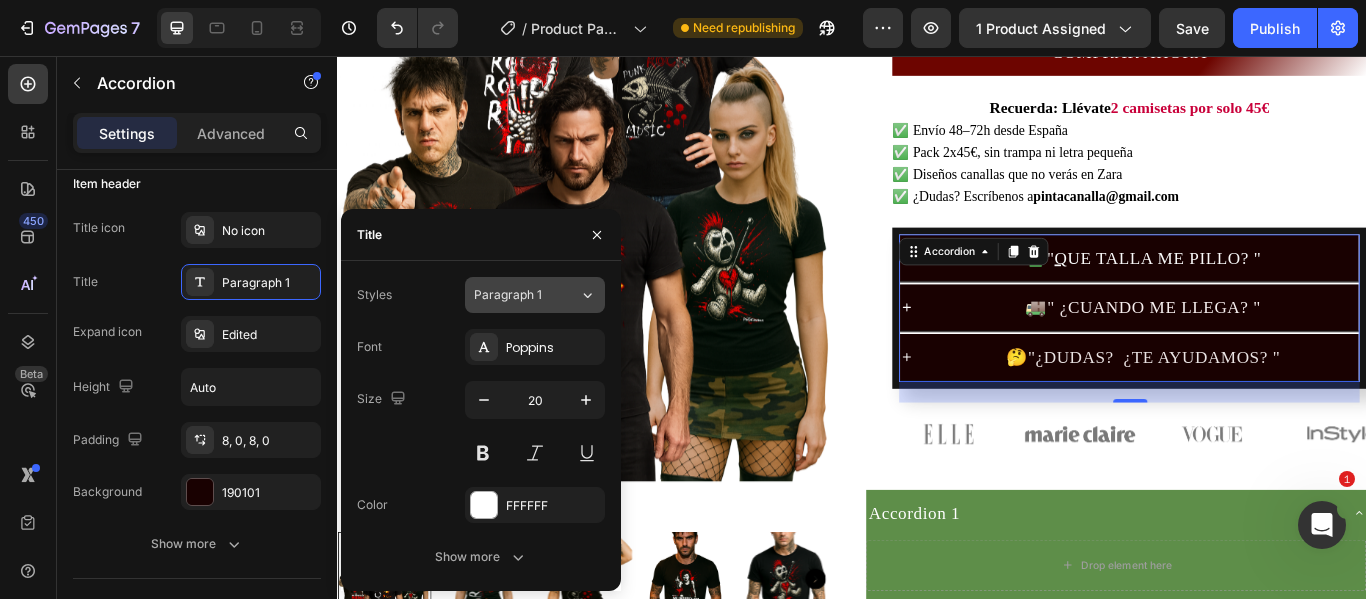 click on "Paragraph 1" 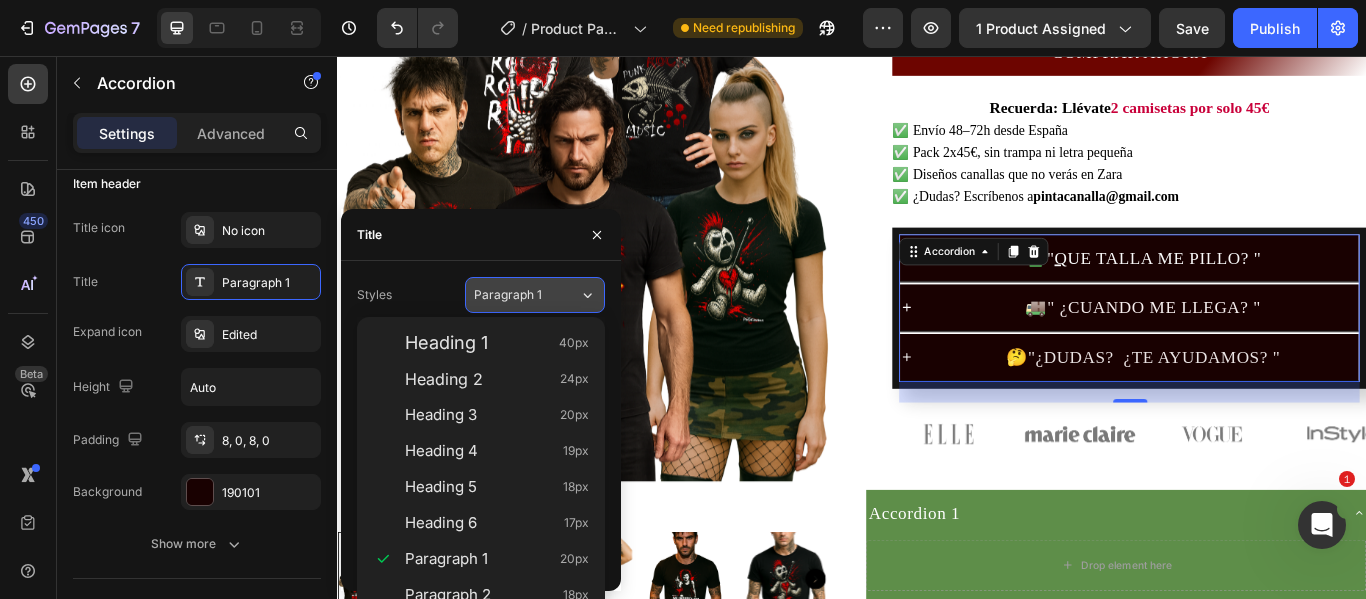 click on "Paragraph 1" at bounding box center [526, 295] 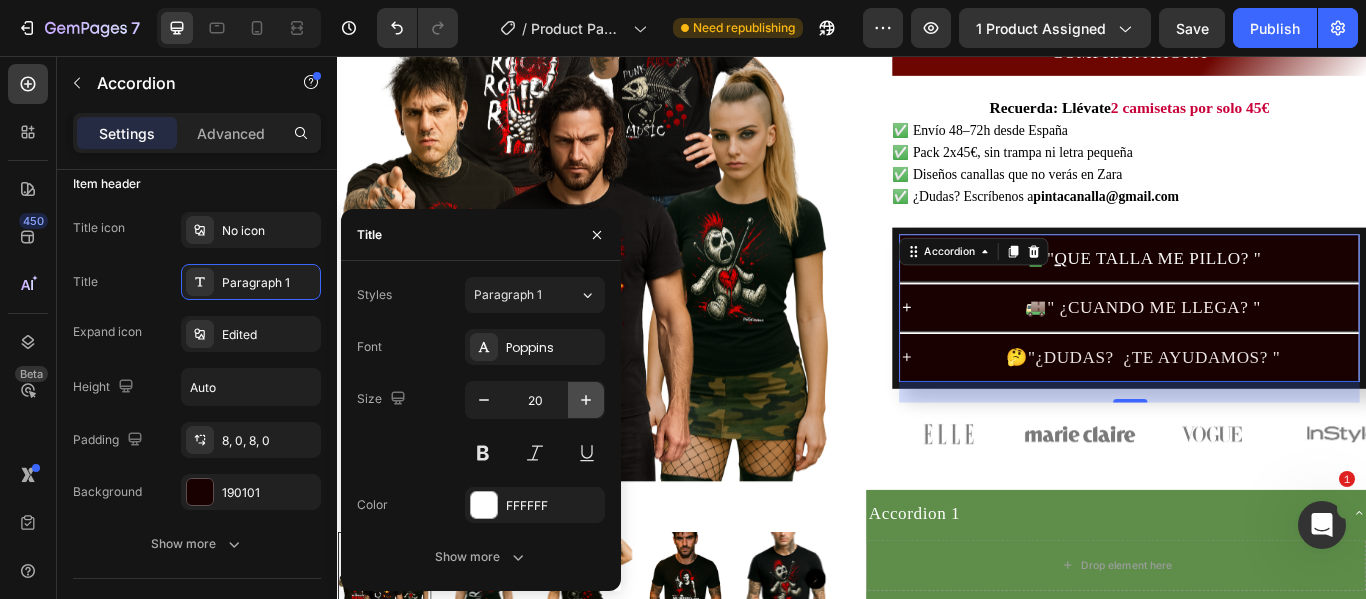 click 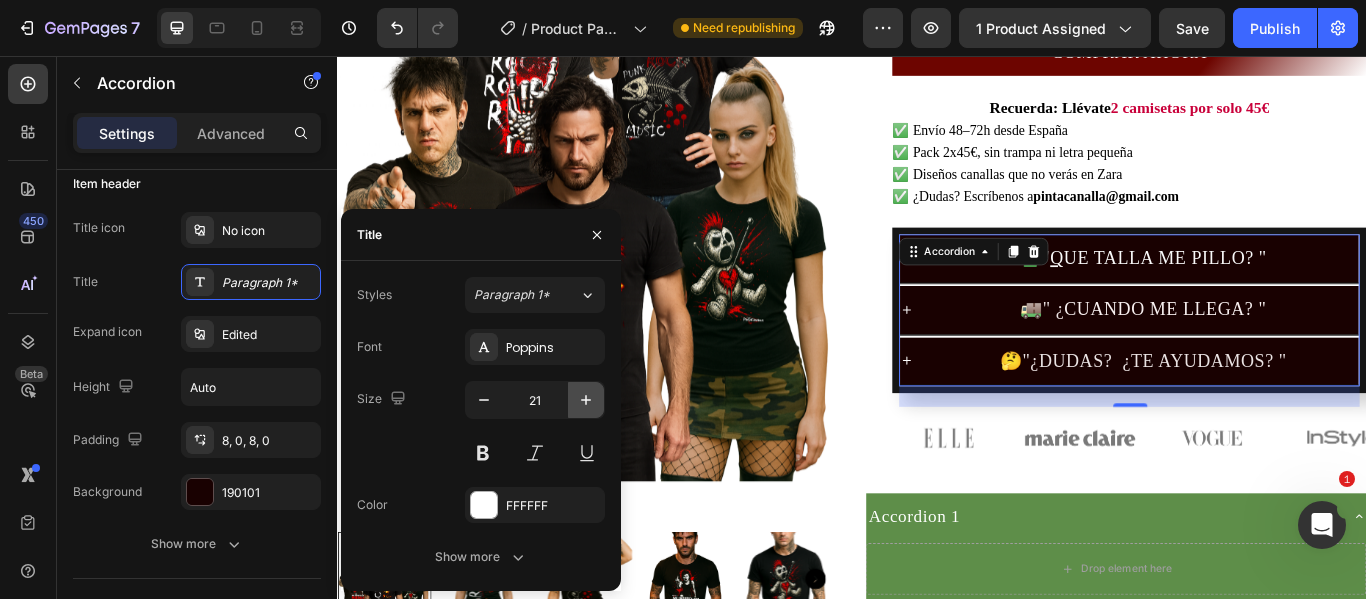 click 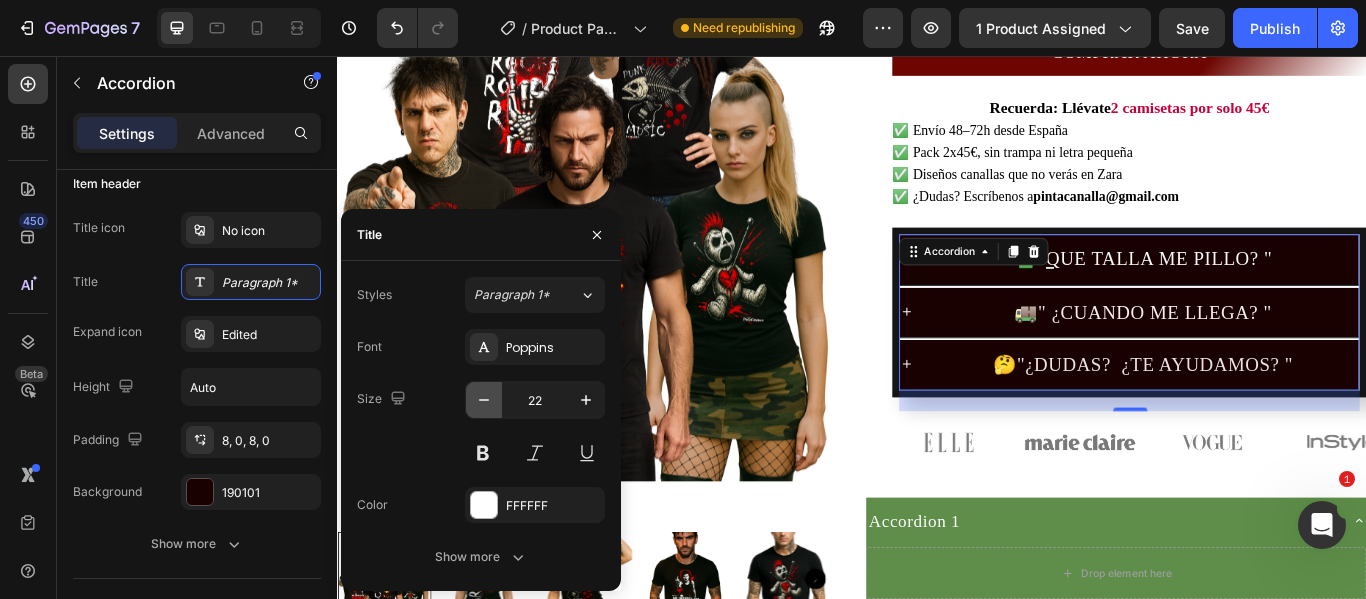 click 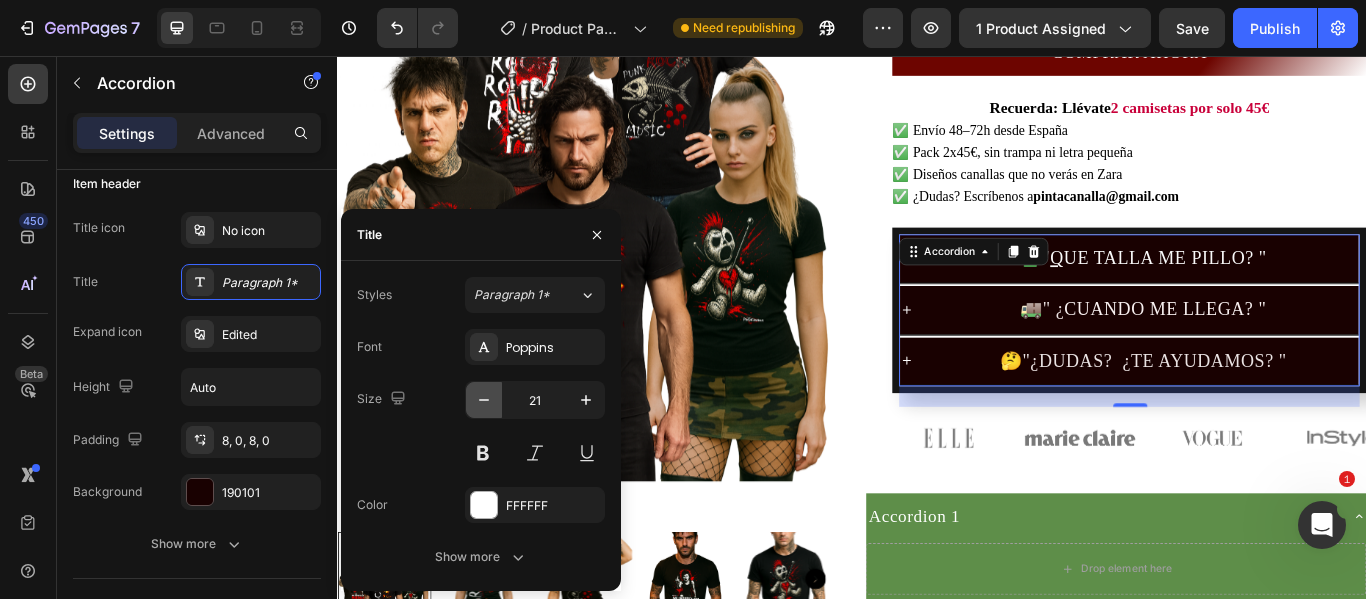 click 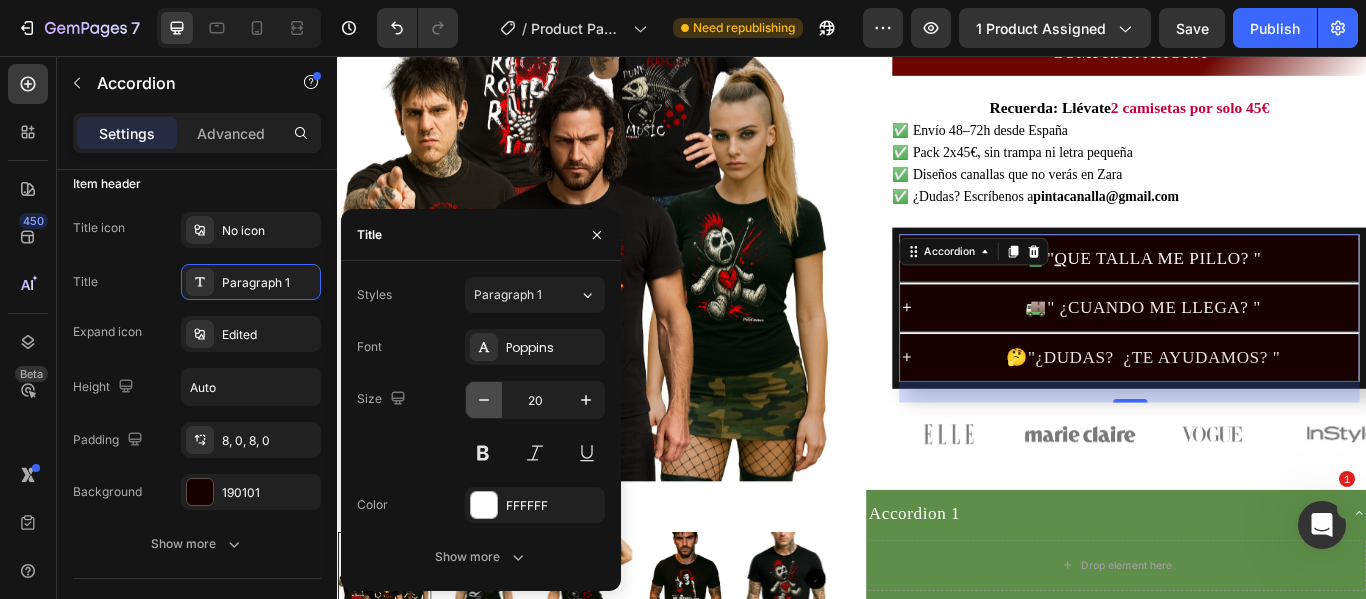 click 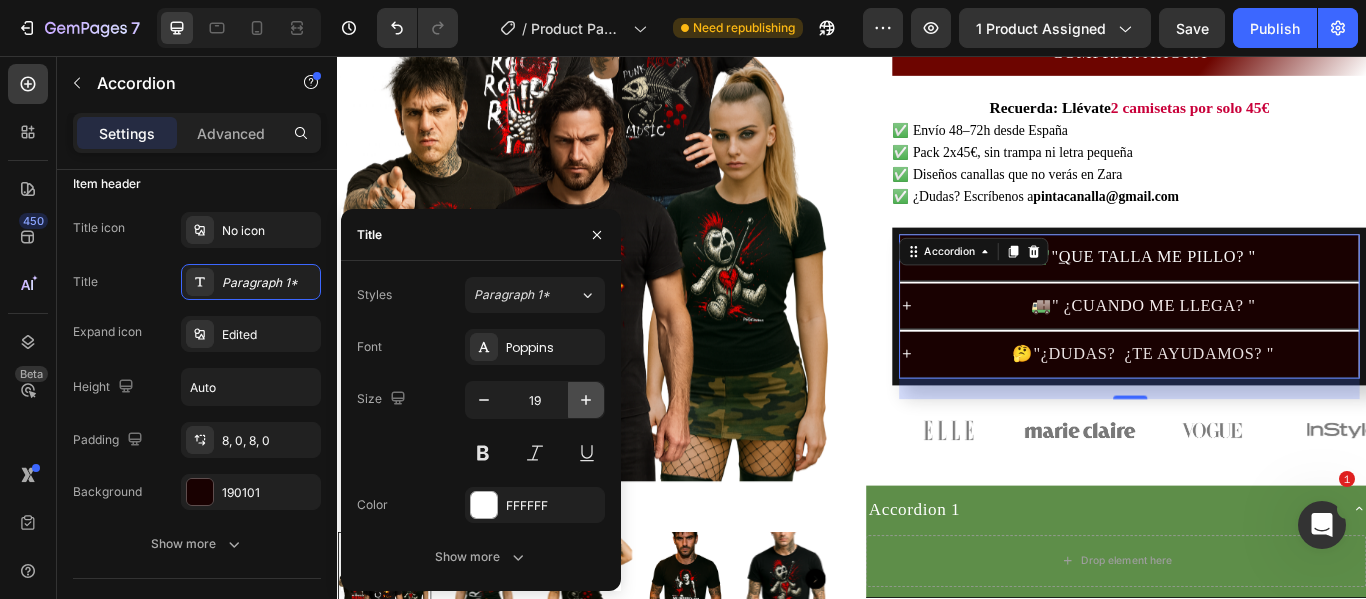 click 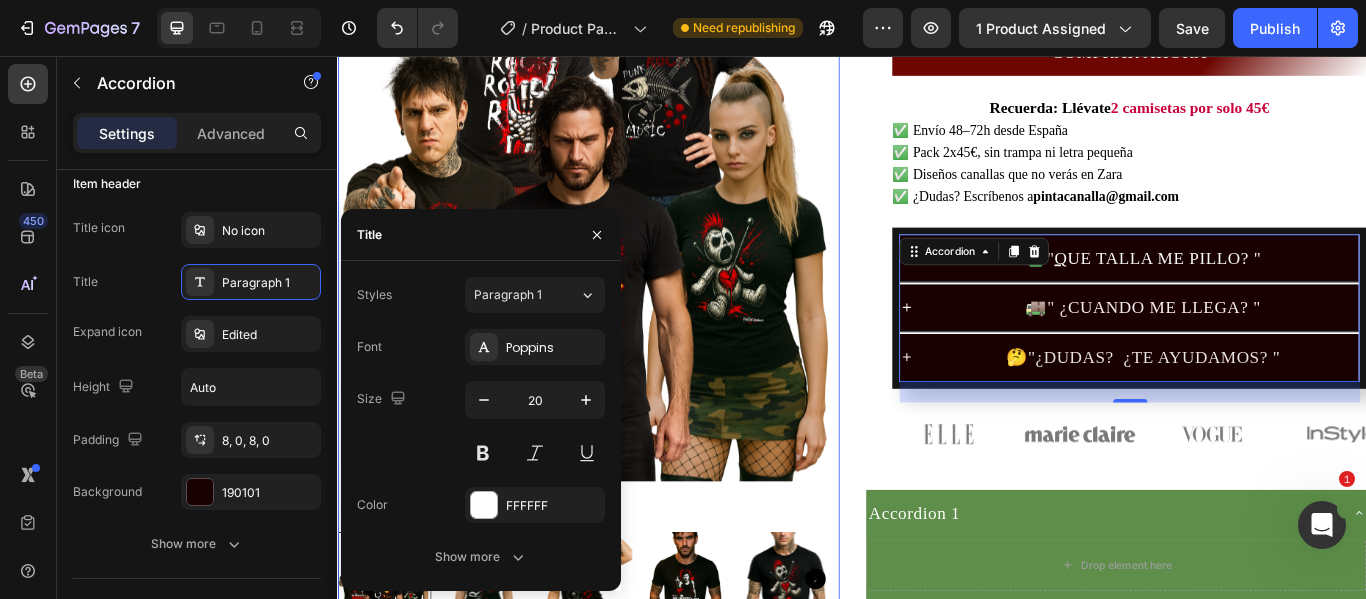 click at bounding box center (629, 213) 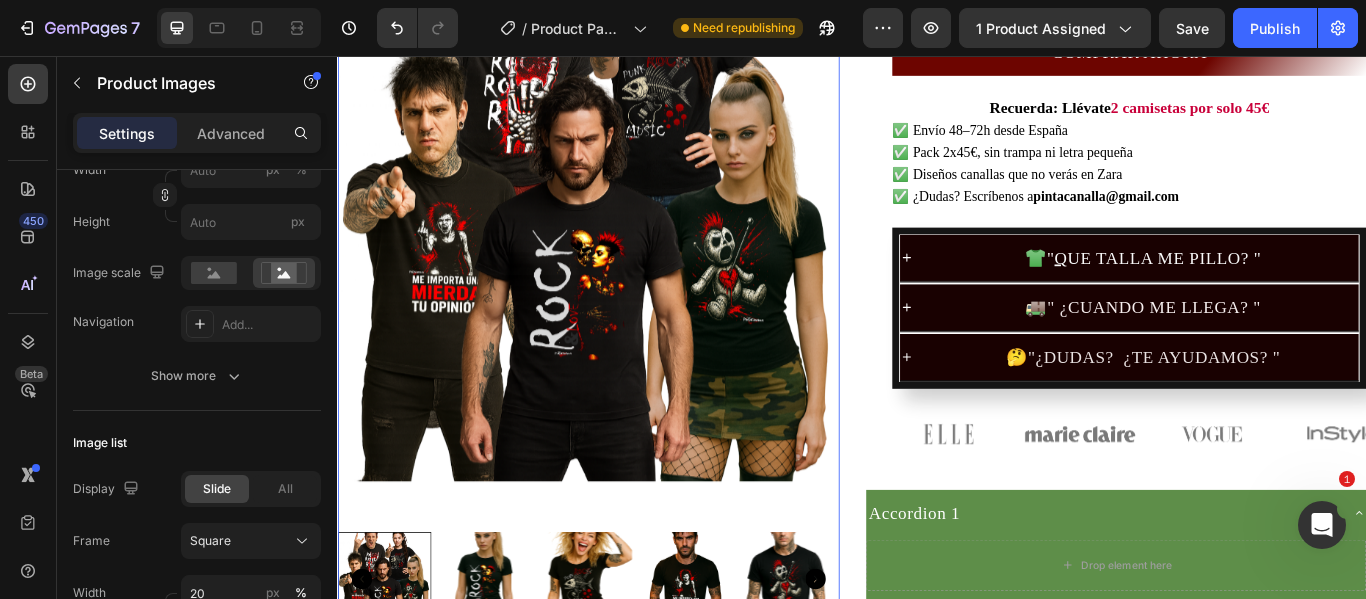 scroll, scrollTop: 0, scrollLeft: 0, axis: both 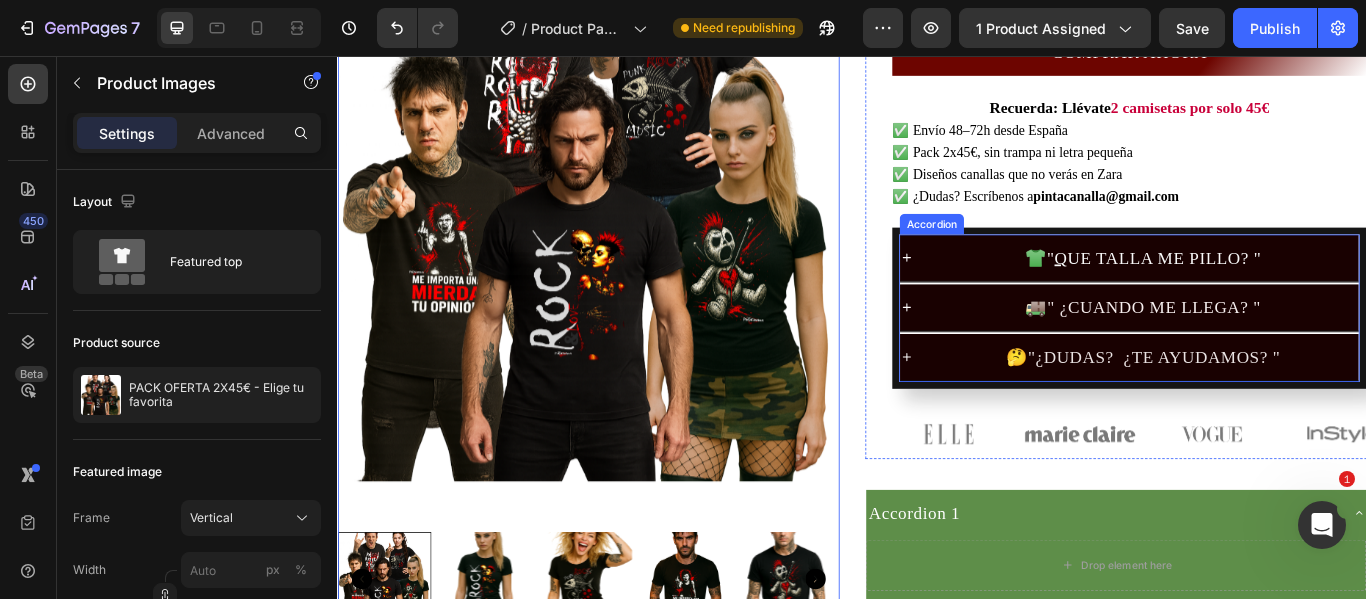 click on "👕    " Q UE TALLA ME PILLO? "" at bounding box center (1260, 291) 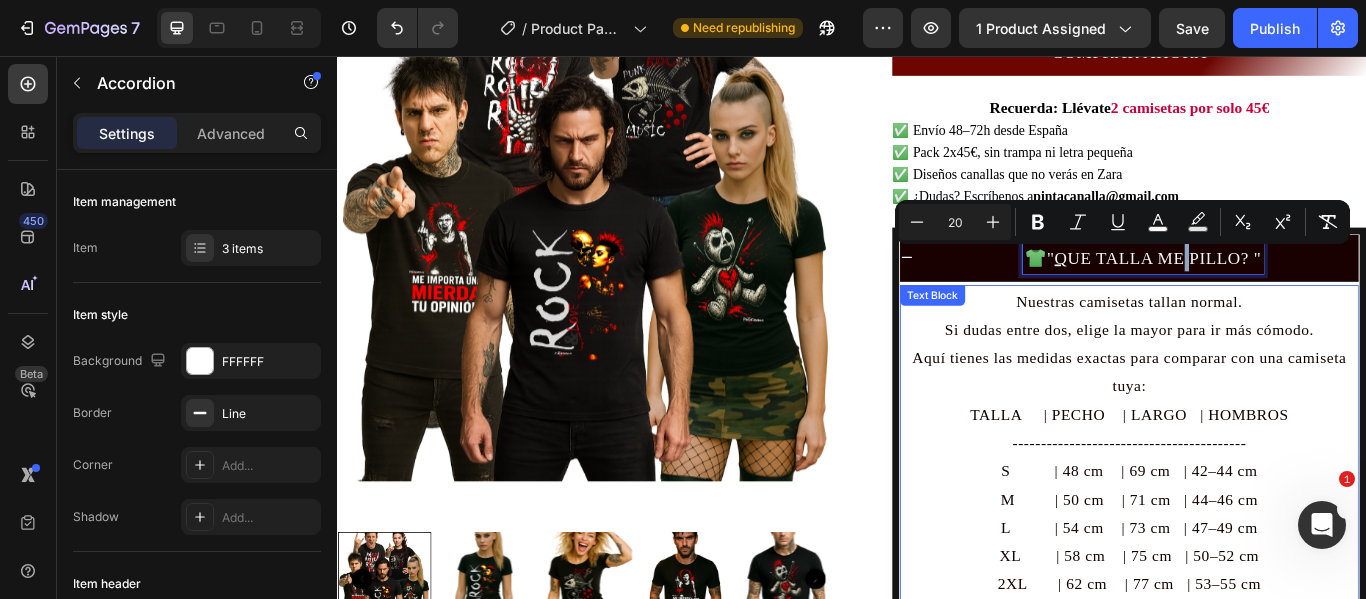 drag, startPoint x: 1327, startPoint y: 288, endPoint x: 1317, endPoint y: 327, distance: 40.261642 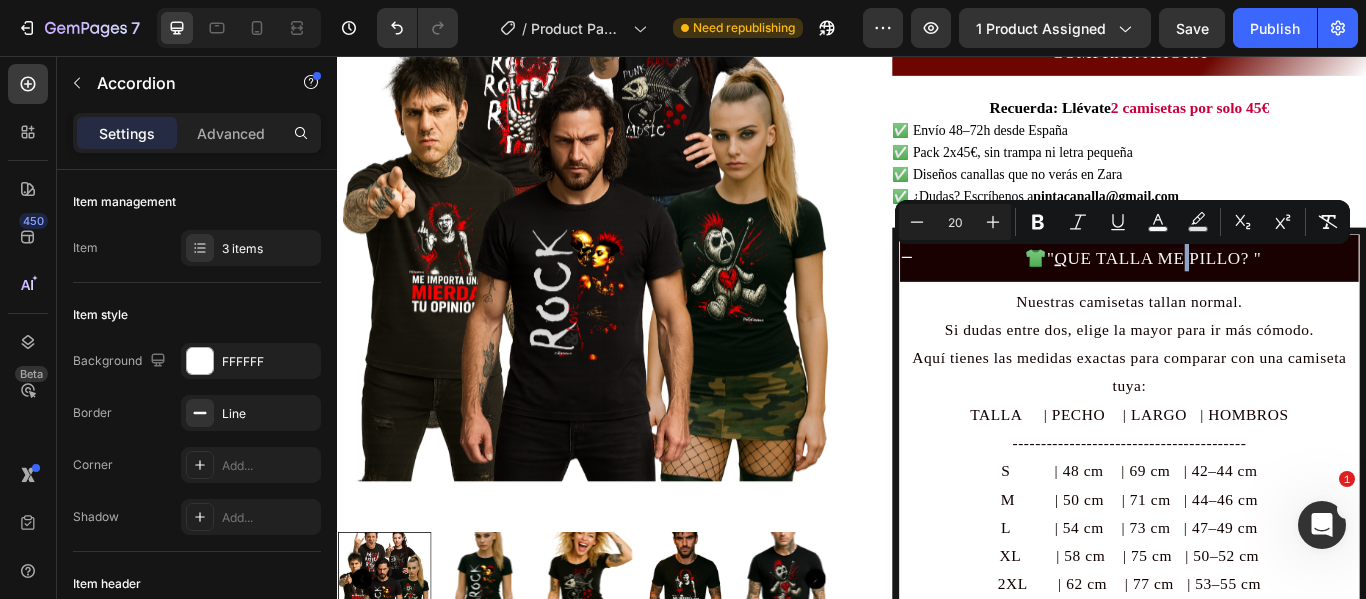 click on "👕    " Q UE TALLA ME PILLO? "" at bounding box center [1276, 291] 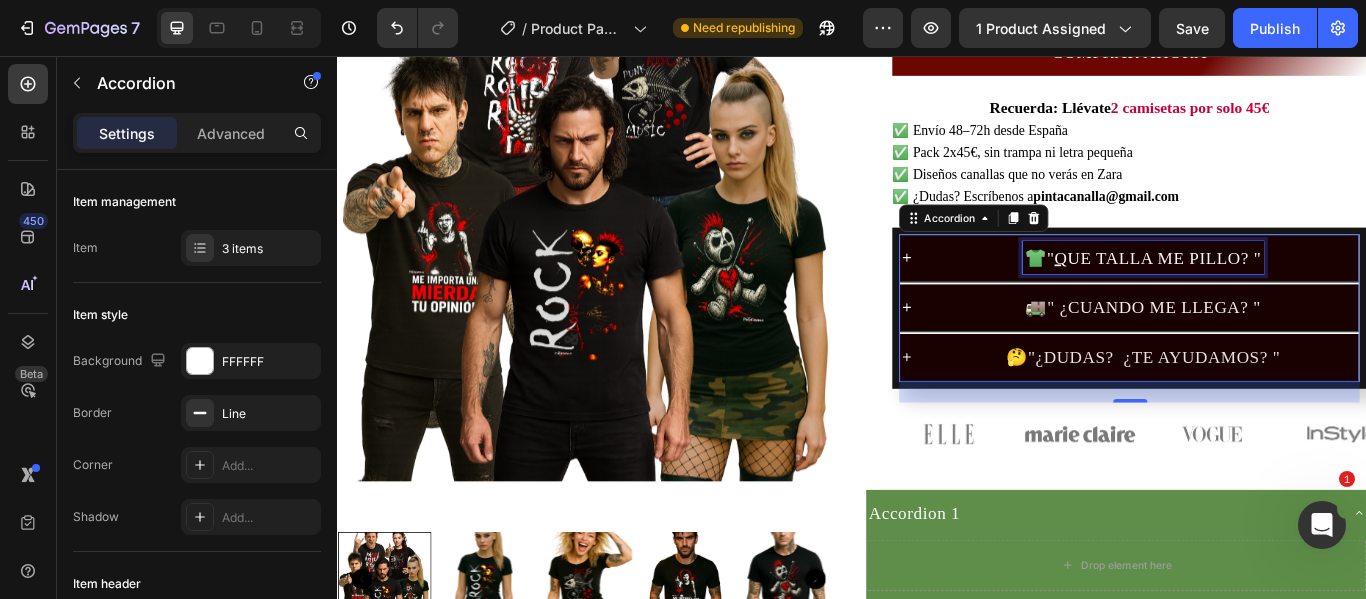 click on "Q UE TALLA ME PILLO? "" at bounding box center (1293, 291) 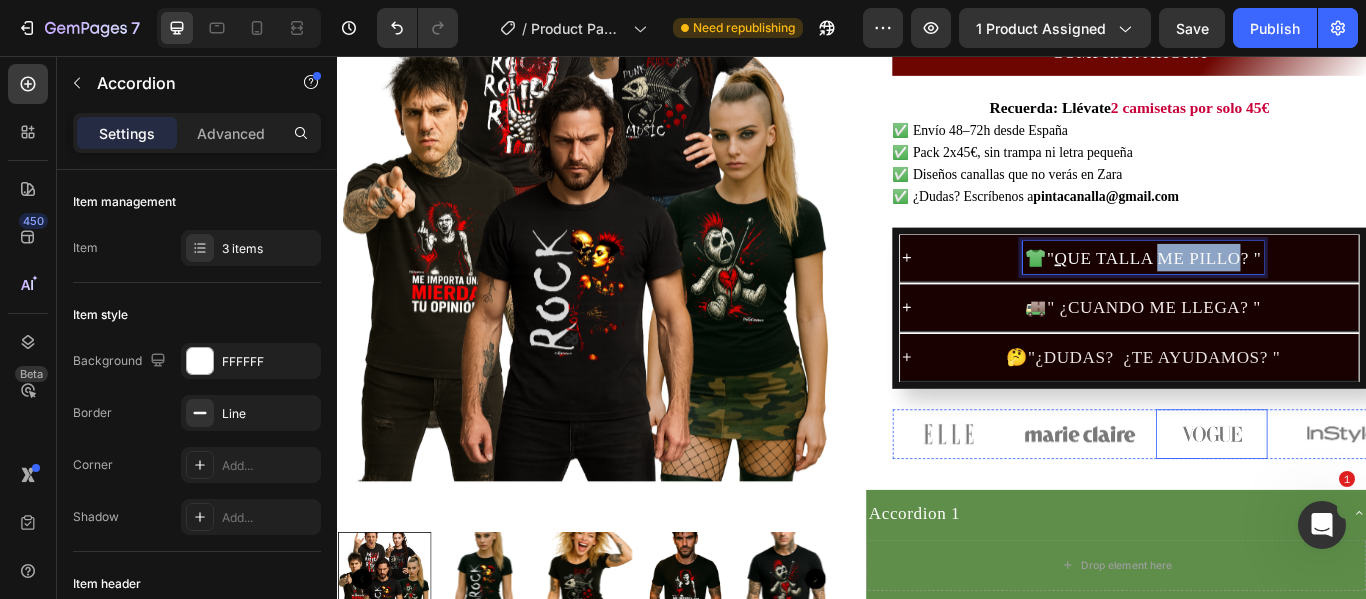 drag, startPoint x: 1386, startPoint y: 295, endPoint x: 1331, endPoint y: 481, distance: 193.96133 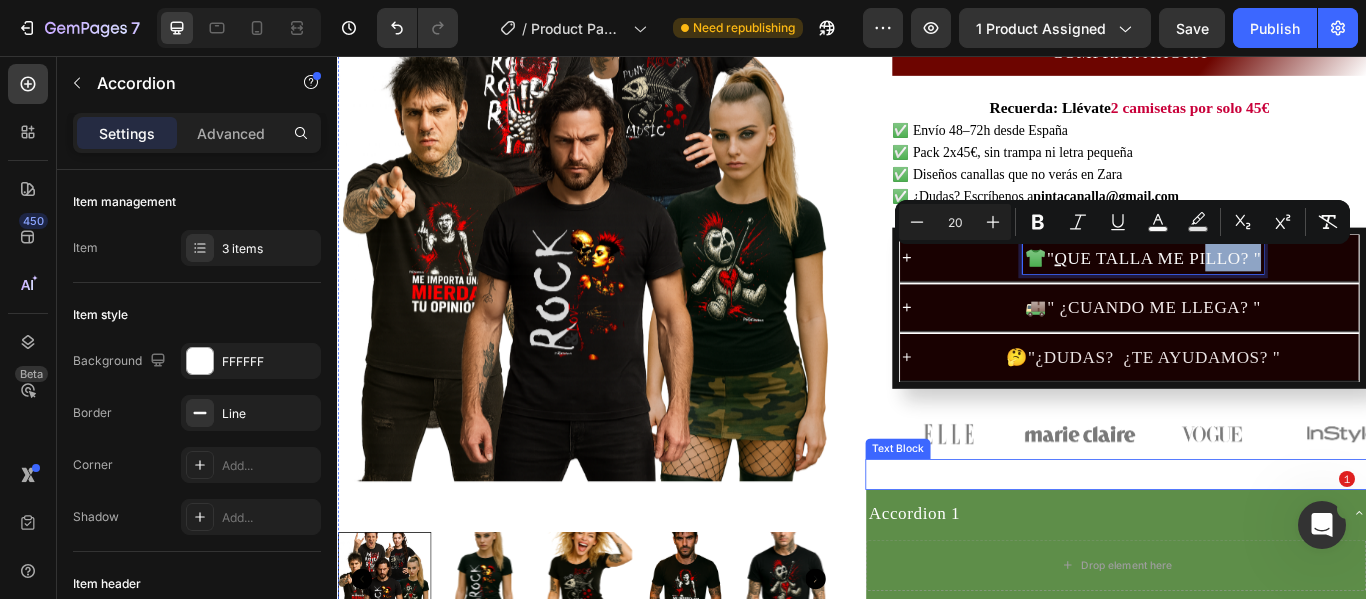 drag, startPoint x: 1415, startPoint y: 300, endPoint x: 1352, endPoint y: 553, distance: 260.72592 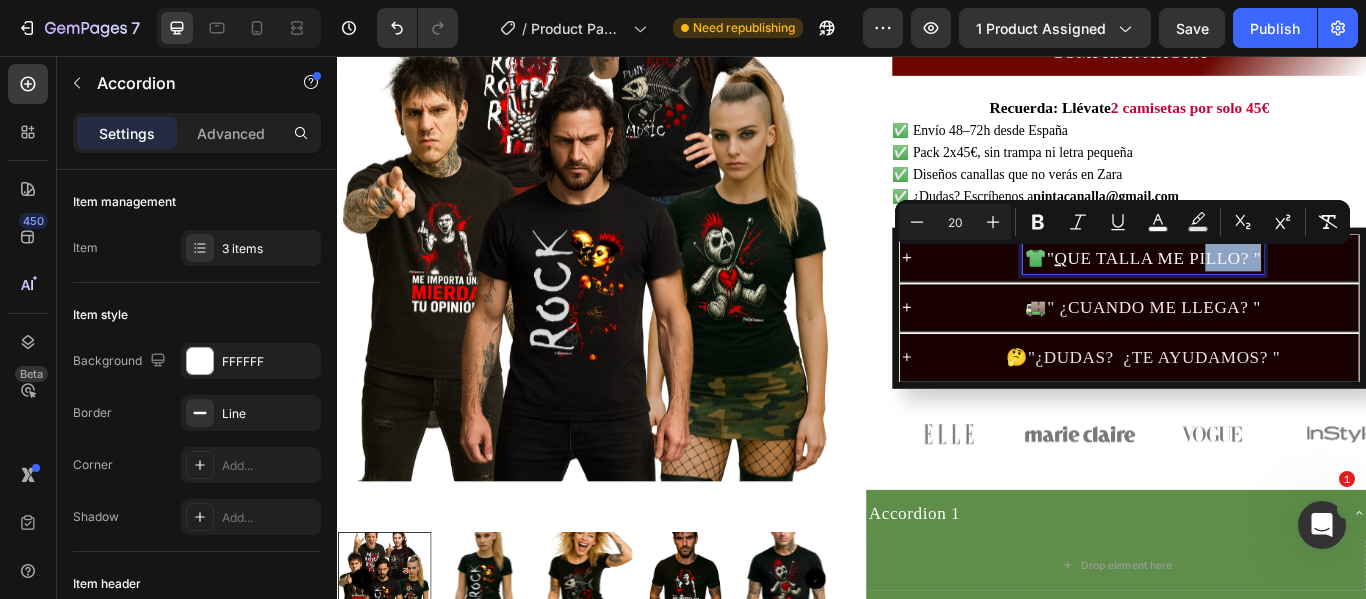 click on "Q UE TALLA ME PILLO? "" at bounding box center (1293, 291) 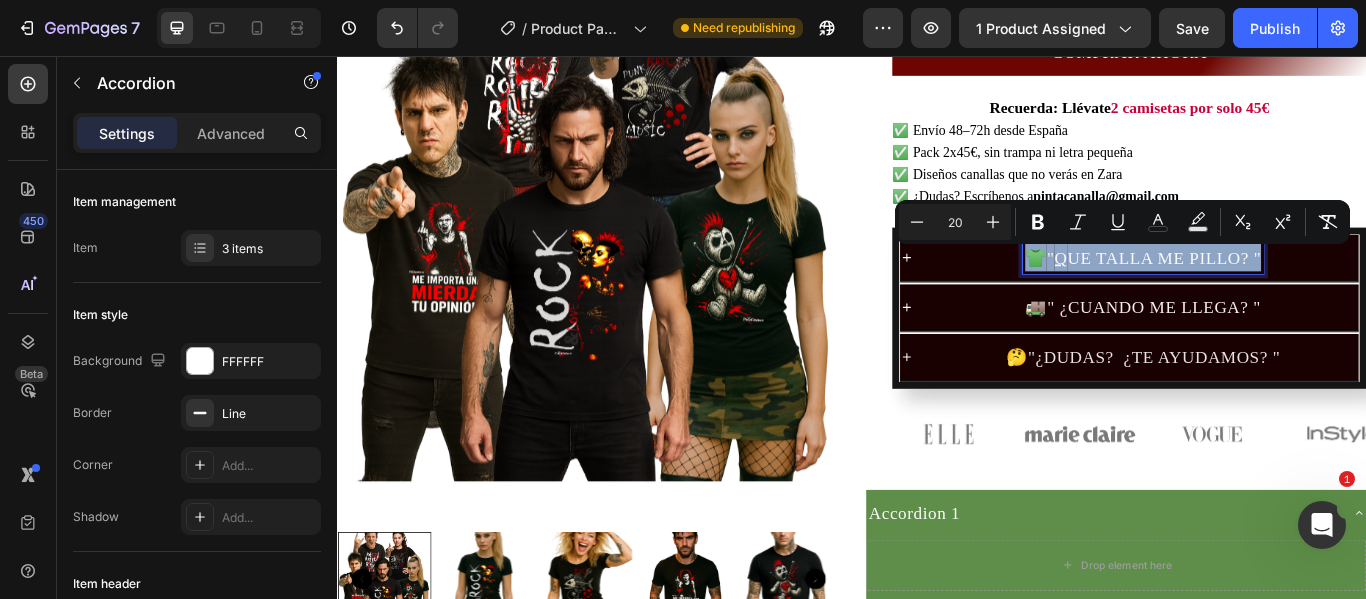 drag, startPoint x: 1412, startPoint y: 295, endPoint x: 1116, endPoint y: 316, distance: 296.744 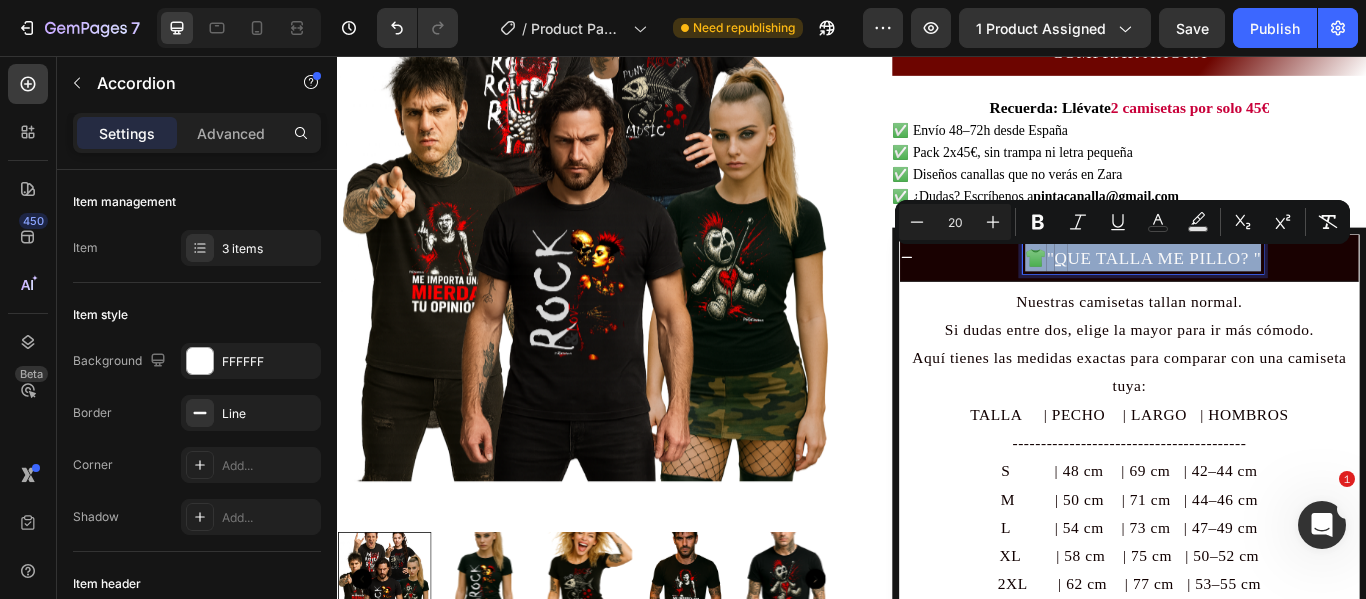 copy on "👕    " Q UE TALLA ME PILLO? "" 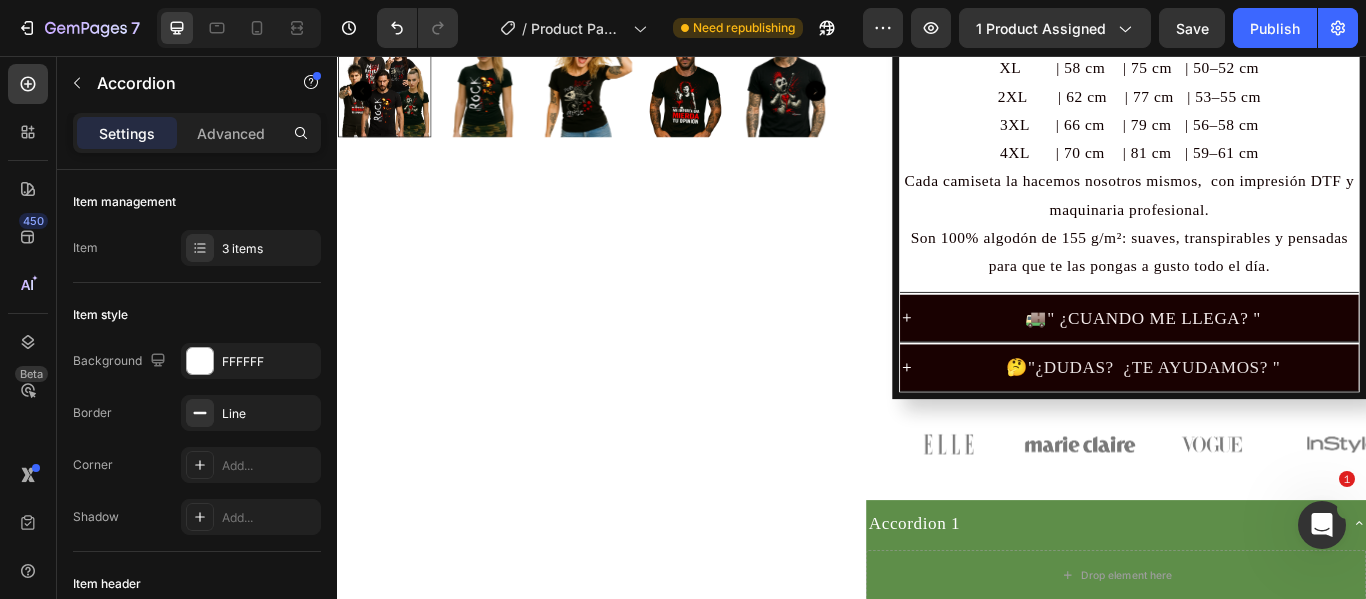 scroll, scrollTop: 1100, scrollLeft: 0, axis: vertical 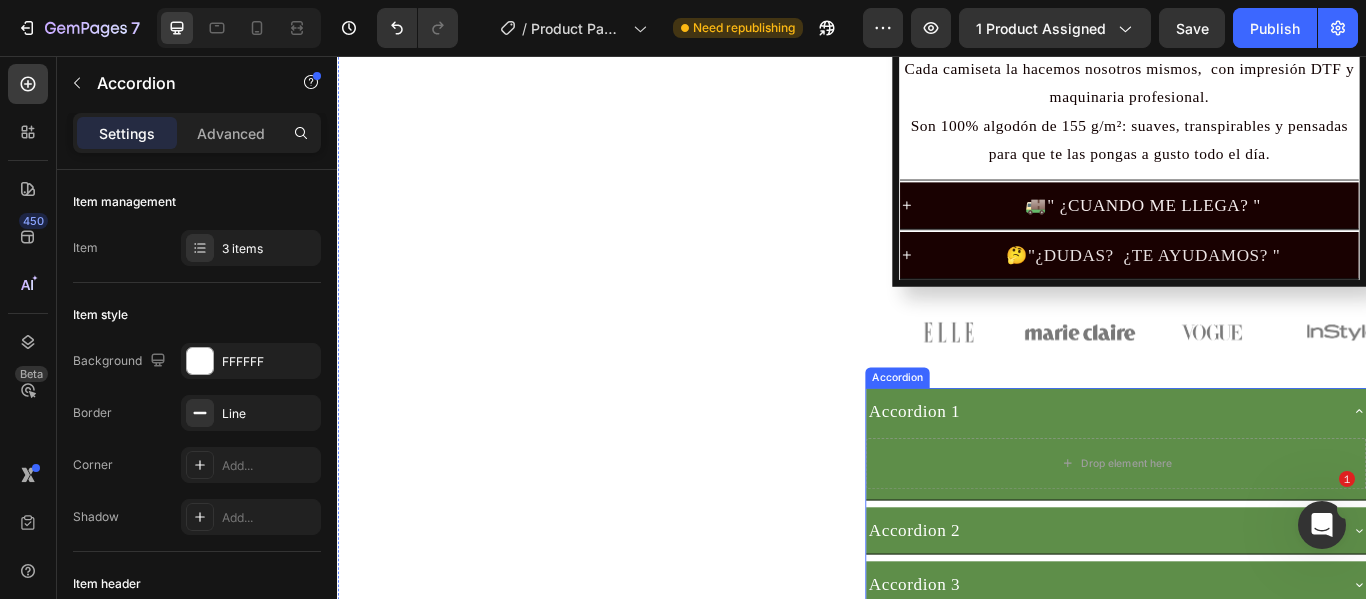 click on "Accordion 1" at bounding box center (1009, 470) 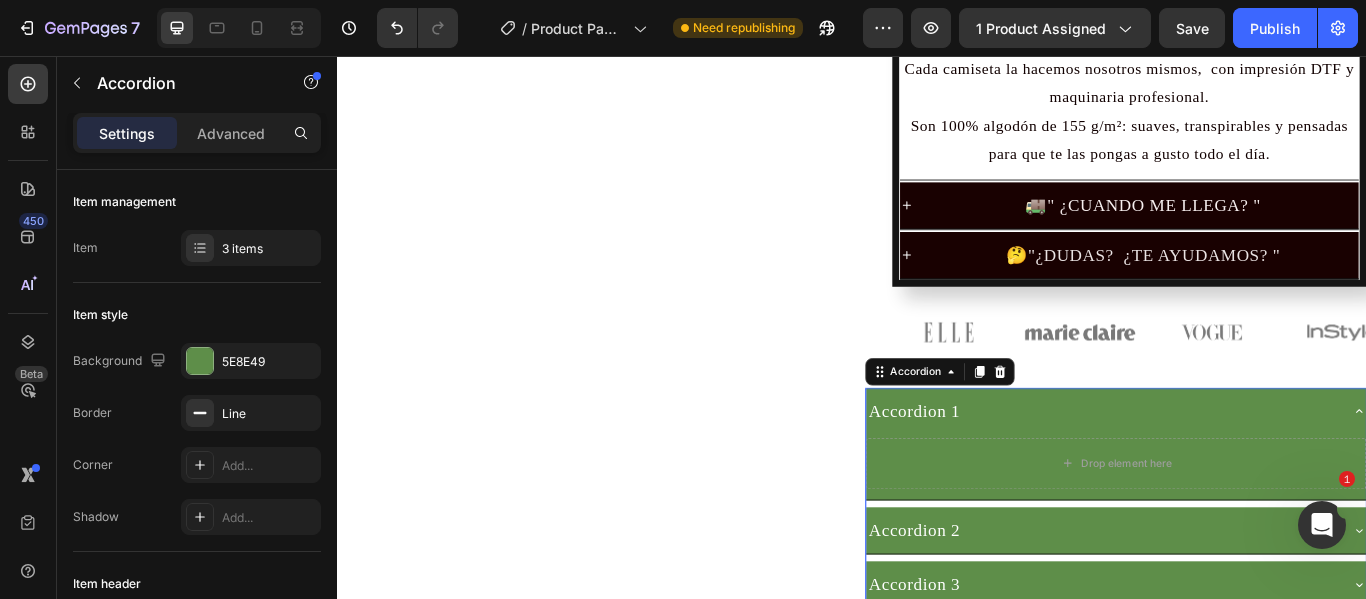 click on "Accordion 1" at bounding box center [1009, 470] 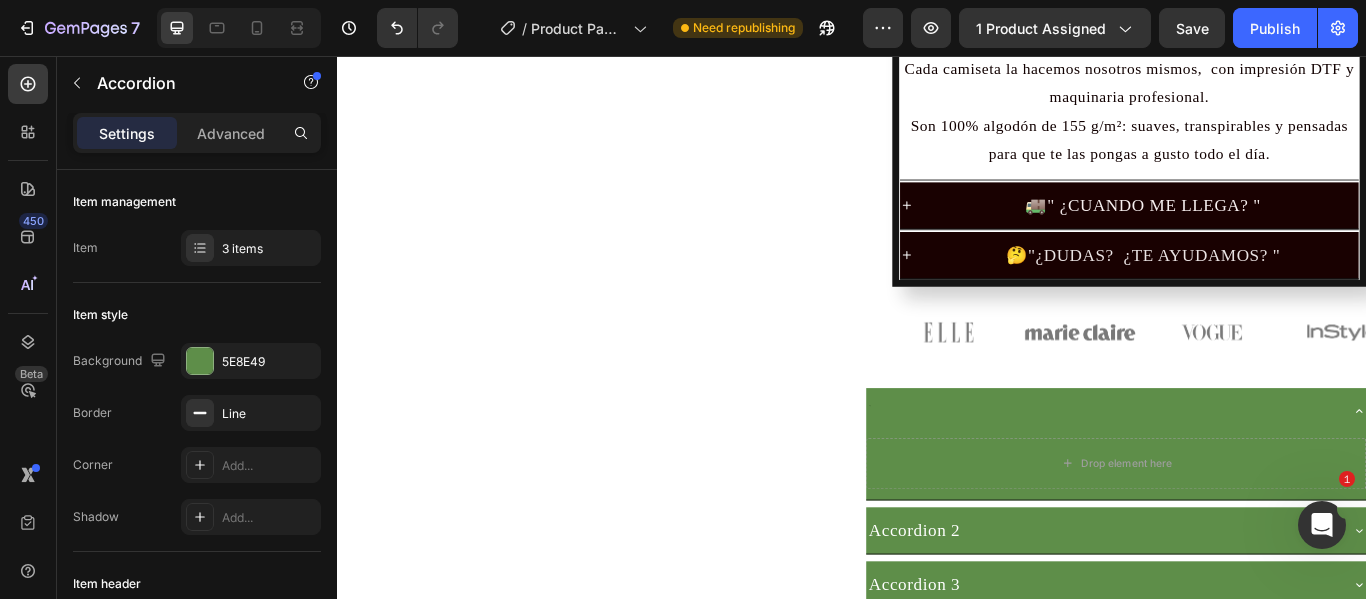 scroll, scrollTop: 1095, scrollLeft: 0, axis: vertical 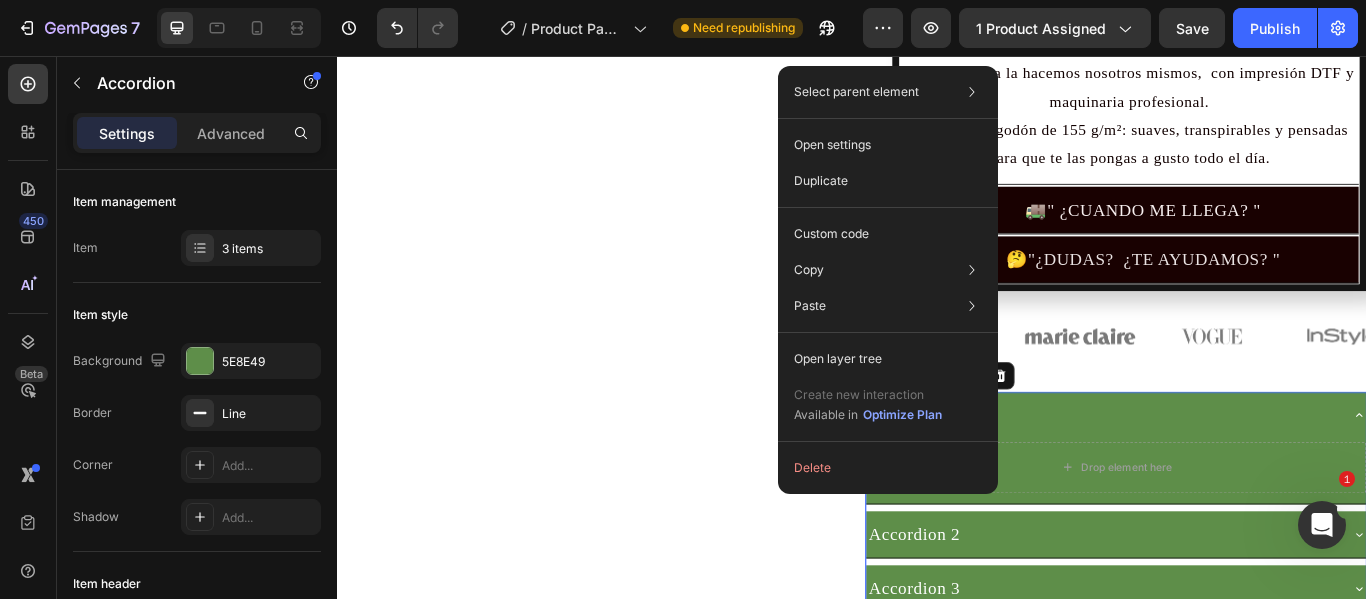 click on "Drop element here" at bounding box center [1244, 540] 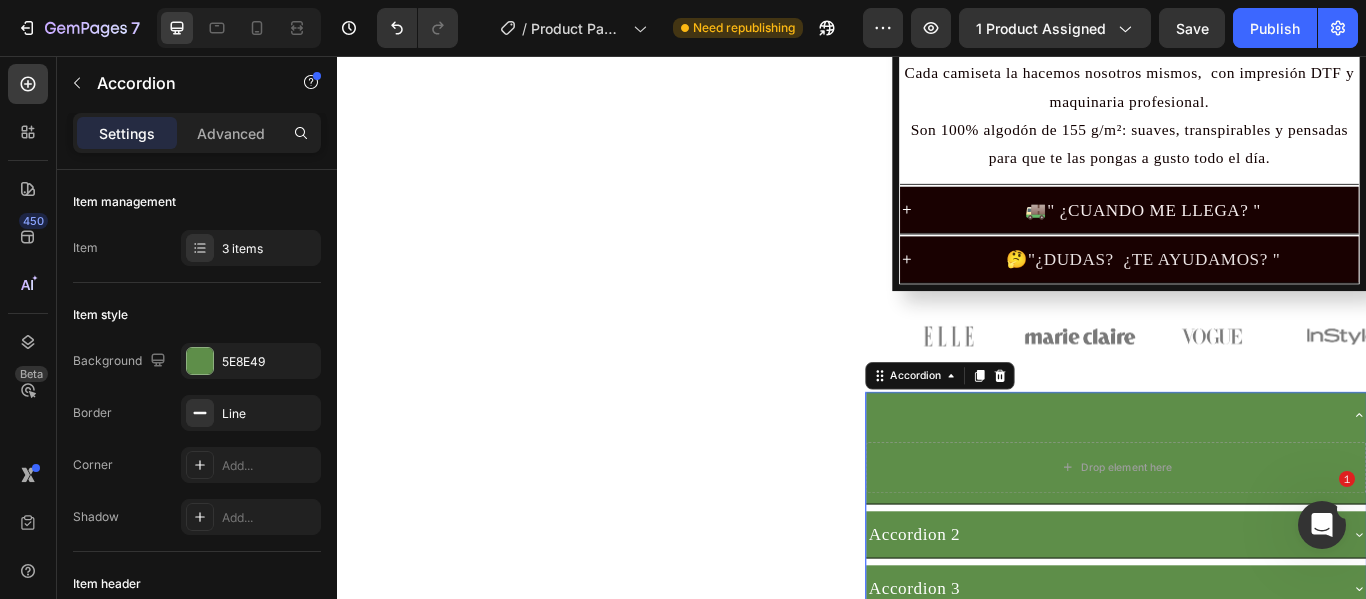 click at bounding box center (956, 475) 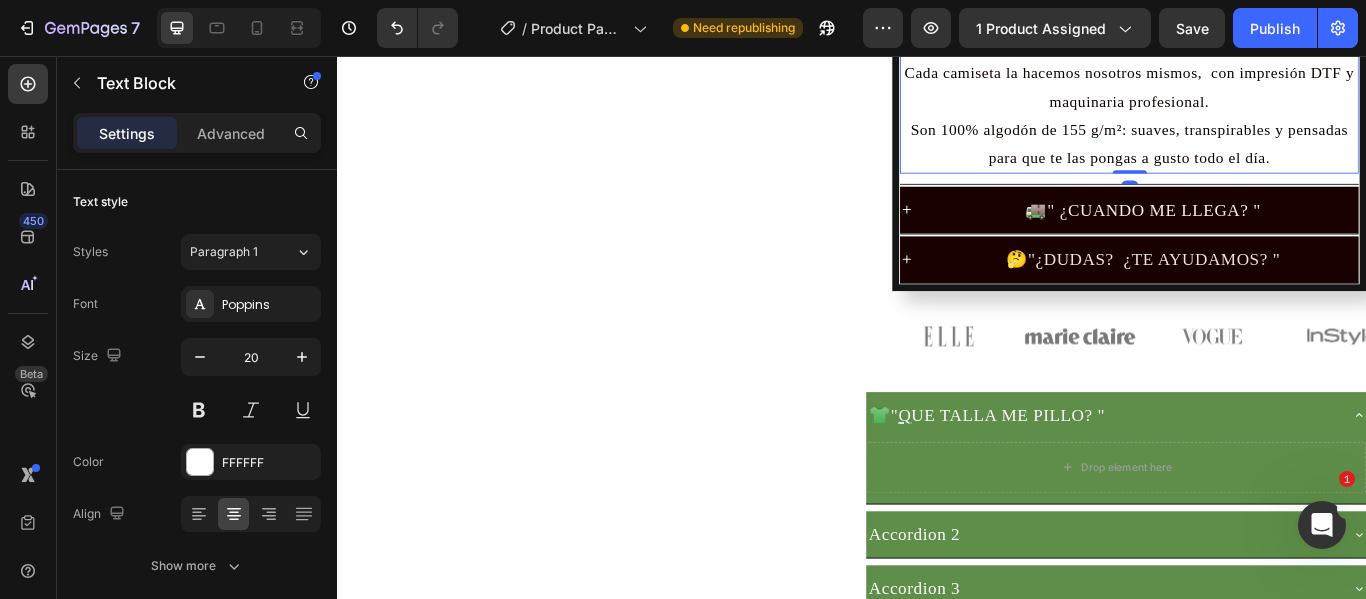 click on "3XL      | 66 cm    | 79 cm   | 56–58 cm 4XL      | 70 cm    | 81 cm   | 59–61 cm Cada camiseta la hacemos nosotros mismos,  con impresión DTF y maquinaria profesional. Son 100% algodón de 155 g/m²: suaves, transpirables y pensadas para que te las pongas a gusto todo el día." at bounding box center (1260, 92) 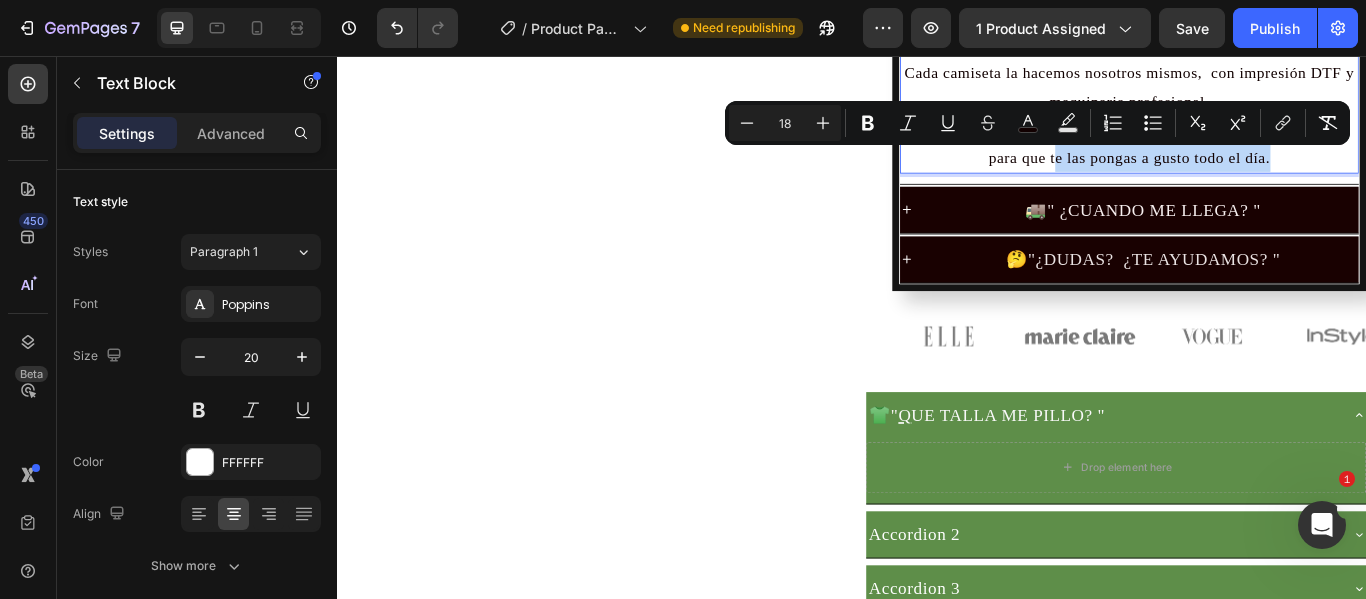 drag, startPoint x: 1427, startPoint y: 178, endPoint x: 1166, endPoint y: 188, distance: 261.1915 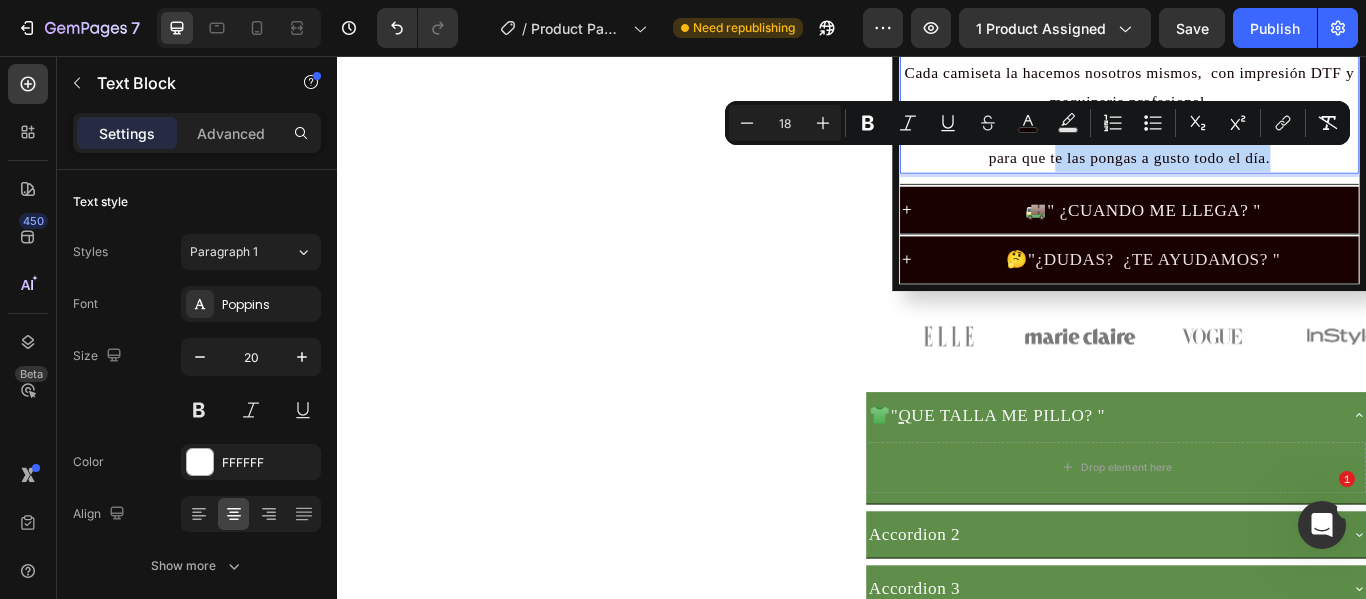 click on "3XL      | 66 cm    | 79 cm   | 56–58 cm 4XL      | 70 cm    | 81 cm   | 59–61 cm Cada camiseta la hacemos nosotros mismos,  con impresión DTF y maquinaria profesional. Son 100% algodón de 155 g/m²: suaves, transpirables y pensadas para que te las pongas a gusto todo el día." at bounding box center (1260, 92) 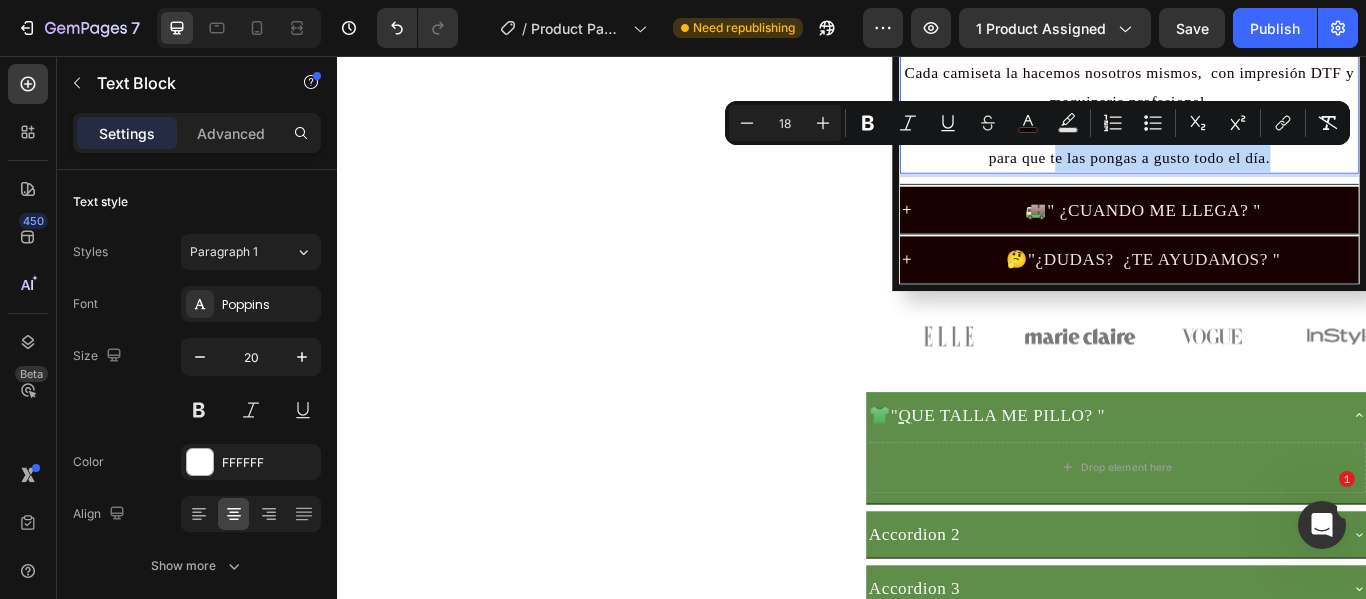 click on "3XL      | 66 cm    | 79 cm   | 56–58 cm 4XL      | 70 cm    | 81 cm   | 59–61 cm Cada camiseta la hacemos nosotros mismos,  con impresión DTF y maquinaria profesional. Son 100% algodón de 155 g/m²: suaves, transpirables y pensadas para que te las pongas a gusto todo el día." at bounding box center (1260, 92) 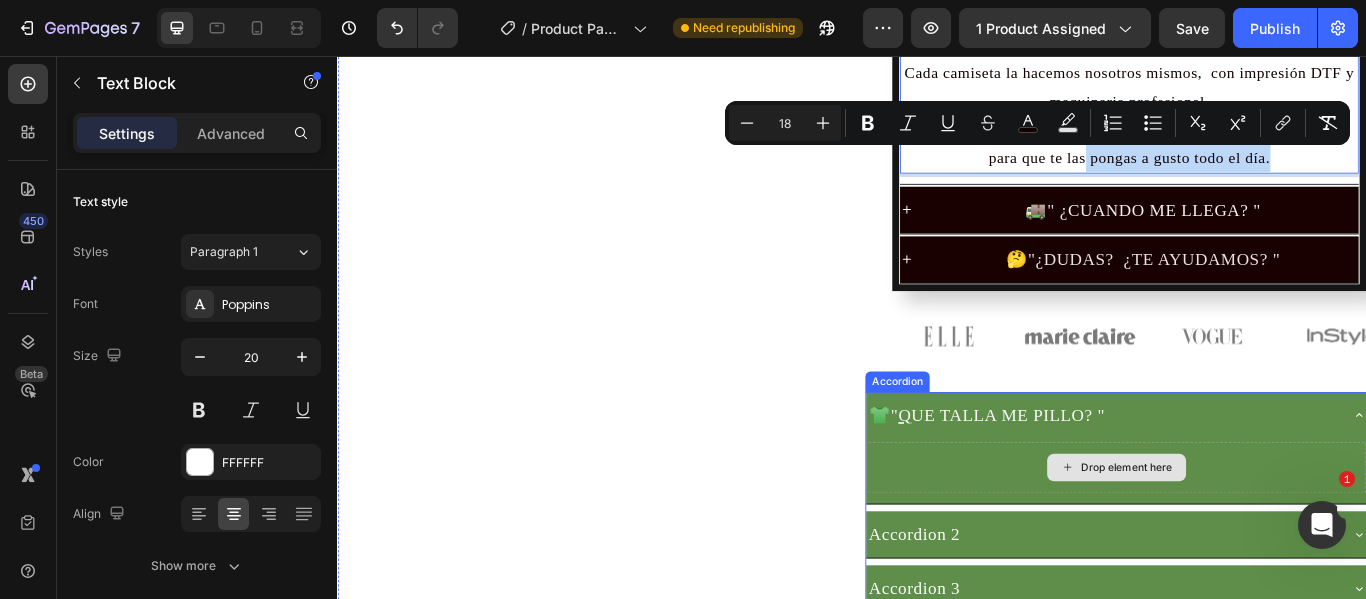 drag, startPoint x: 1447, startPoint y: 167, endPoint x: 1196, endPoint y: 537, distance: 447.1029 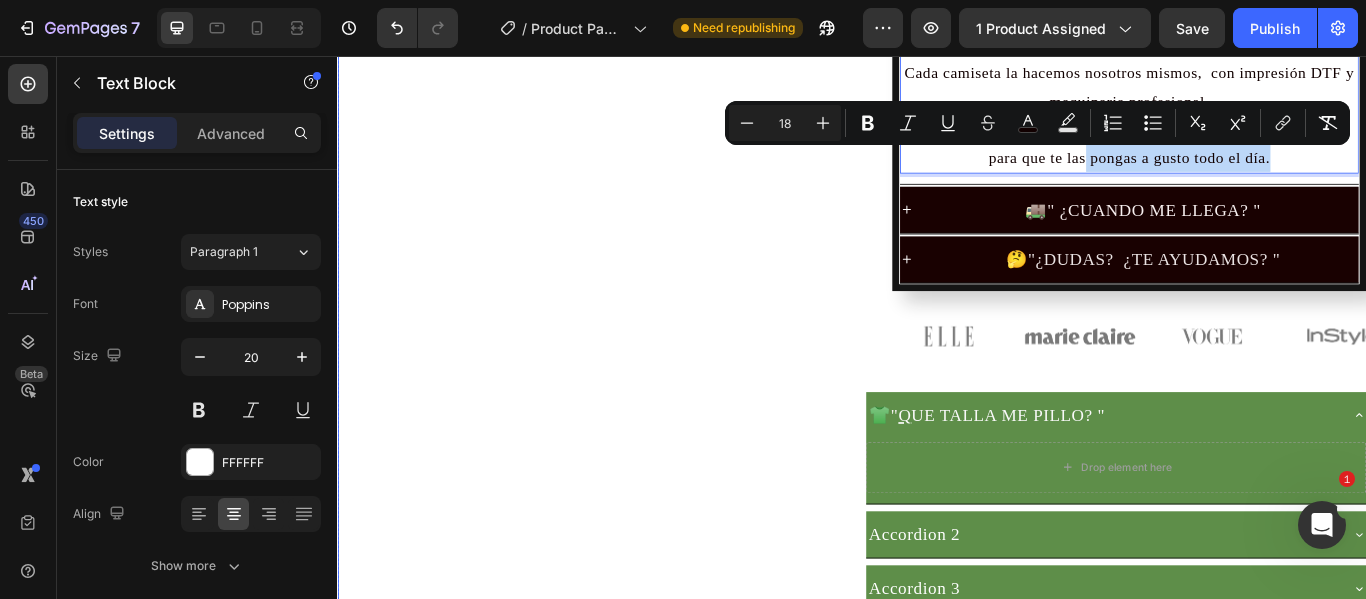 click on "1 camiseta por 29€ 🔥  Llévate  2  por solo  45€ 👕 Elige 2 entre 5 diseños exclusivos Camisetas que no pasan desapercibidas. Text Block
Product Images Text Block" at bounding box center [629, -147] 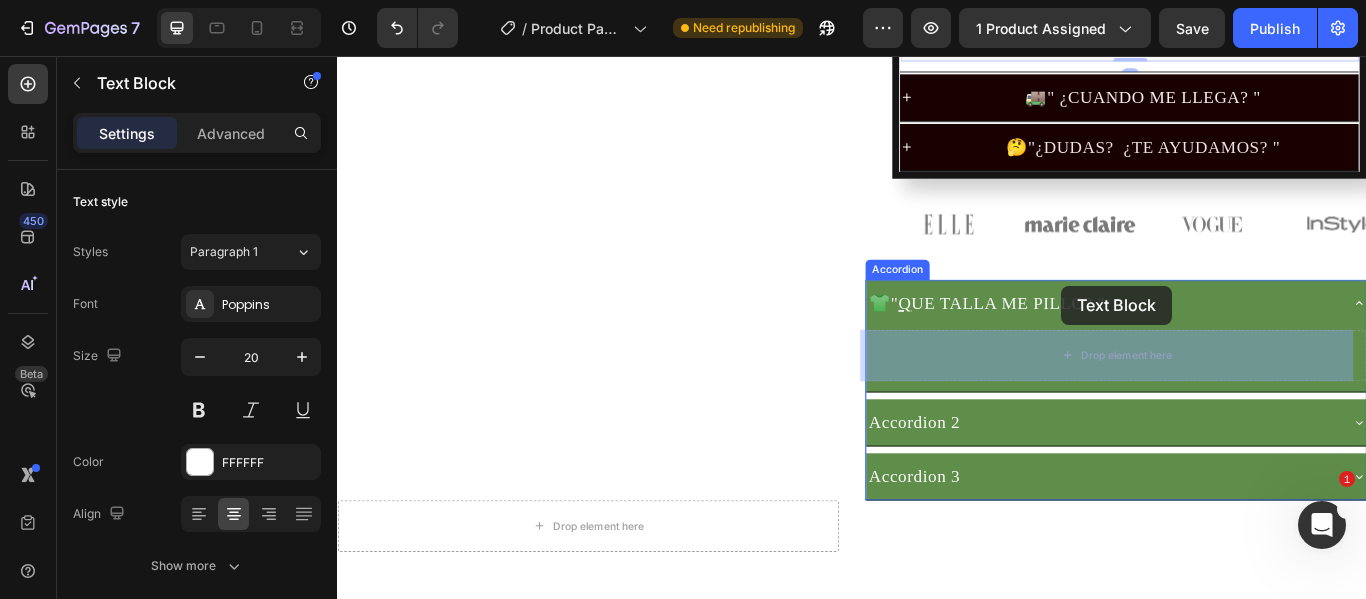 scroll, scrollTop: 1324, scrollLeft: 0, axis: vertical 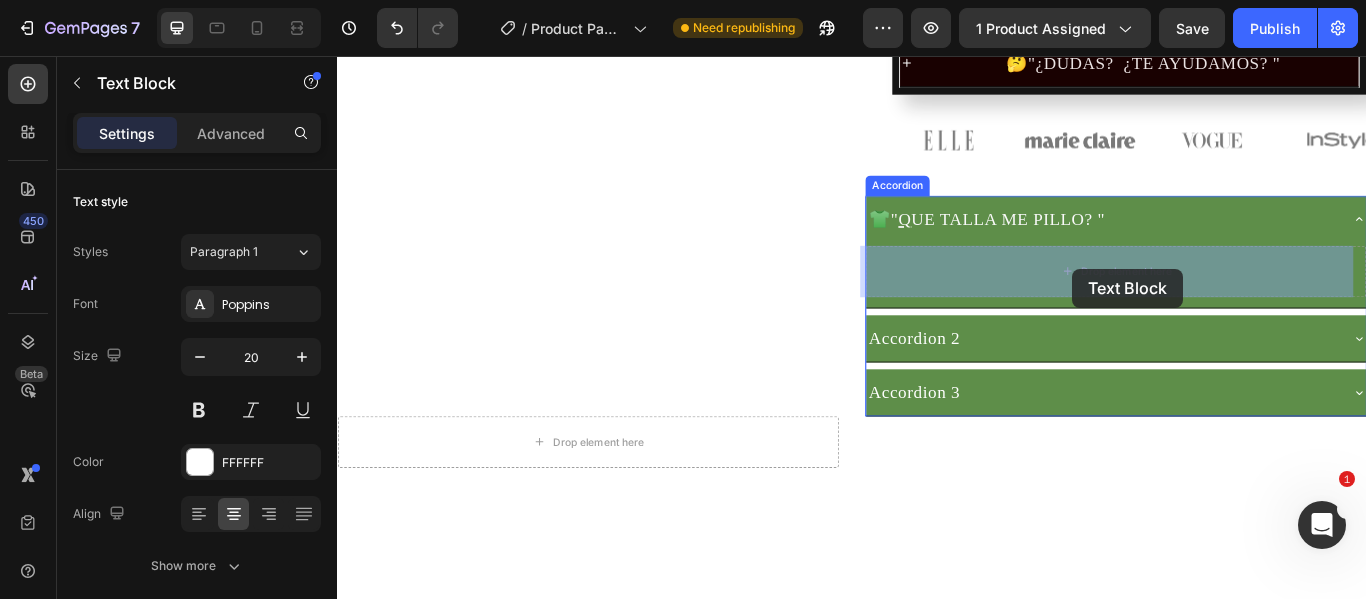 drag, startPoint x: 1134, startPoint y: 193, endPoint x: 1194, endPoint y: 304, distance: 126.178444 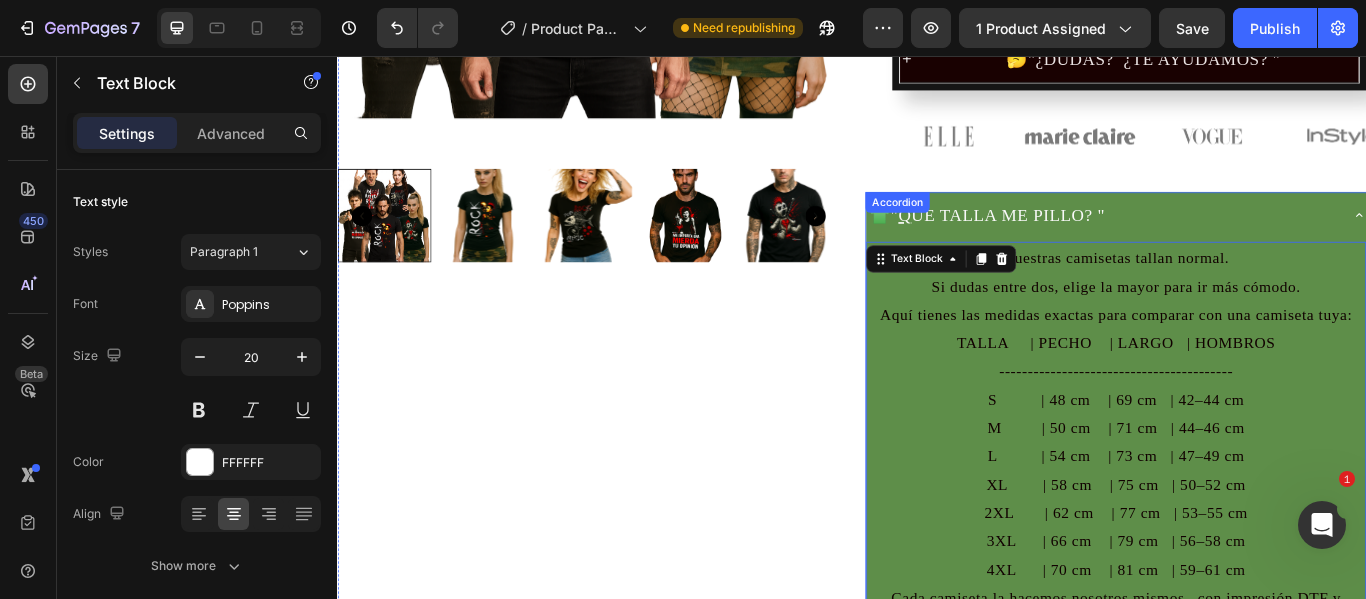 scroll, scrollTop: 724, scrollLeft: 0, axis: vertical 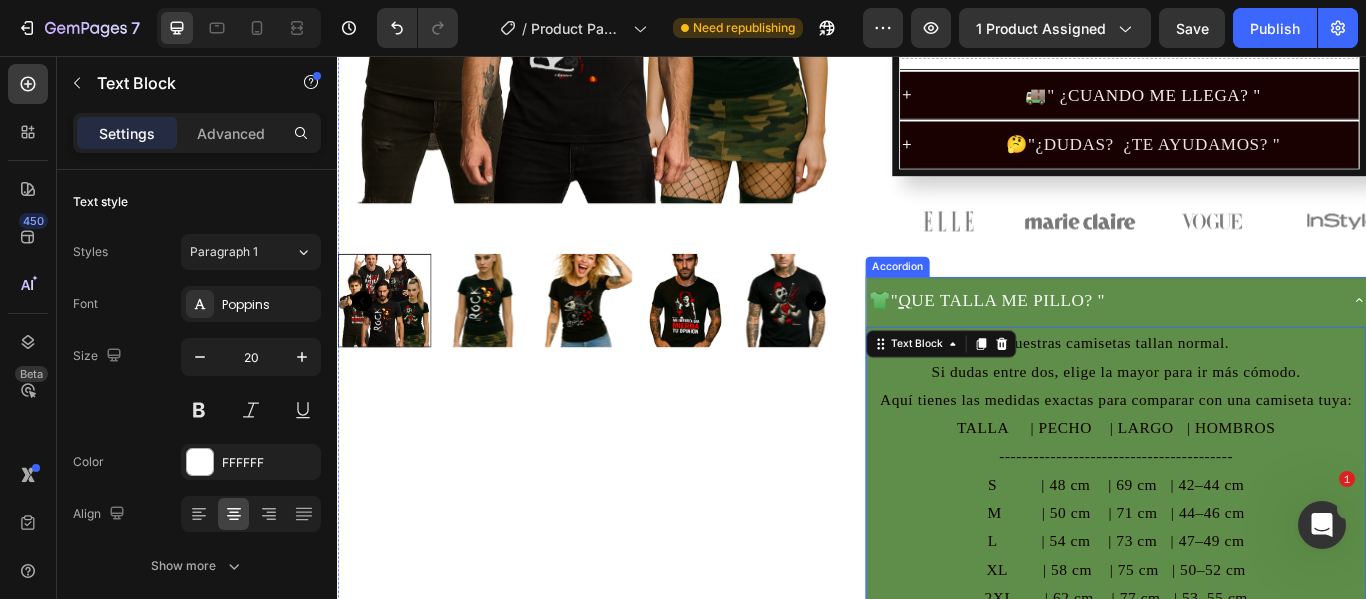 click on "Q UE TALLA ME PILLO? "" at bounding box center (1111, 341) 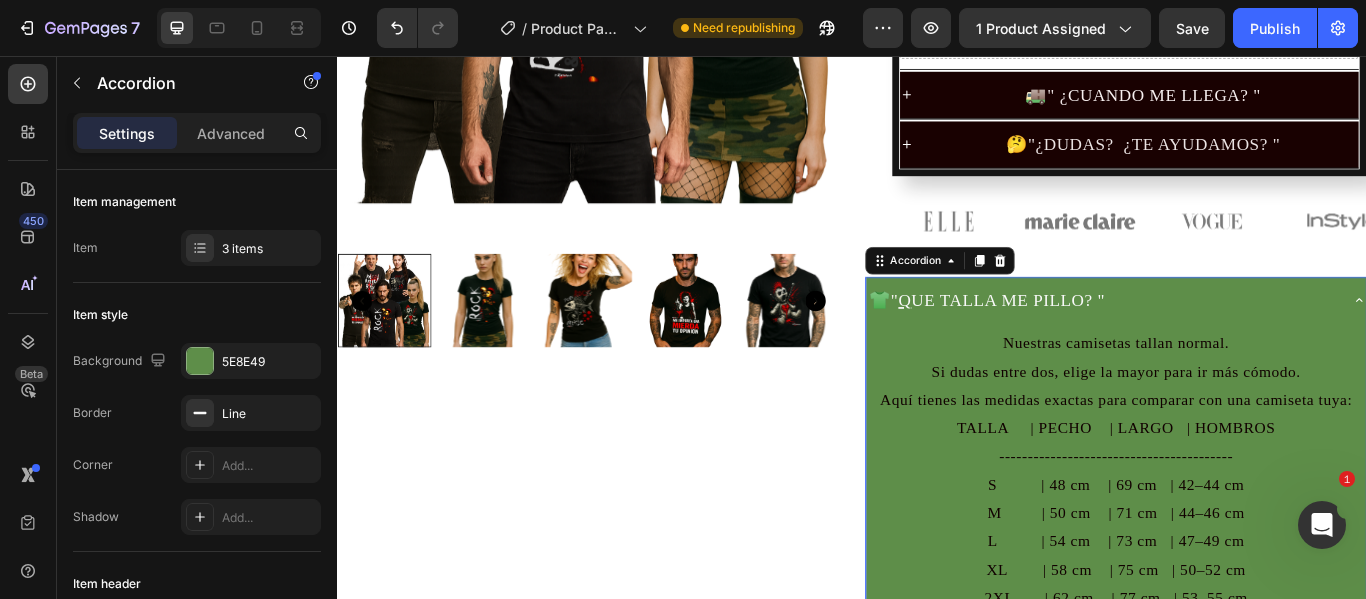 click on "👕    " Q UE TALLA ME PILLO? "" at bounding box center (1228, 341) 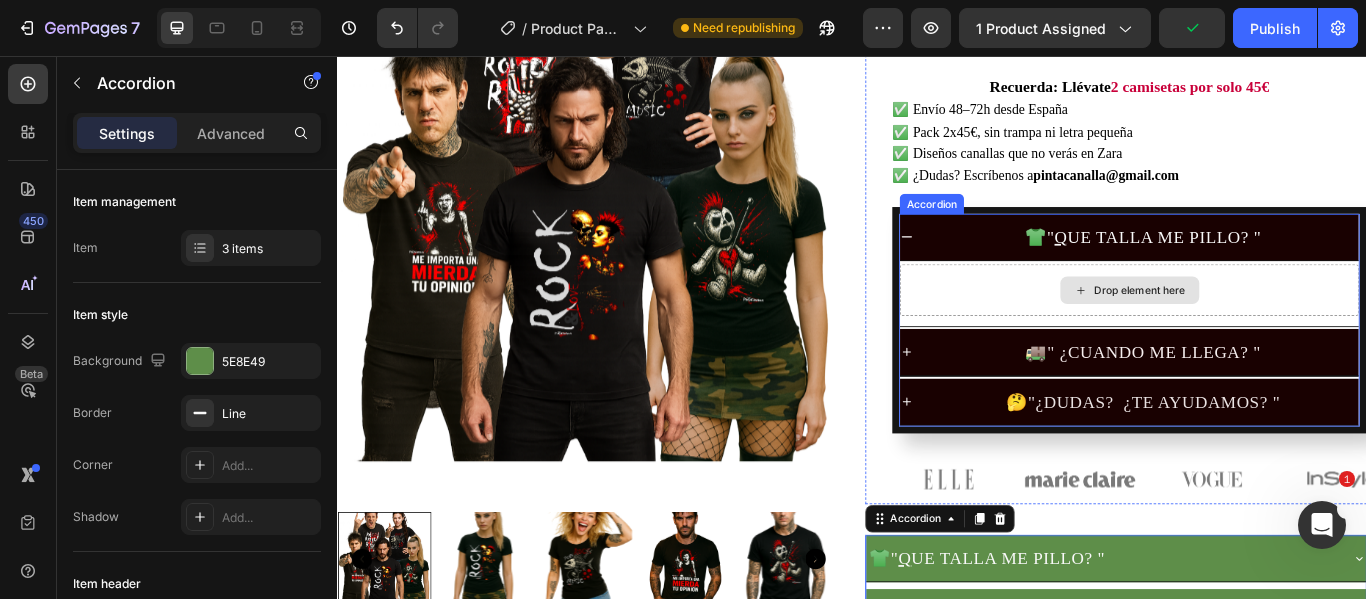 scroll, scrollTop: 524, scrollLeft: 0, axis: vertical 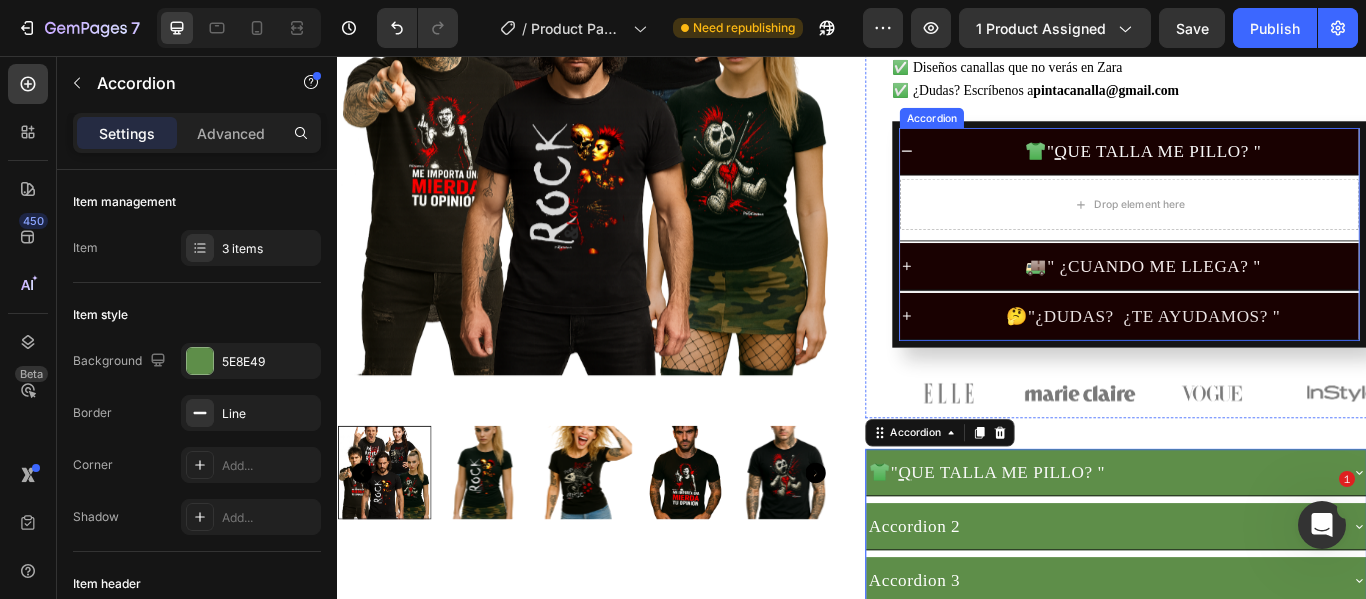 click on "CUANDO ME LLEGA? "" at bounding box center [1301, 301] 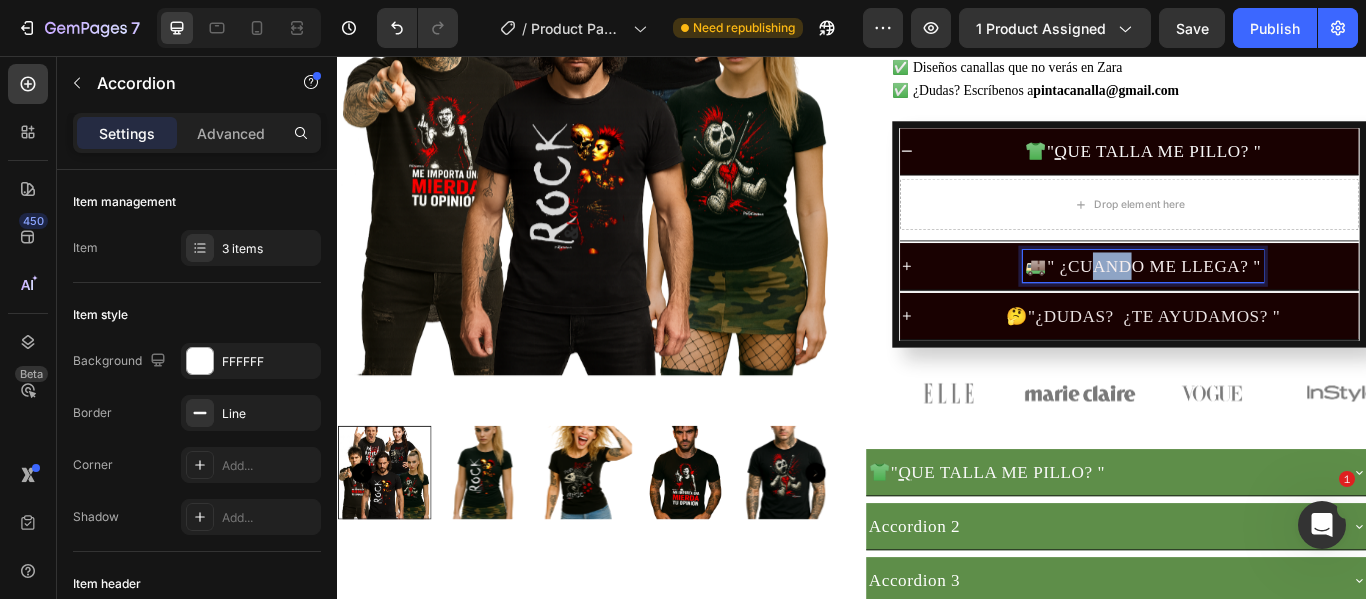 drag, startPoint x: 1258, startPoint y: 307, endPoint x: 1218, endPoint y: 358, distance: 64.815125 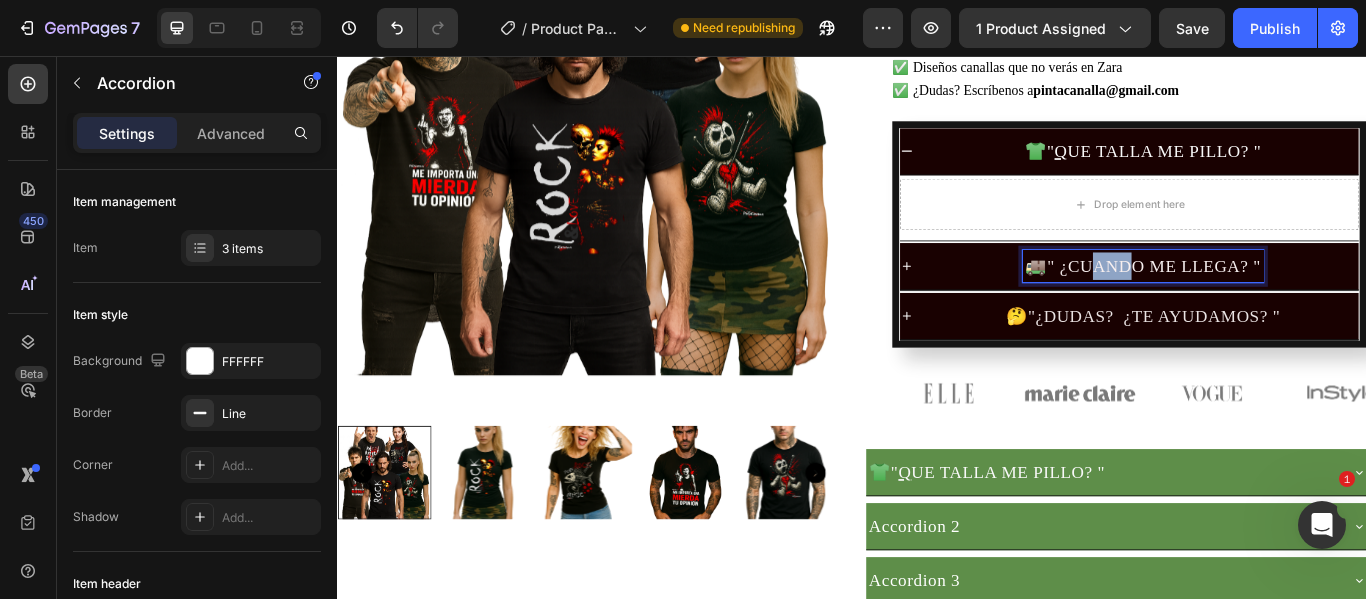 click on "👕    " Q UE TALLA ME PILLO? "
Drop element here
🚚   " ¿ CUANDO ME LLEGA? "
🤔  "¿DUDAS?  ¿TE AYUDAMOS? "" at bounding box center [1260, 264] 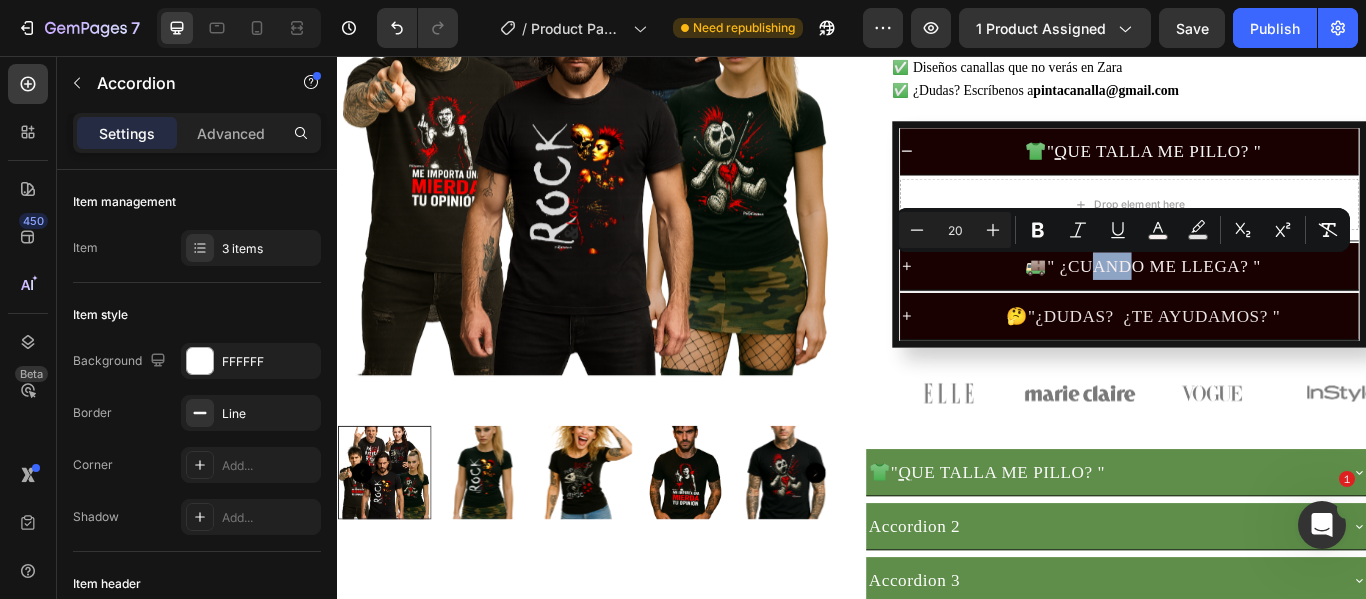 click on "🚚   " ¿ CUANDO ME LLEGA? "" at bounding box center (1276, 301) 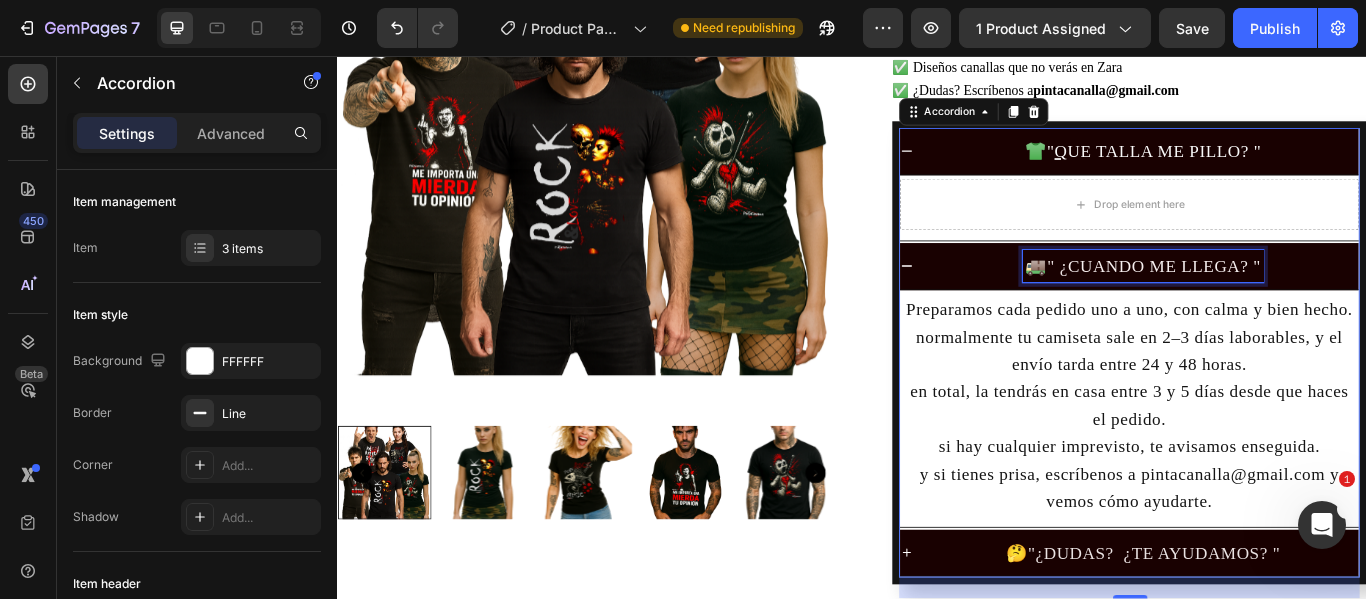 click on "🚚   " ¿ CUANDO ME LLEGA? "" at bounding box center [1276, 301] 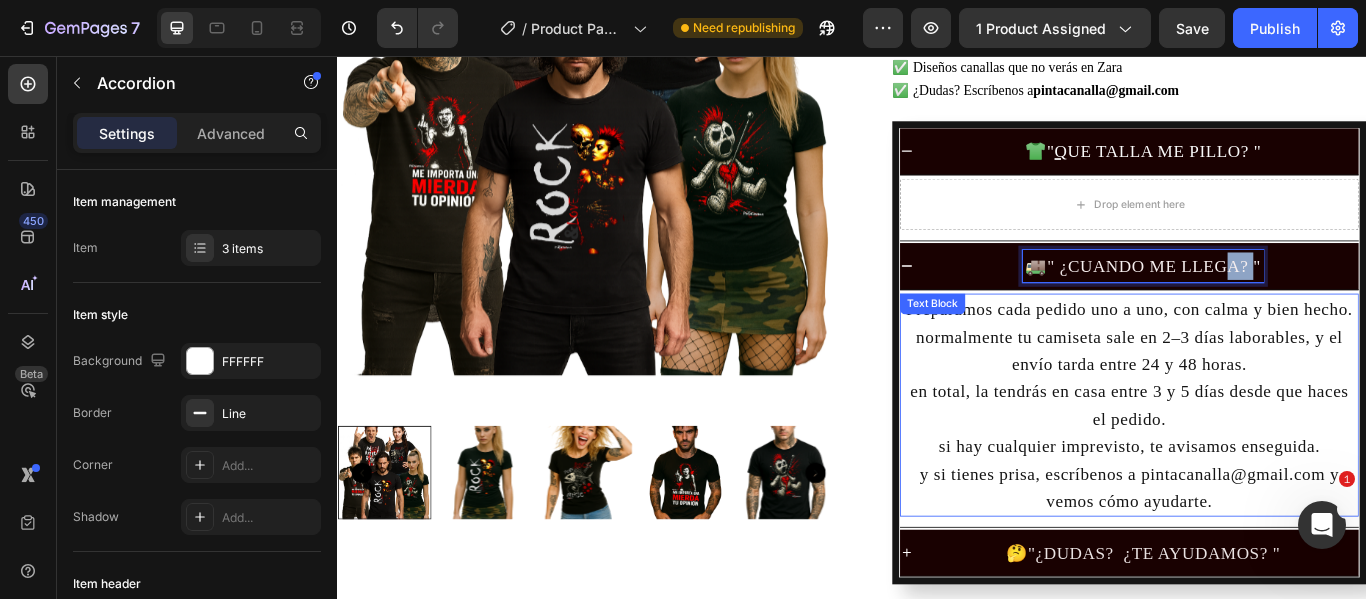 drag, startPoint x: 1400, startPoint y: 305, endPoint x: 1373, endPoint y: 373, distance: 73.1642 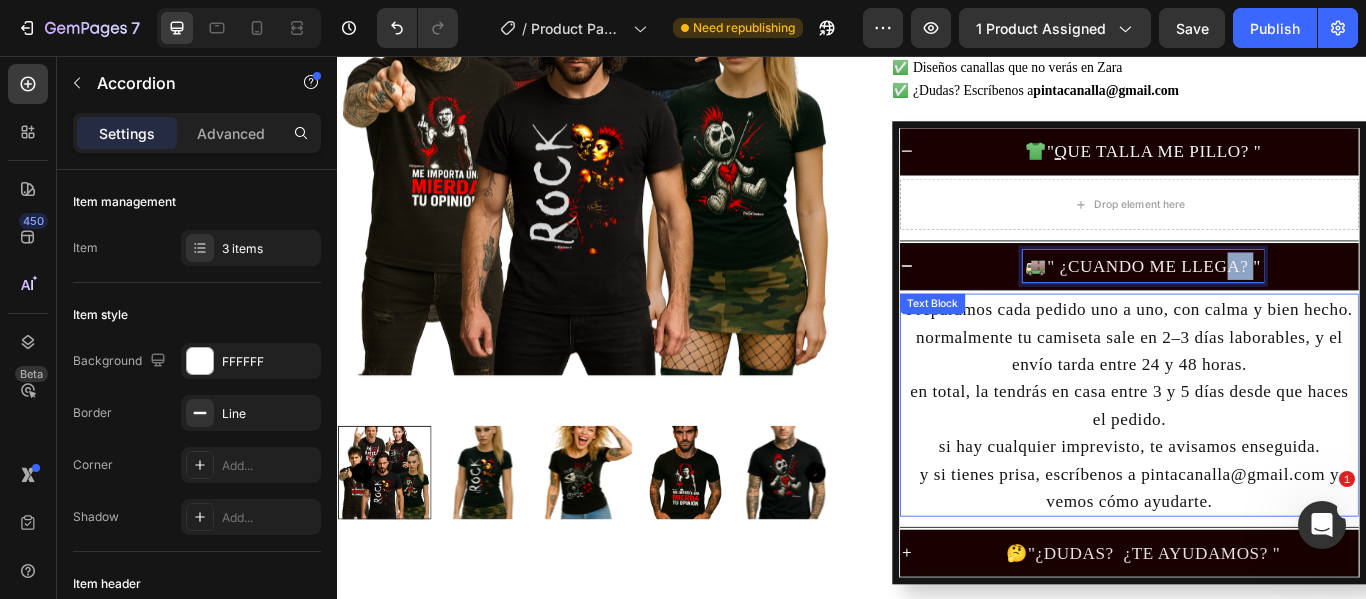 click on "🚚   " ¿ CUANDO ME LLEGA? " Preparamos cada pedido uno a uno, con calma y bien hecho. normally tu camiseta sale en 2–3 días laborables, y el envío tarda entre 24 y 48 horas. en total, la tendrás en casa entre 3 y 5 días desde que haces el pedido. si hay cualquier imprevisto, te avisamos enseguida. y si tienes prisa, escríbenos a [EMAIL] y vemos cómo ayudarte. Text Block" at bounding box center [1260, 439] 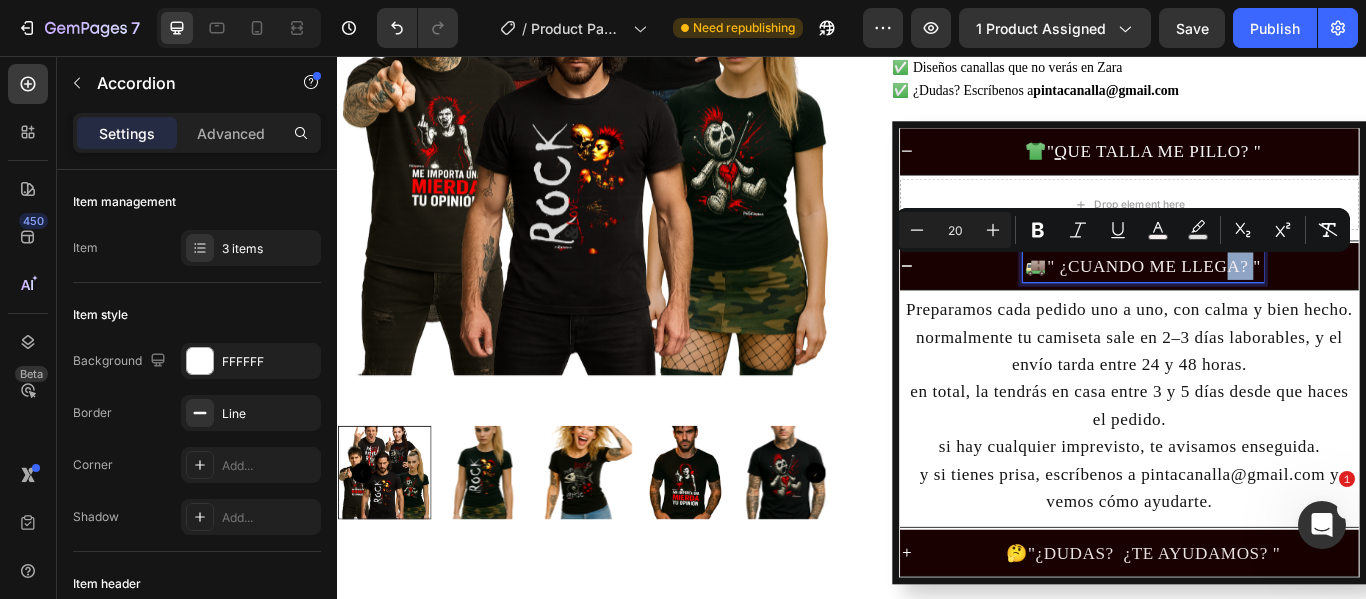 click on "🚚   " ¿ CUANDO ME LLEGA? "" at bounding box center [1276, 301] 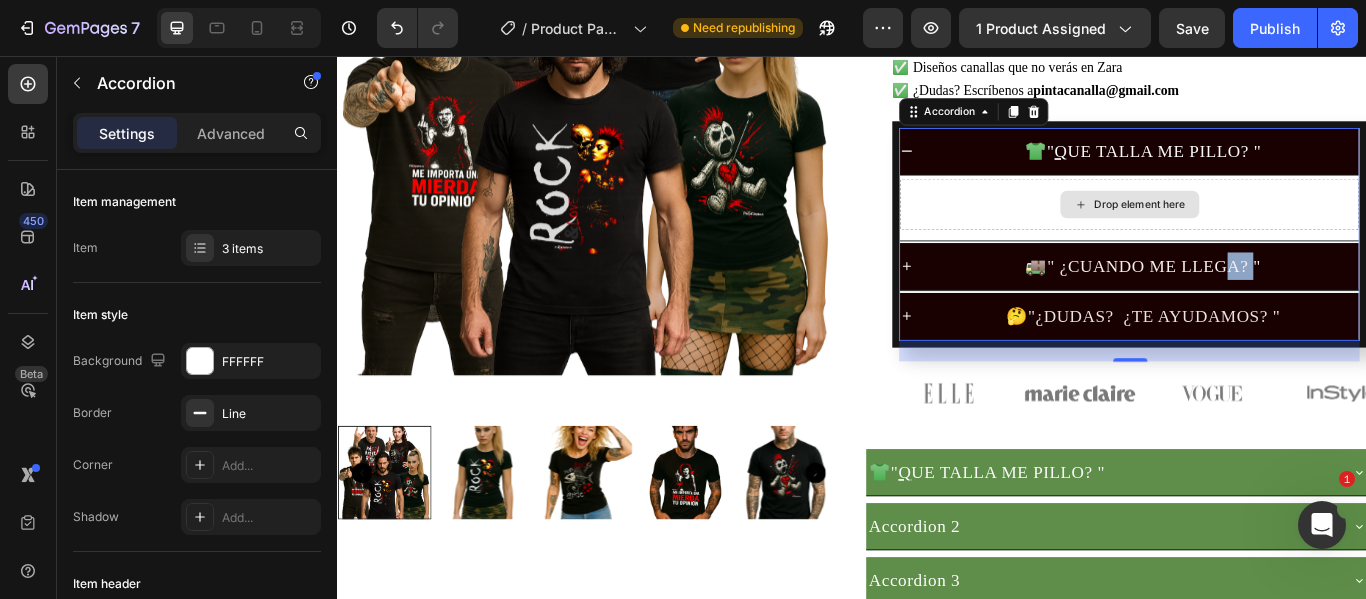 click on "Drop element here" at bounding box center [1260, 229] 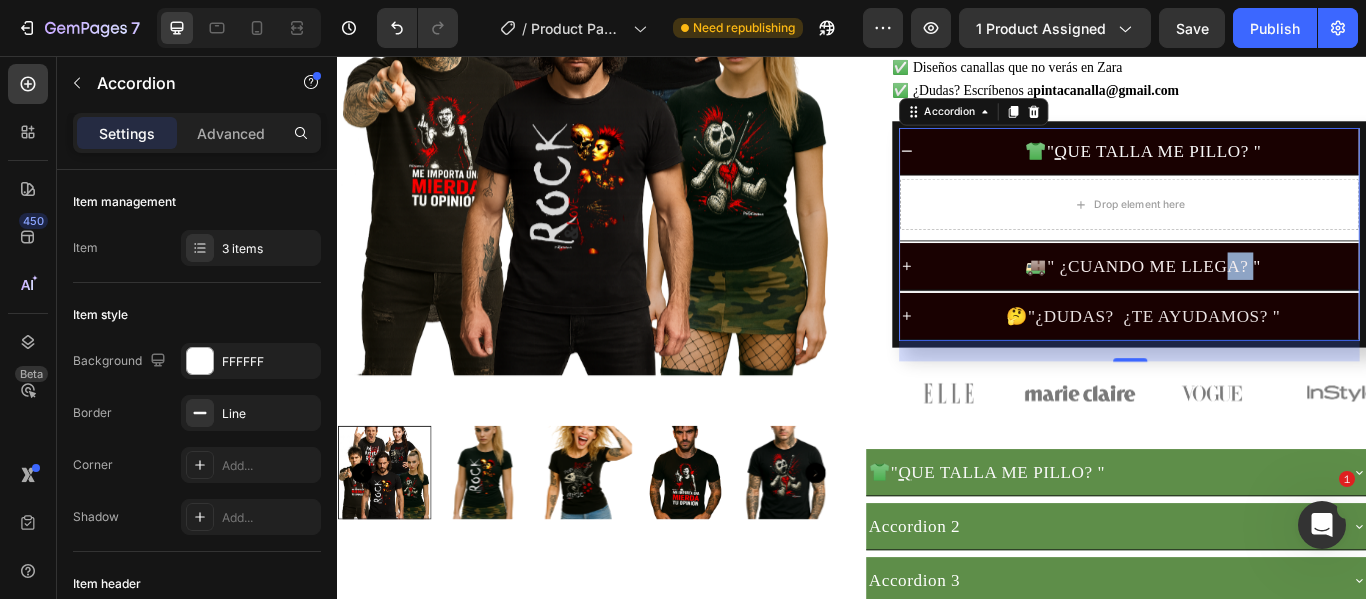 click on "🚚   " ¿ CUANDO ME LLEGA? "" at bounding box center (1276, 301) 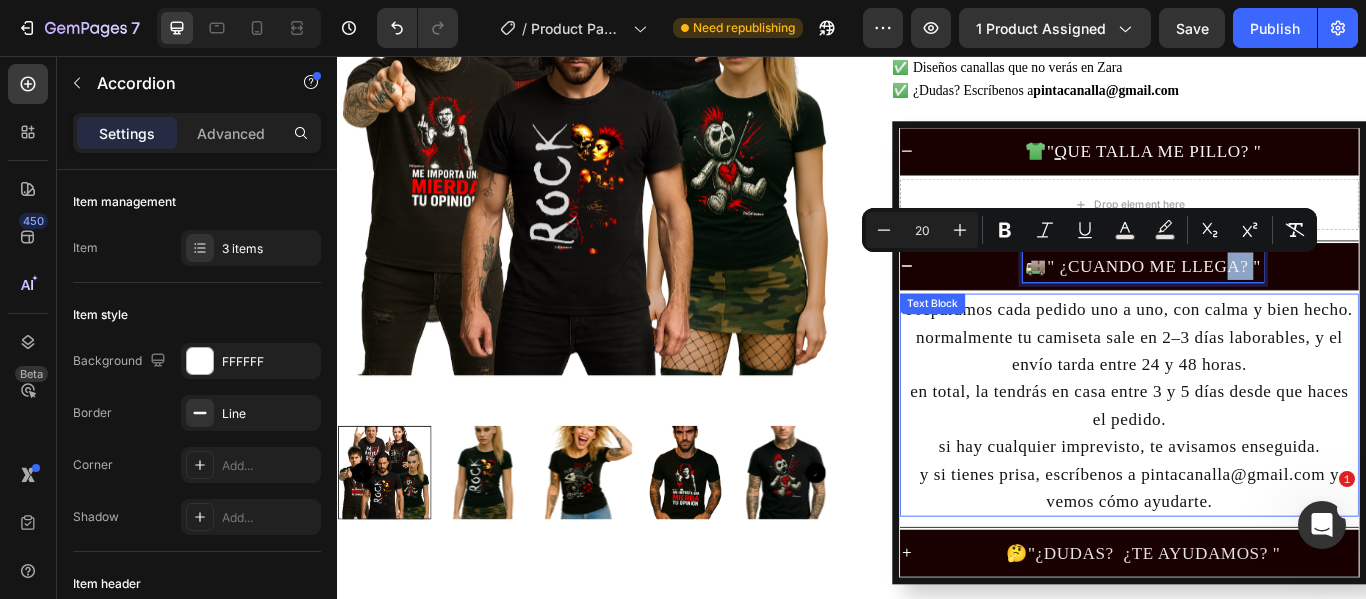 drag, startPoint x: 1187, startPoint y: 305, endPoint x: 1169, endPoint y: 472, distance: 167.96725 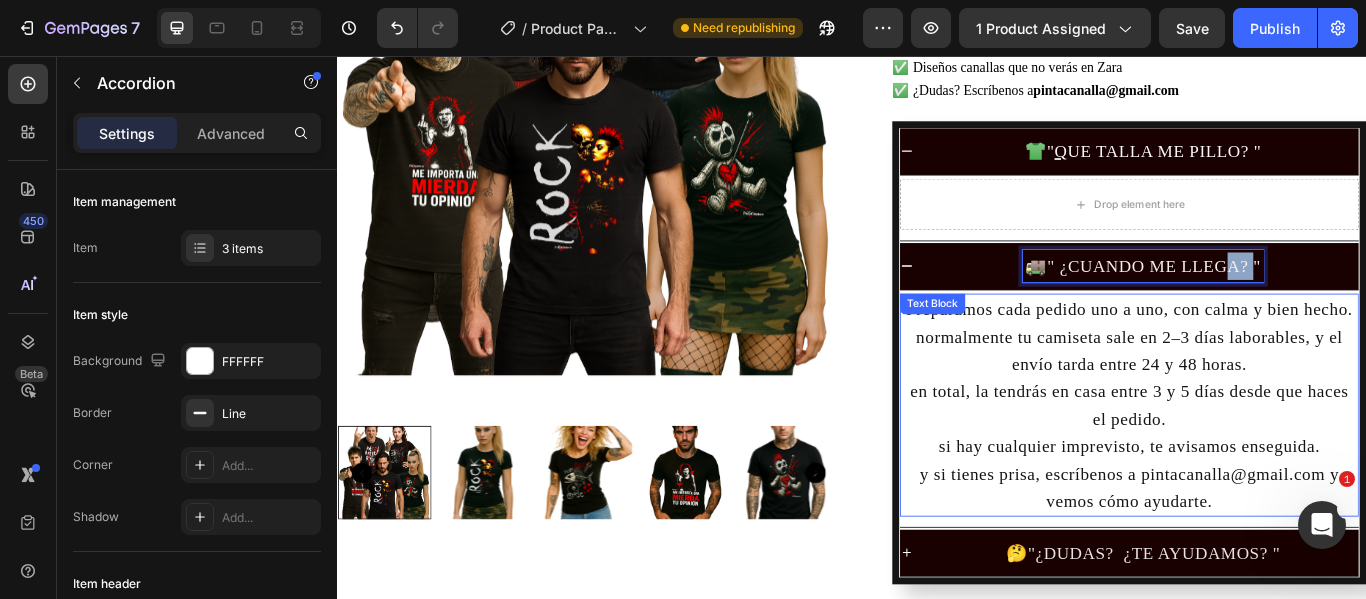 drag, startPoint x: 1130, startPoint y: 310, endPoint x: 1197, endPoint y: 573, distance: 271.4001 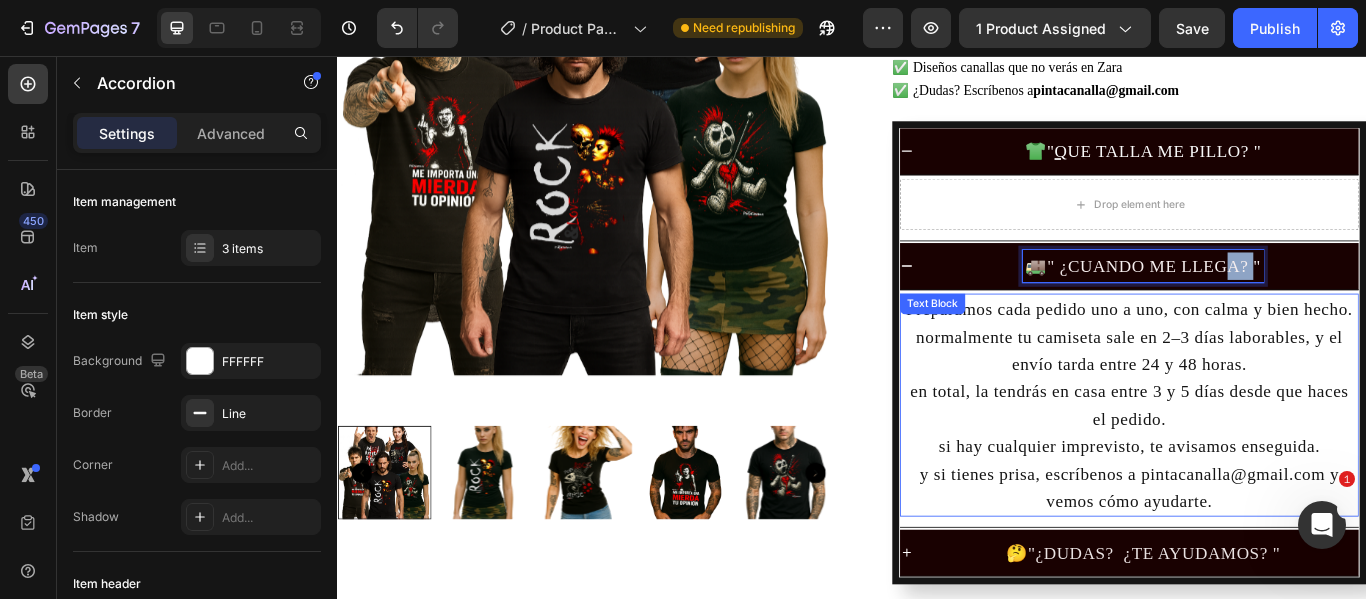 click on "🚚   " ¿ CUANDO ME LLEGA? " Preparamos cada pedido uno a uno, con calma y bien hecho. normally tu camiseta sale en 2–3 días laborables, y el envío tarda entre 24 y 48 horas. en total, la tendrás en casa entre 3 y 5 días desde que haces el pedido. si hay cualquier imprevisto, te avisamos enseguida. y si tienes prisa, escríbenos a [EMAIL] y vemos cómo ayudarte. Text Block" at bounding box center (1260, 439) 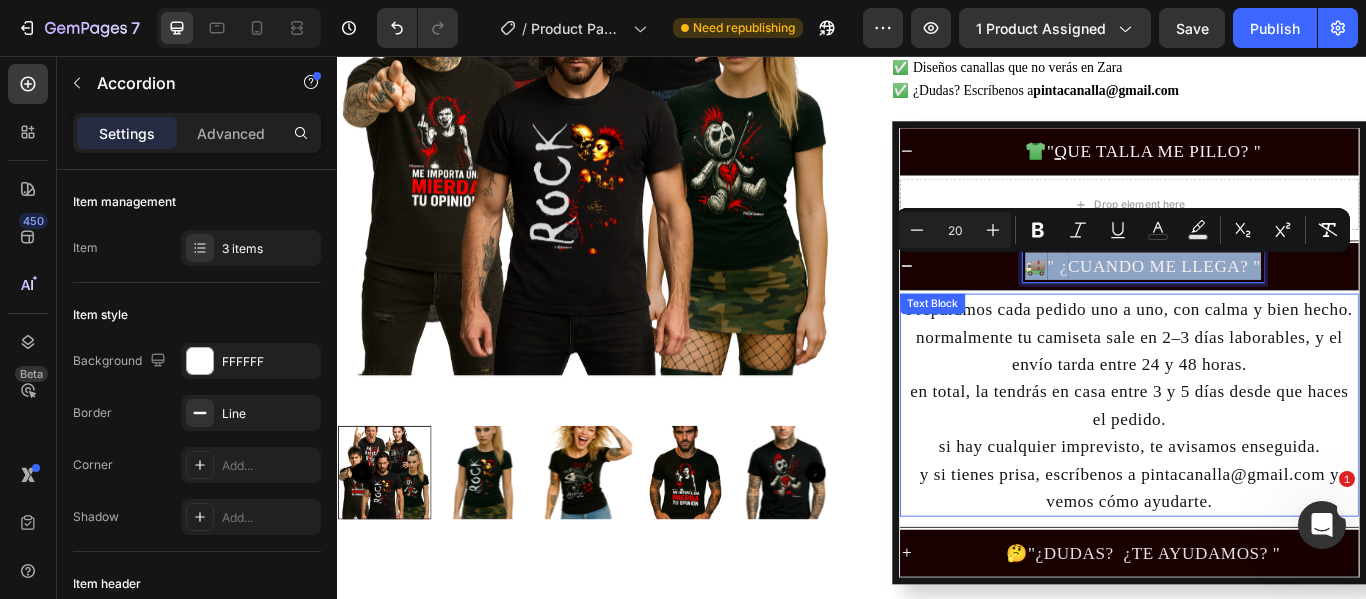 drag, startPoint x: 1409, startPoint y: 298, endPoint x: 1132, endPoint y: 344, distance: 280.79352 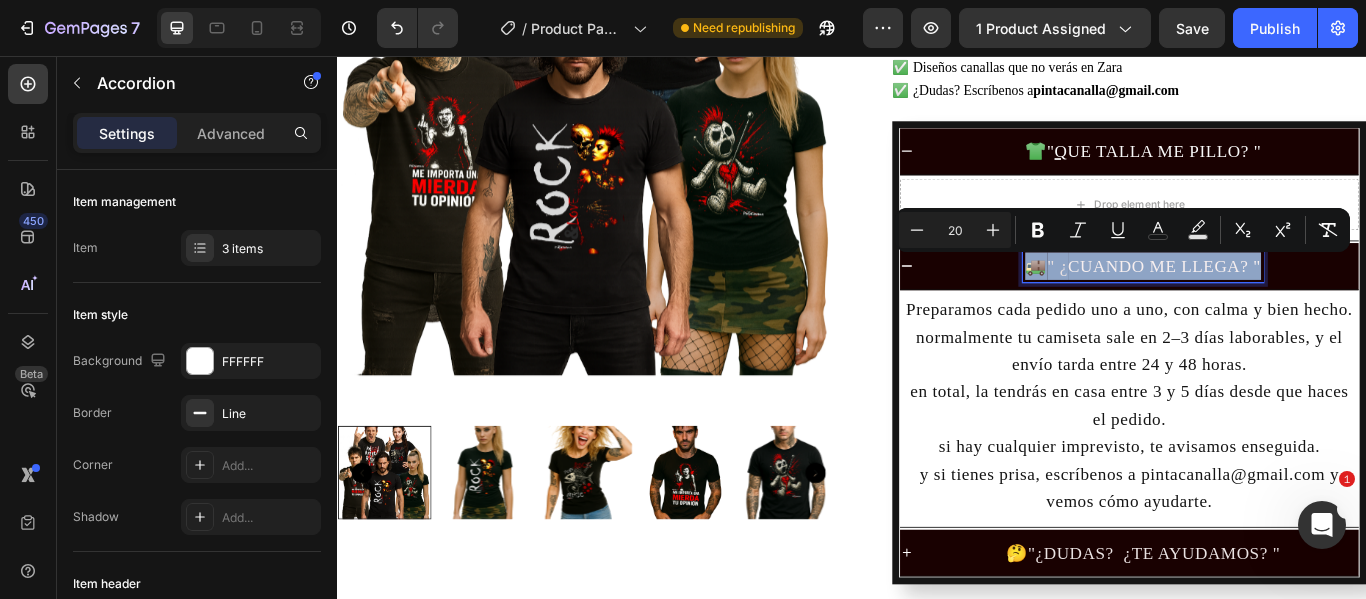 copy on "🚚   " ¿ CUANDO ME LLEGA? "" 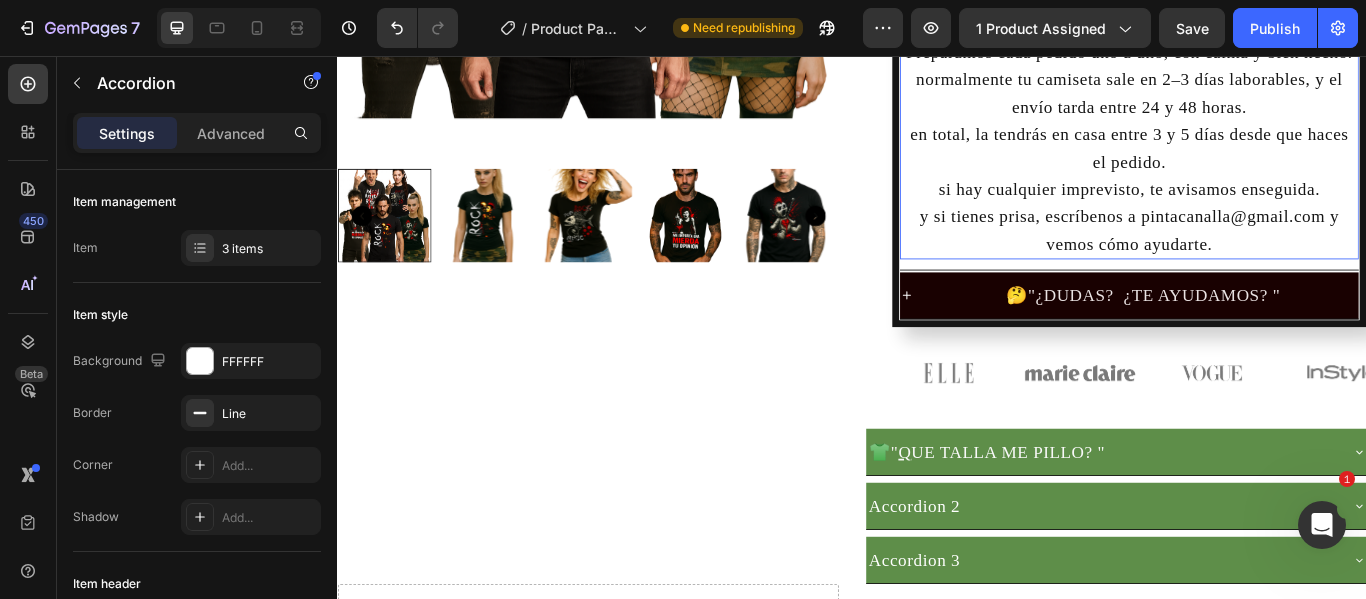 scroll, scrollTop: 1024, scrollLeft: 0, axis: vertical 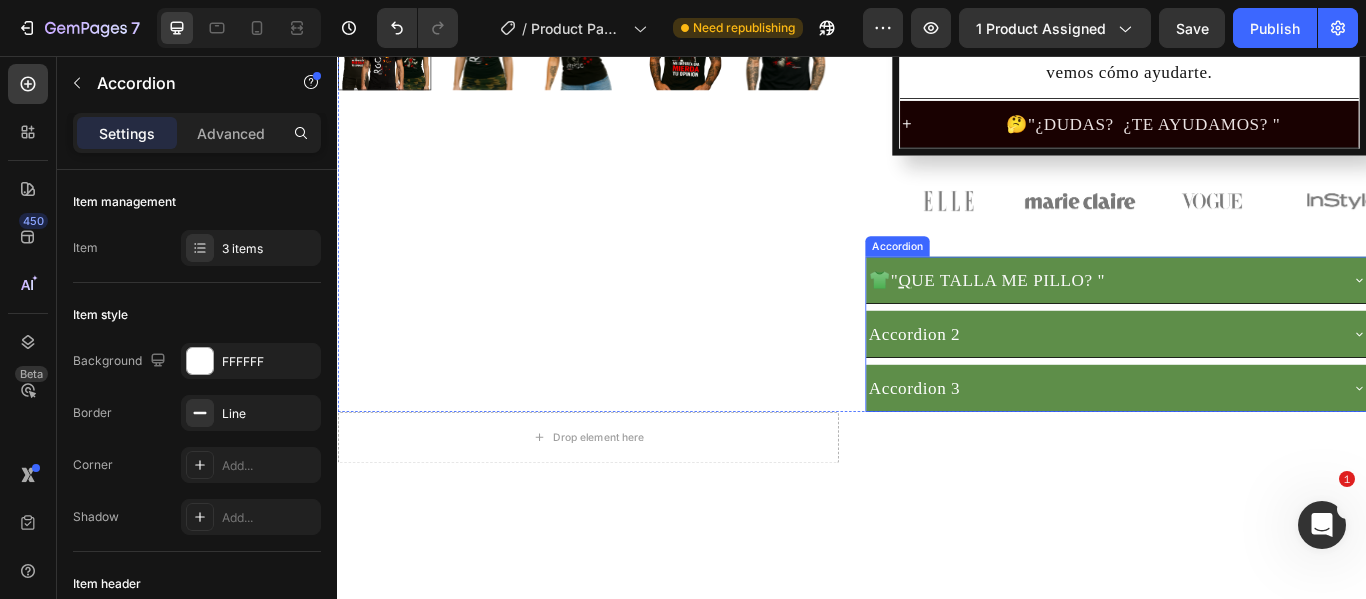 click on "Accordion 2" at bounding box center (1228, 380) 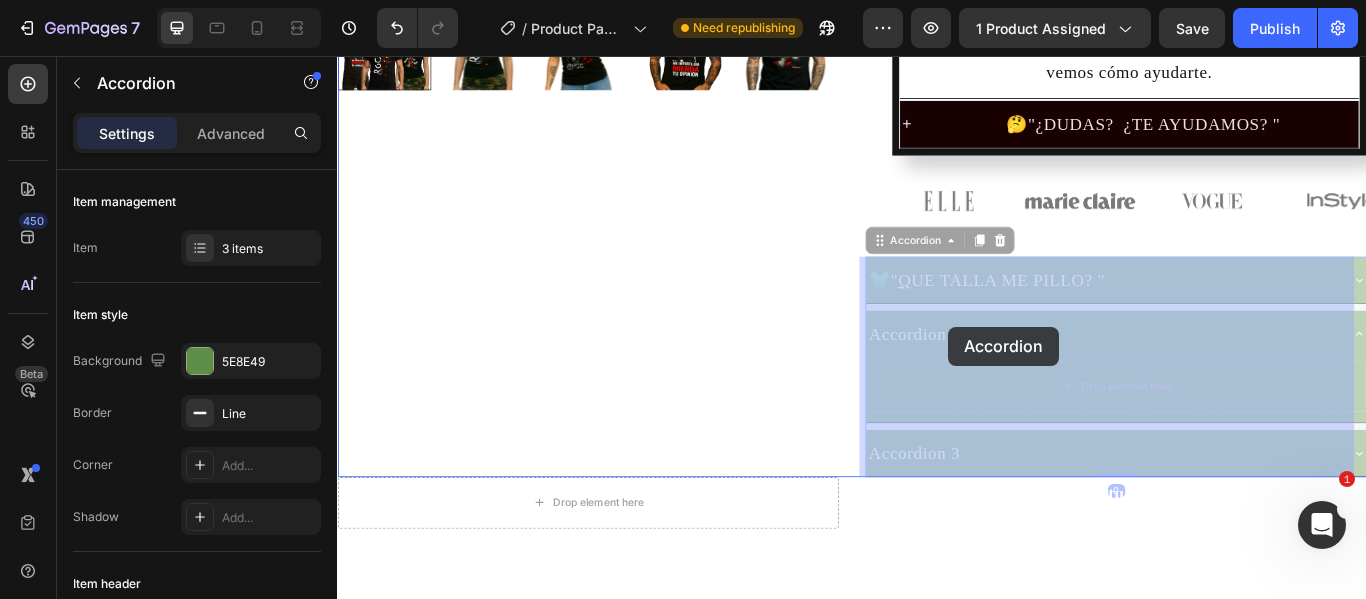 drag, startPoint x: 1074, startPoint y: 374, endPoint x: 1048, endPoint y: 372, distance: 26.076809 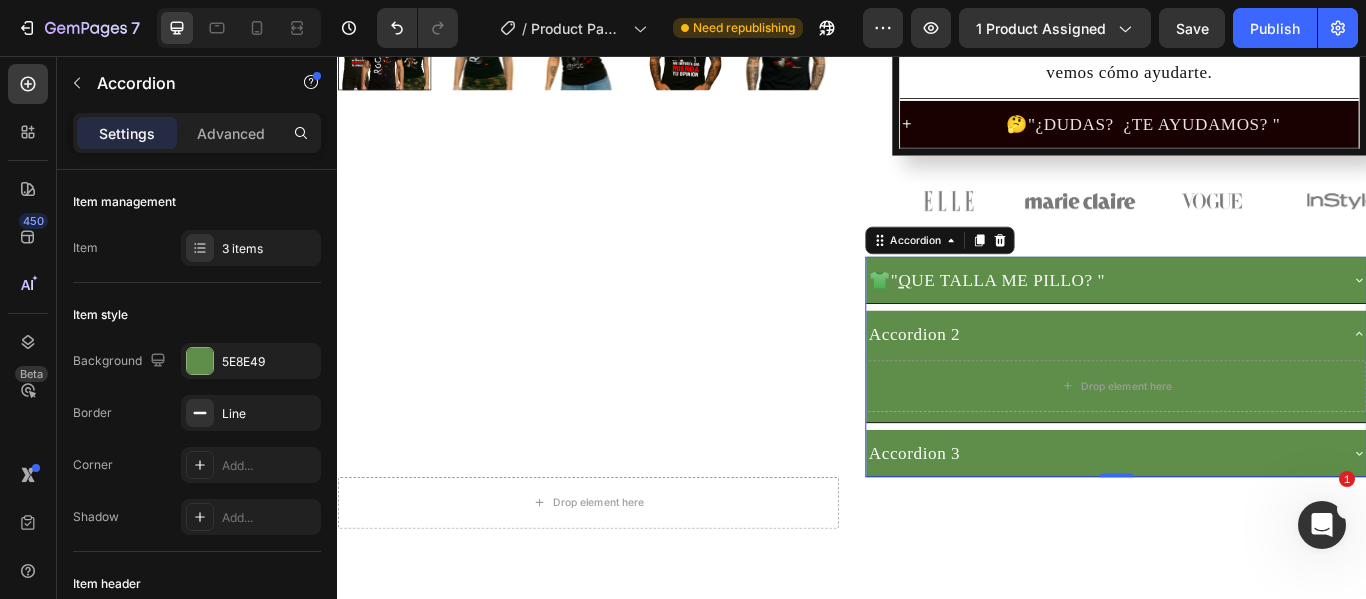 click on "Accordion 2" at bounding box center [1228, 380] 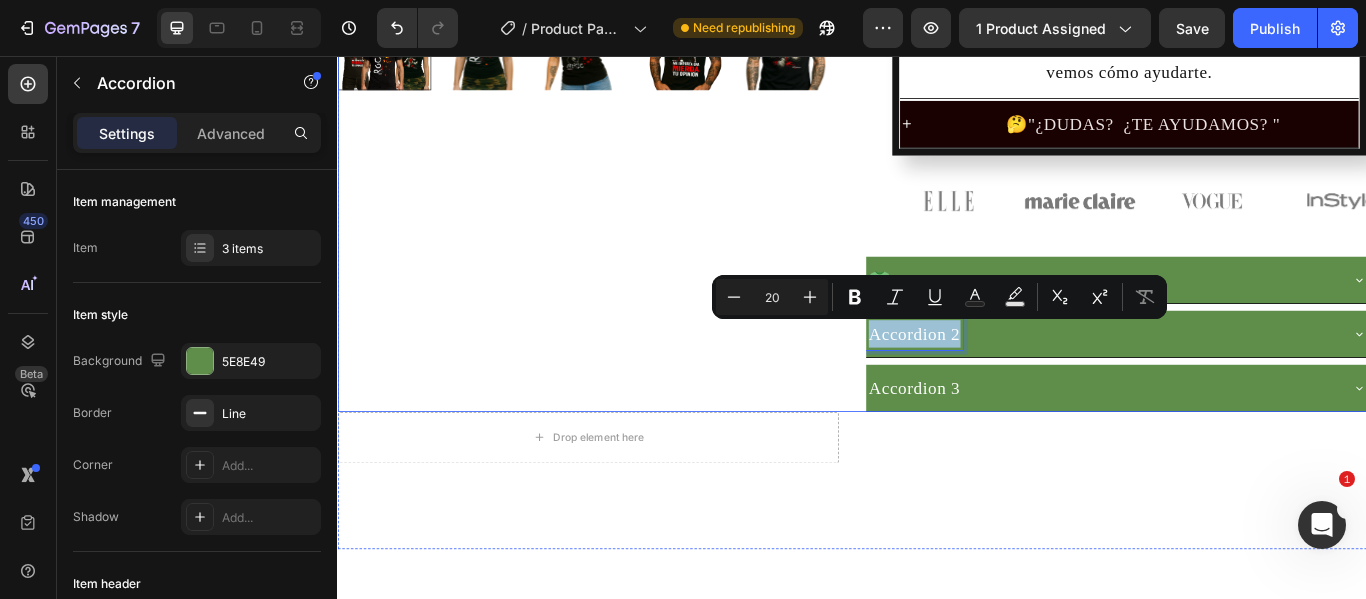 drag, startPoint x: 1053, startPoint y: 381, endPoint x: 949, endPoint y: 396, distance: 105.076164 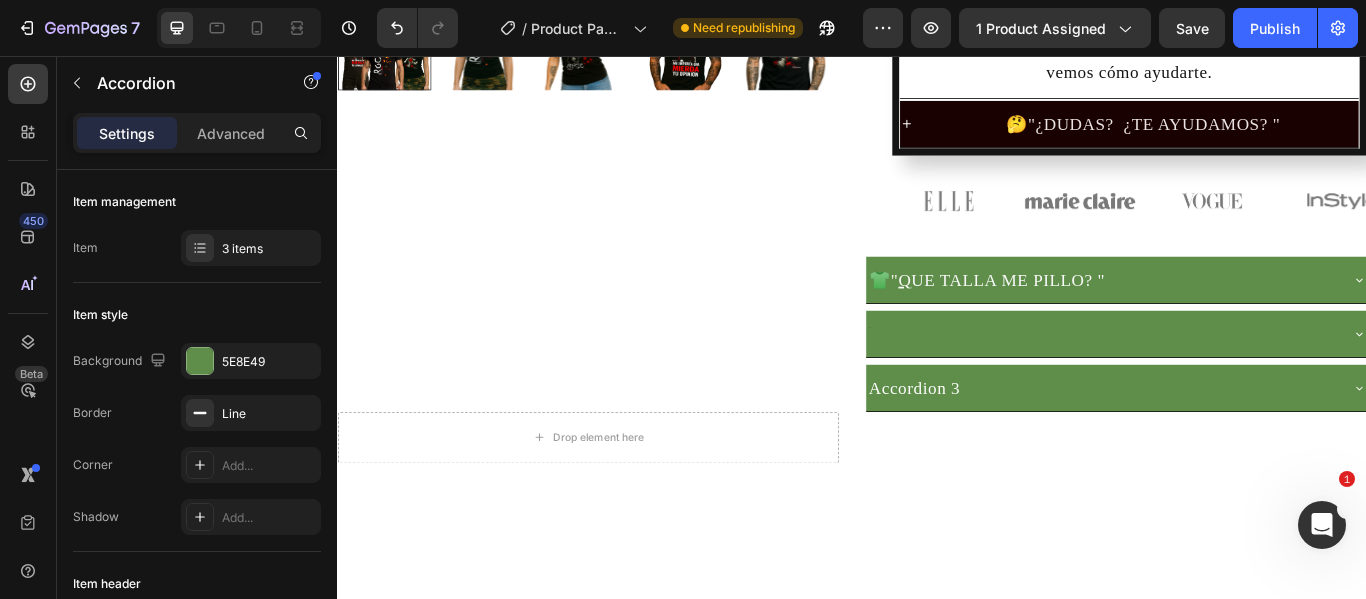 scroll, scrollTop: 1019, scrollLeft: 0, axis: vertical 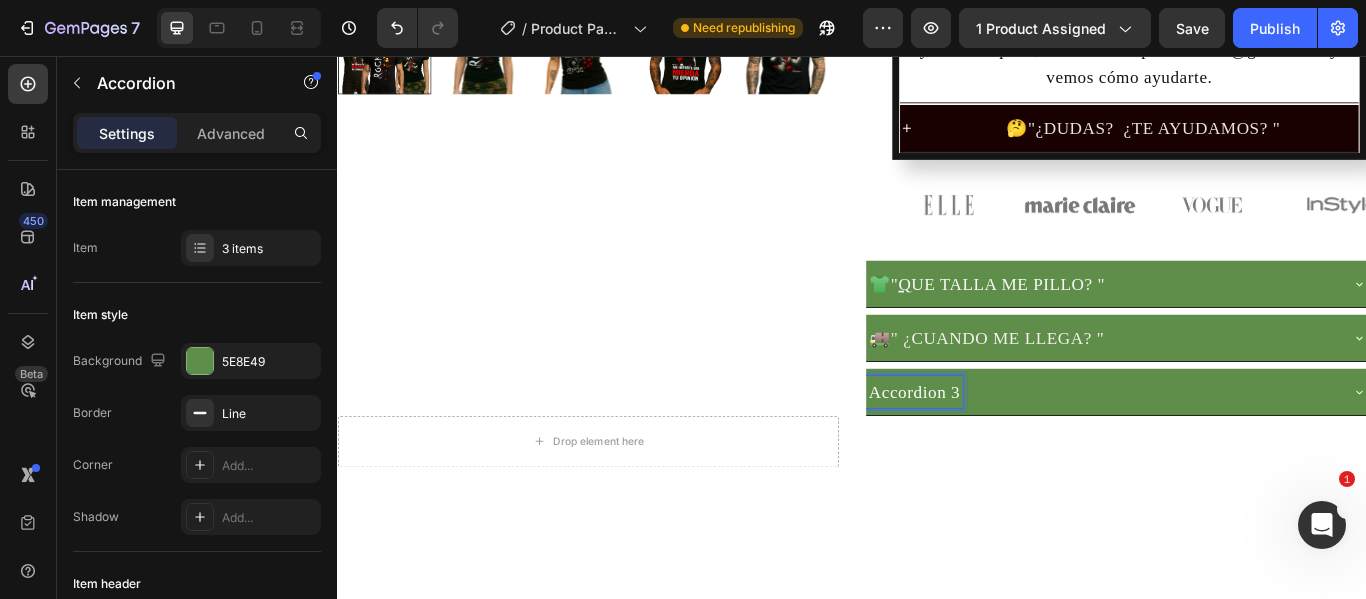 click on "Accordion 3" at bounding box center [1009, 448] 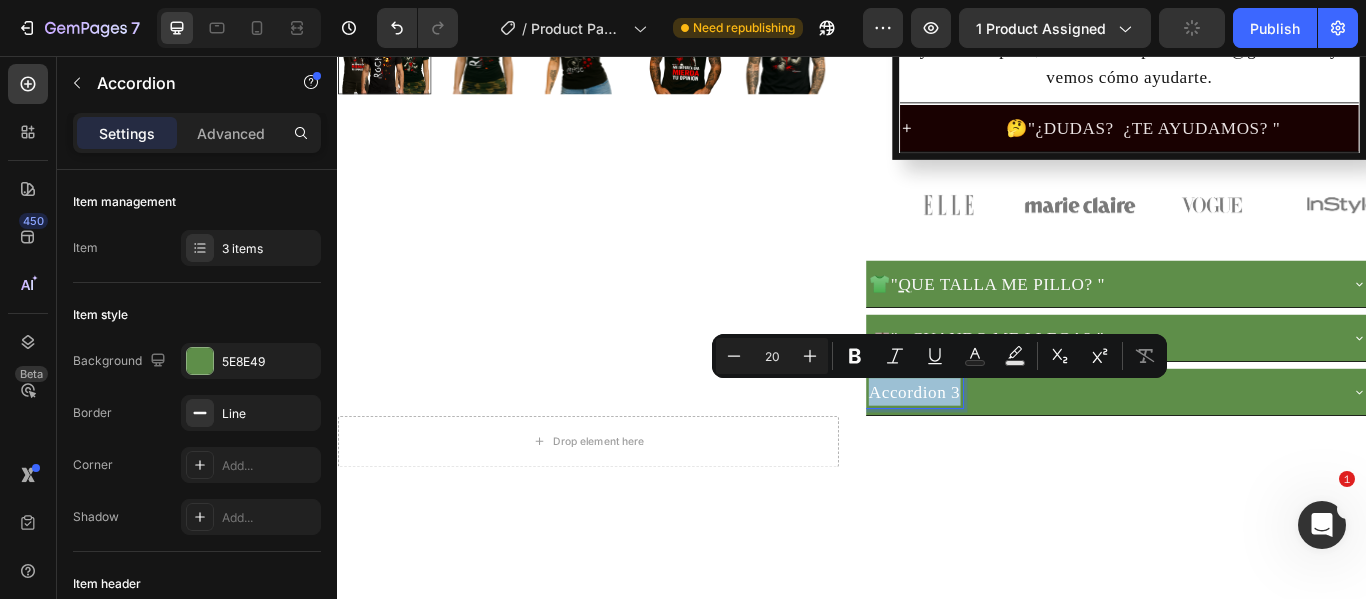 drag, startPoint x: 1054, startPoint y: 450, endPoint x: 951, endPoint y: 451, distance: 103.00485 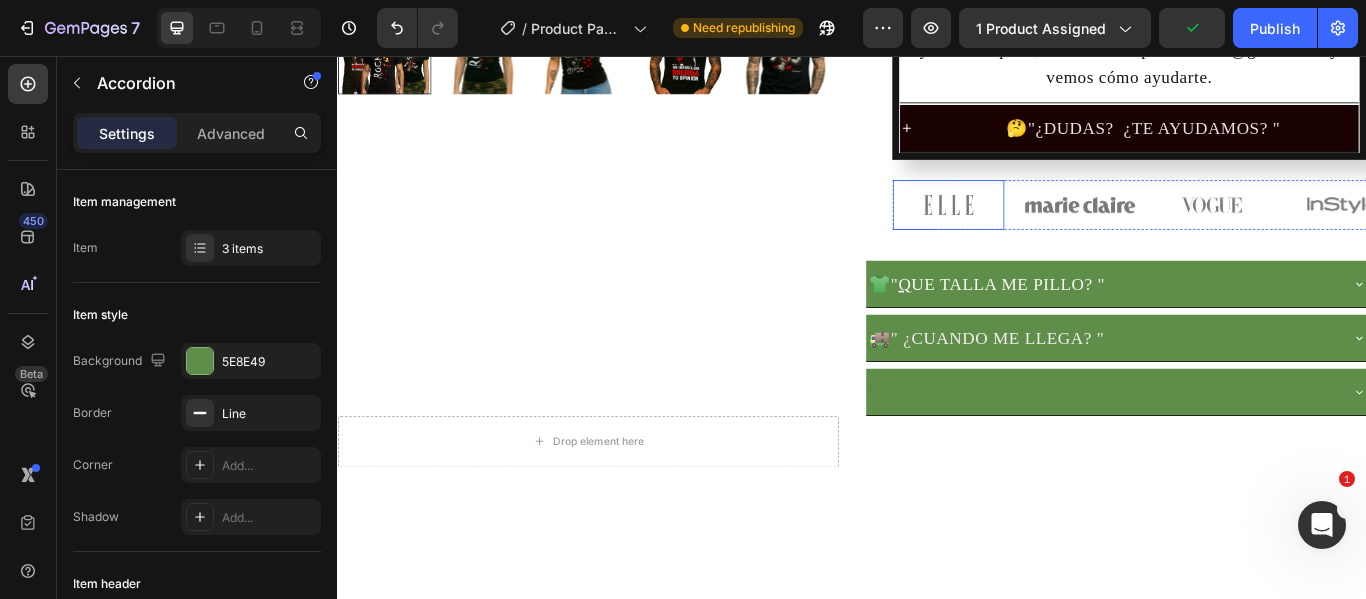 scroll, scrollTop: 1014, scrollLeft: 0, axis: vertical 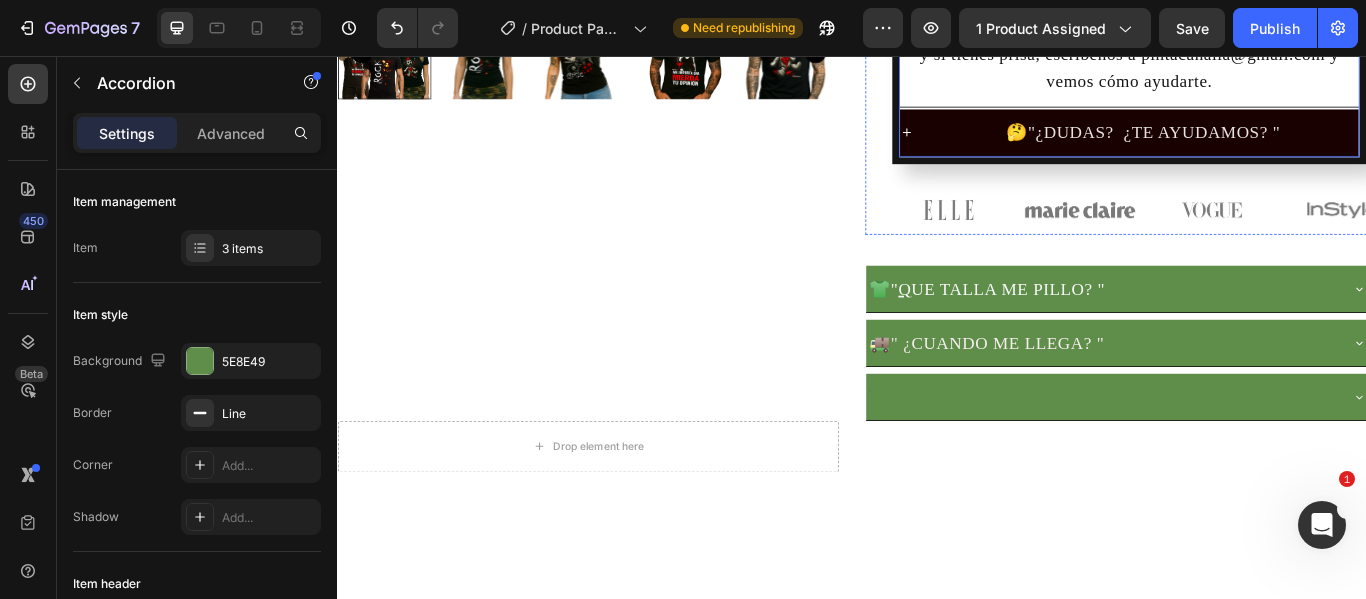 click on "🤔  "¿DUDAS?  ¿TE AYUDAMOS? "" at bounding box center [1276, 145] 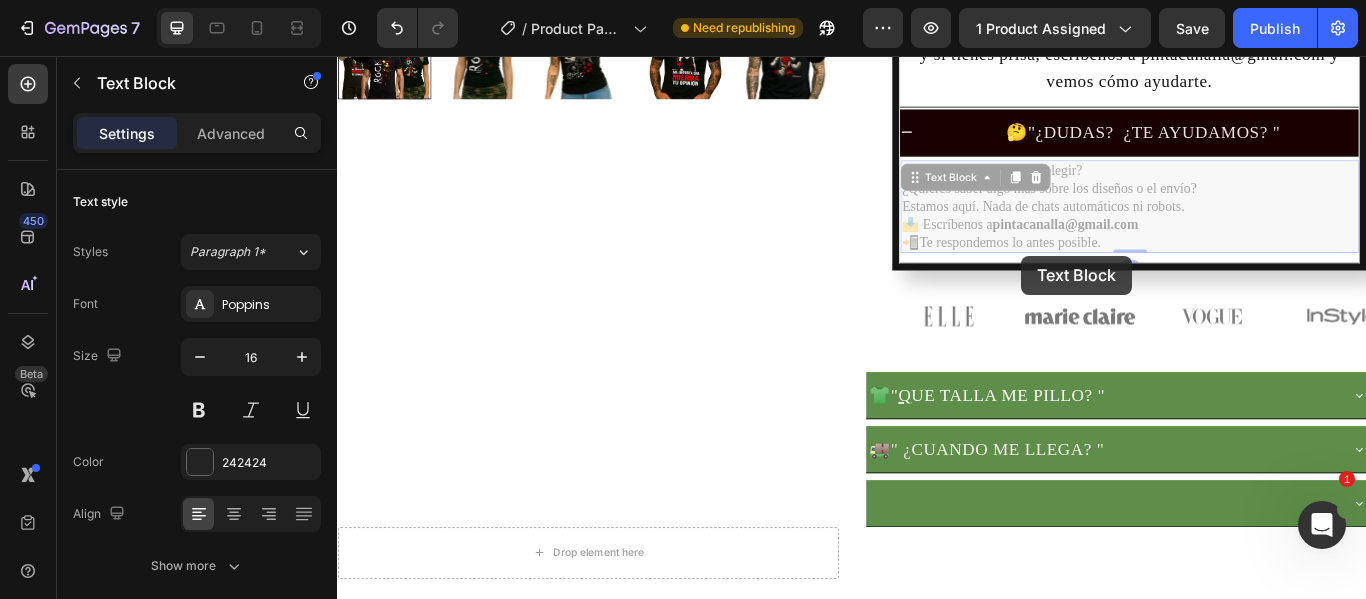 drag, startPoint x: 1196, startPoint y: 284, endPoint x: 1135, endPoint y: 289, distance: 61.204575 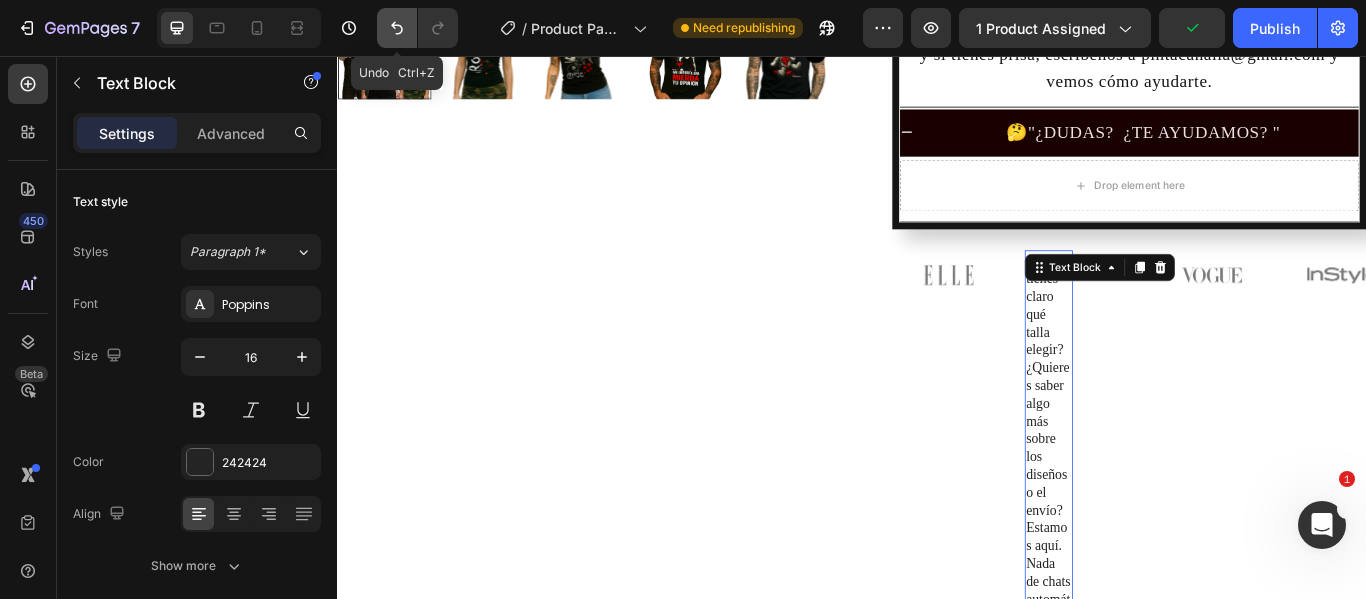 click 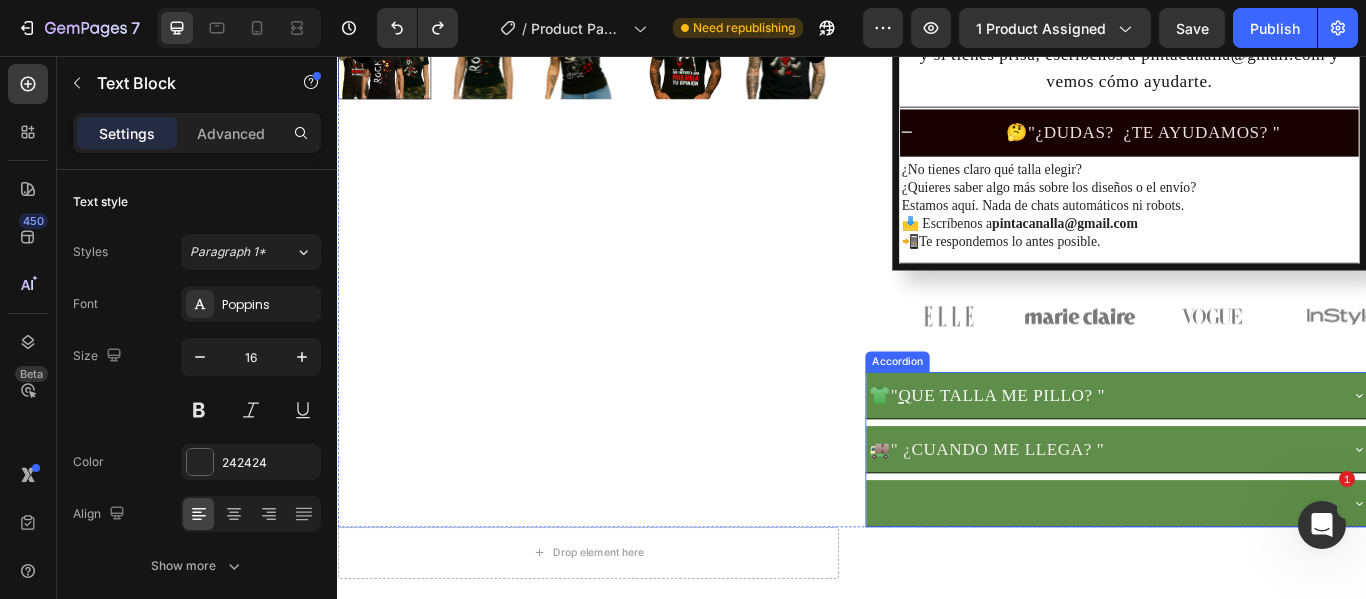 scroll, scrollTop: 1114, scrollLeft: 0, axis: vertical 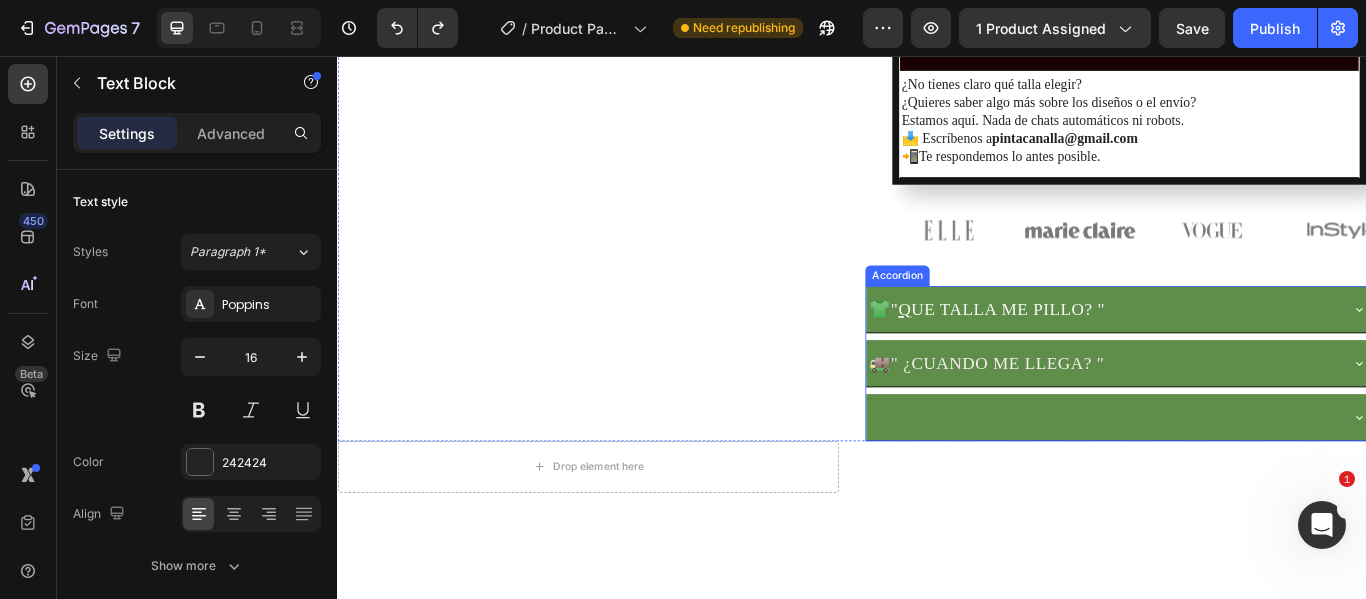 click at bounding box center (1228, 477) 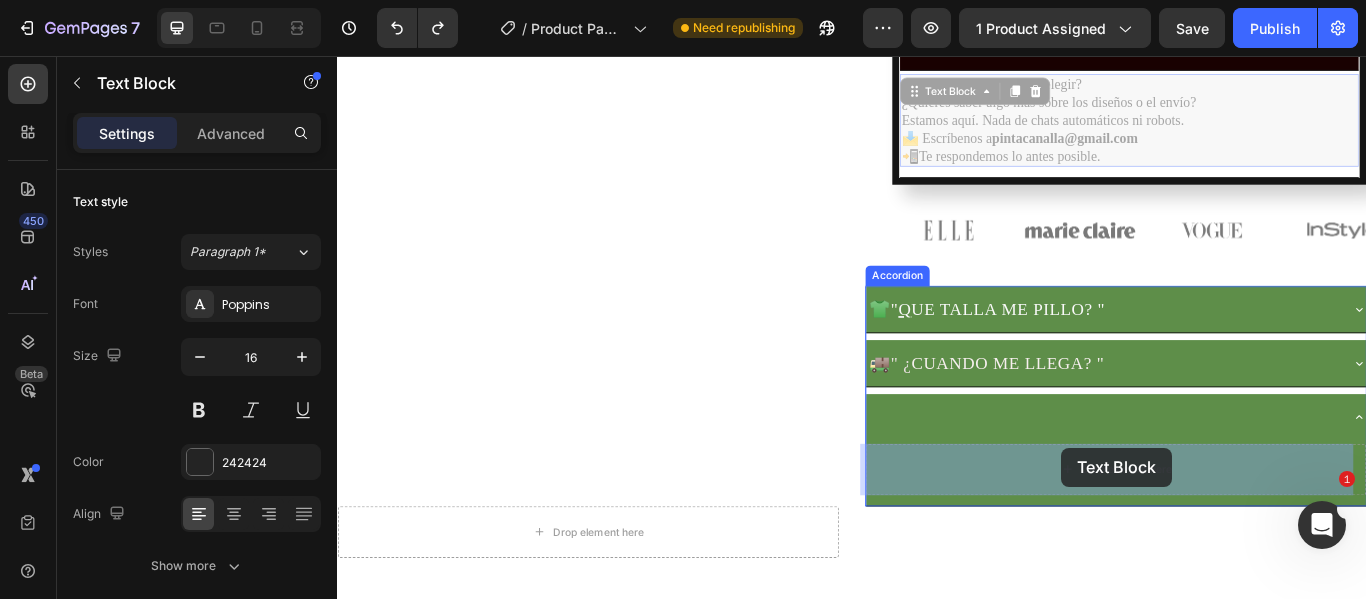 drag, startPoint x: 1150, startPoint y: 144, endPoint x: 1181, endPoint y: 513, distance: 370.29987 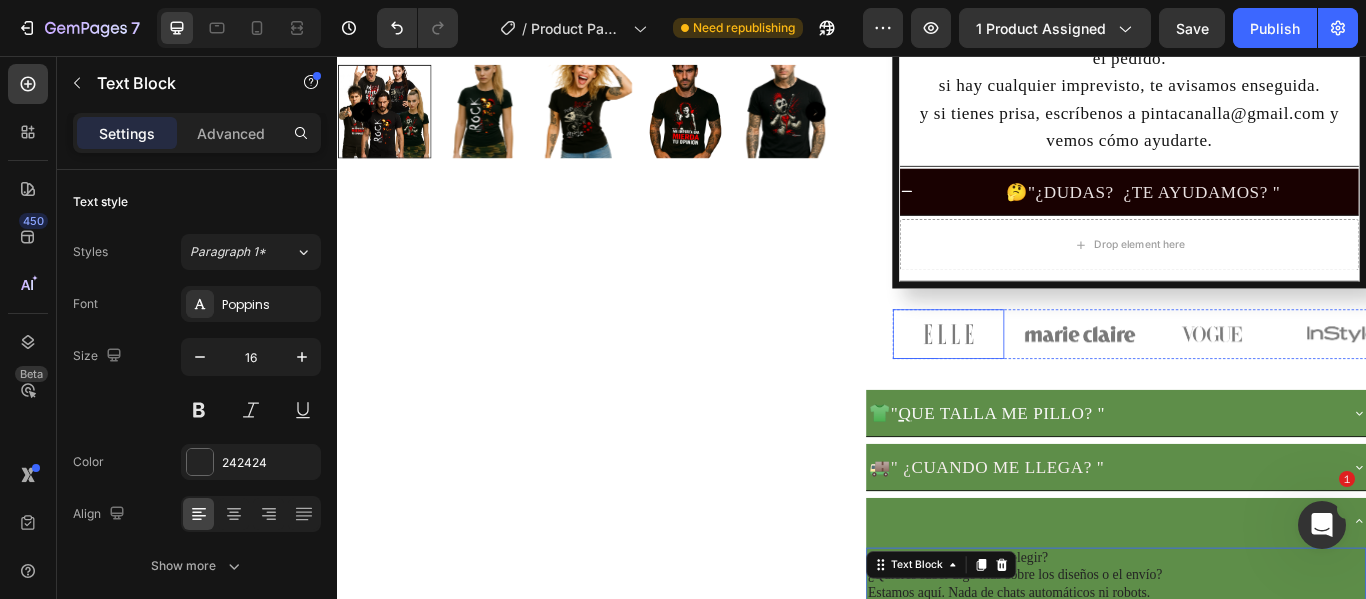 scroll, scrollTop: 914, scrollLeft: 0, axis: vertical 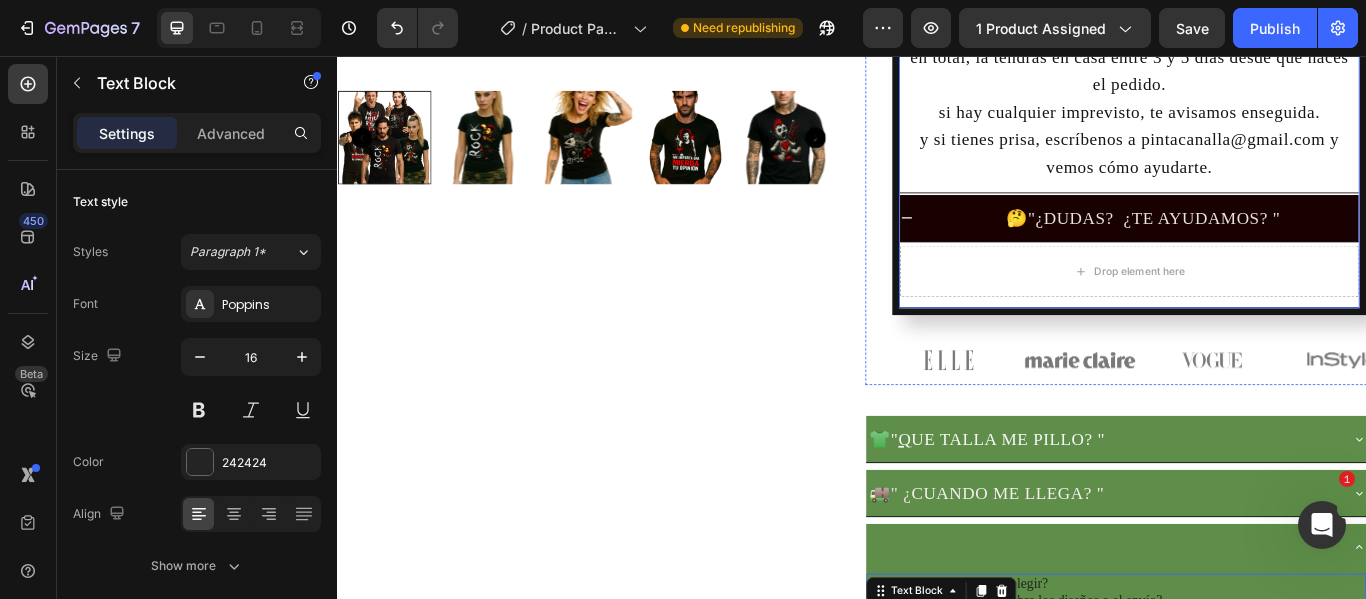 click on ""¿DUDAS?  ¿TE AYUDAMOS? "" at bounding box center (1289, 245) 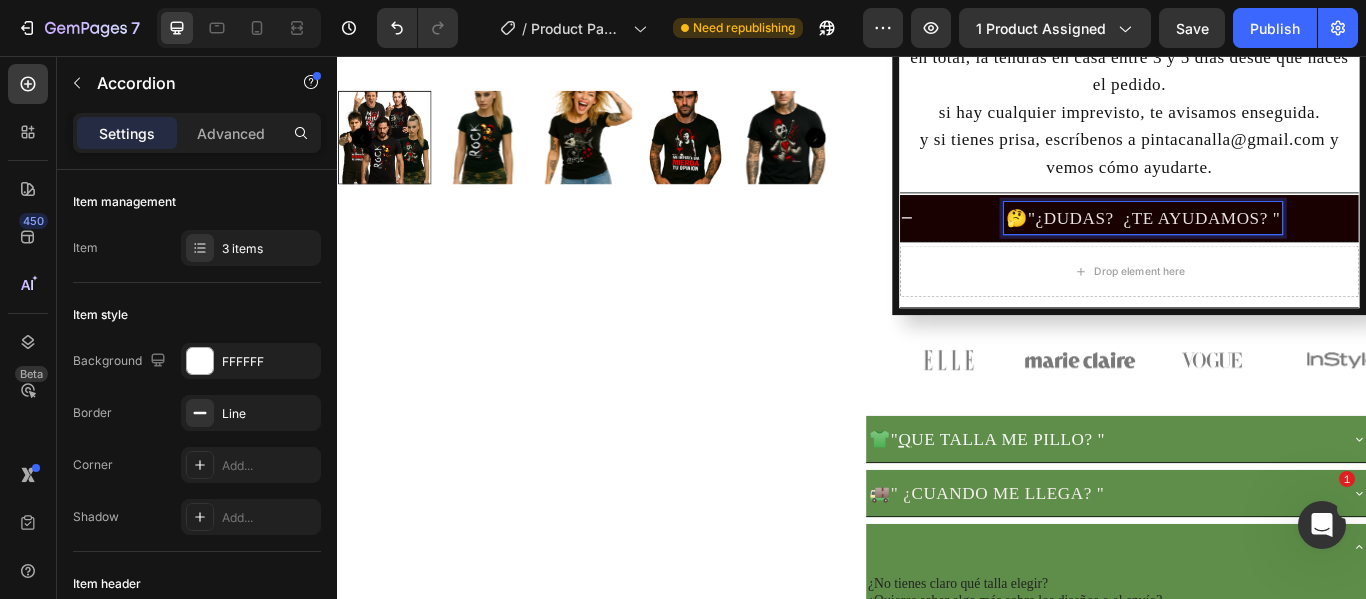 drag, startPoint x: 1426, startPoint y: 240, endPoint x: 1293, endPoint y: 260, distance: 134.49535 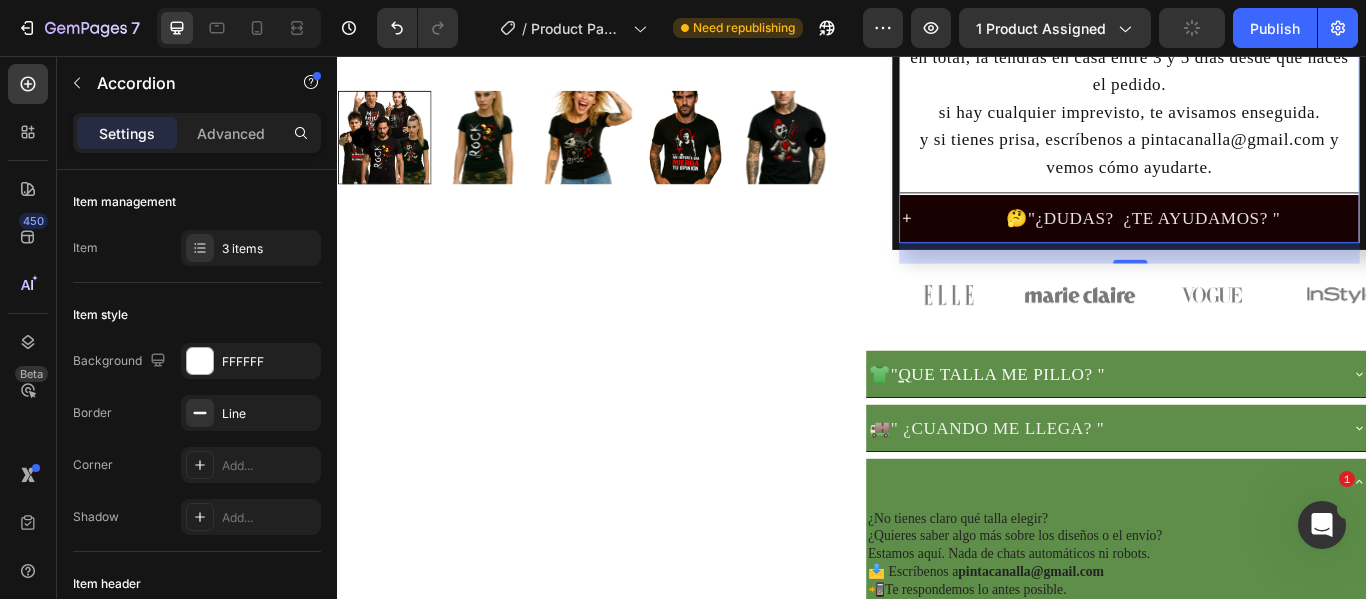 click on "🤔  "¿DUDAS?  ¿TE AYUDAMOS? "" at bounding box center [1276, 245] 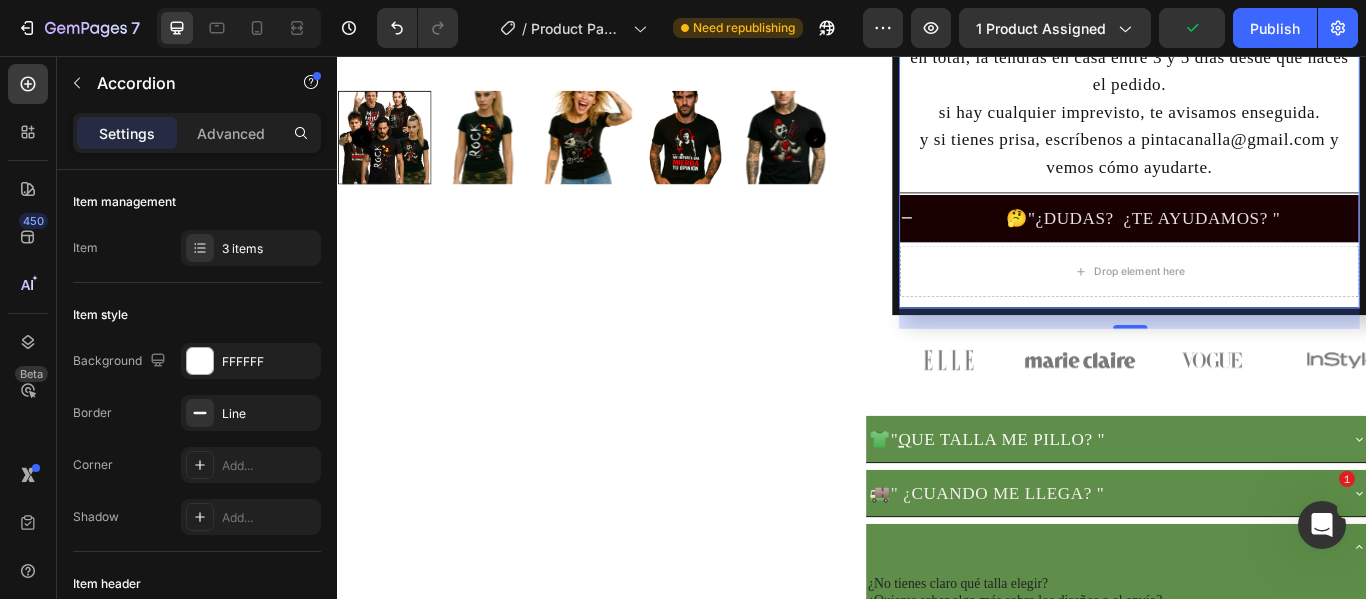 click on ""¿DUDAS?  ¿TE AYUDAMOS? "" at bounding box center [1289, 245] 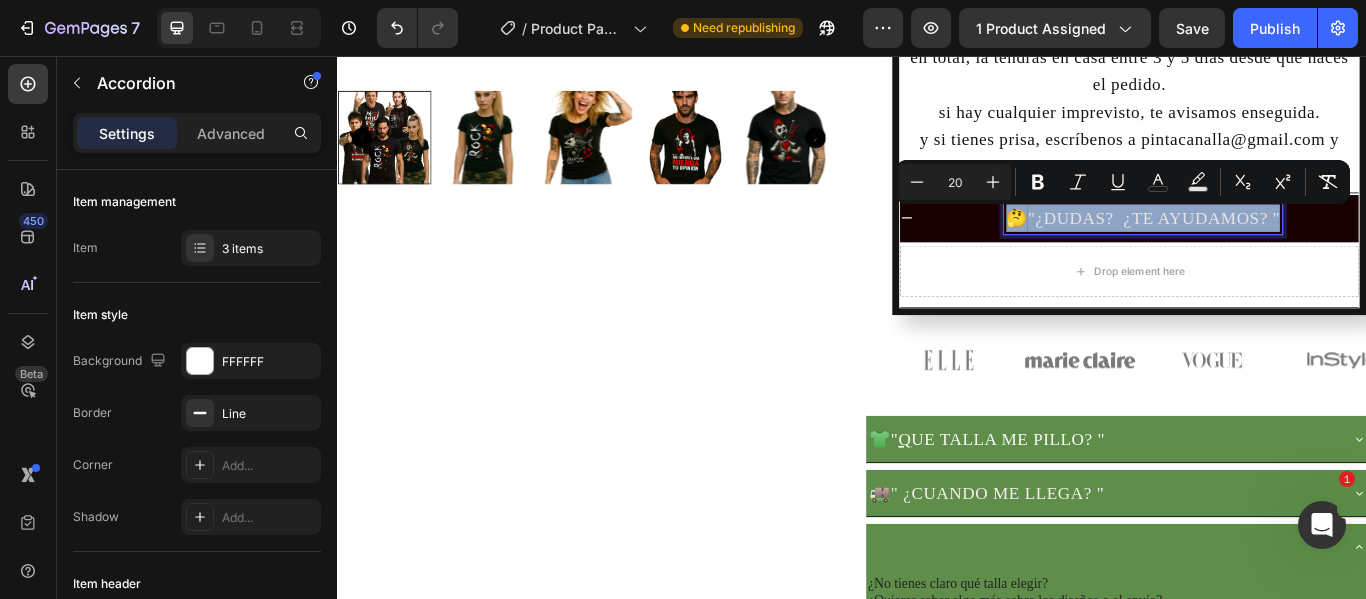 drag, startPoint x: 1428, startPoint y: 239, endPoint x: 1111, endPoint y: 261, distance: 317.76248 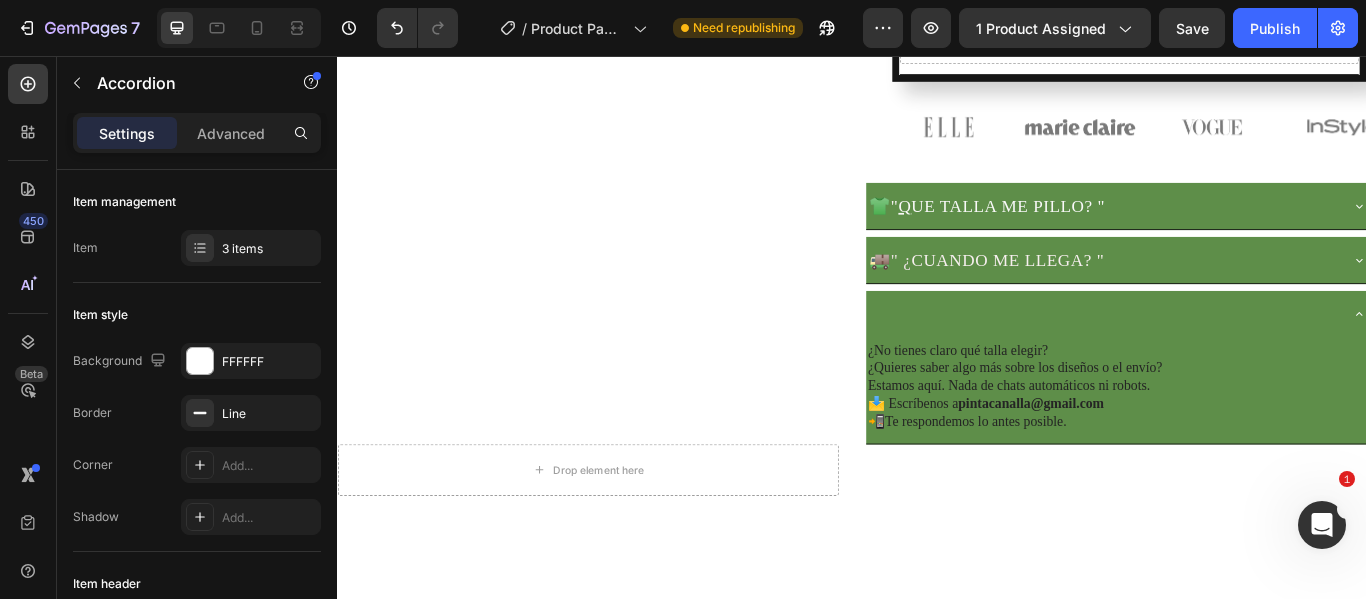 scroll, scrollTop: 1214, scrollLeft: 0, axis: vertical 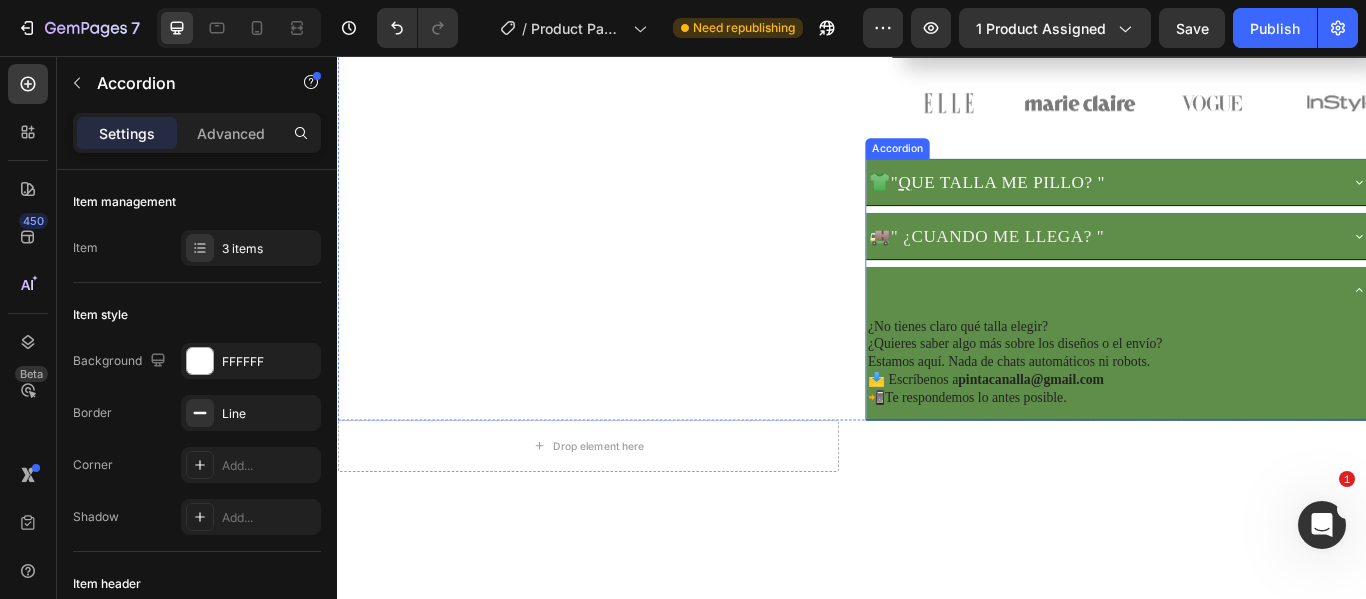 click at bounding box center (1228, 329) 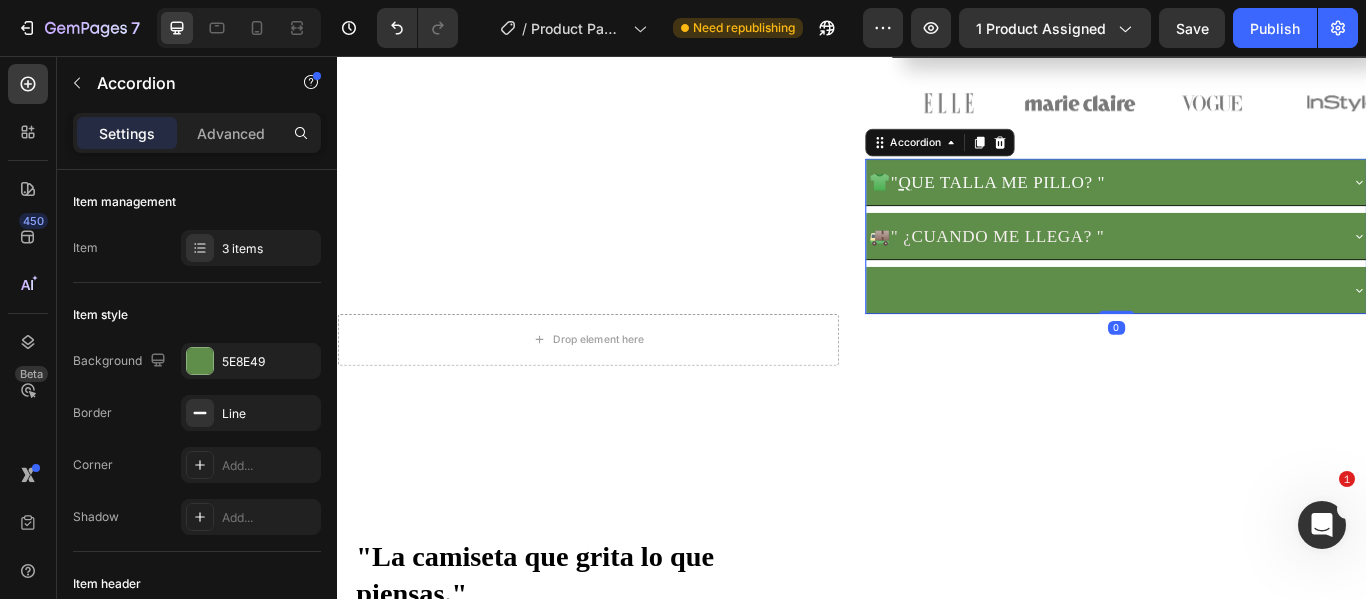 click at bounding box center (1228, 329) 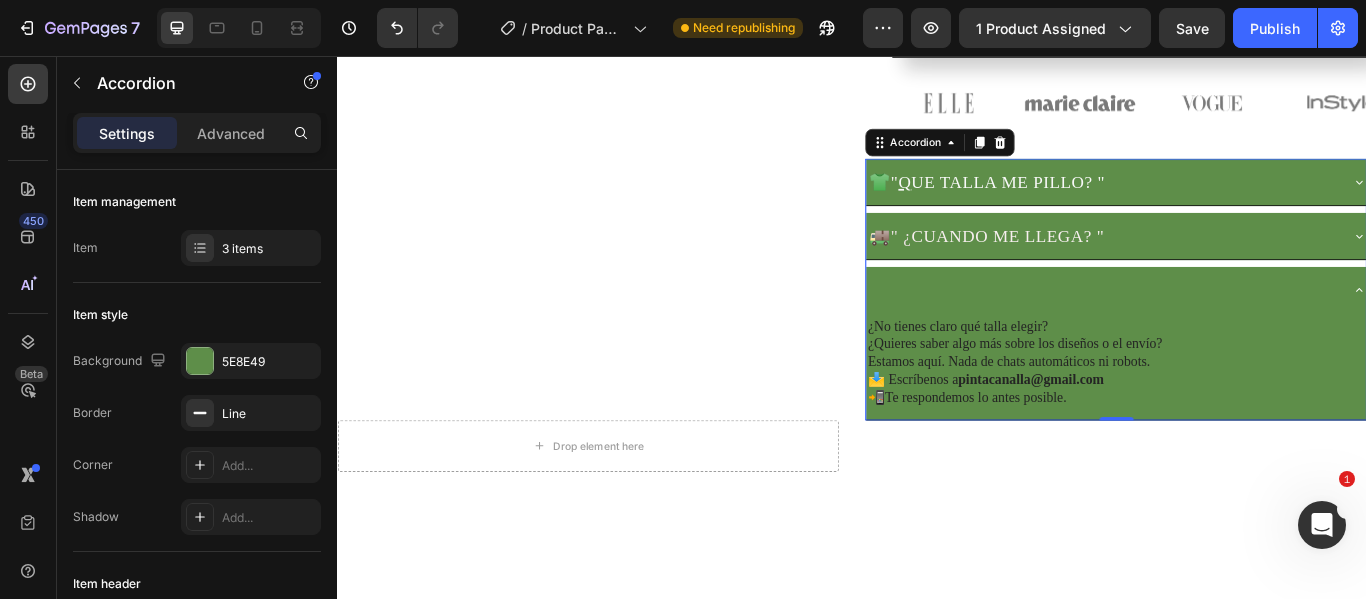 click at bounding box center (1228, 329) 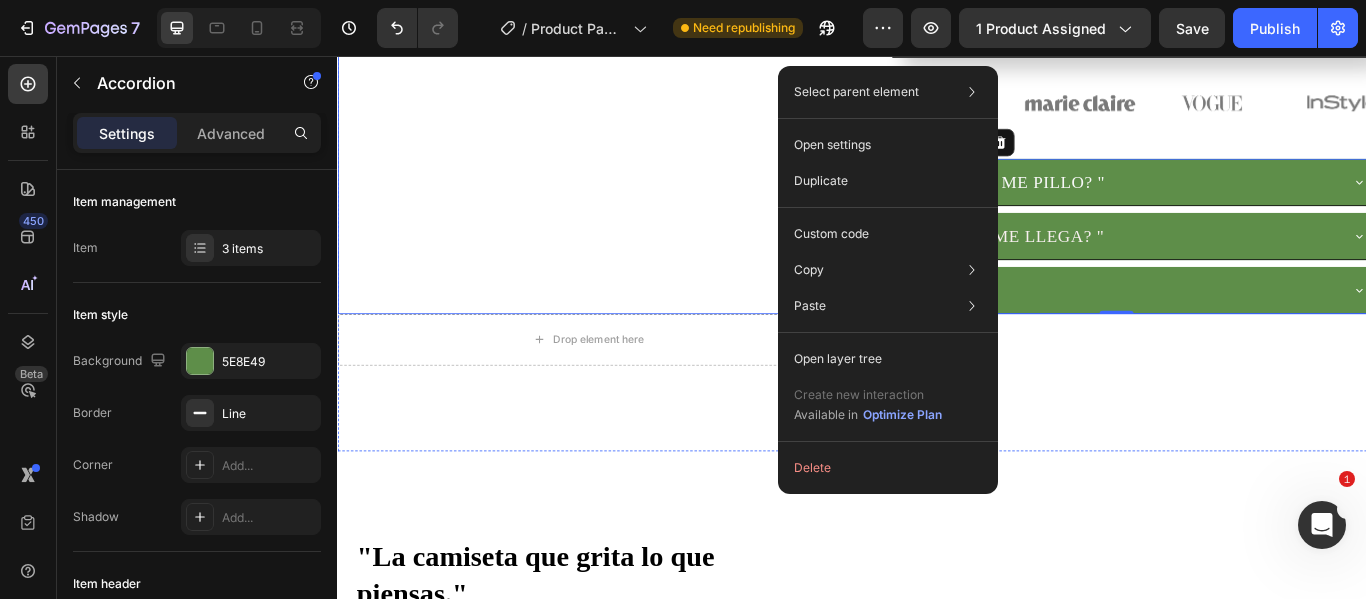 click on "1 camiseta por 29€ 🔥  Llévate  2  por solo  45€ 👕 Elige 2 entre 5 diseños exclusivos Camisetas que no pasan desapercibidas. Text Block
Product Images Text Block" at bounding box center [629, -380] 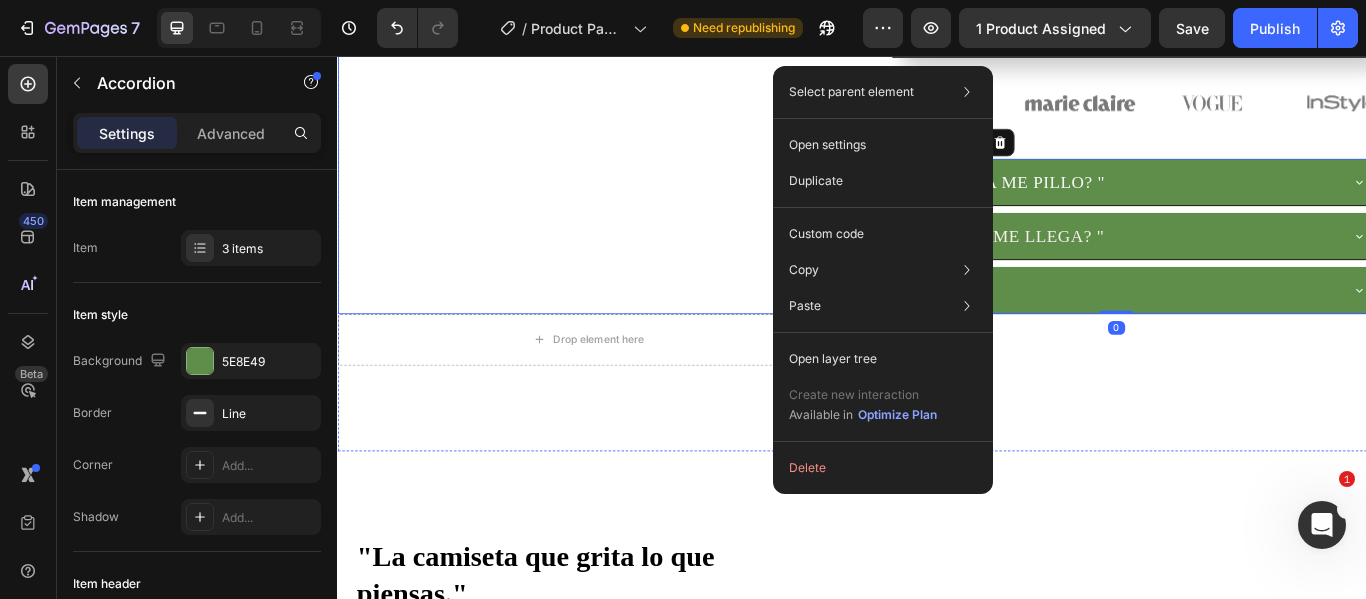 click on "1 camiseta por 29€ 🔥  Llévate  2  por solo  45€ 👕 Elige 2 entre 5 diseños exclusivos Camisetas que no pasan desapercibidas. Text Block
Product Images Text Block" at bounding box center (629, -380) 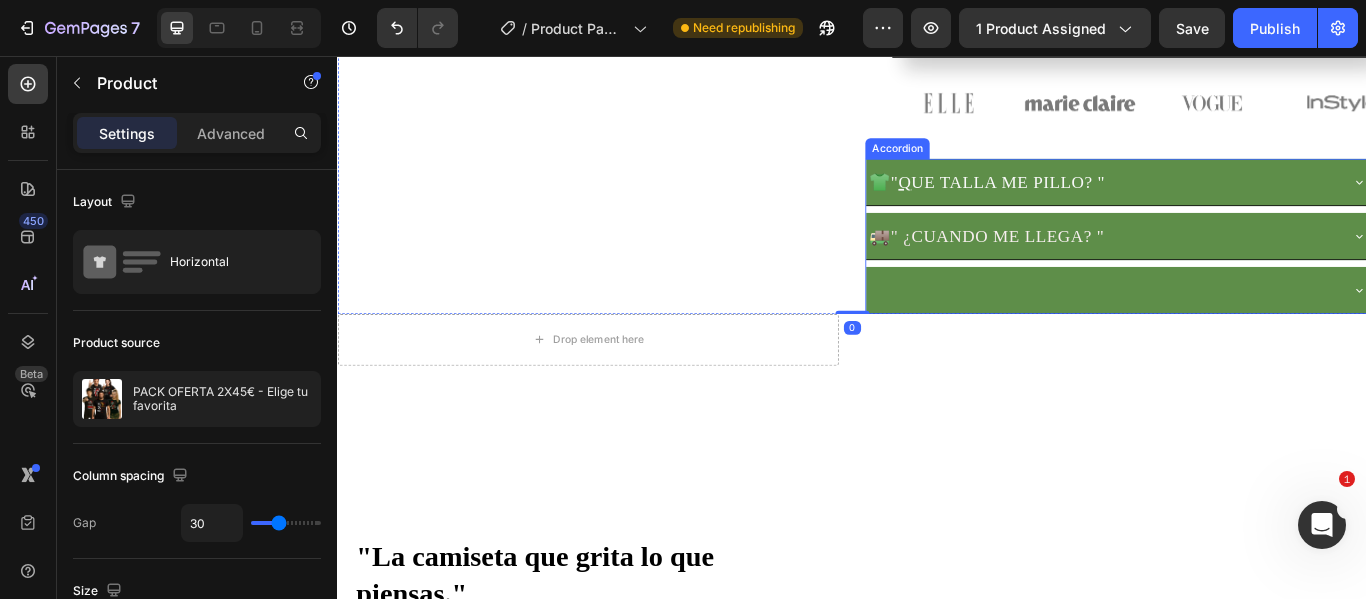 click at bounding box center [1228, 329] 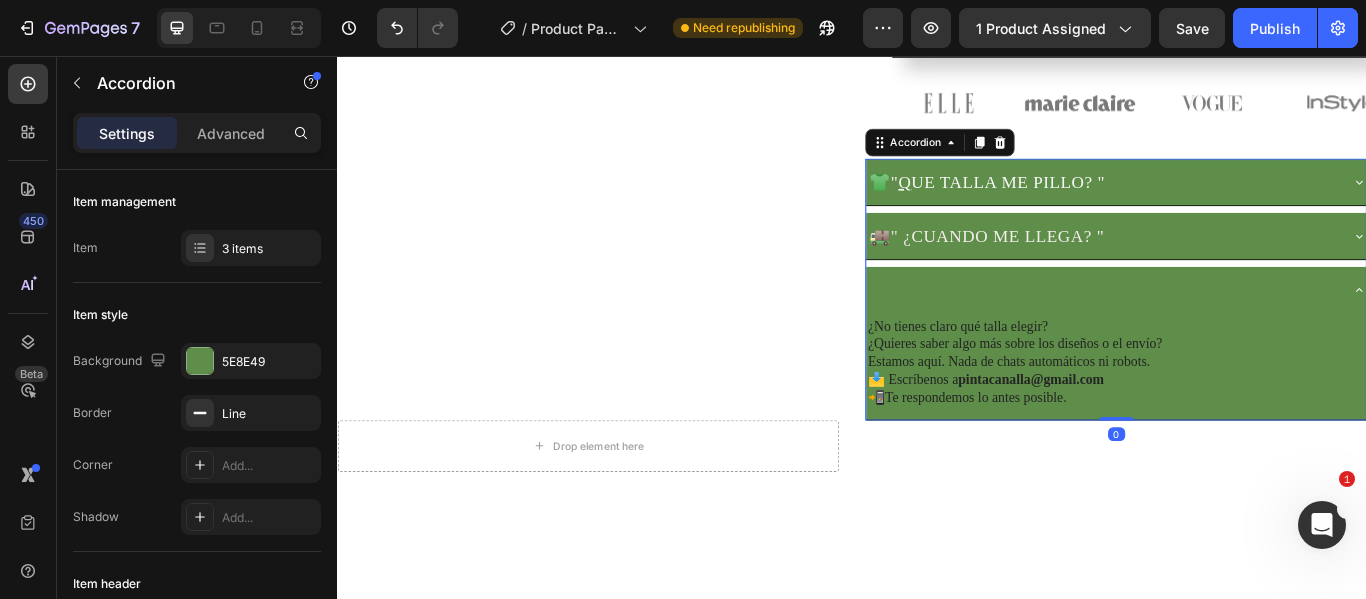 click at bounding box center [1228, 329] 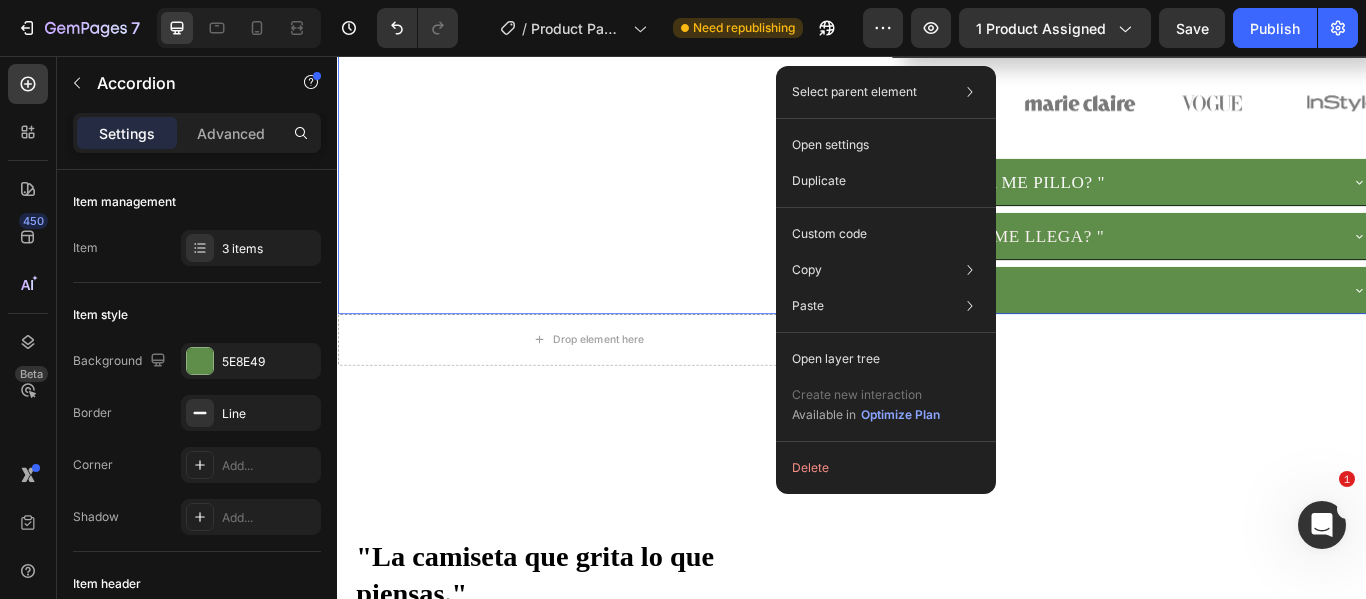 click on "1 camiseta por 29€ 🔥  Llévate  2  por solo  45€ 👕 Elige 2 entre 5 diseños exclusivos Camisetas que no pasan desapercibidas. Text Block
Product Images Text Block" at bounding box center [629, -380] 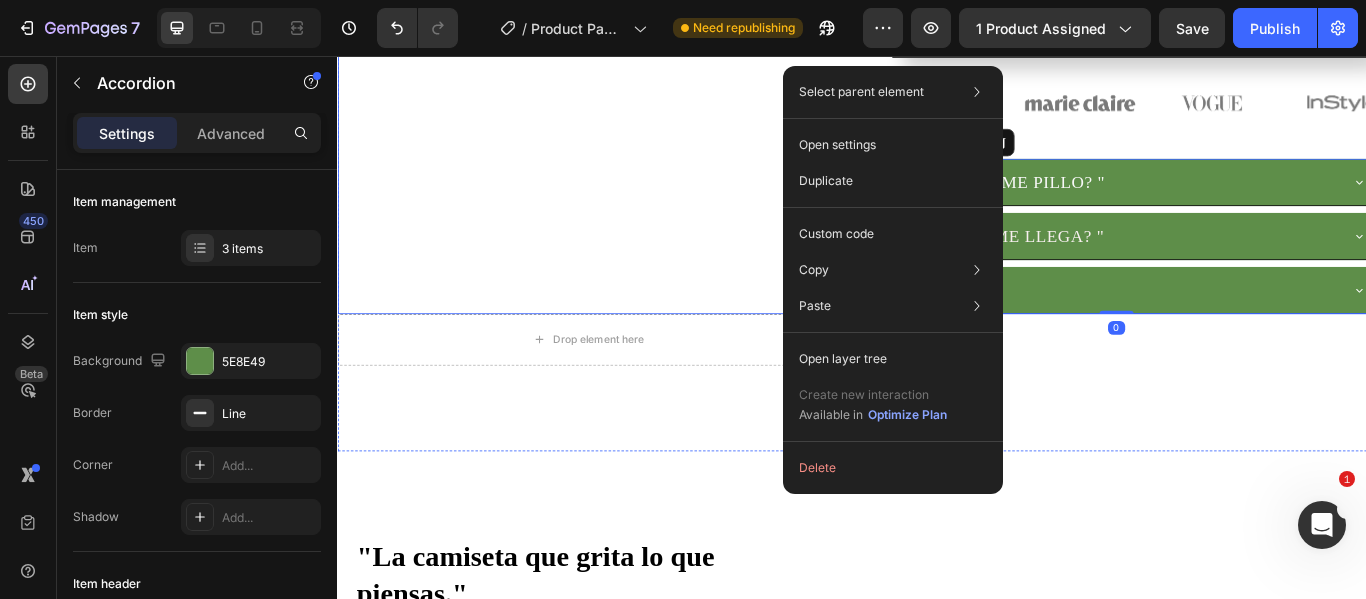 click on "1 camiseta por 29€ 🔥  Llévate  2  por solo  45€ 👕 Elige 2 entre 5 diseños exclusivos Camisetas que no pasan desapercibidas. Text Block
Product Images Text Block" at bounding box center [629, -380] 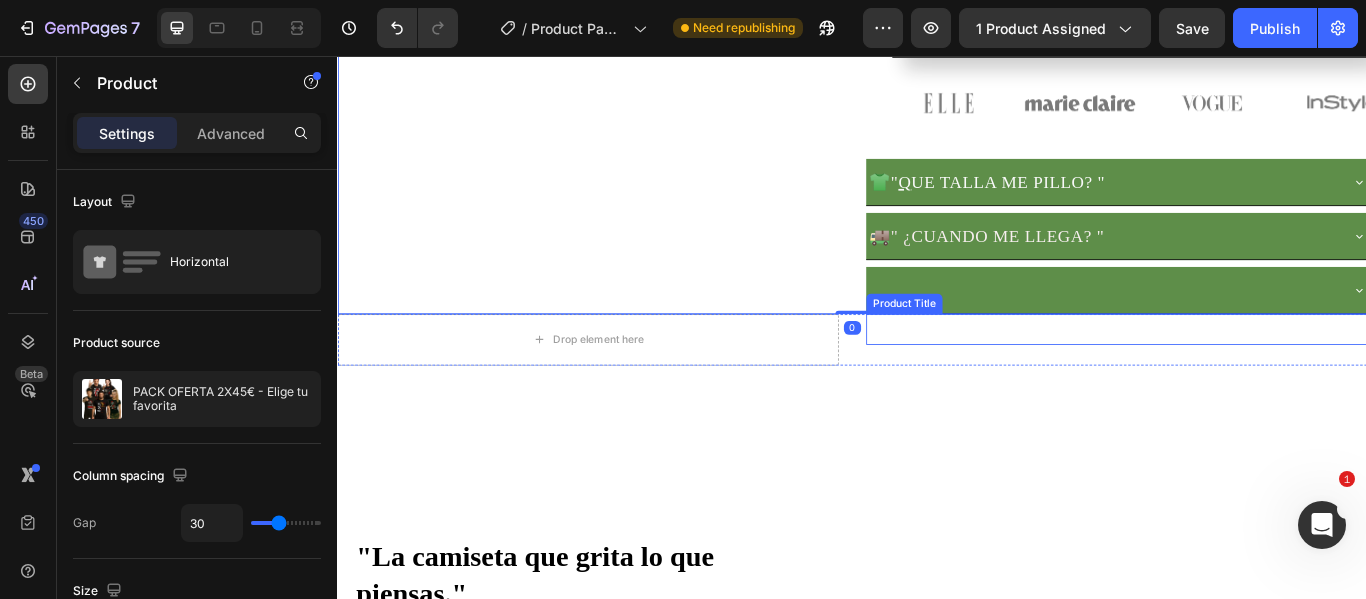 click on "Product Title" at bounding box center (997, 345) 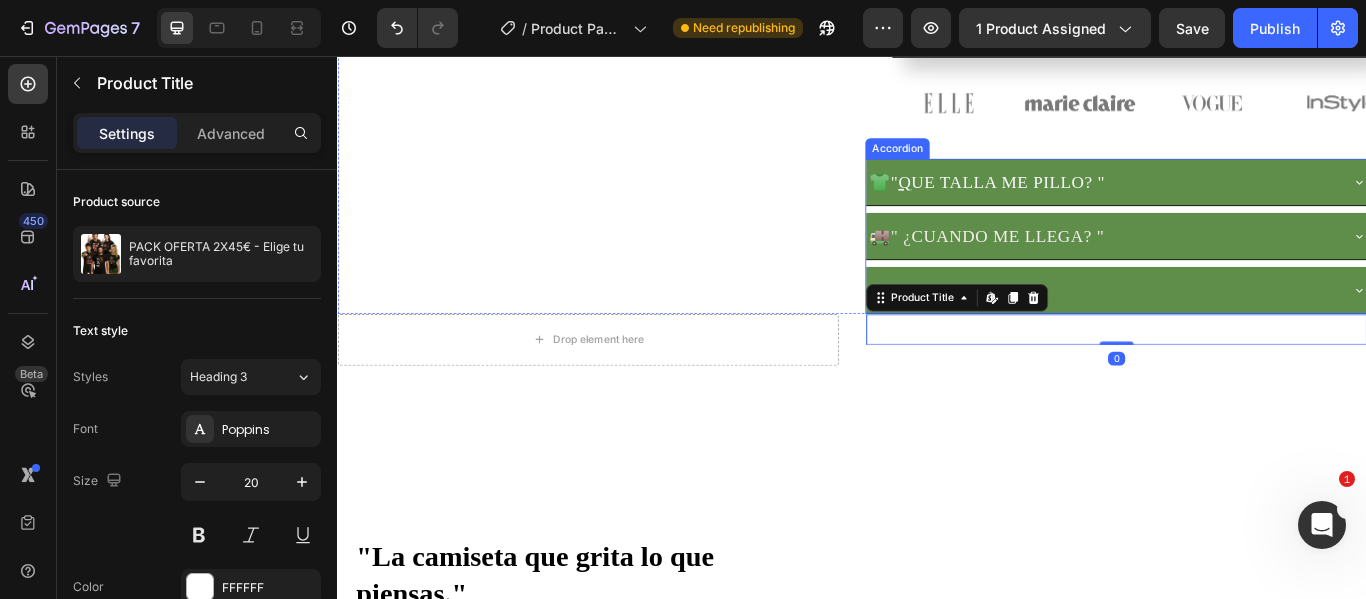click at bounding box center (1244, 329) 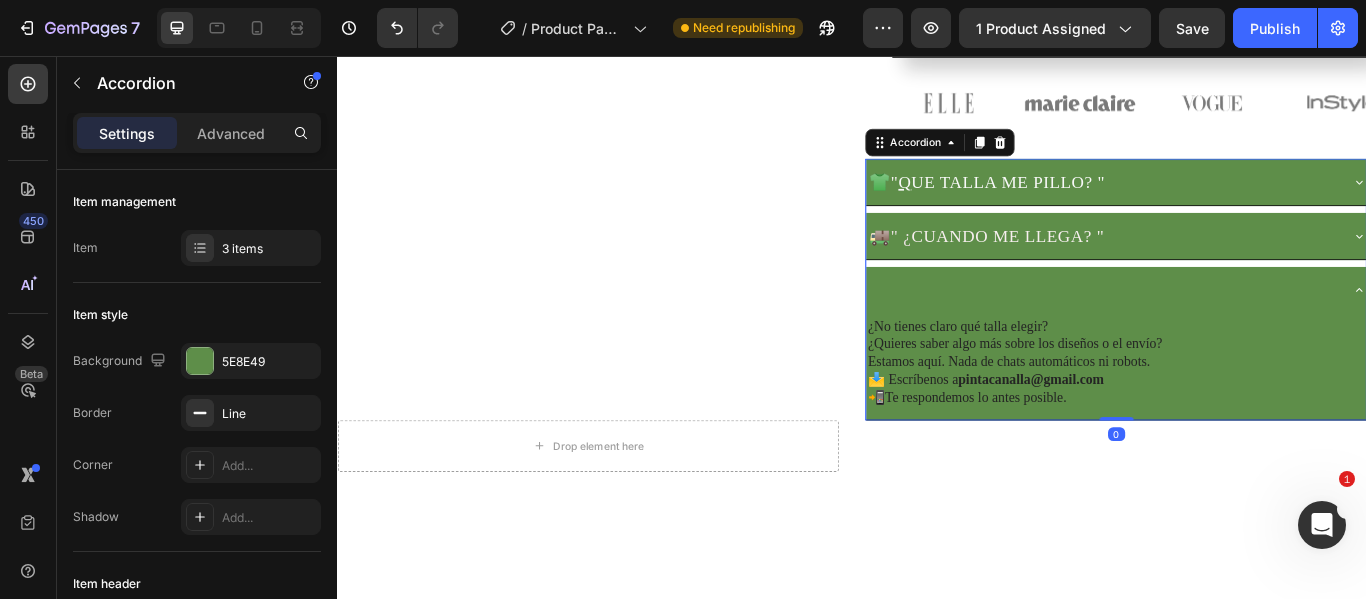 click at bounding box center [1228, 329] 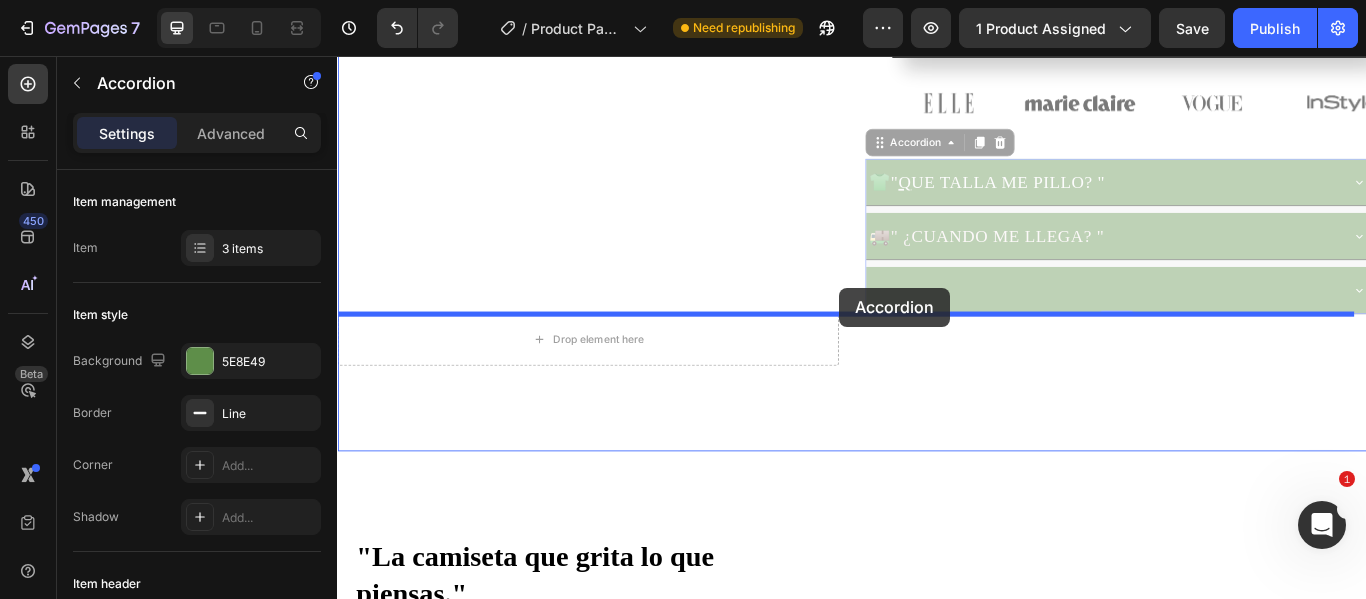 drag, startPoint x: 986, startPoint y: 327, endPoint x: 922, endPoint y: 326, distance: 64.00781 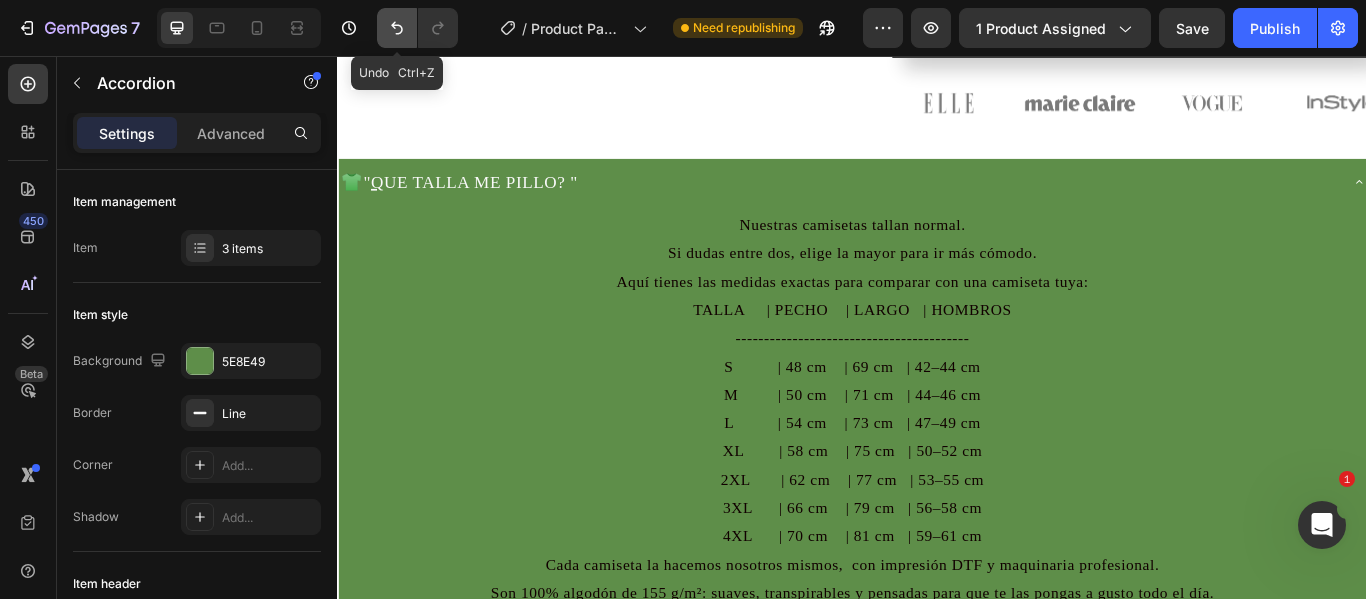 click 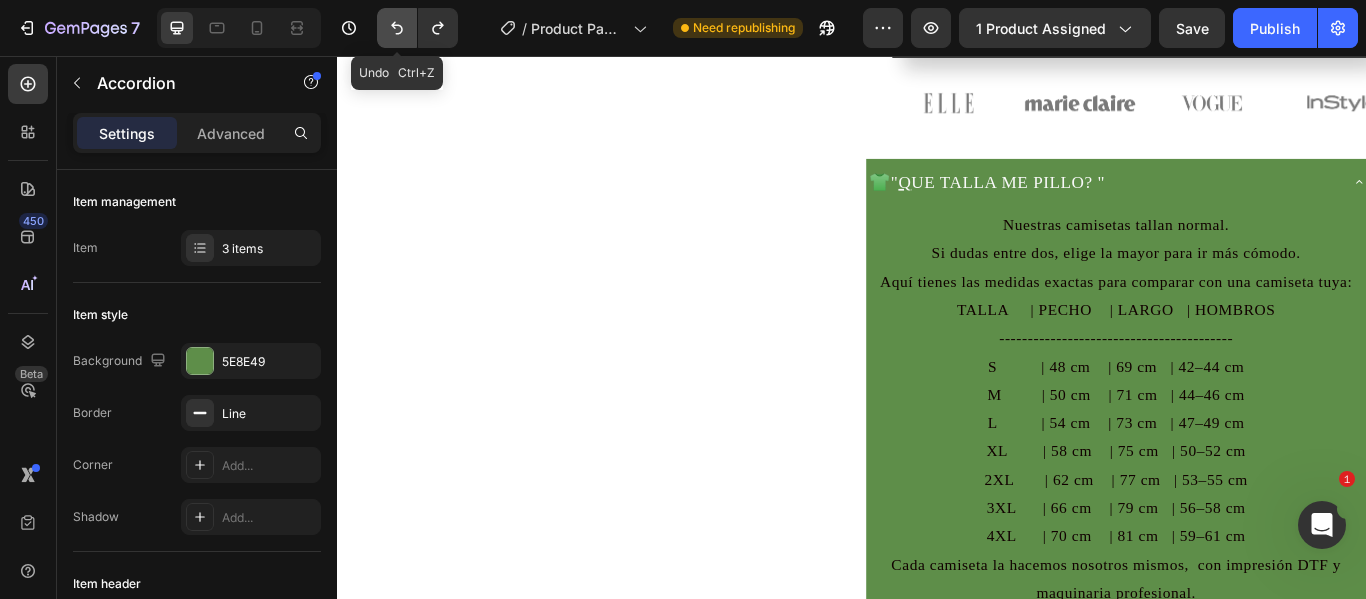 click 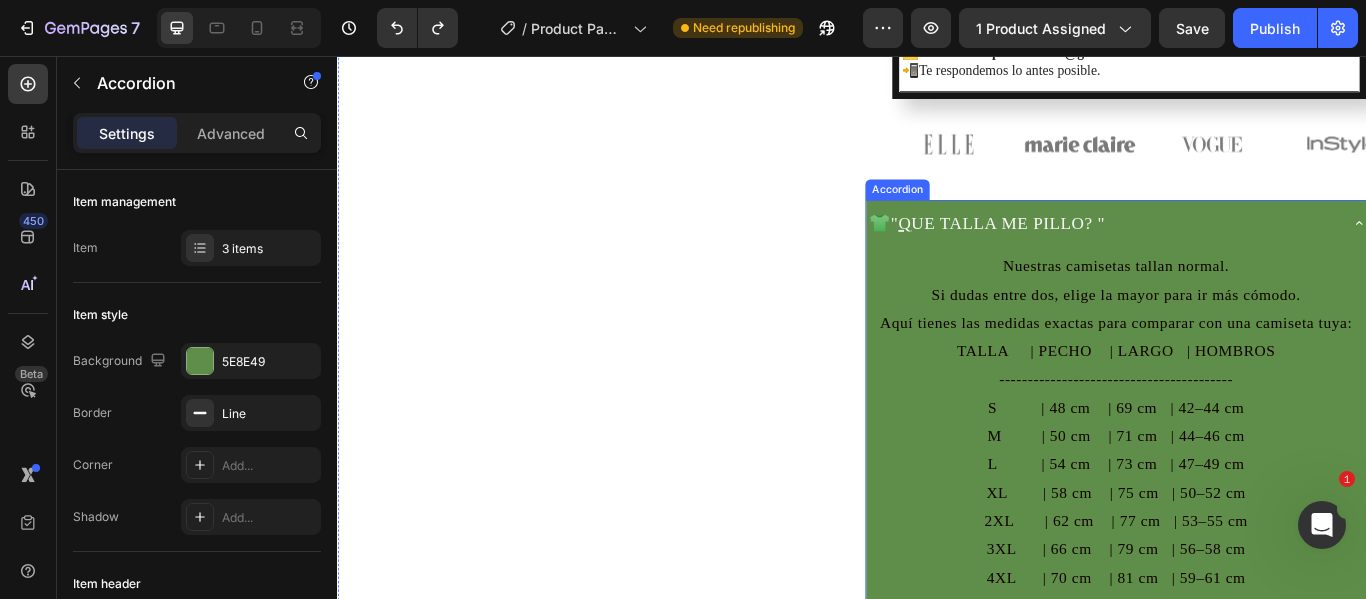 scroll, scrollTop: 1114, scrollLeft: 0, axis: vertical 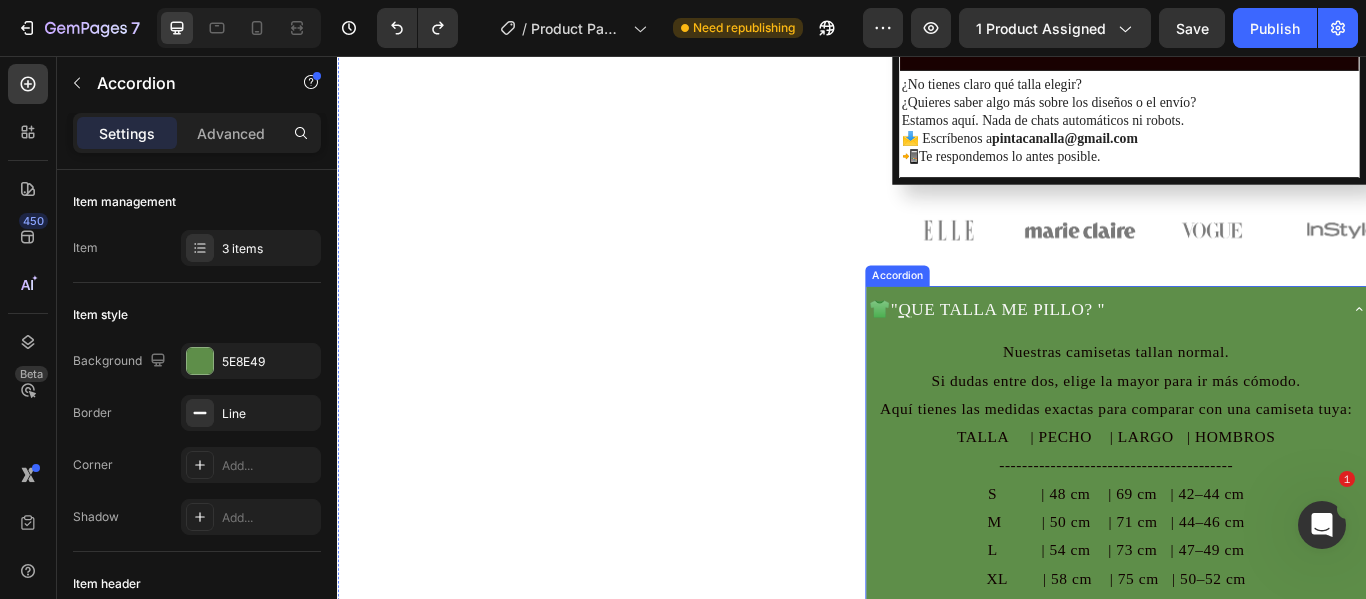 click on "👕    " Q UE TALLA ME PILLO? "" at bounding box center (1228, 351) 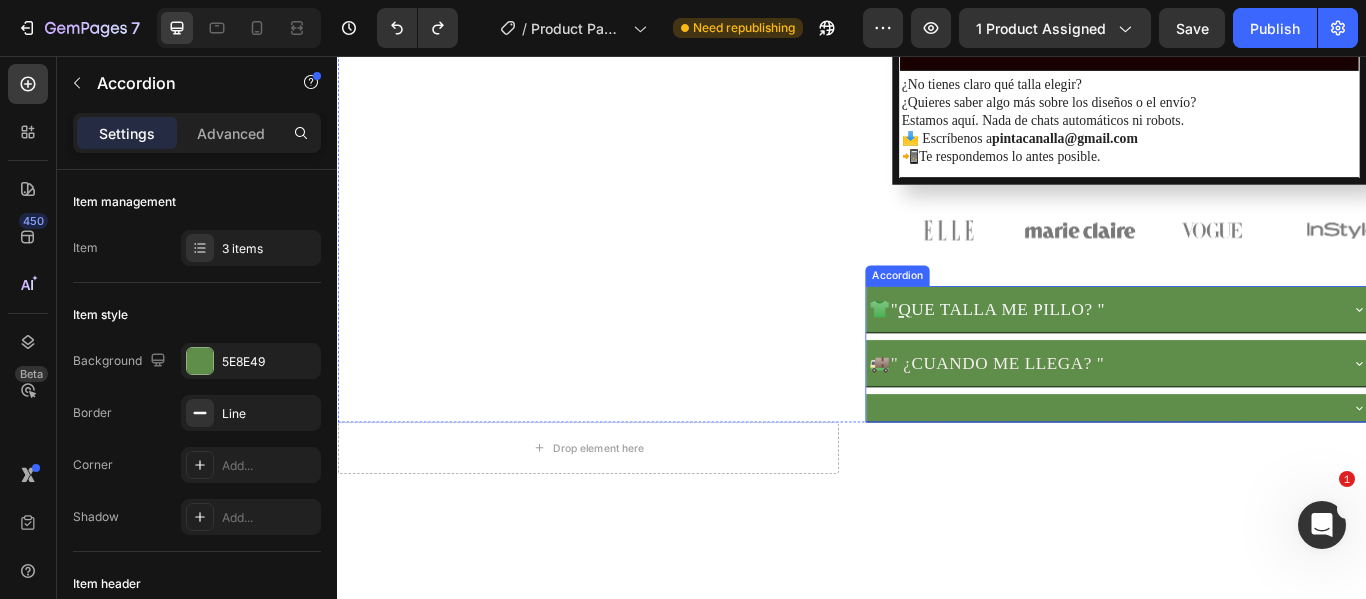 scroll, scrollTop: 1314, scrollLeft: 0, axis: vertical 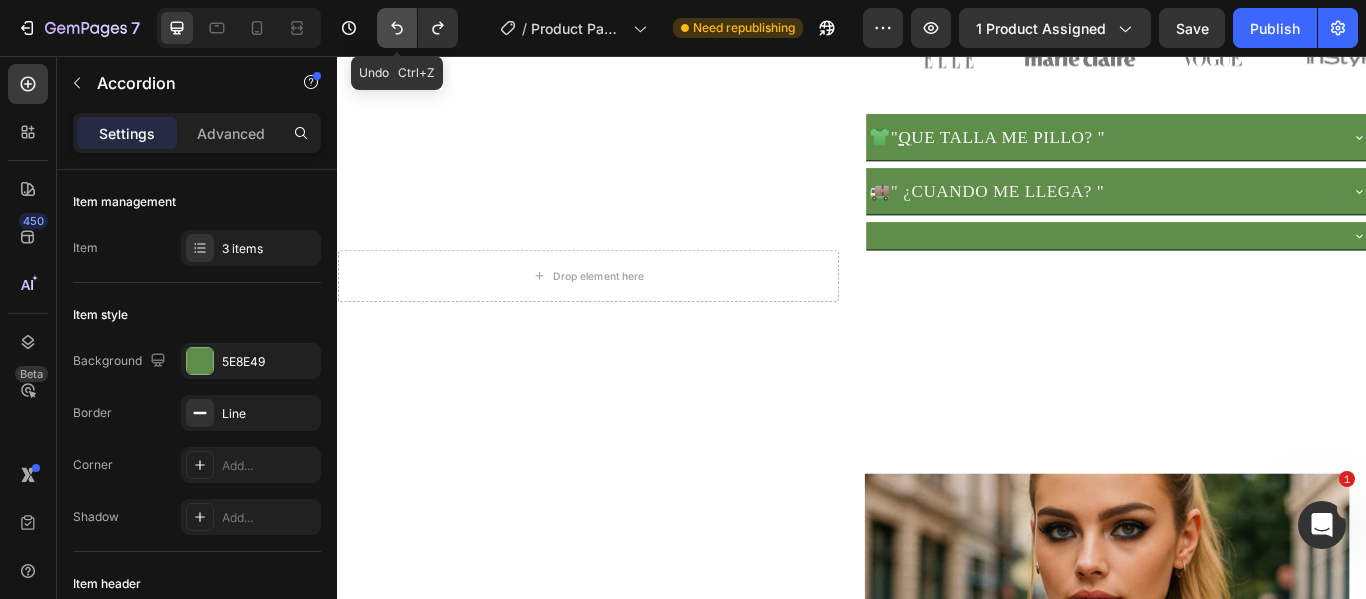 click 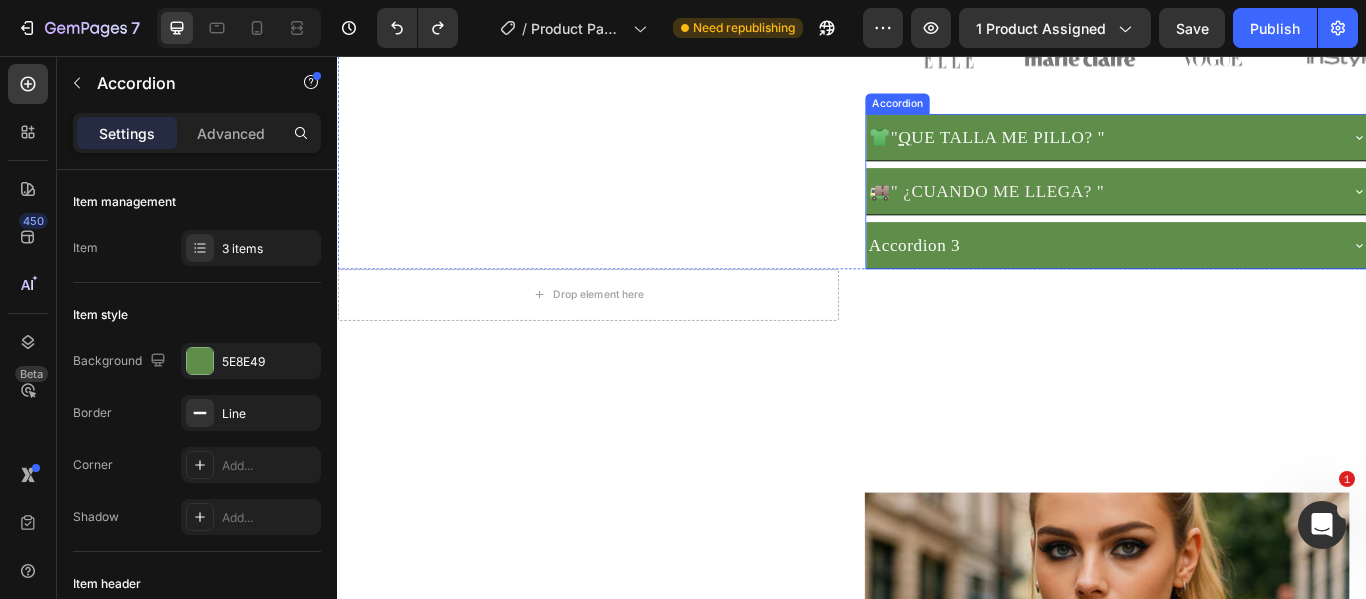 click on "Accordion 3" at bounding box center [1009, 277] 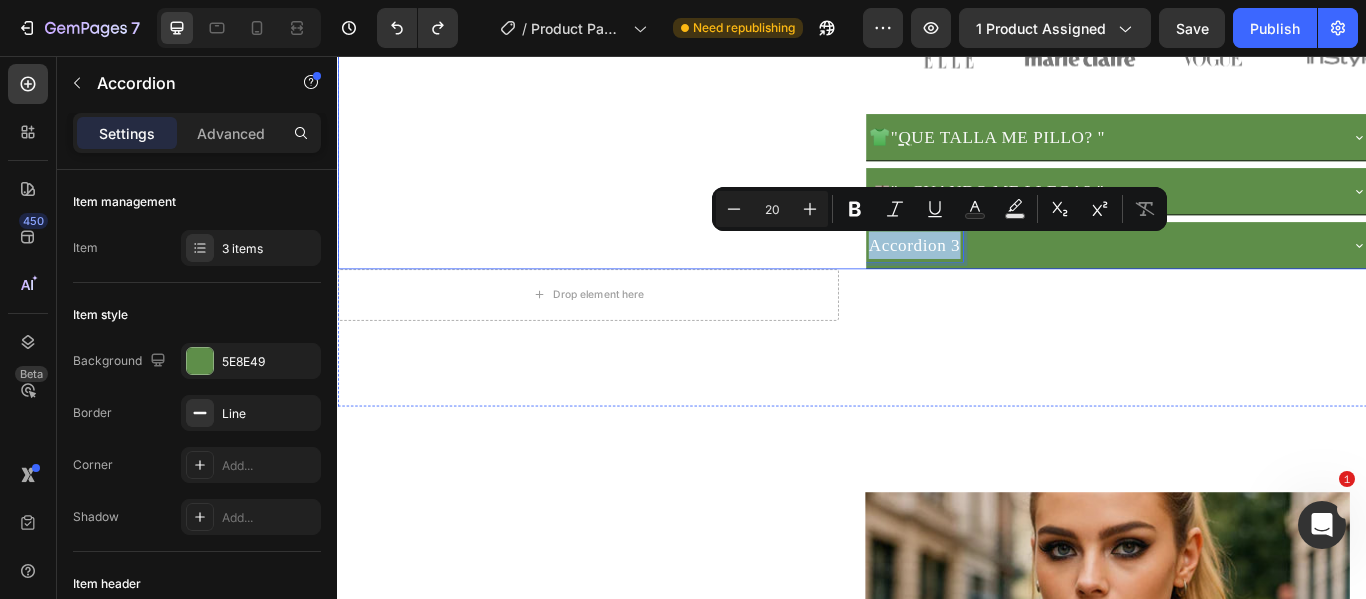 drag, startPoint x: 1054, startPoint y: 275, endPoint x: 935, endPoint y: 289, distance: 119.8207 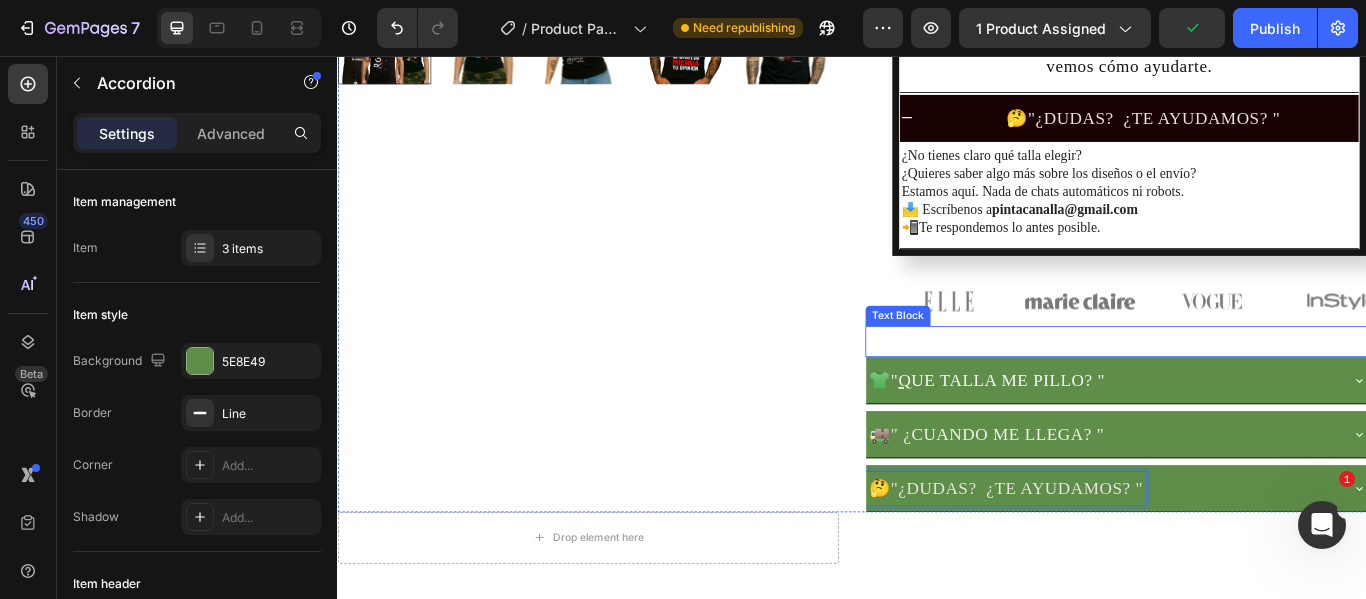 scroll, scrollTop: 1014, scrollLeft: 0, axis: vertical 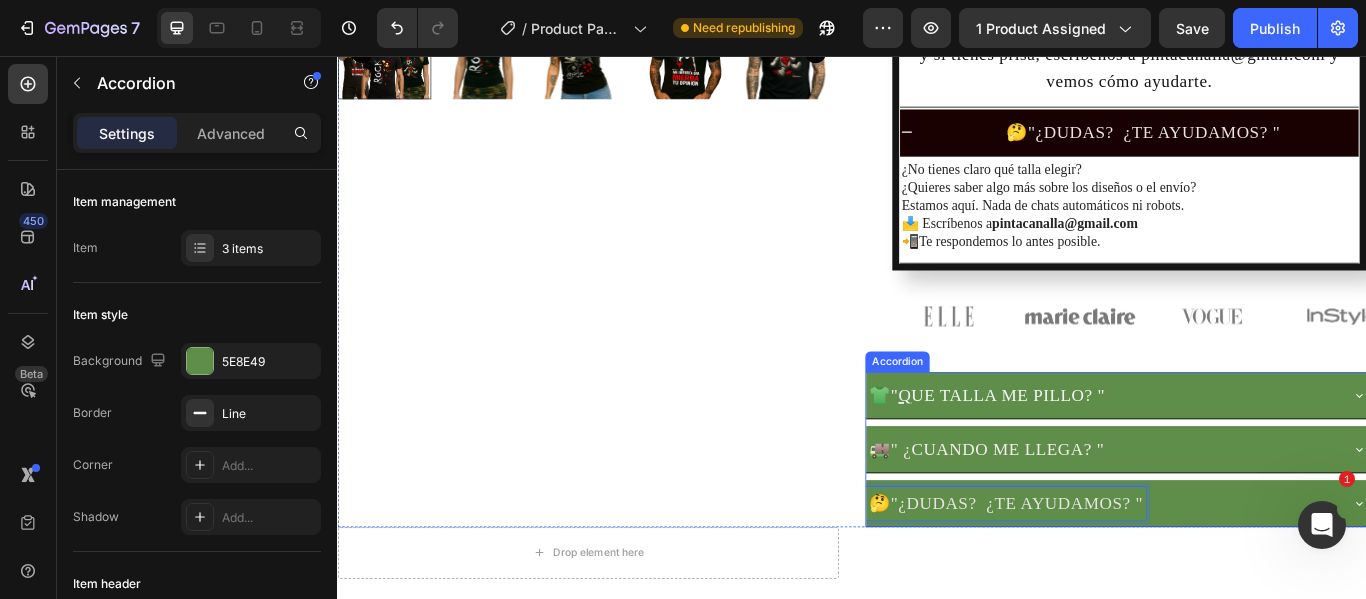 click on ""¿DUDAS?  ¿TE AYUDAMOS? "" at bounding box center [1129, 577] 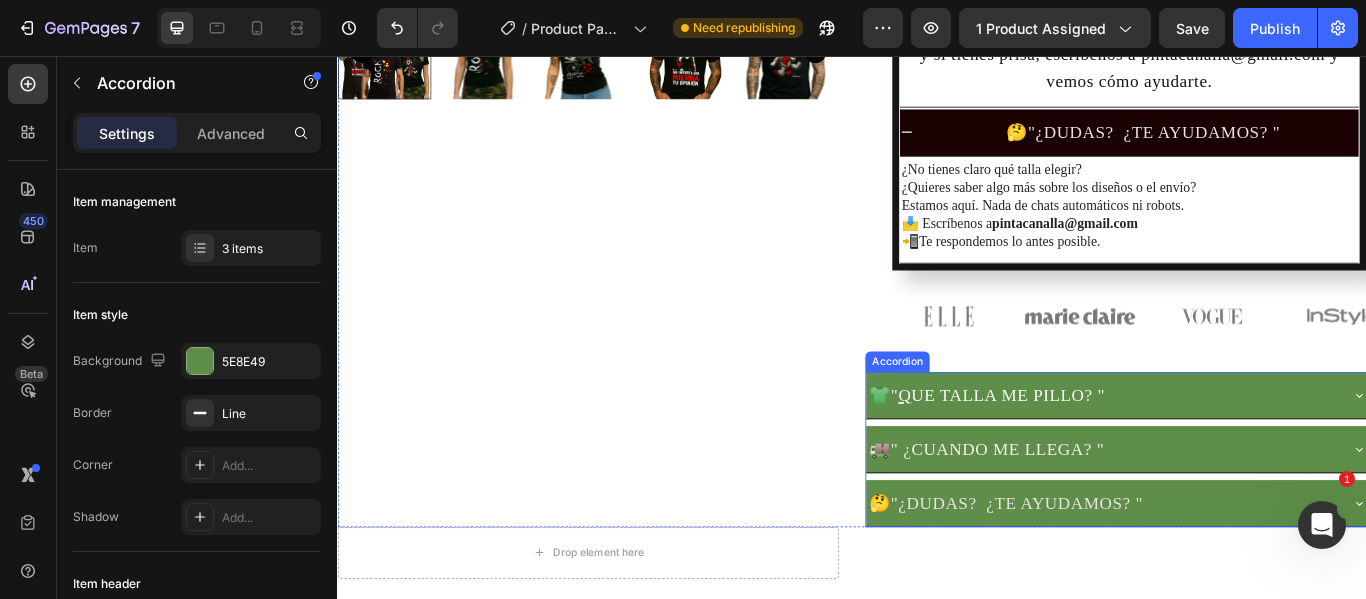 click on "🤔  "¿DUDAS?  ¿TE AYUDAMOS? "" at bounding box center (1228, 577) 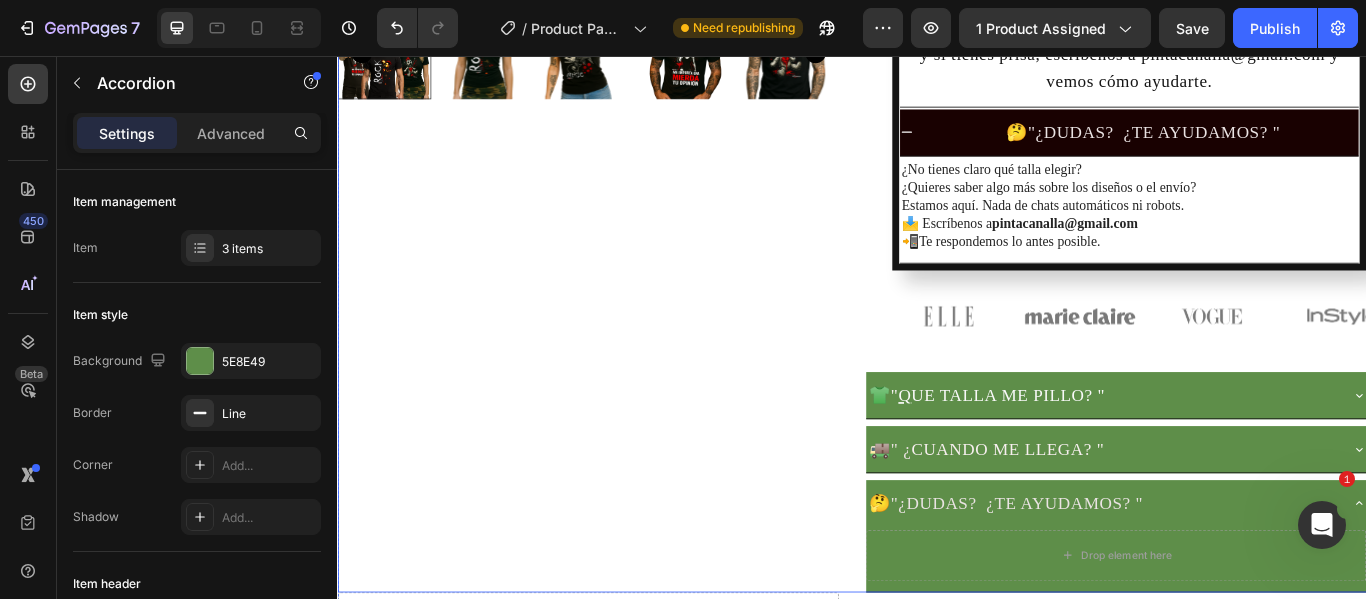 scroll, scrollTop: 1114, scrollLeft: 0, axis: vertical 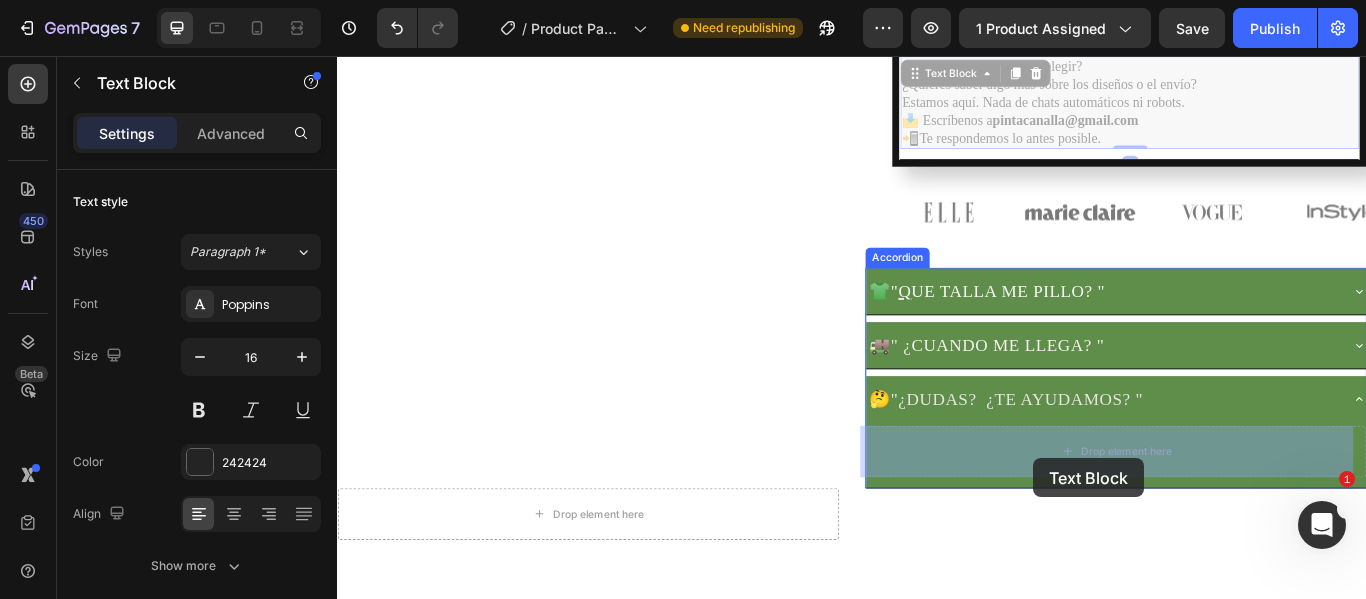 drag, startPoint x: 1098, startPoint y: 136, endPoint x: 1149, endPoint y: 525, distance: 392.32895 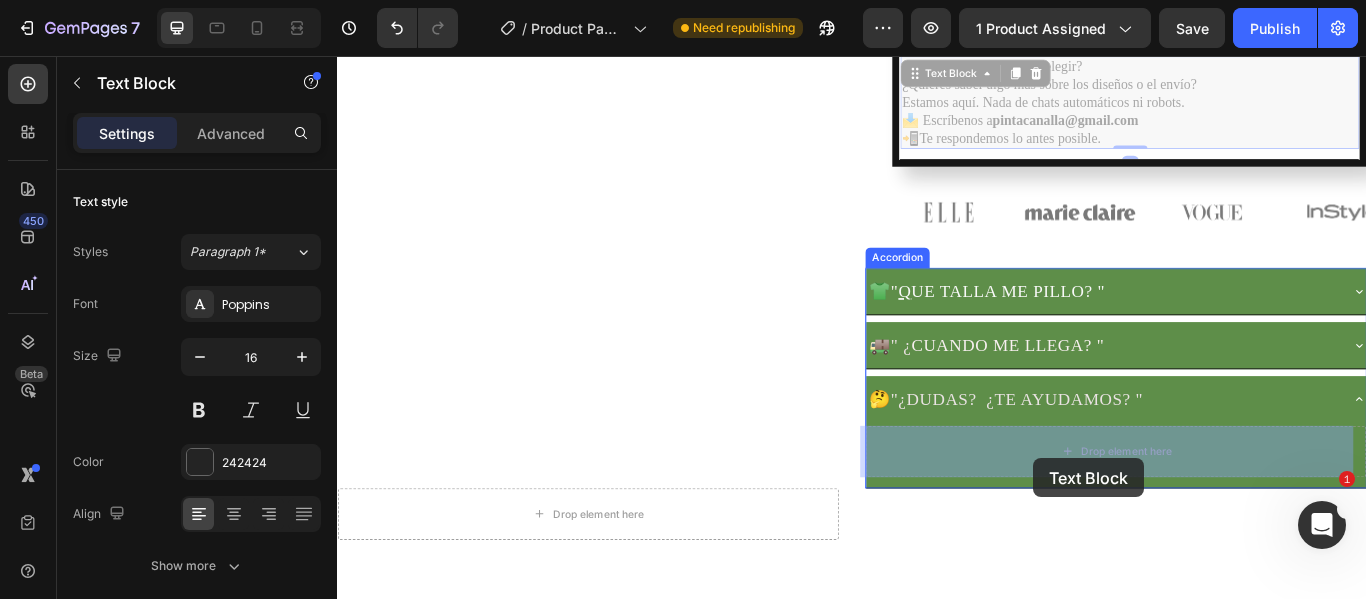 scroll, scrollTop: 1156, scrollLeft: 0, axis: vertical 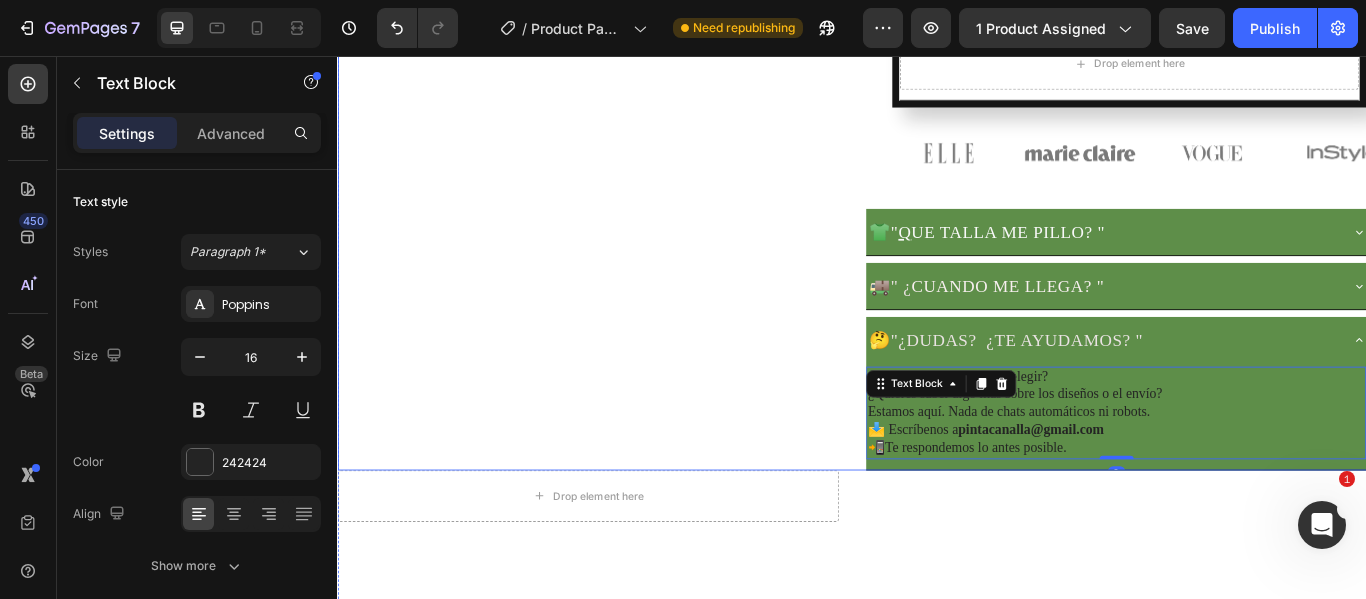 click on "1 camiseta por 29€ 🔥  Llévate  2  por solo  45€ 👕 Elige 2 entre 5 diseños exclusivos Camisetas que no pasan desapercibidas. Text Block
Product Images Text Block" at bounding box center [629, -260] 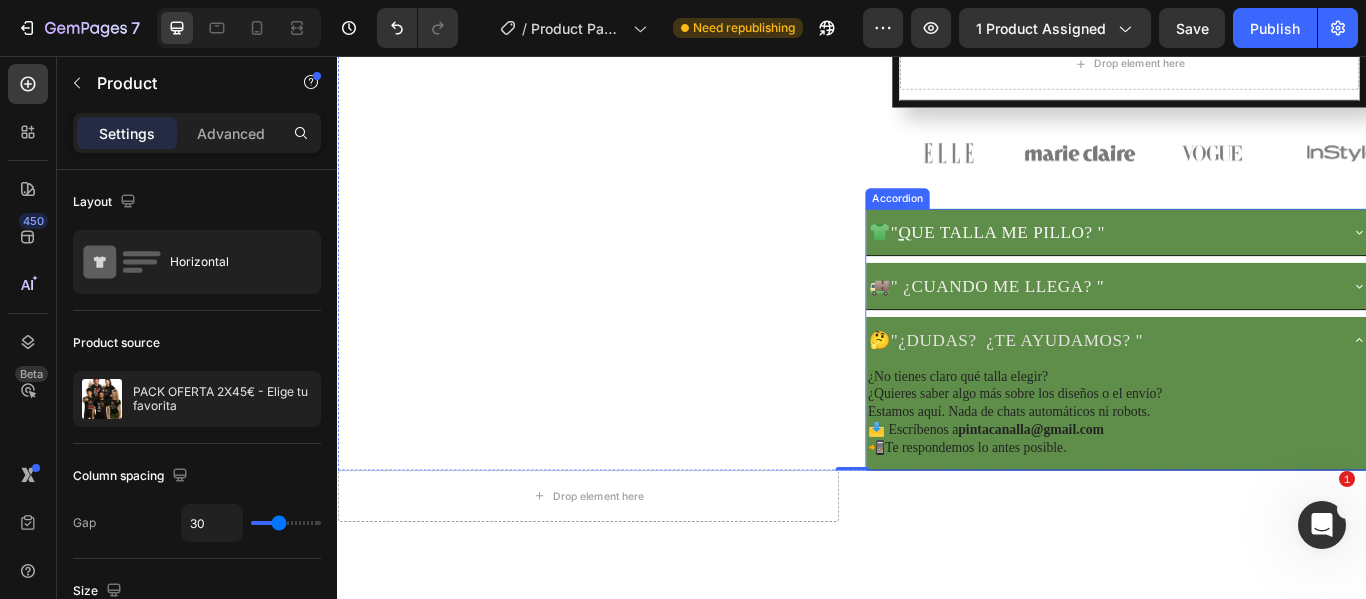 click on "CUANDO ME LLEGA? "" at bounding box center [1118, 324] 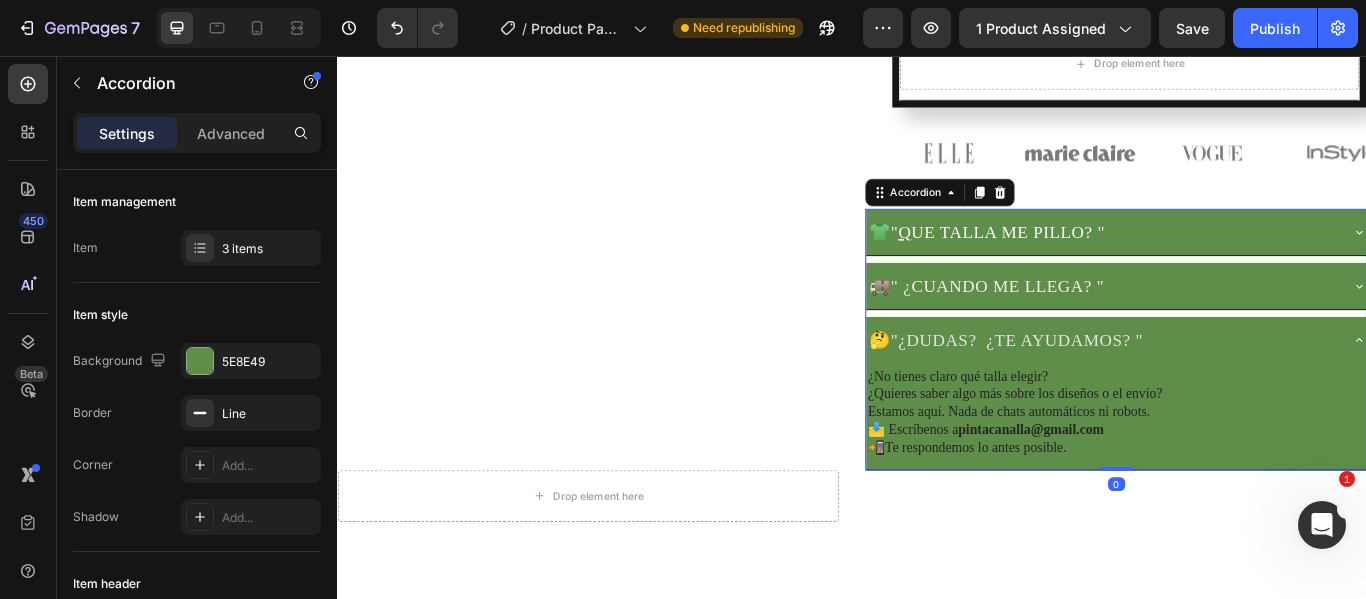 click on "🚚   " ¿ CUANDO ME LLEGA? "" at bounding box center (1228, 324) 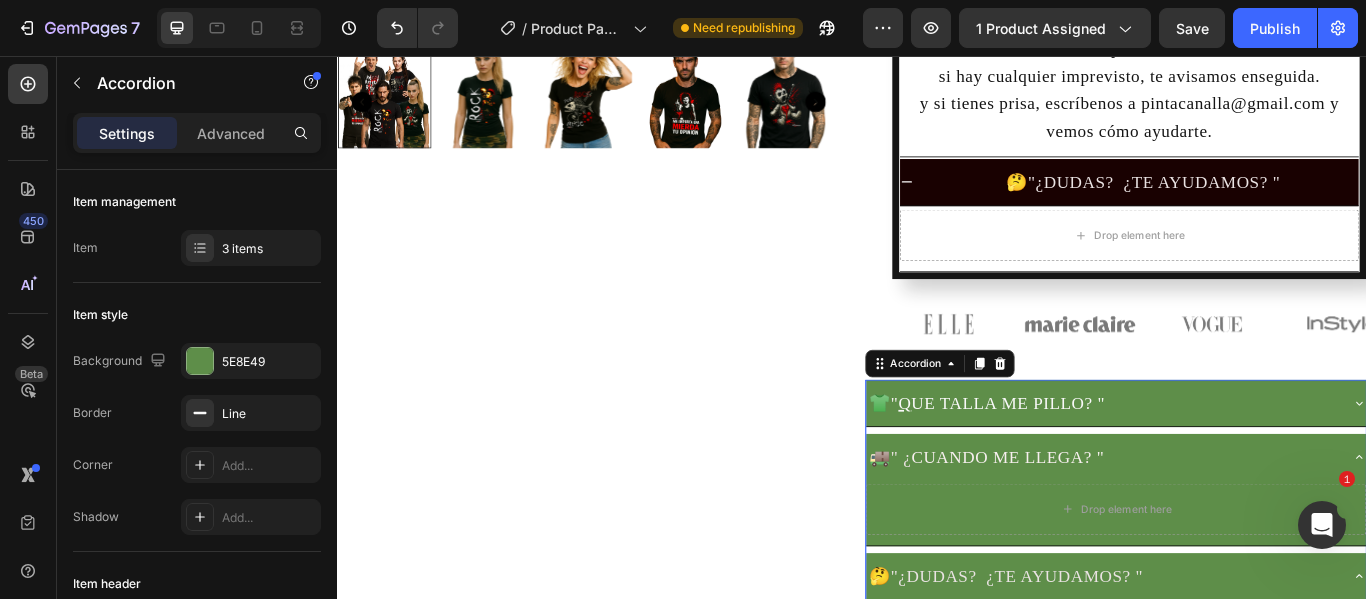 scroll, scrollTop: 856, scrollLeft: 0, axis: vertical 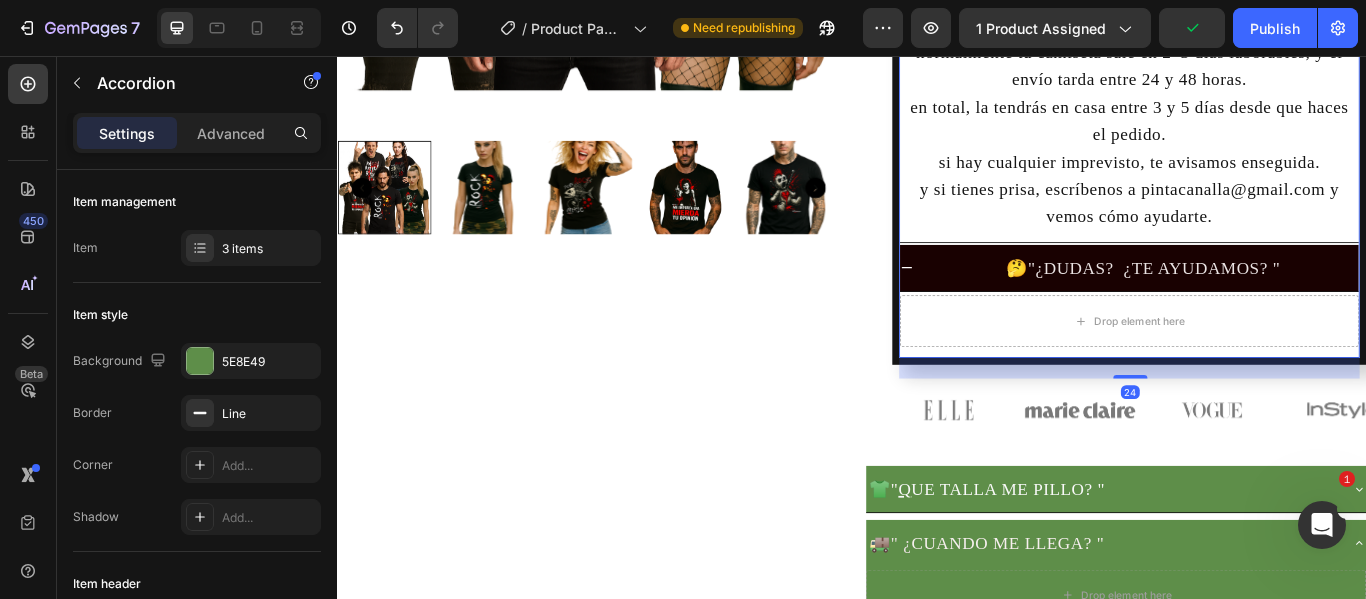 click on "🤔  "¿DUDAS?  ¿TE AYUDAMOS? "" at bounding box center (1276, 303) 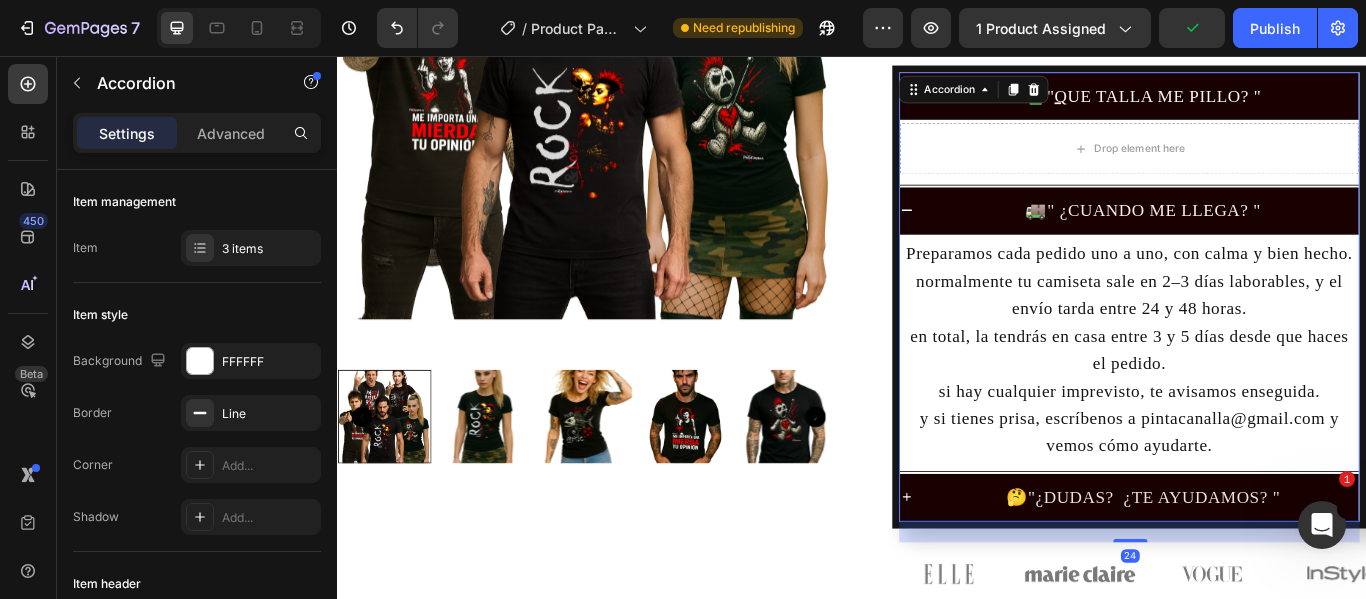scroll, scrollTop: 556, scrollLeft: 0, axis: vertical 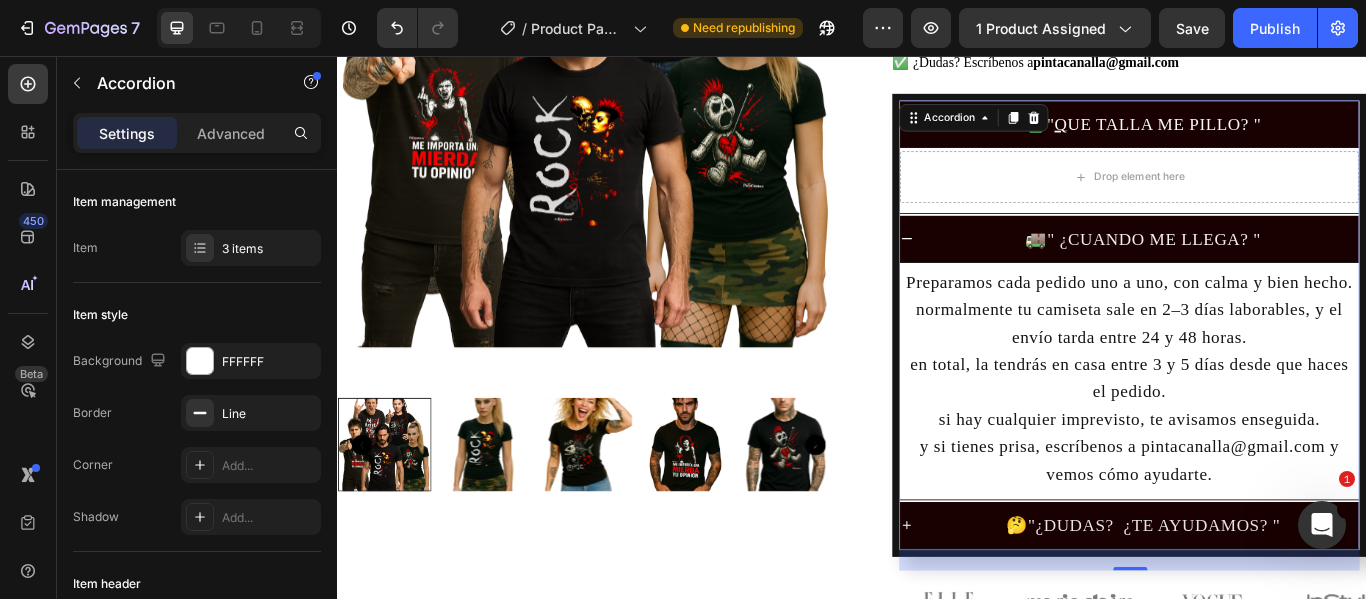 click on "👕    " Q UE TALLA ME PILLO? "" at bounding box center [1276, 135] 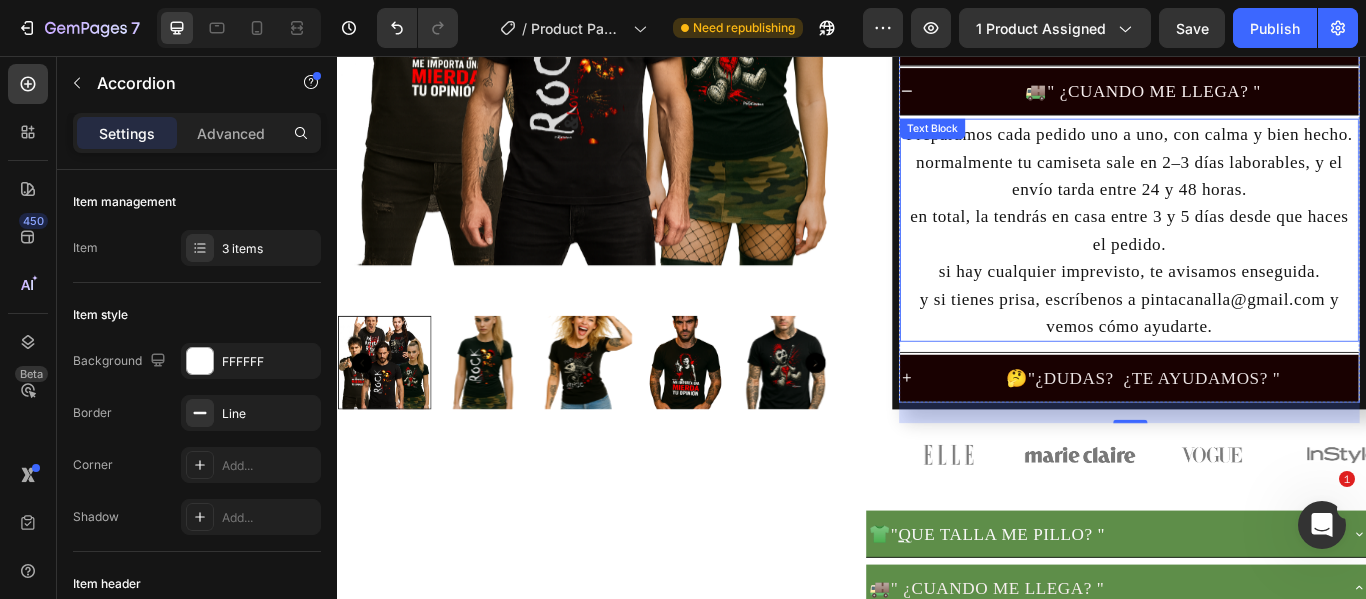 scroll, scrollTop: 756, scrollLeft: 0, axis: vertical 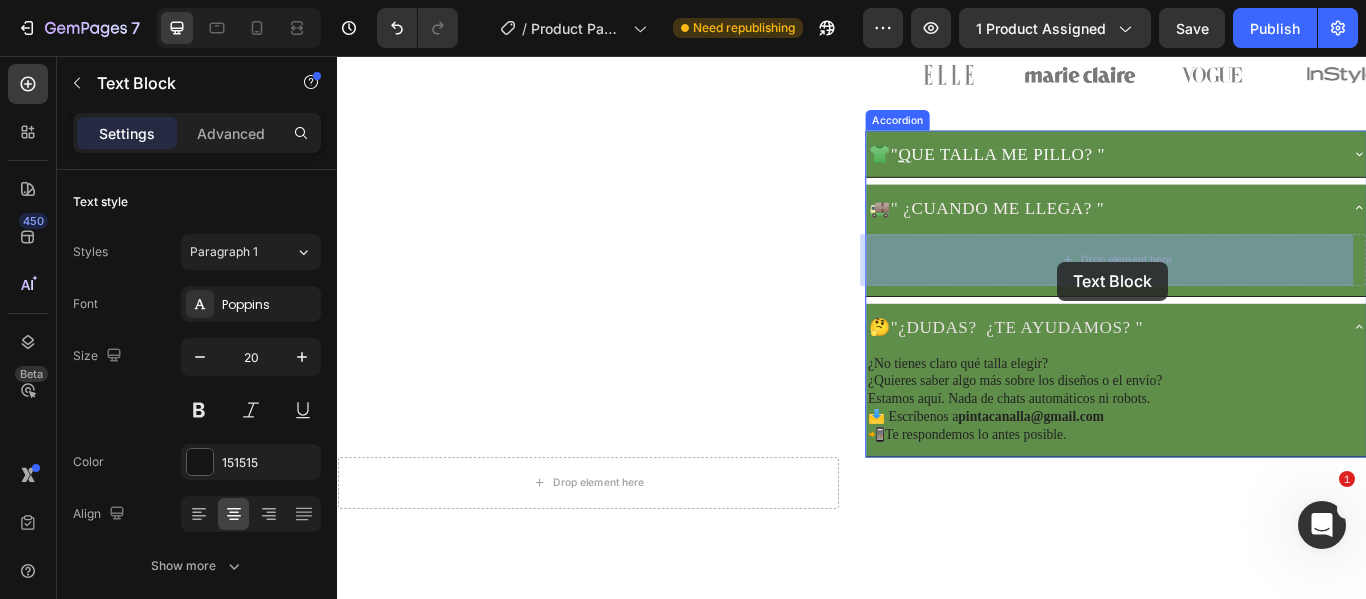 drag, startPoint x: 1268, startPoint y: 166, endPoint x: 1177, endPoint y: 296, distance: 158.68523 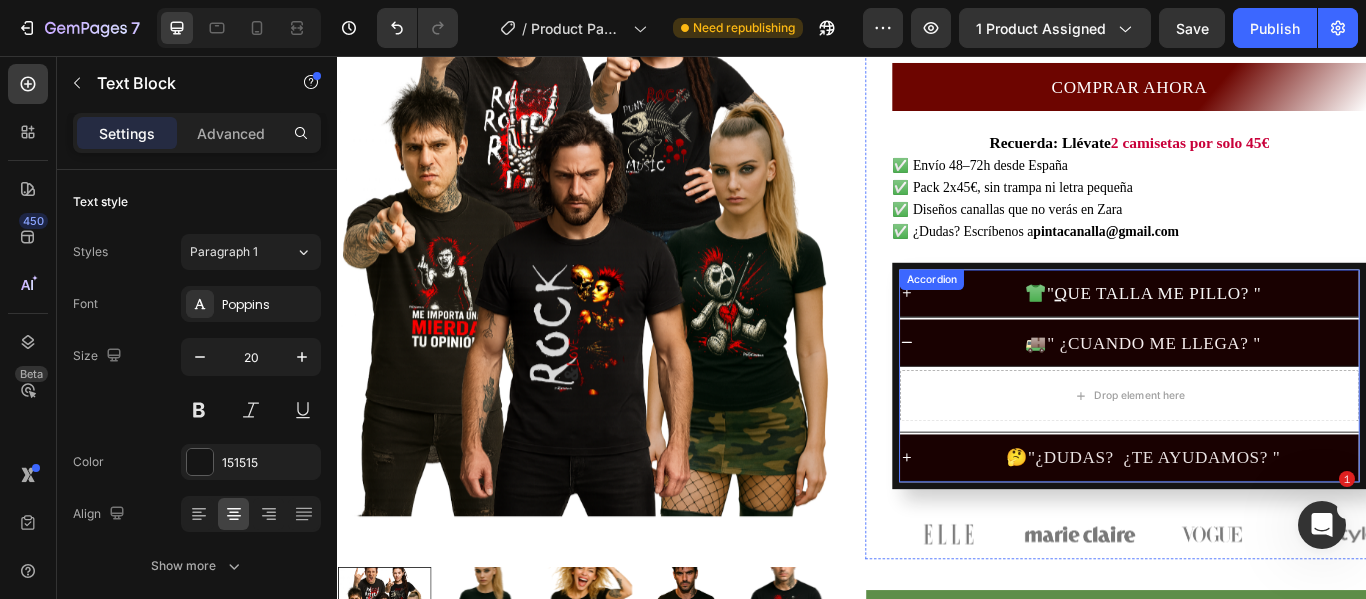 scroll, scrollTop: 295, scrollLeft: 0, axis: vertical 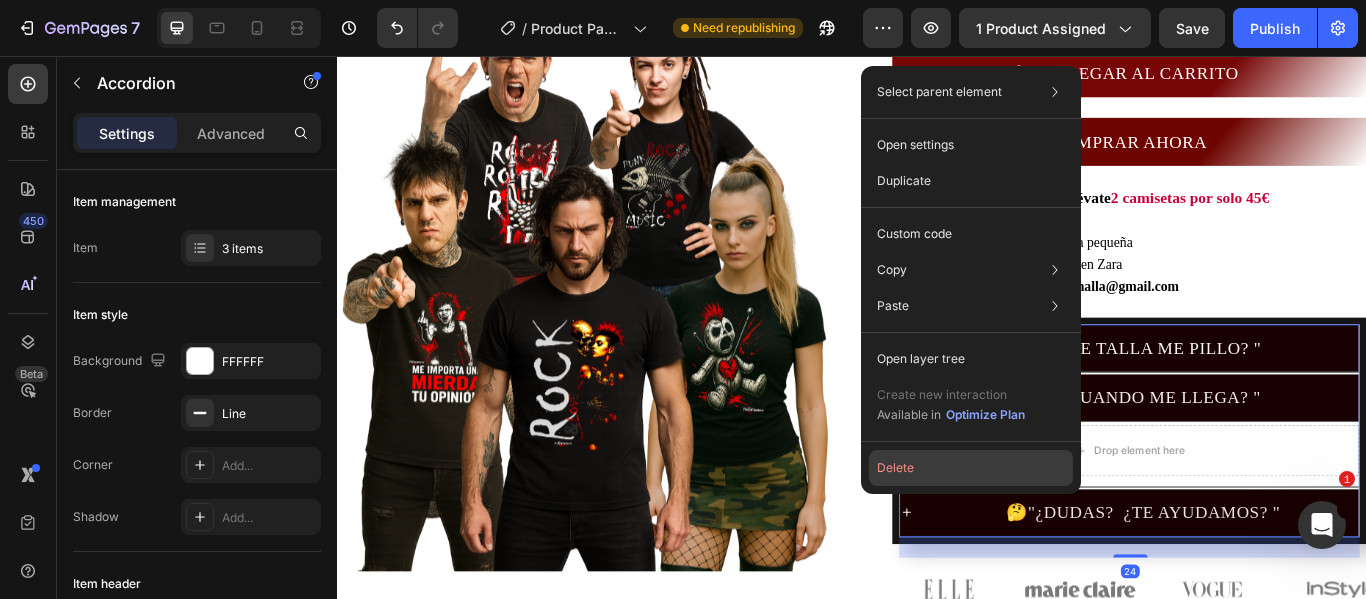 click on "Delete" 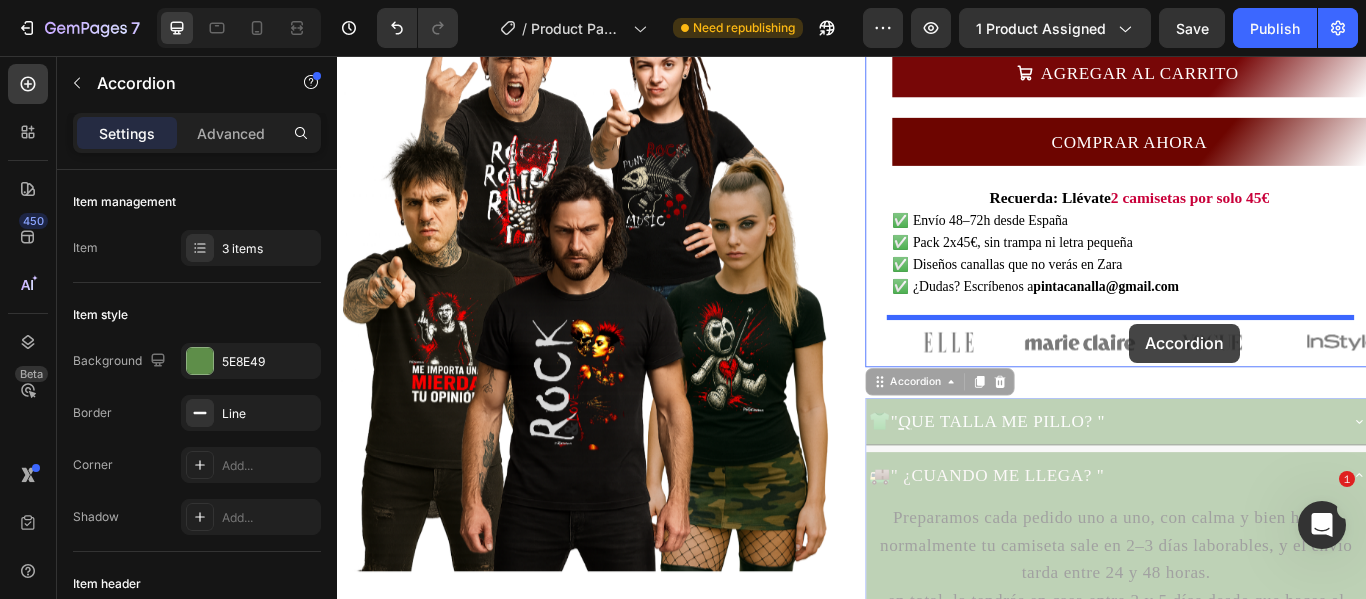 drag, startPoint x: 1314, startPoint y: 496, endPoint x: 1261, endPoint y: 368, distance: 138.5388 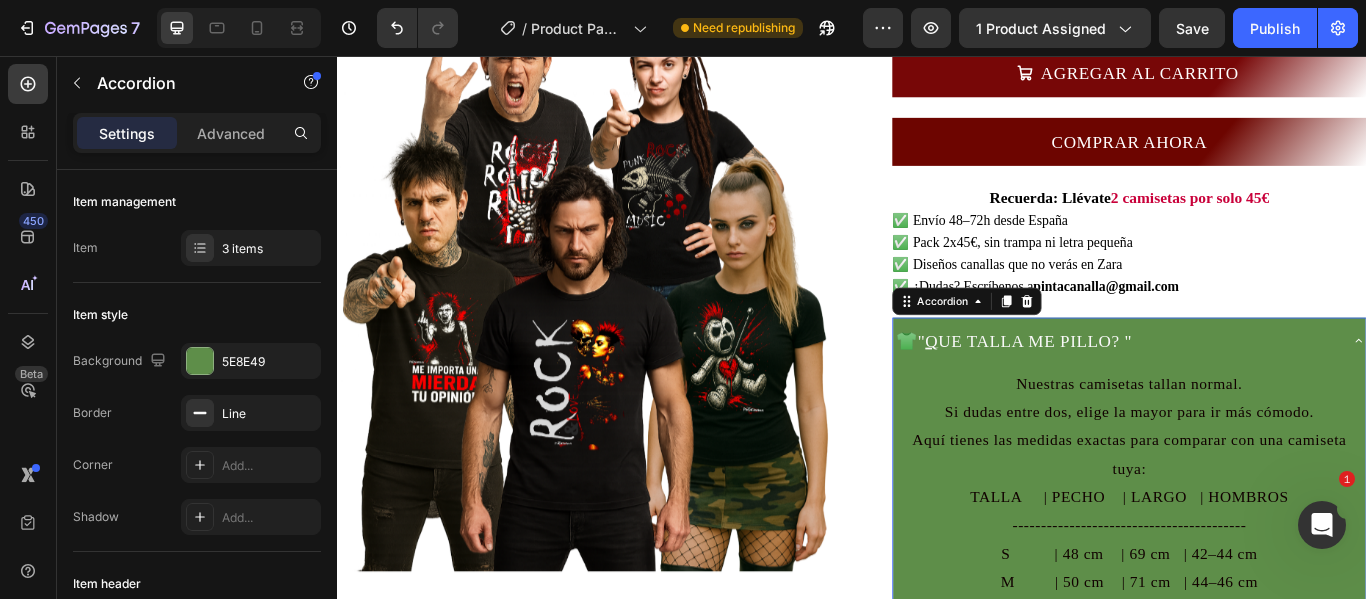 click on "👕    " Q UE TALLA ME PILLO? "" at bounding box center (1244, 388) 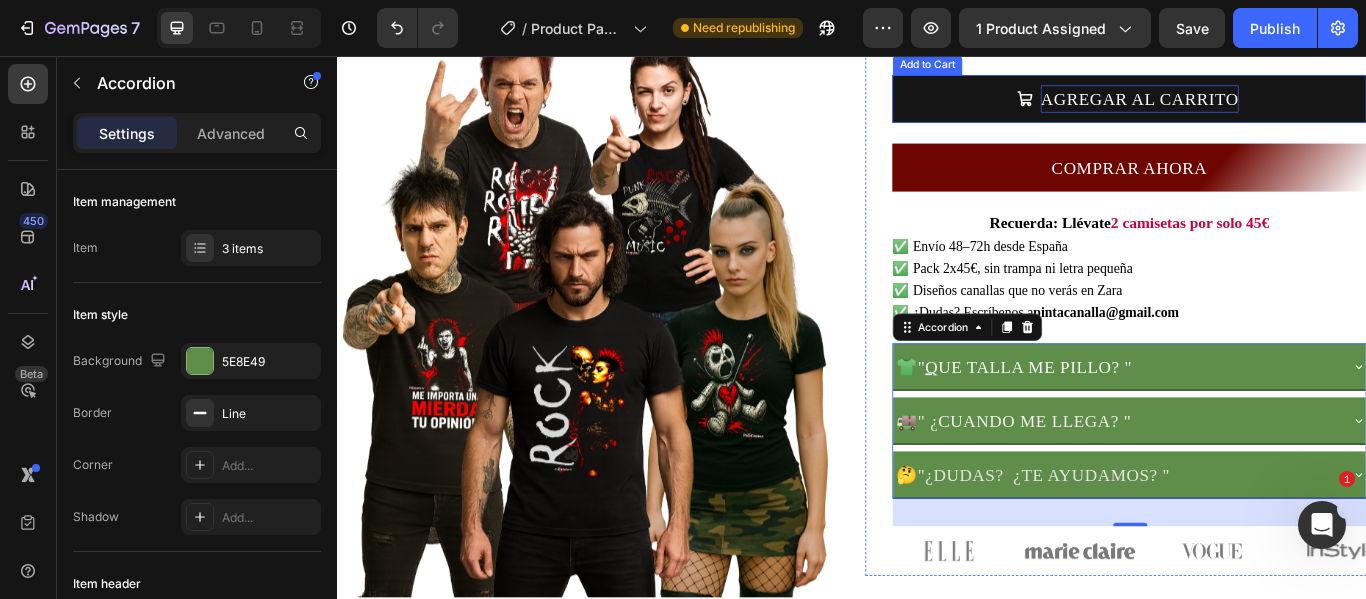 scroll, scrollTop: 300, scrollLeft: 0, axis: vertical 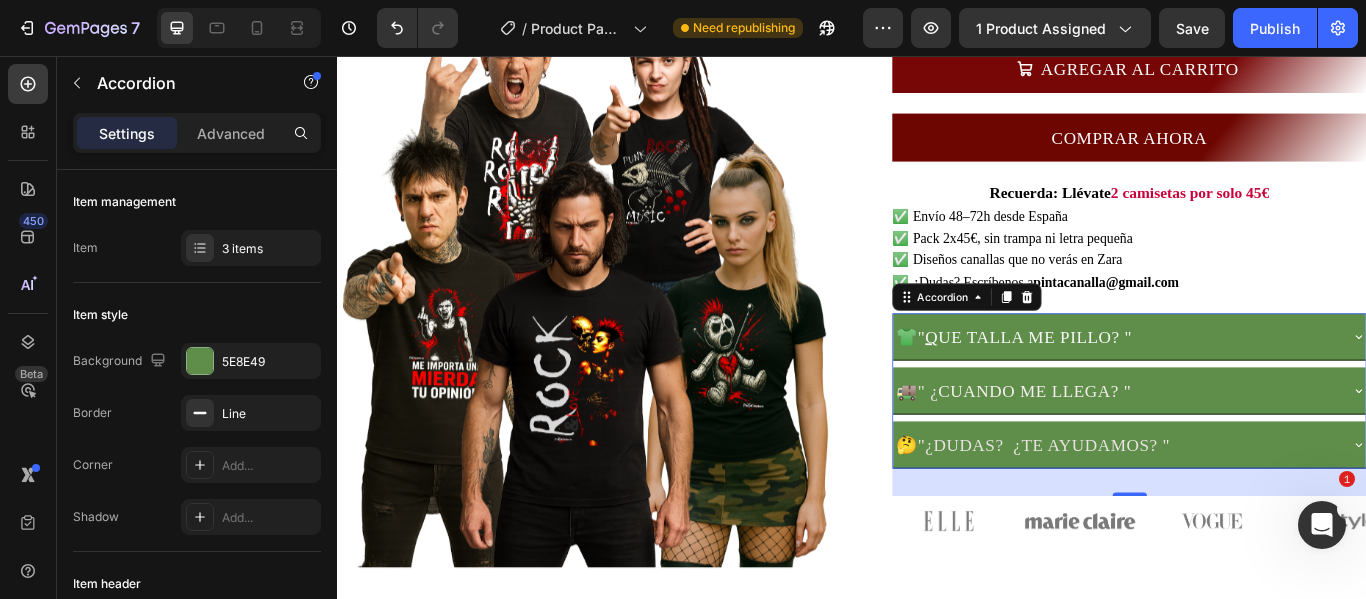 click on "👕    " Q UE TALLA ME PILLO? "" at bounding box center (1244, 383) 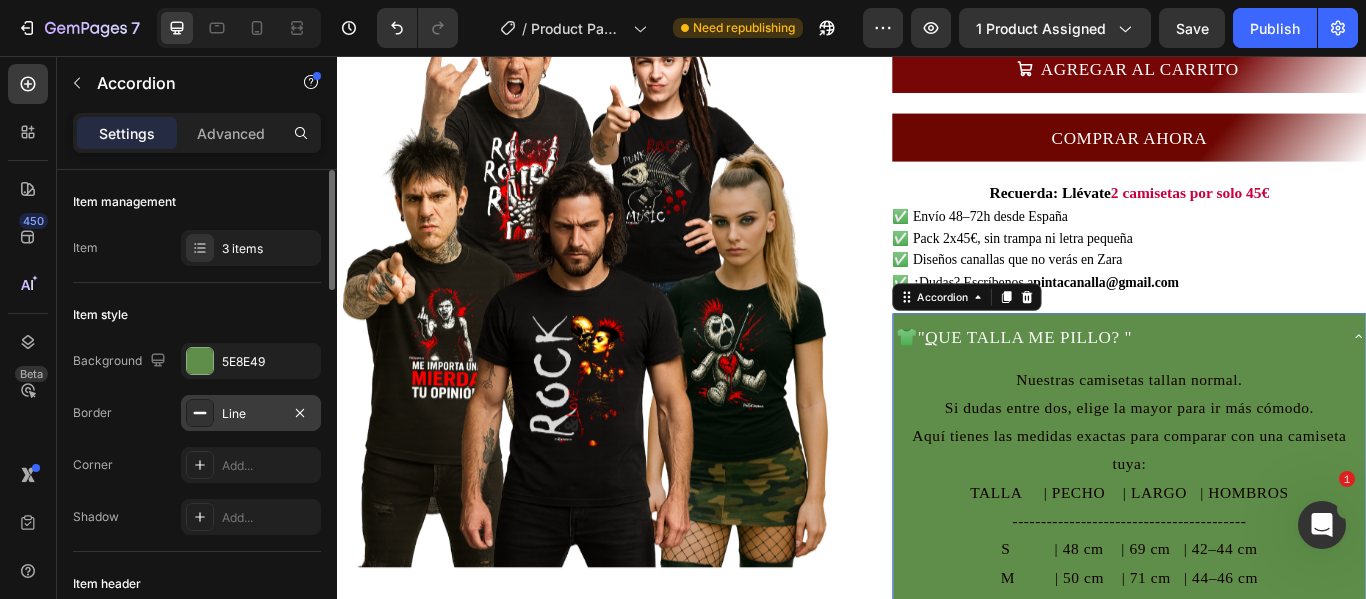 click 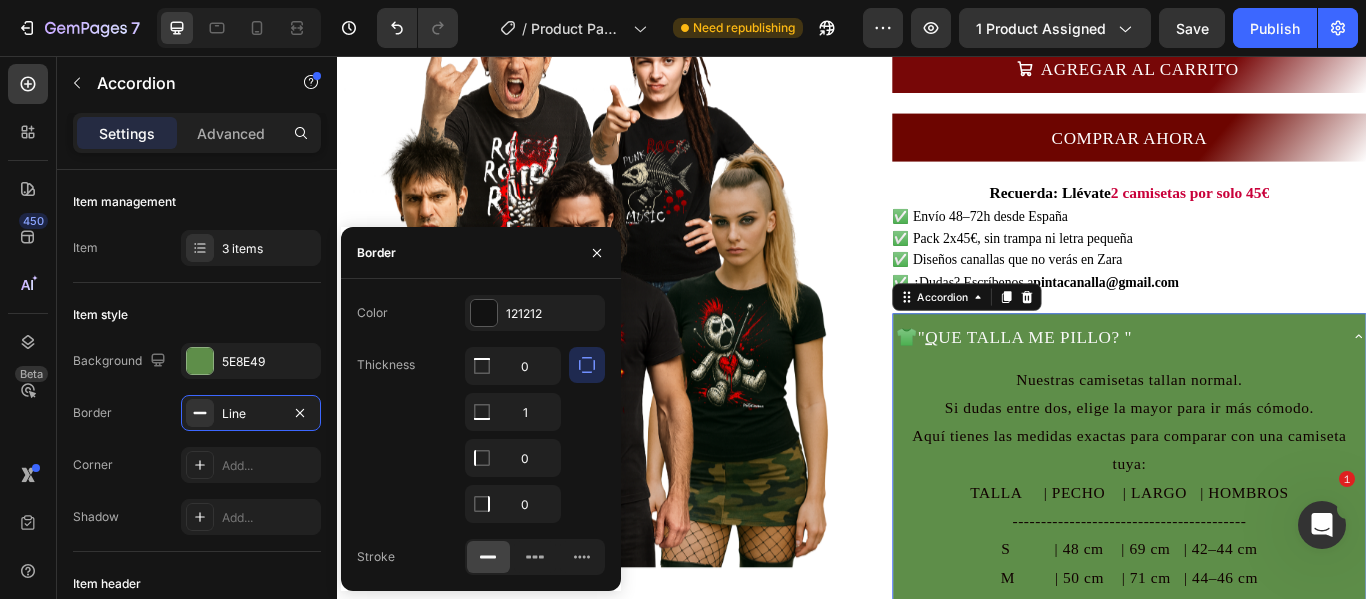 click on "Thickness 0 1 0 0" 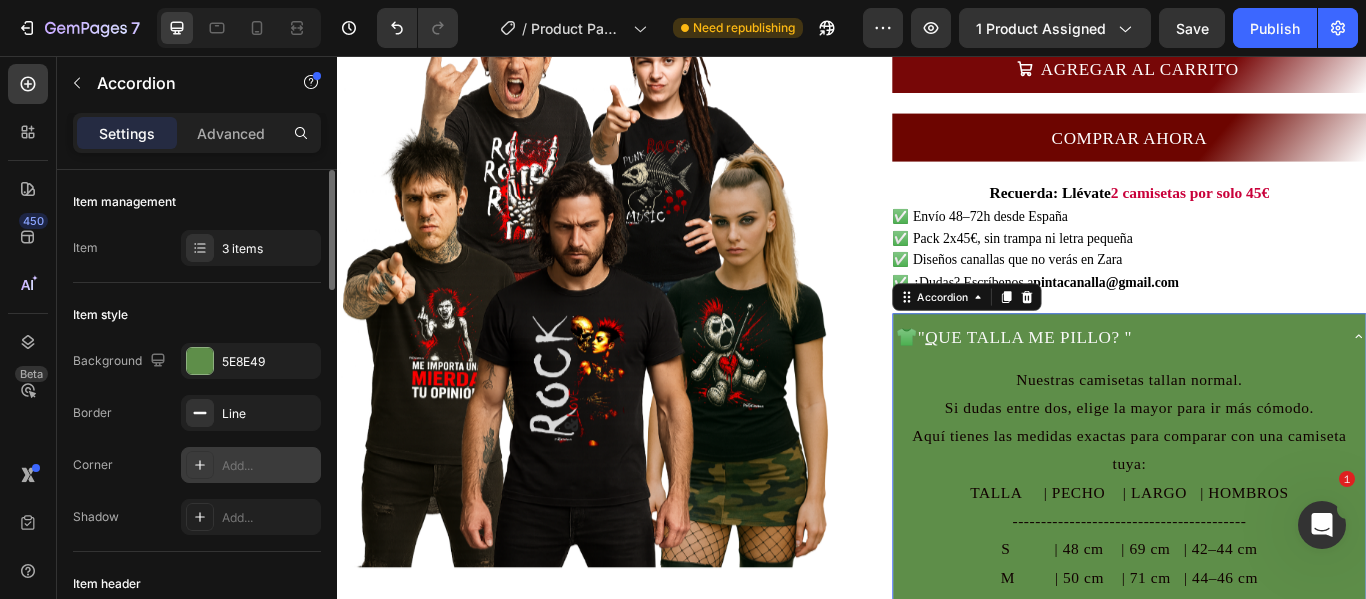 click on "Add..." at bounding box center (269, 466) 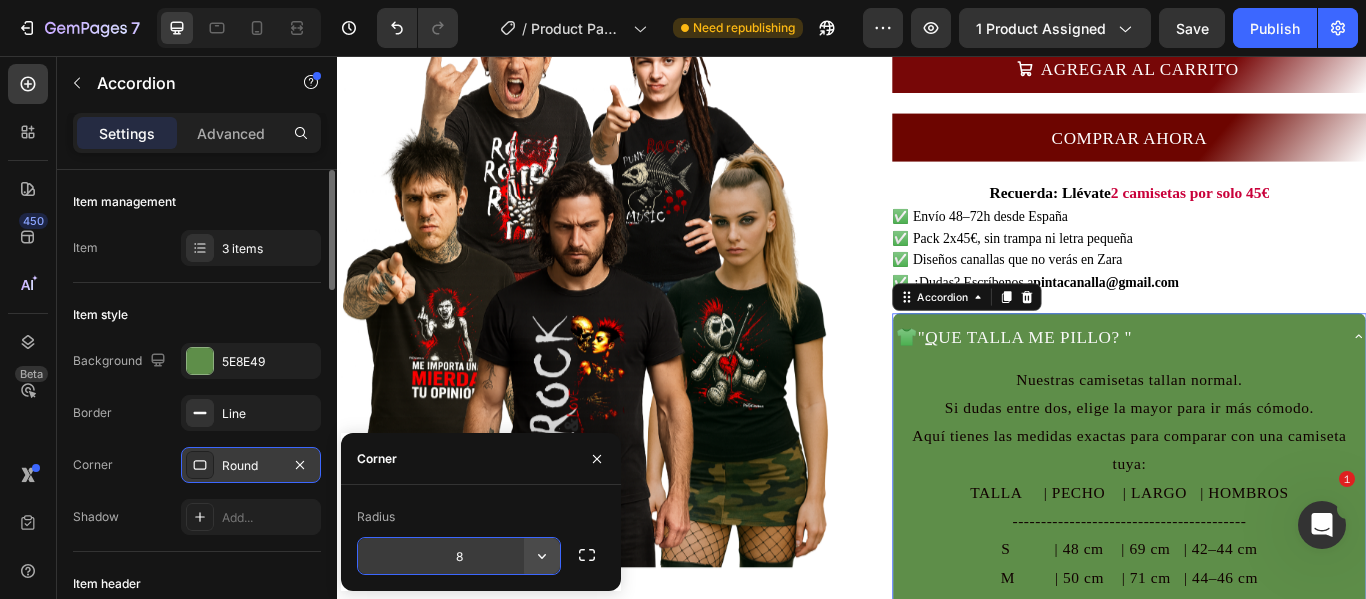 click 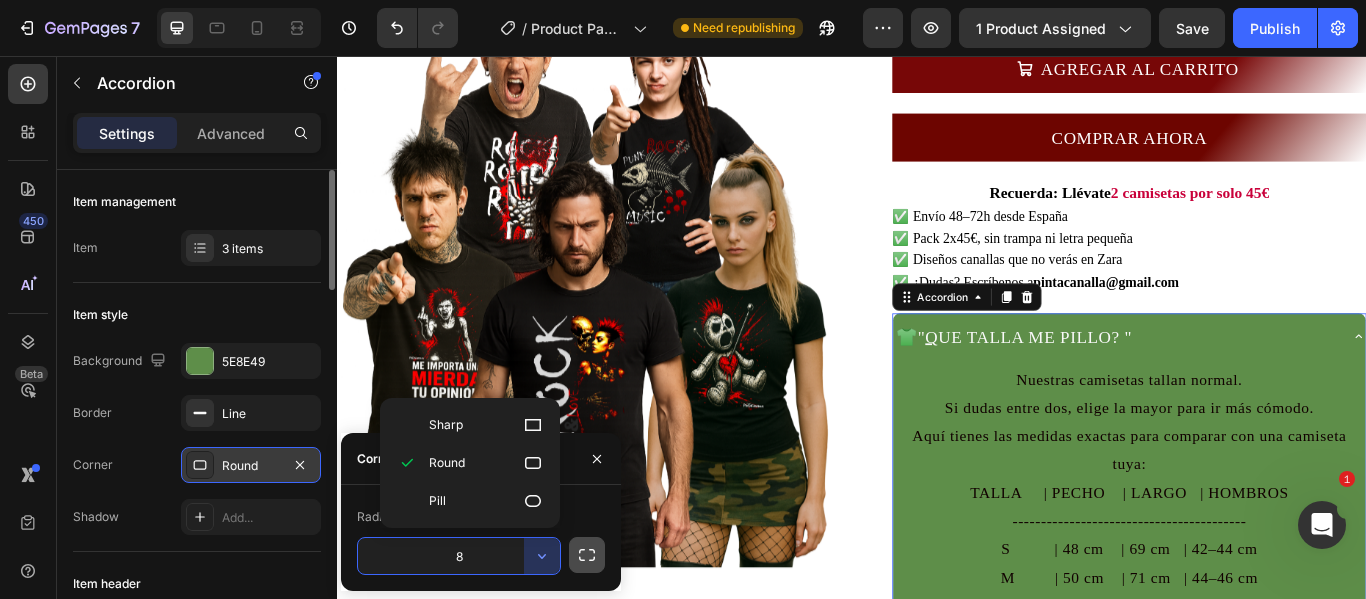 click 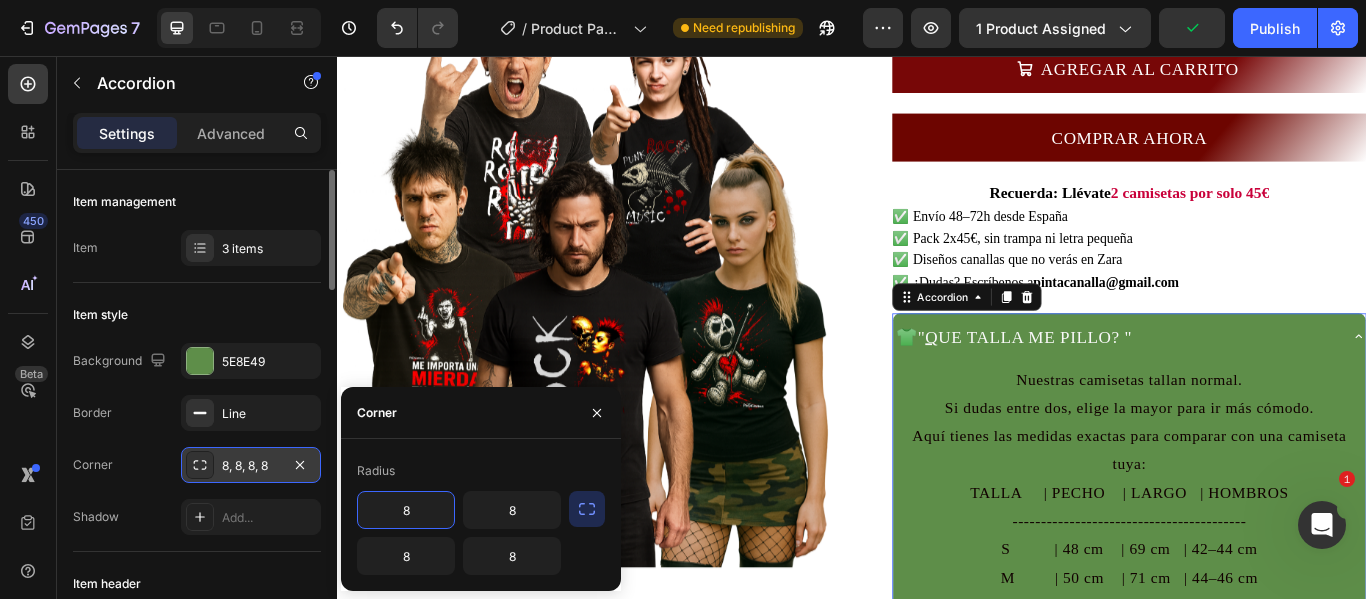 click on "8" at bounding box center (406, 510) 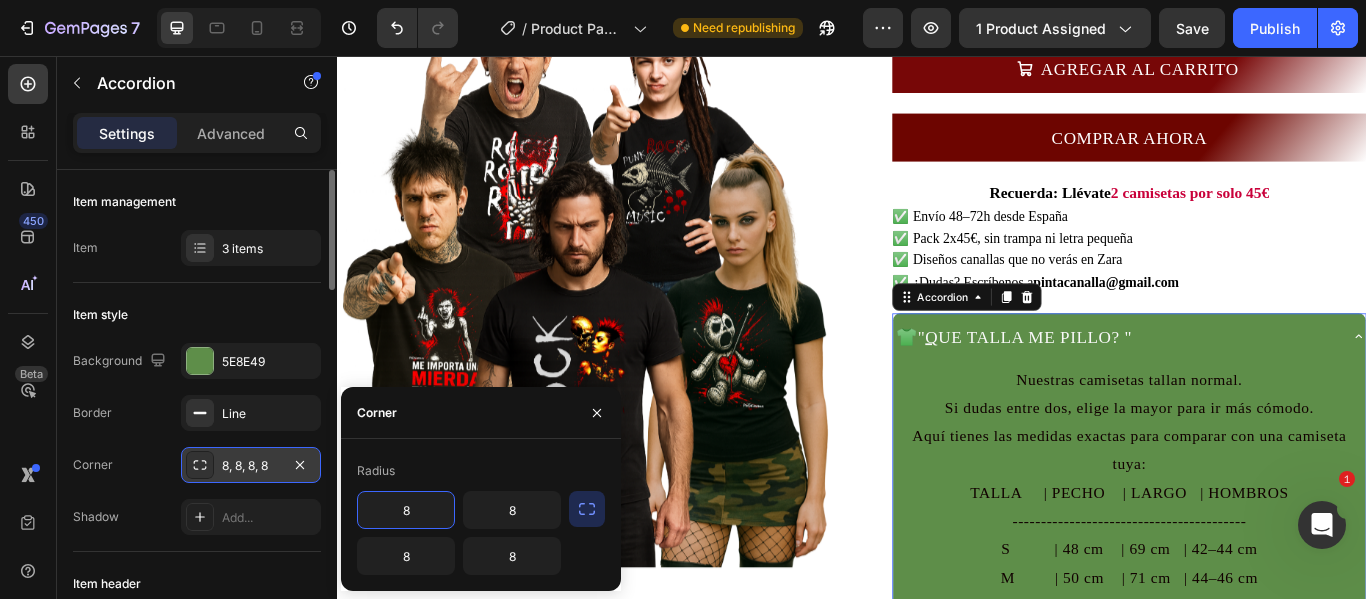 click on "8" at bounding box center (406, 510) 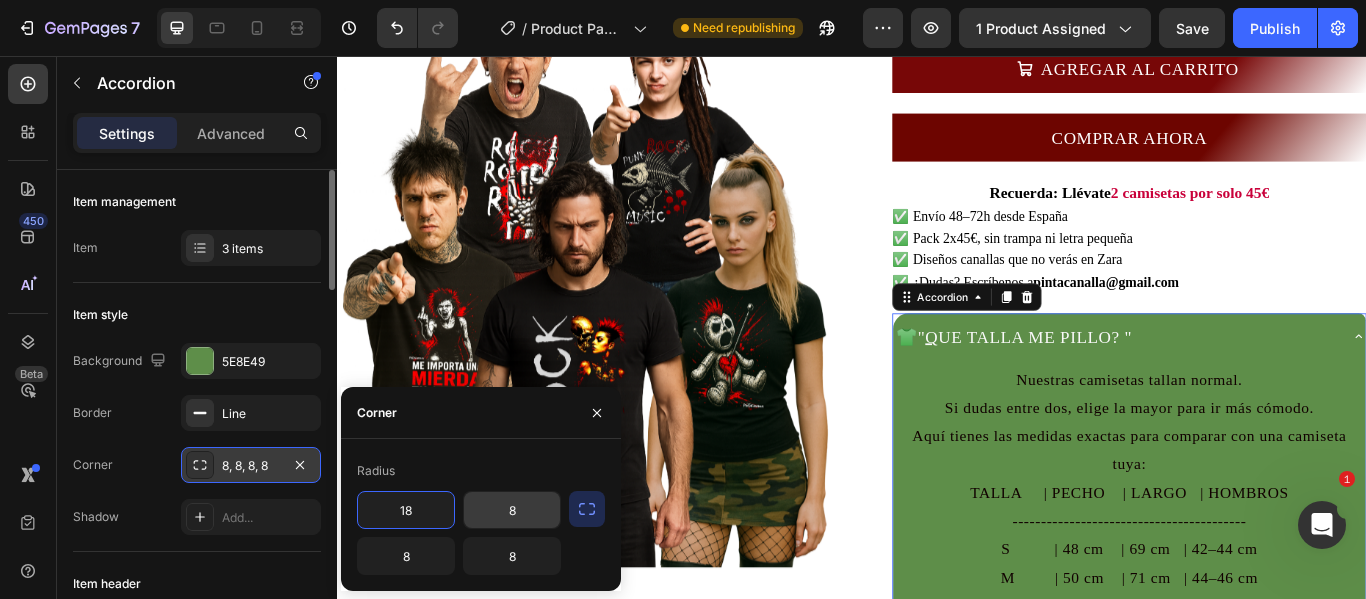 type on "18" 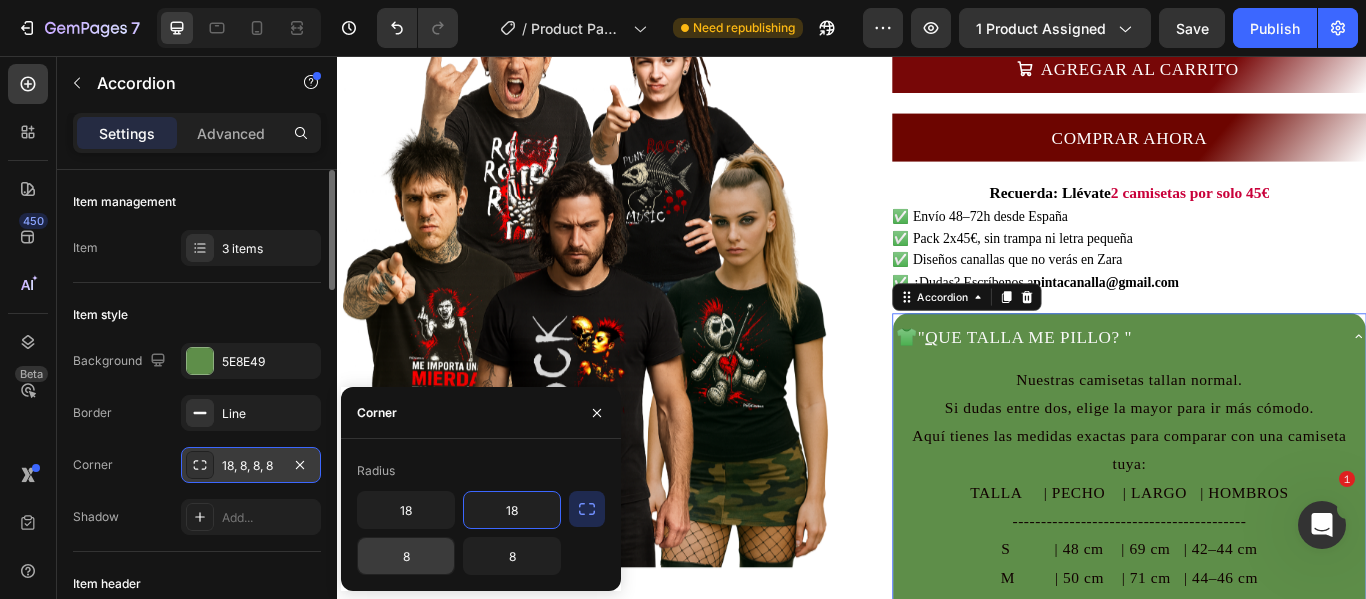type on "18" 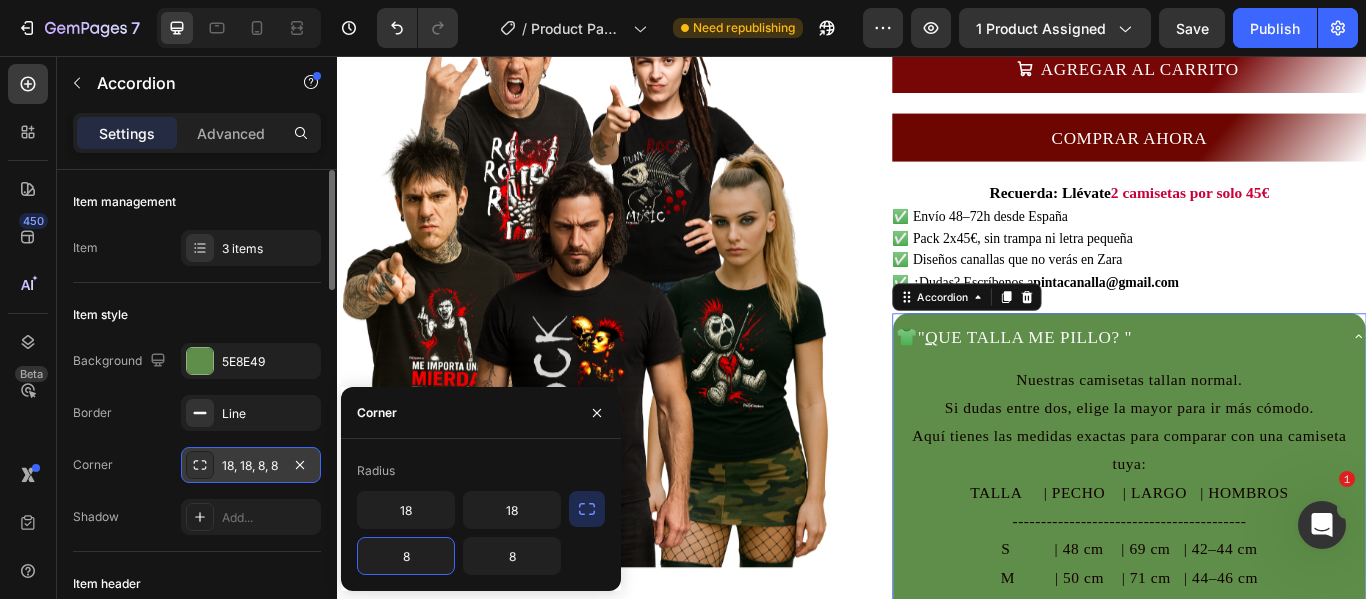 click on "8" at bounding box center (406, 556) 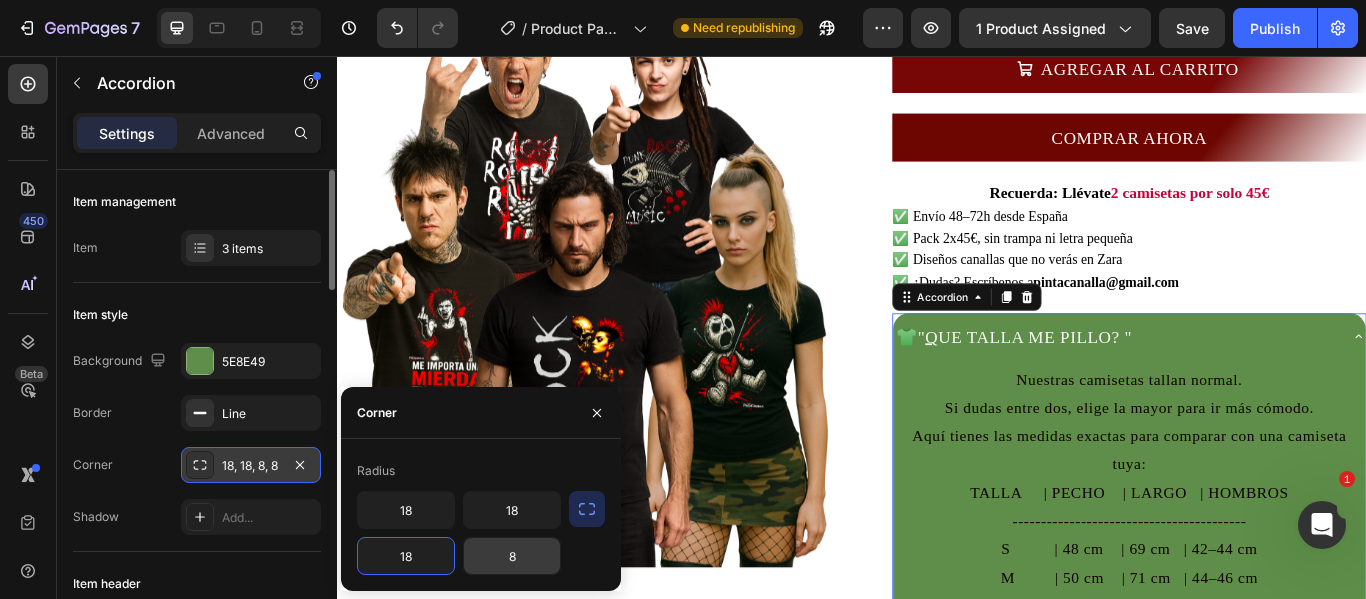 type on "18" 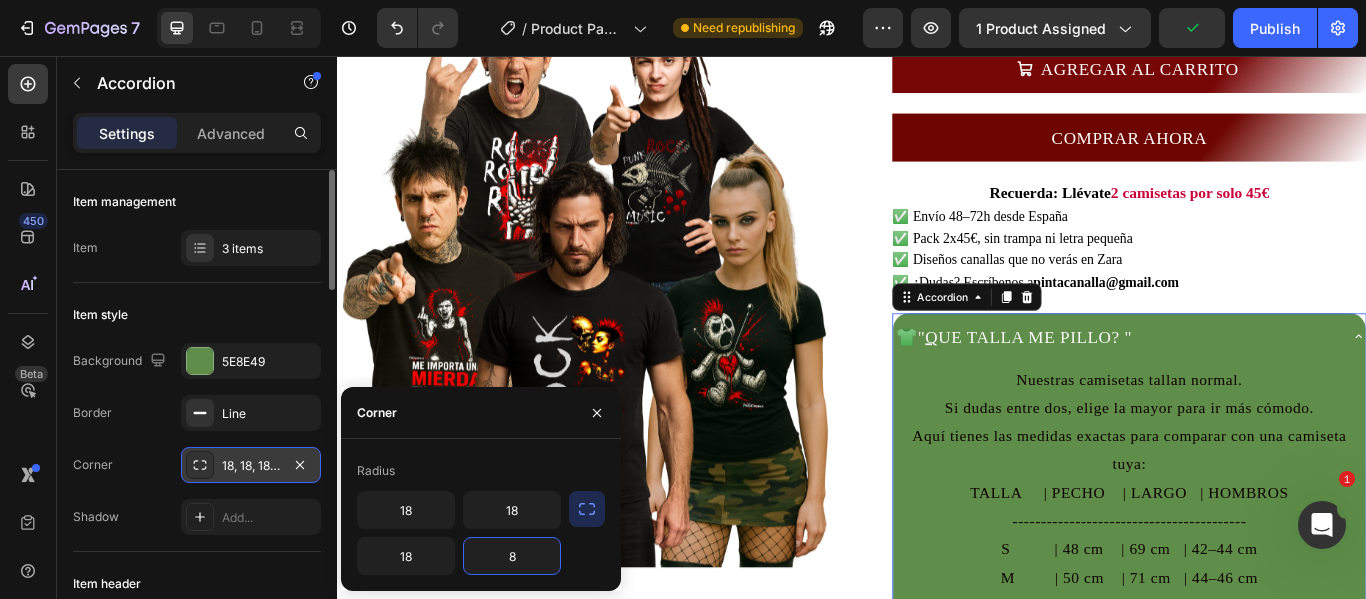 click on "8" at bounding box center [512, 556] 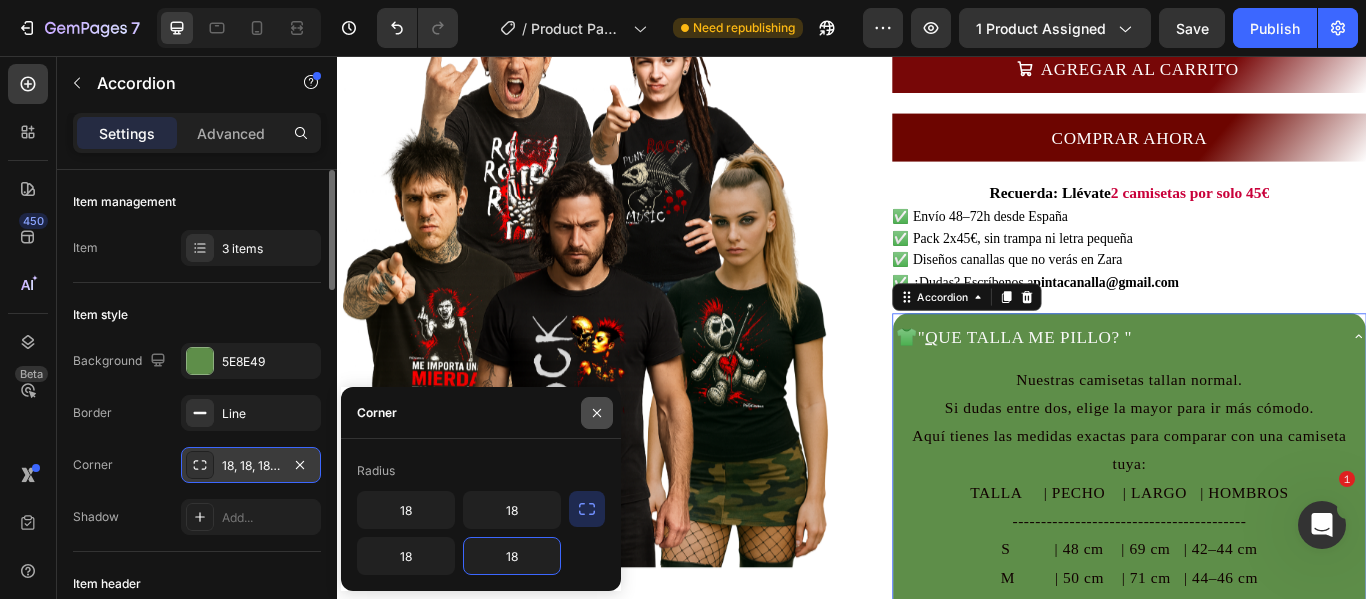 click 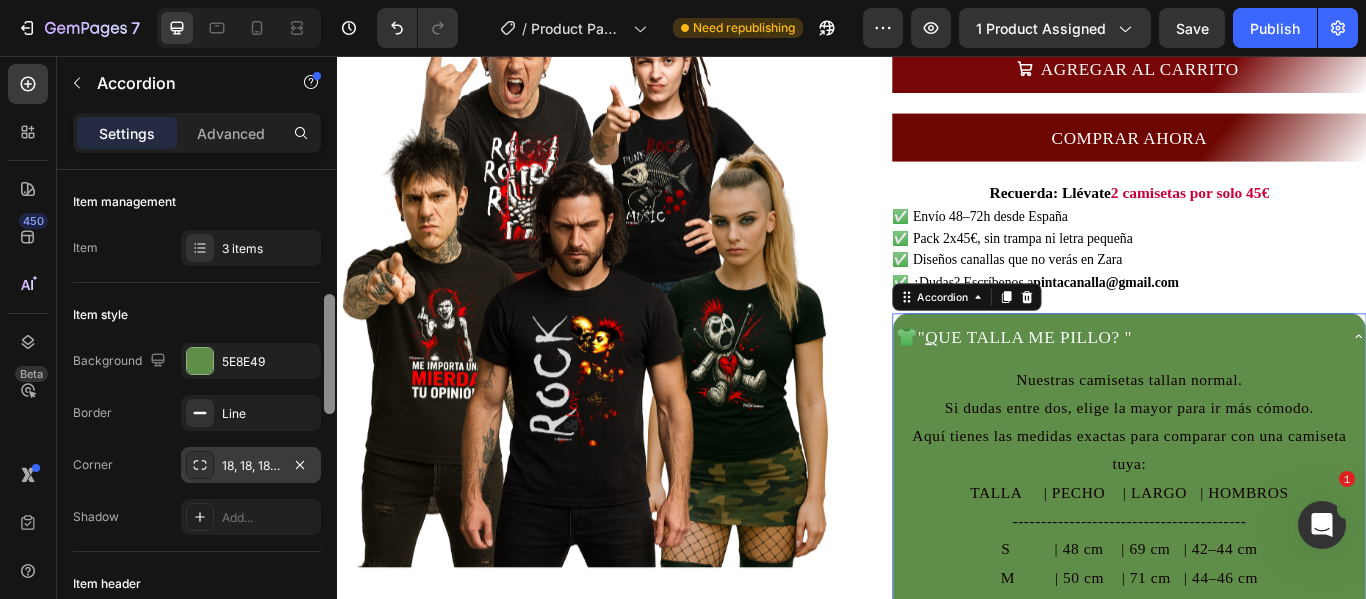 scroll, scrollTop: 100, scrollLeft: 0, axis: vertical 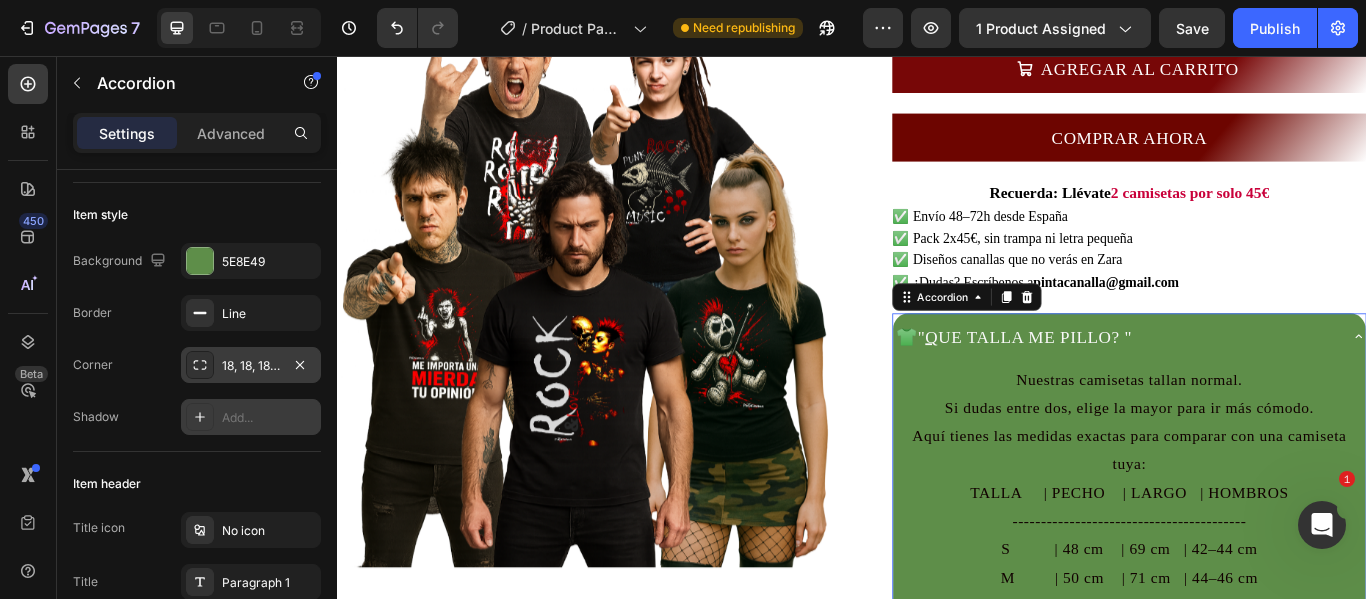 click on "Add..." at bounding box center (251, 417) 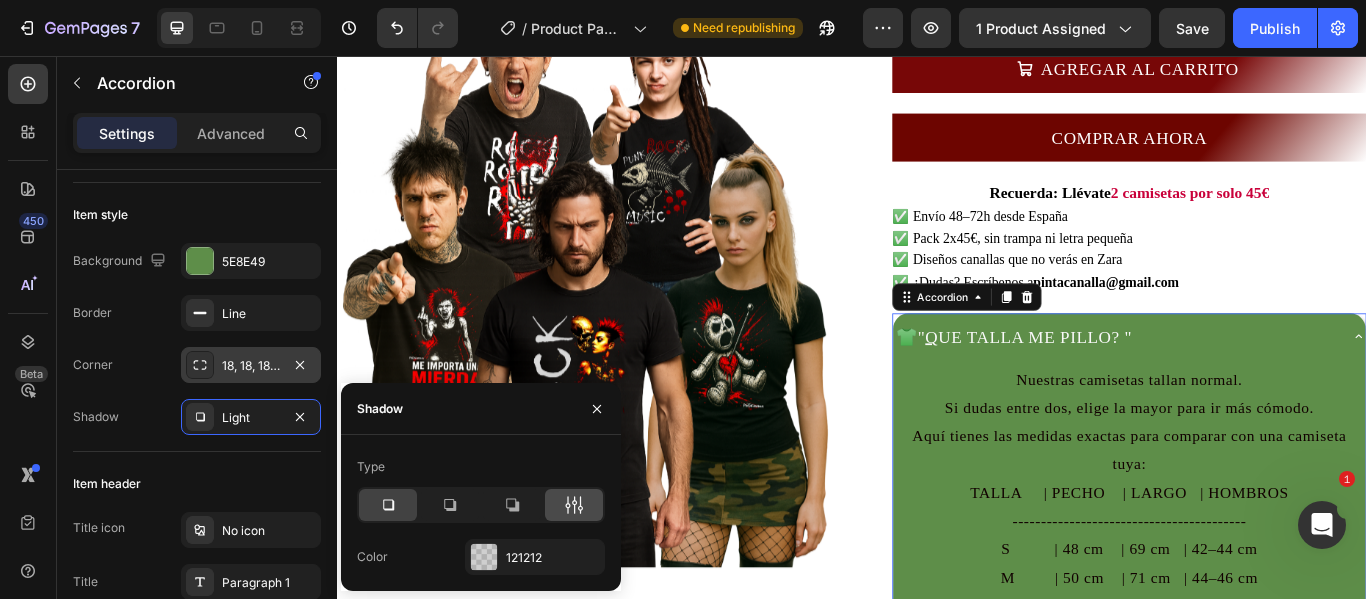 click 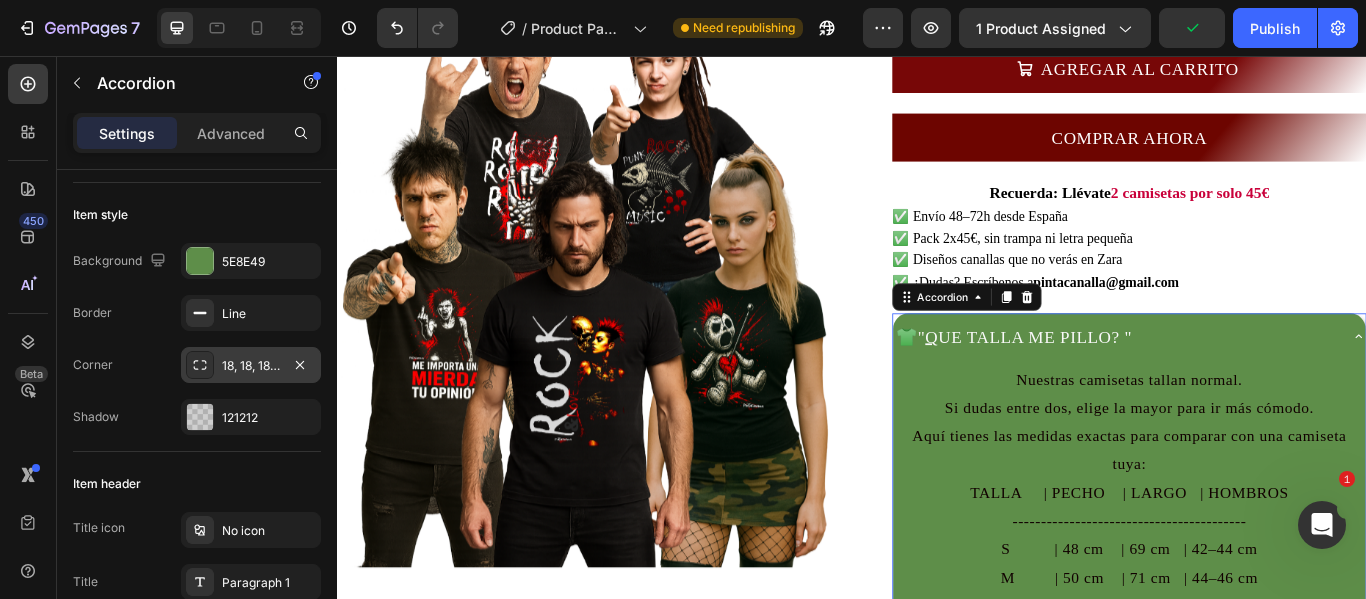 click on "👕    " Q UE TALLA ME PILLO? "" at bounding box center [1244, 383] 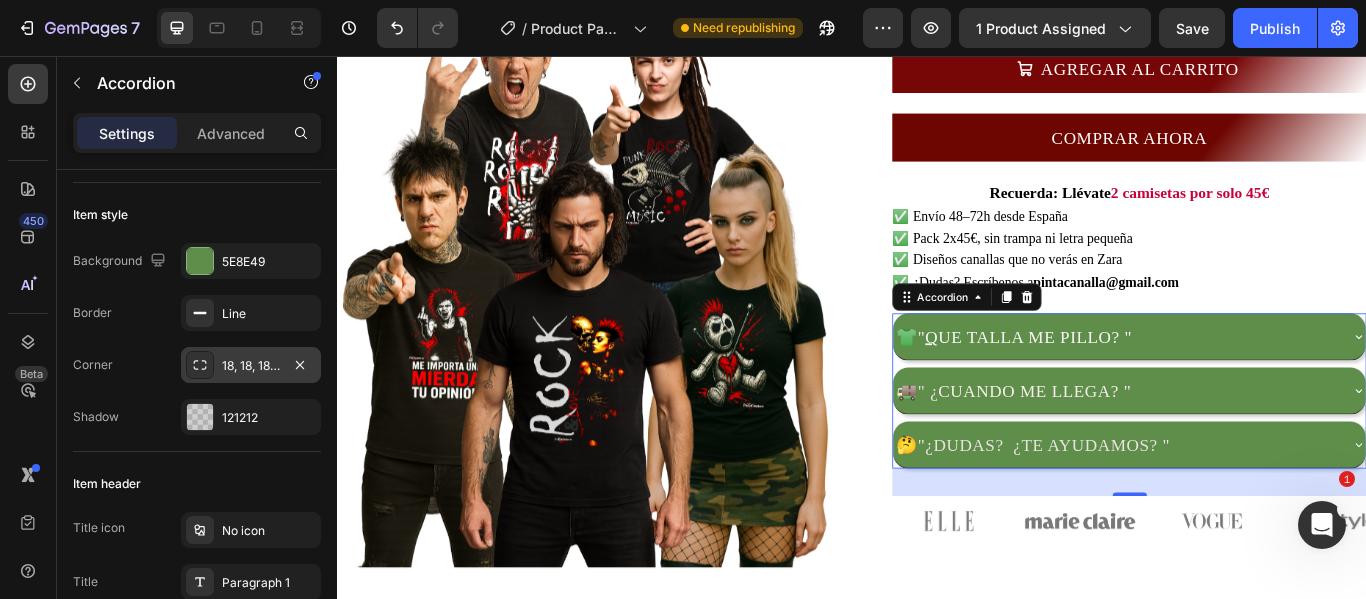 click on "👕    " Q UE TALLA ME PILLO? "" at bounding box center (1244, 383) 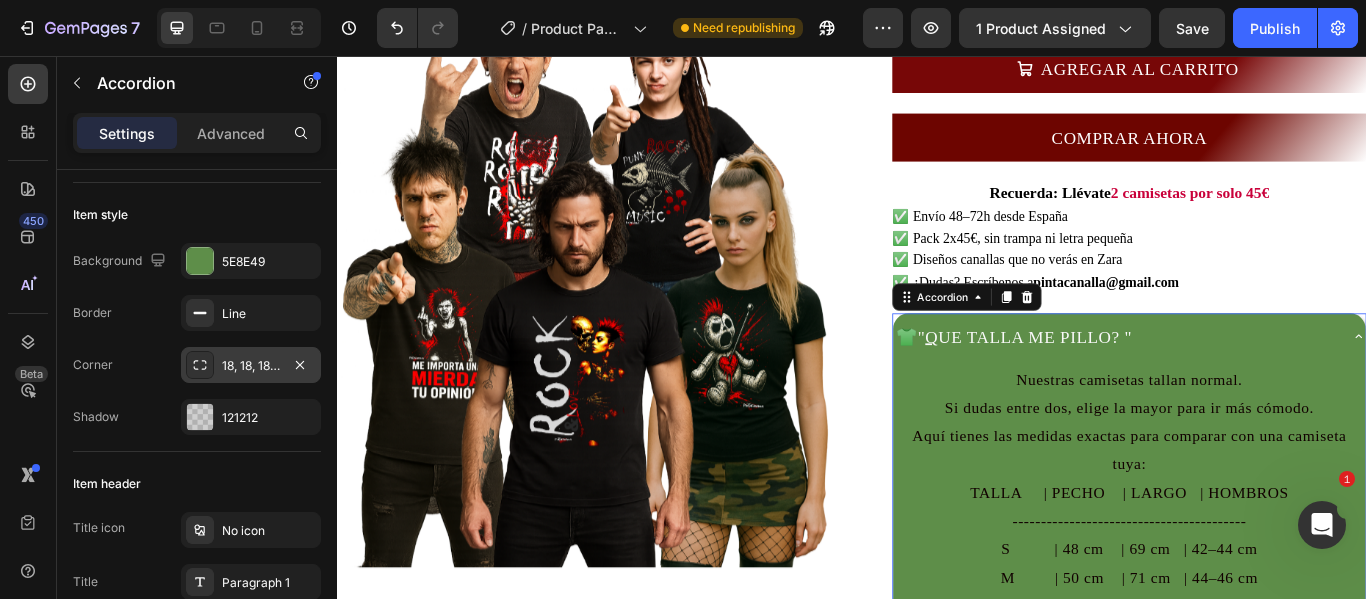 click on "👕    " Q UE TALLA ME PILLO? "" at bounding box center [1244, 383] 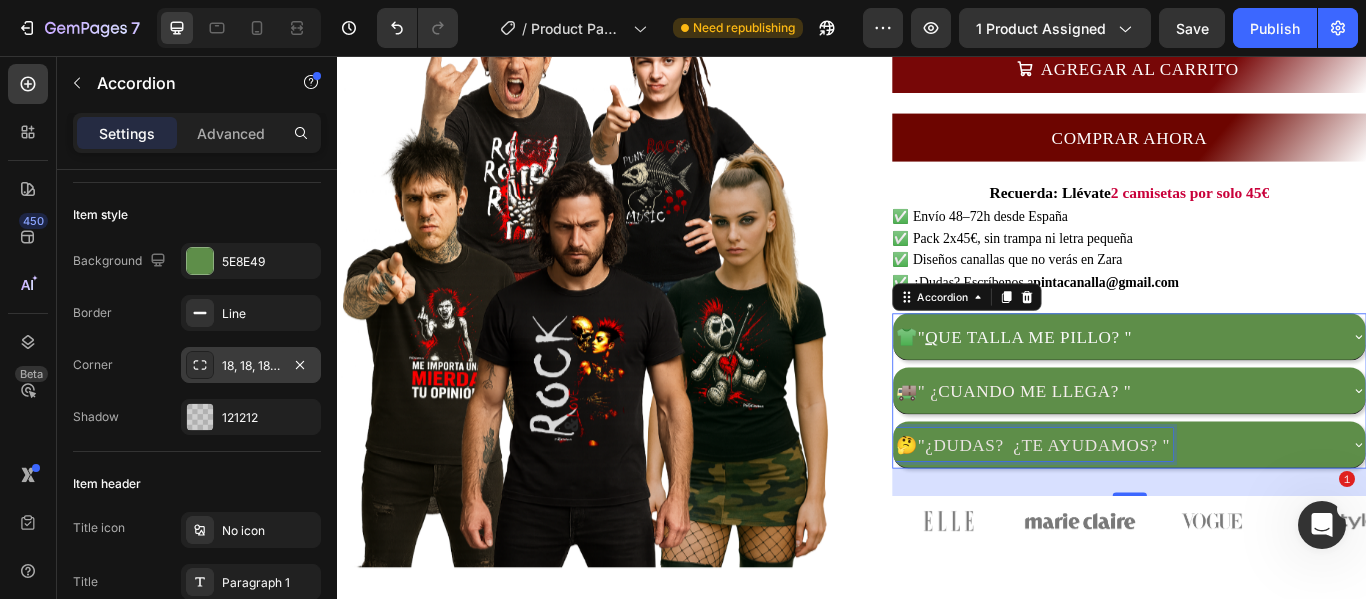 click on "🤔  "¿DUDAS?  ¿TE AYUDAMOS? "" at bounding box center [1148, 509] 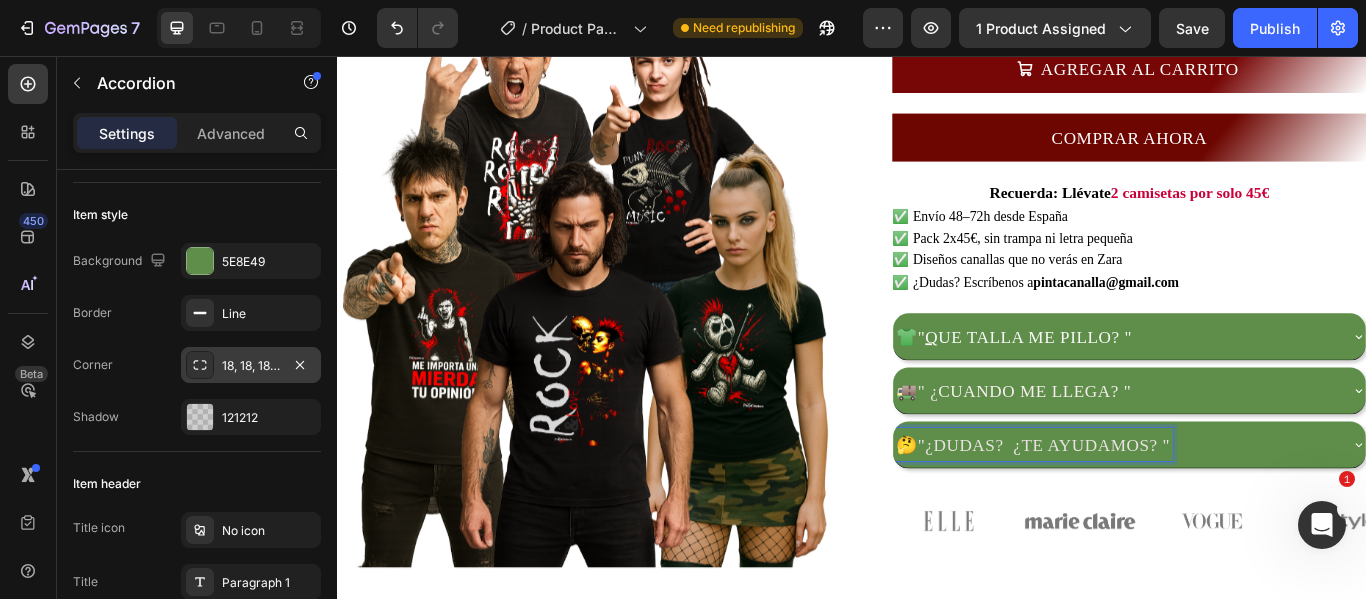 click on "🤔  "¿DUDAS?  ¿TE AYUDAMOS? "" at bounding box center (1148, 509) 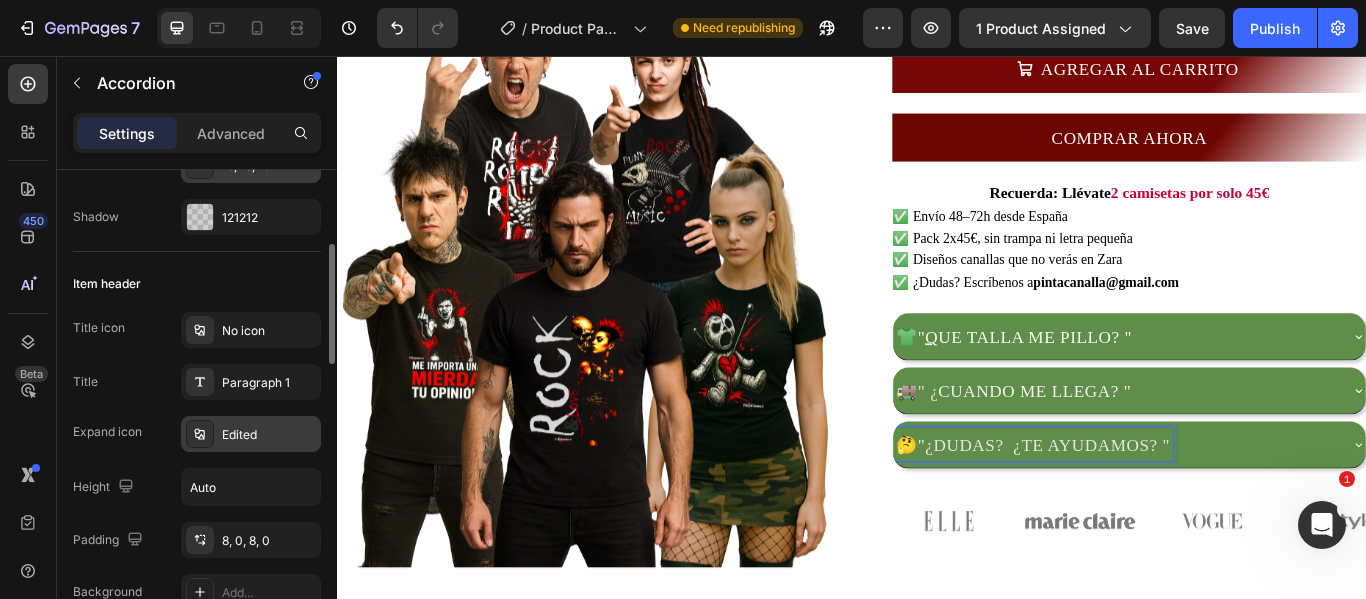 scroll, scrollTop: 400, scrollLeft: 0, axis: vertical 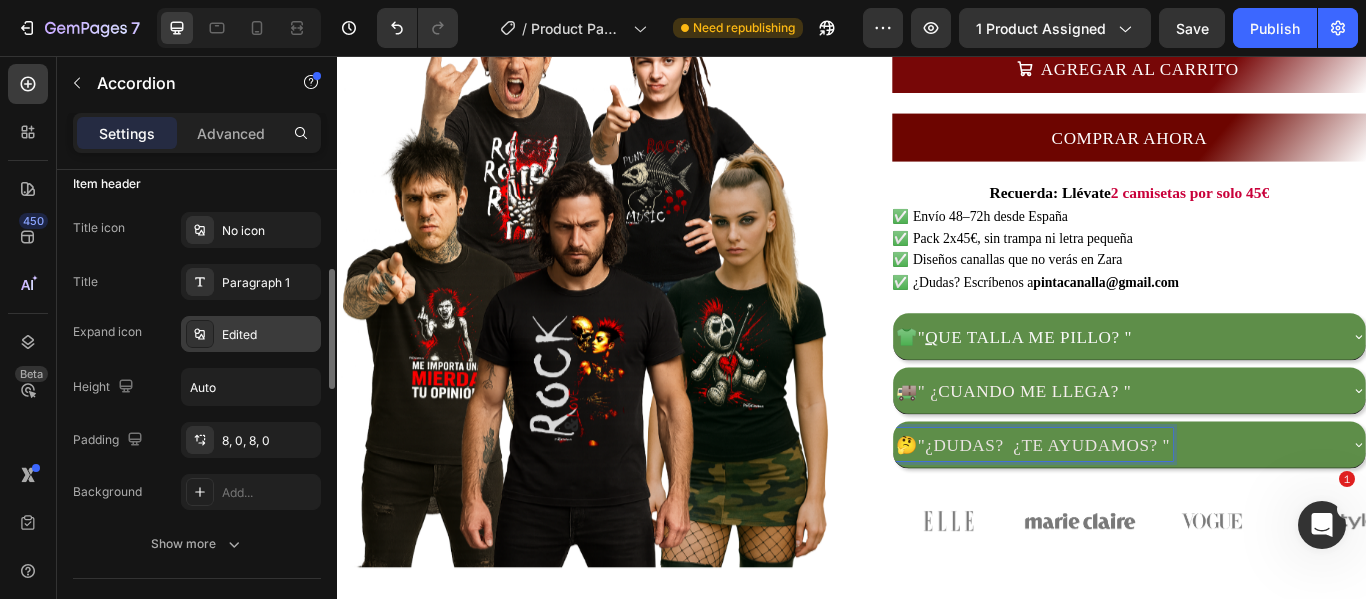 click on "Edited" at bounding box center (269, 335) 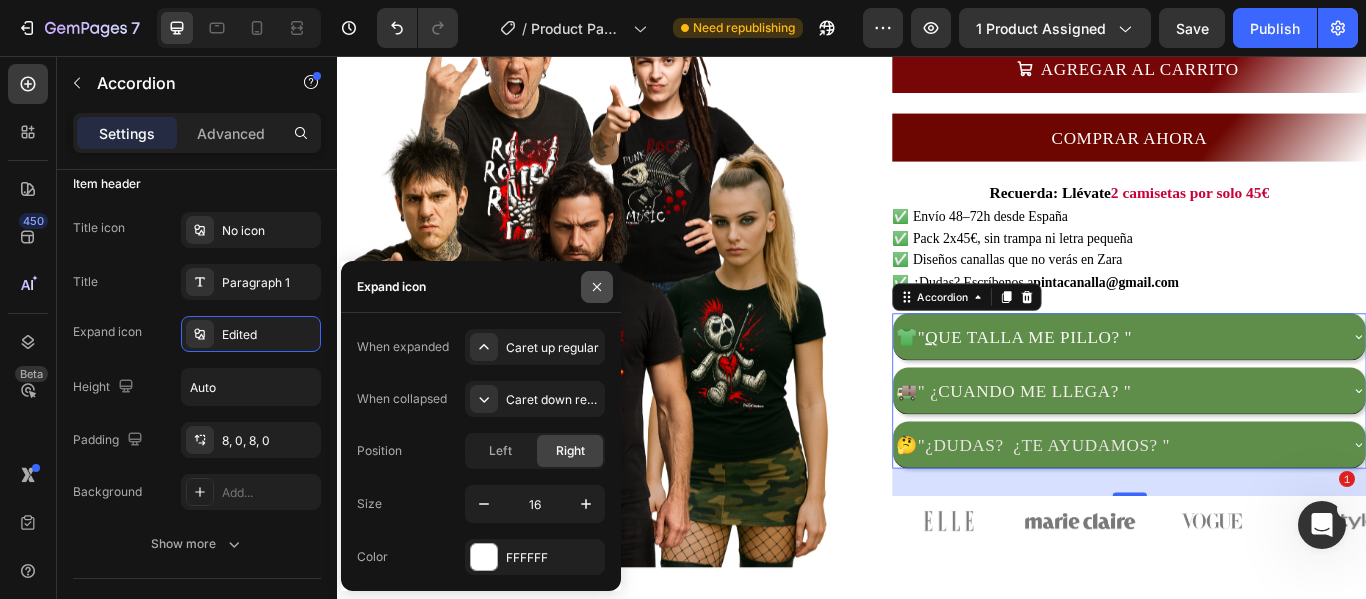 click at bounding box center (597, 287) 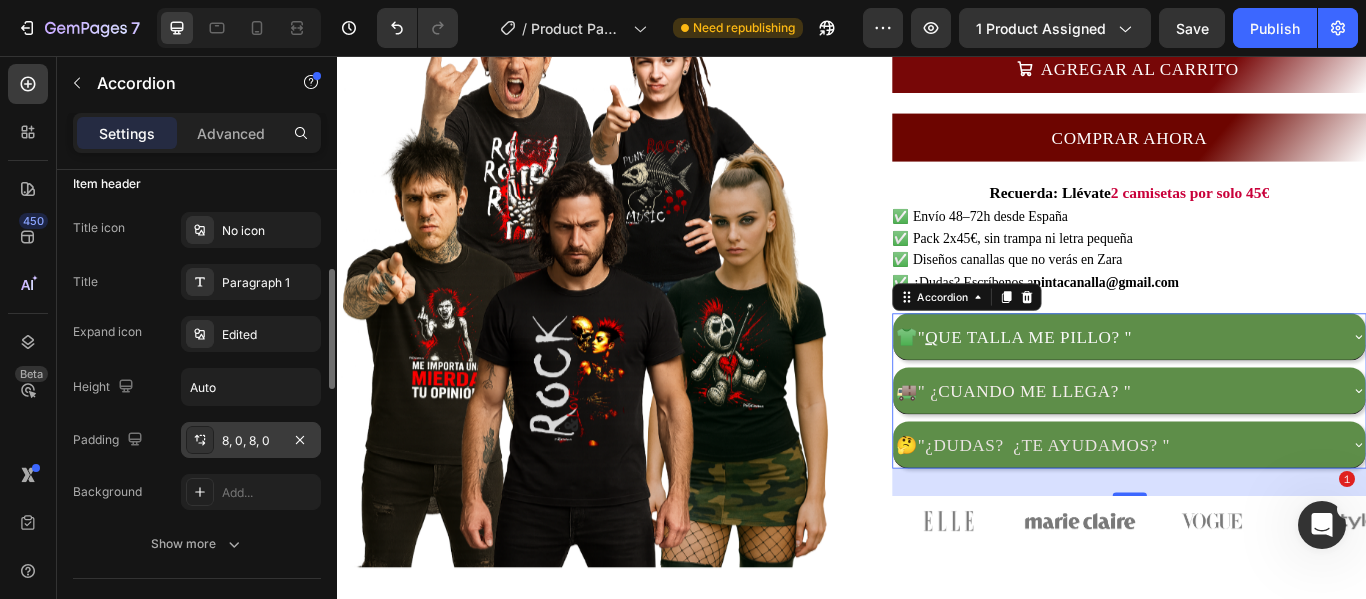 scroll, scrollTop: 500, scrollLeft: 0, axis: vertical 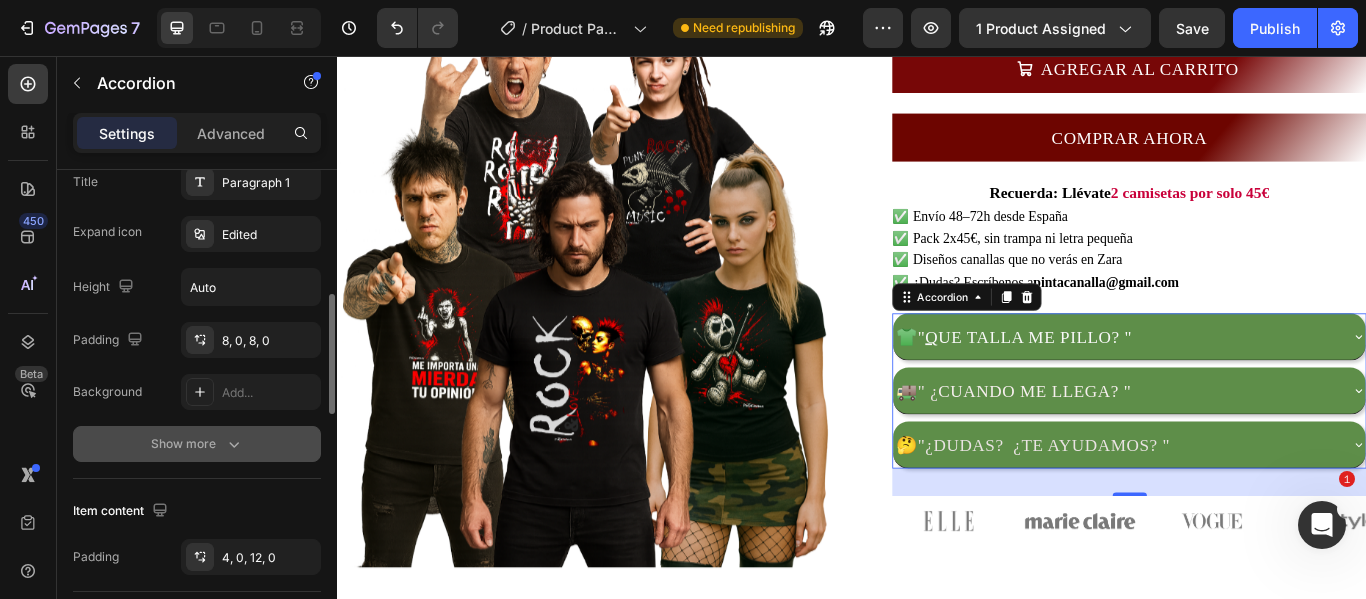 click on "Show more" at bounding box center [197, 444] 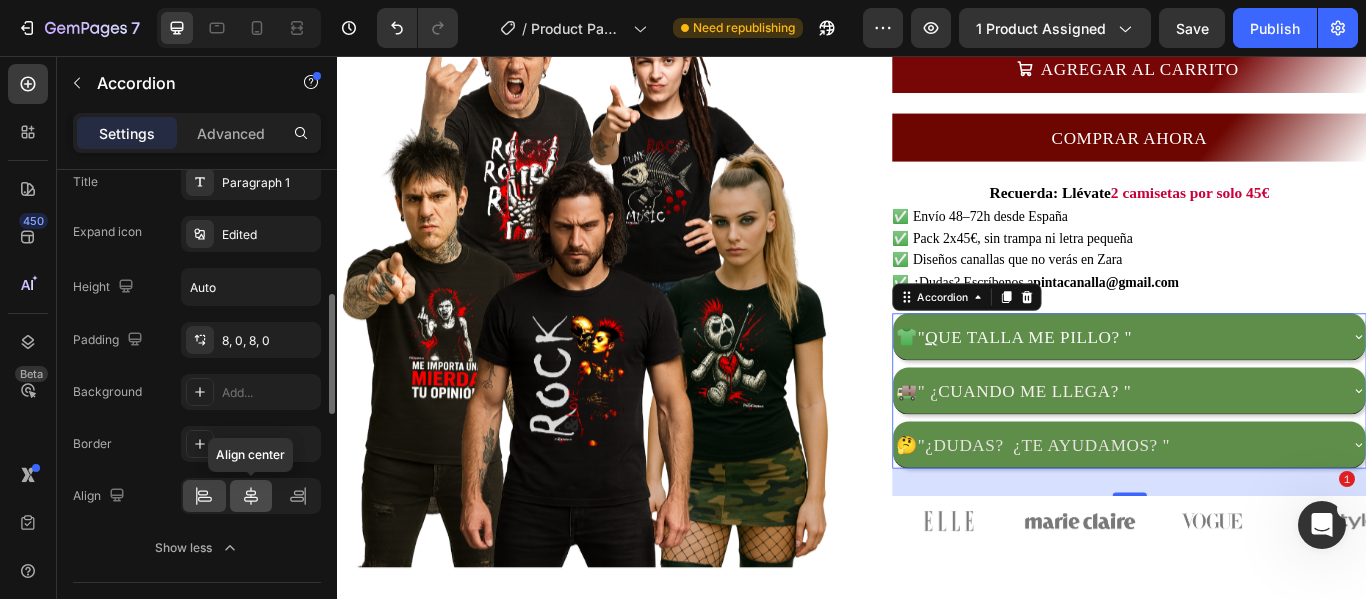 click 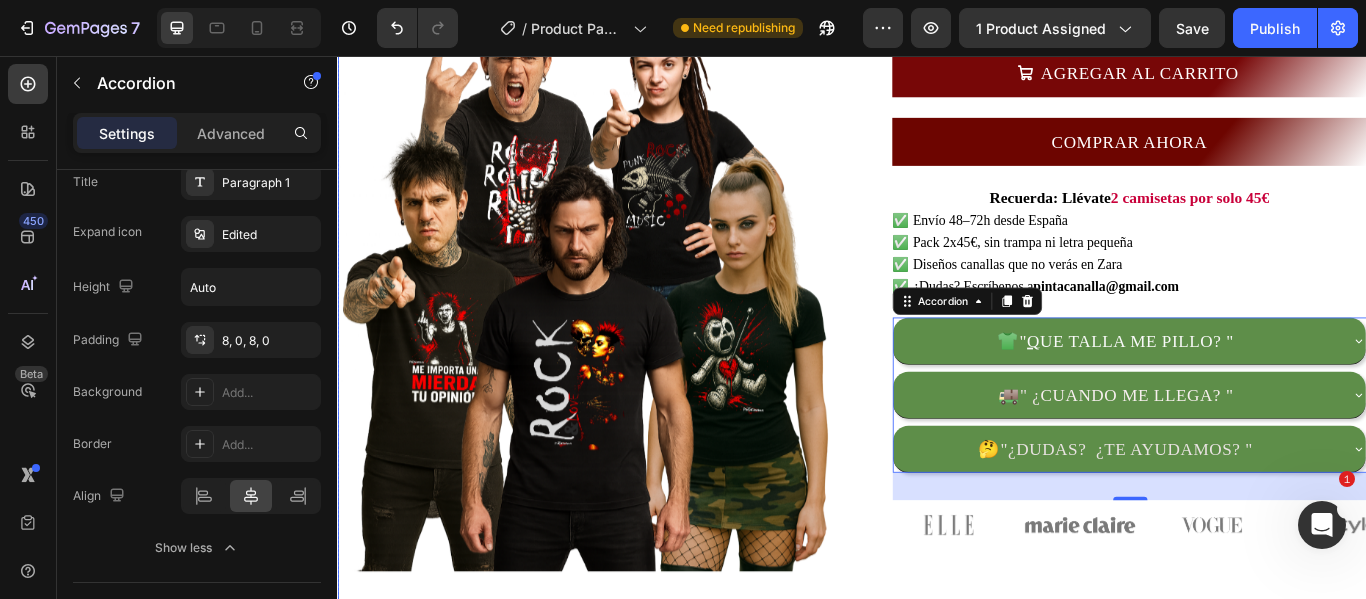 scroll, scrollTop: 300, scrollLeft: 0, axis: vertical 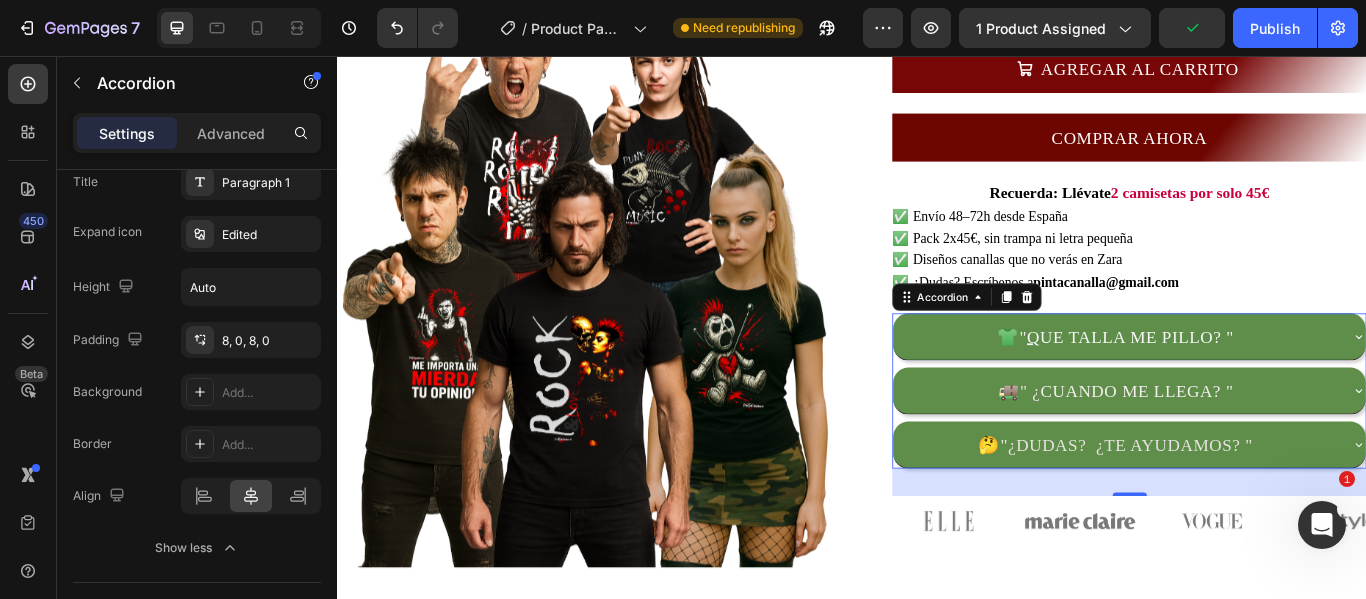 click on "👕    " Q UE TALLA ME PILLO? "" at bounding box center [1244, 383] 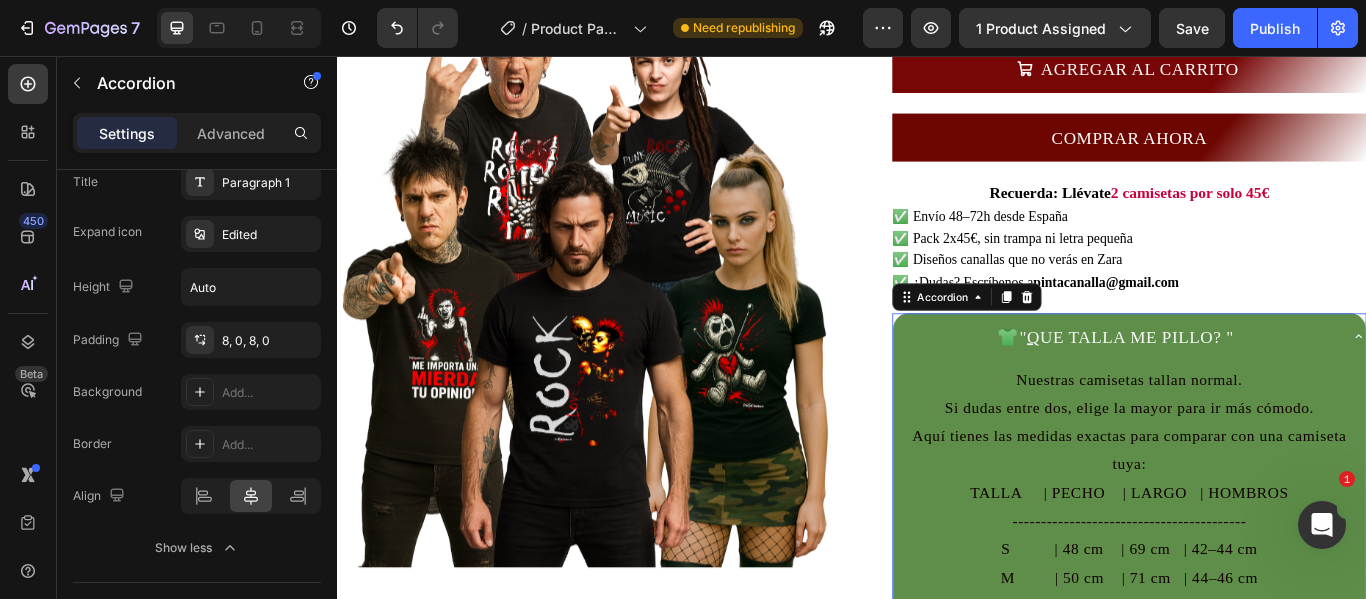 click on "👕    " Q UE TALLA ME PILLO? "" at bounding box center (1244, 383) 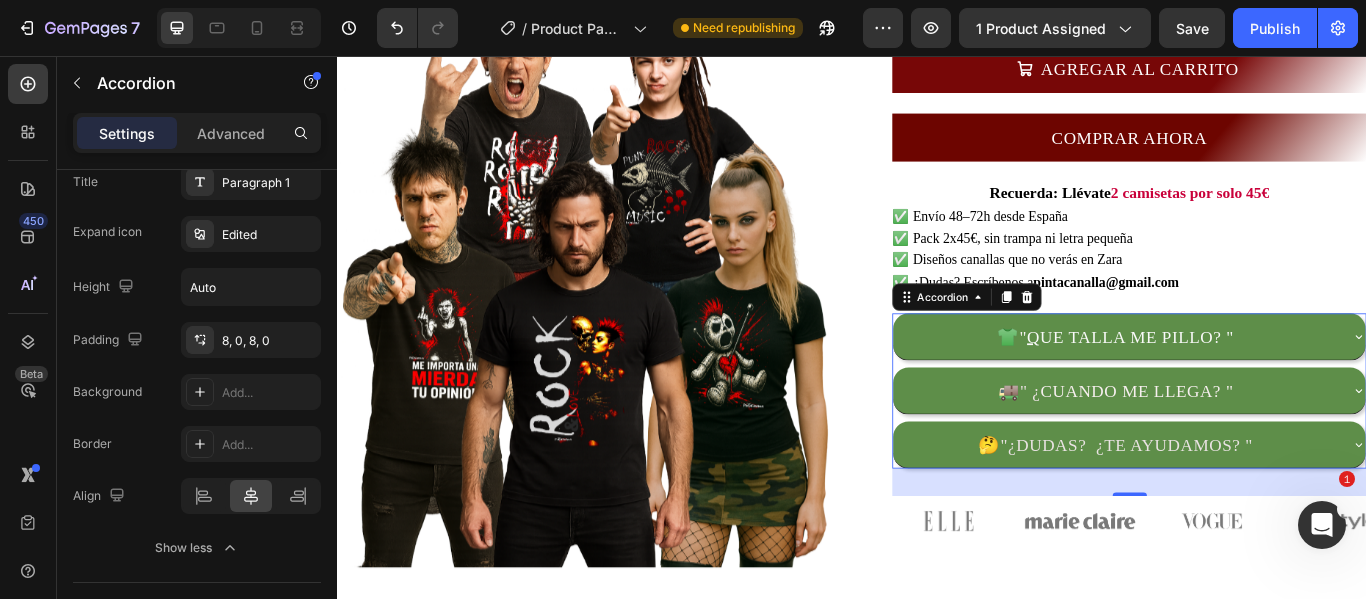 click on "👕    " Q UE TALLA ME PILLO? "" at bounding box center (1244, 383) 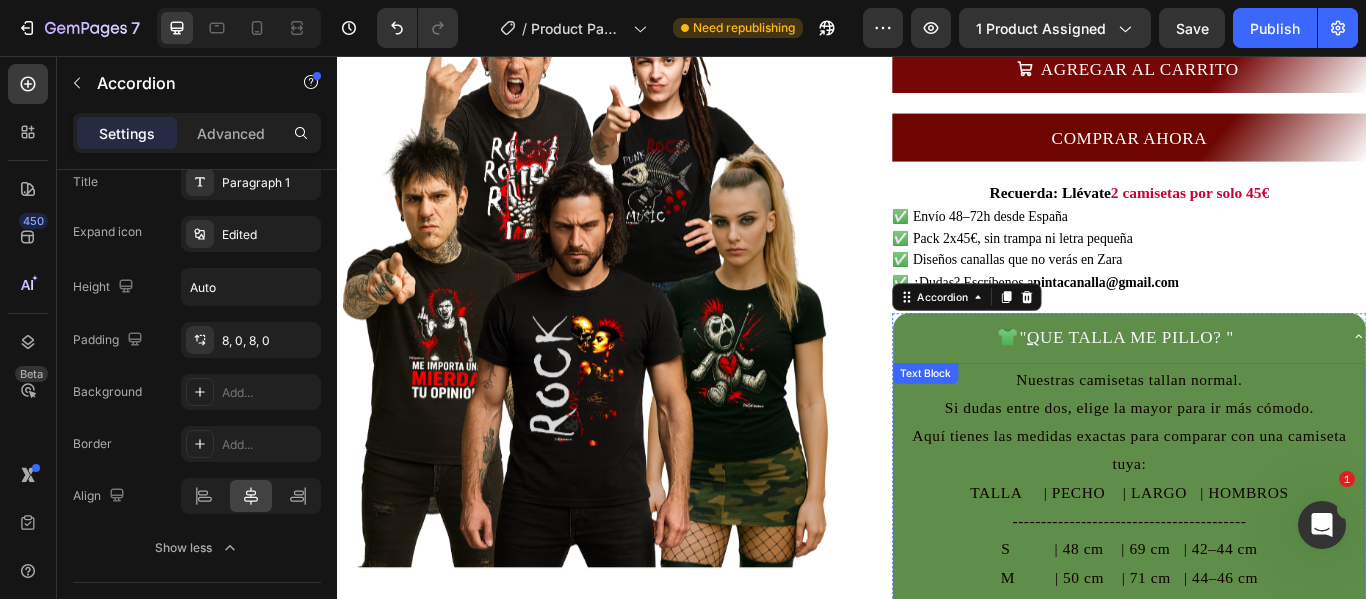 click on "Aquí tienes las medidas exactas para comparar con una camiseta tuya:" at bounding box center [1260, 515] 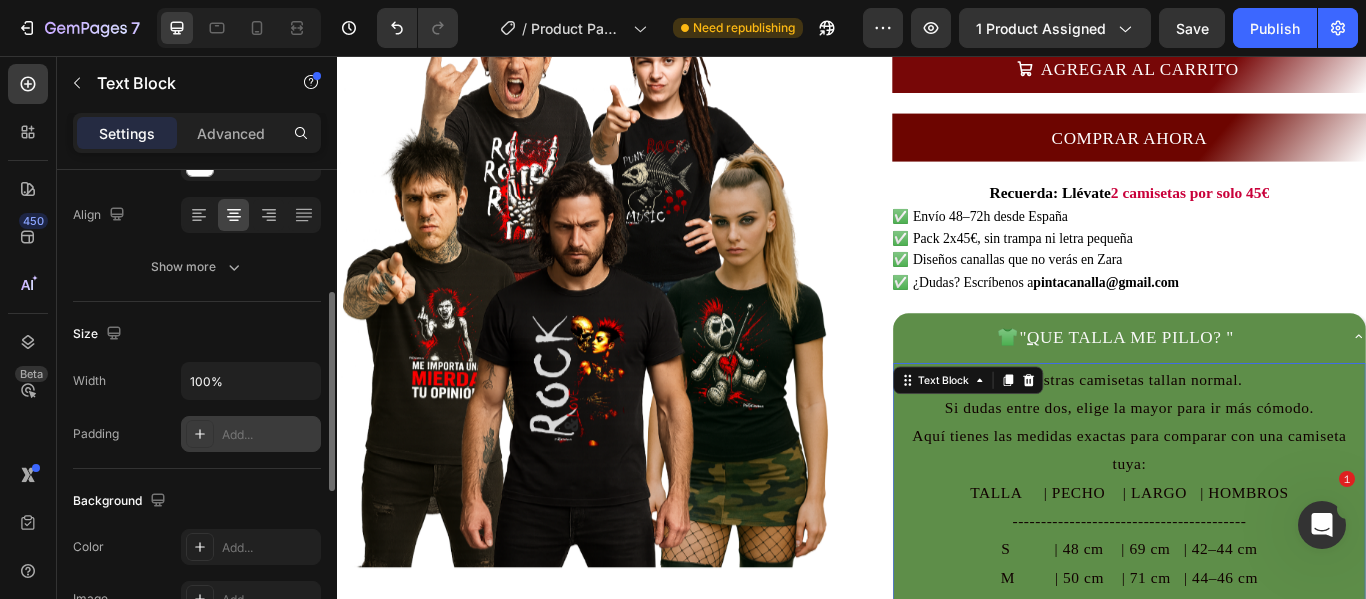 scroll, scrollTop: 199, scrollLeft: 0, axis: vertical 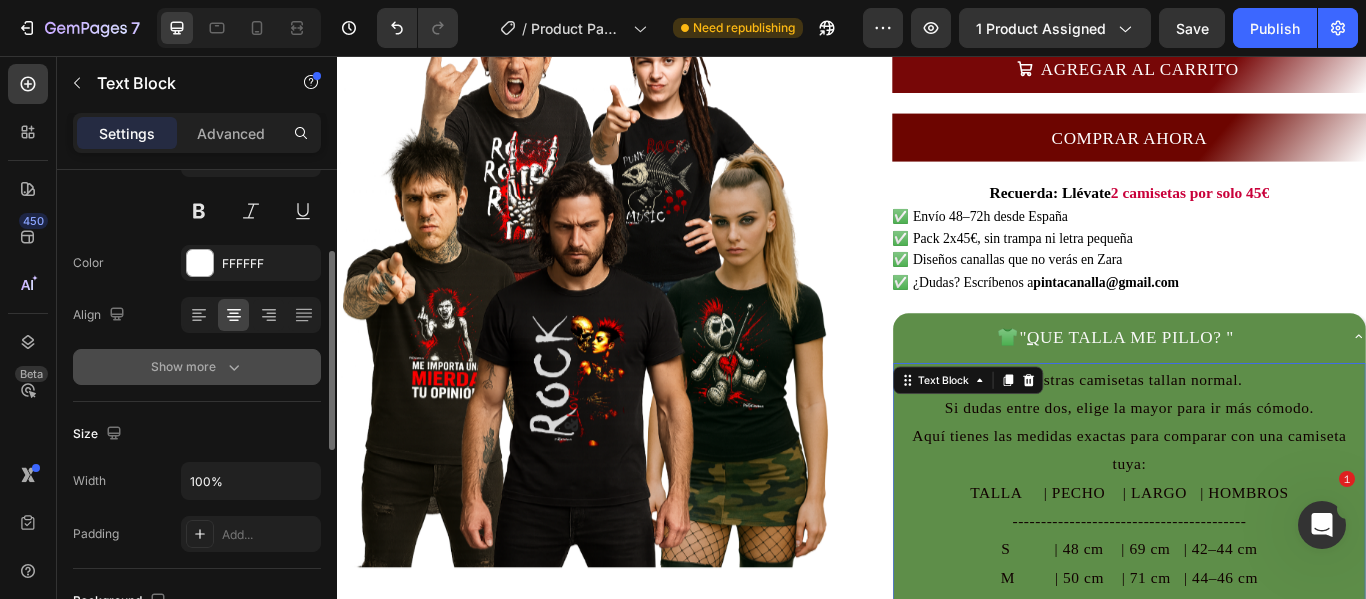 click on "Show more" at bounding box center [197, 367] 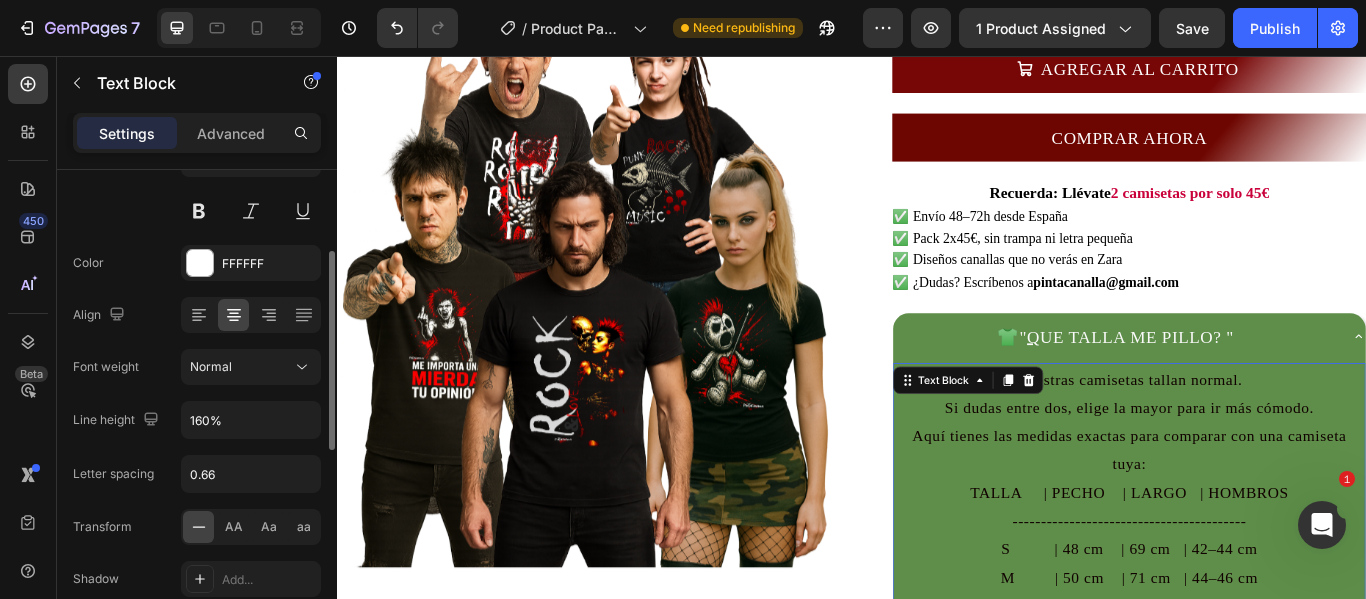 scroll, scrollTop: 299, scrollLeft: 0, axis: vertical 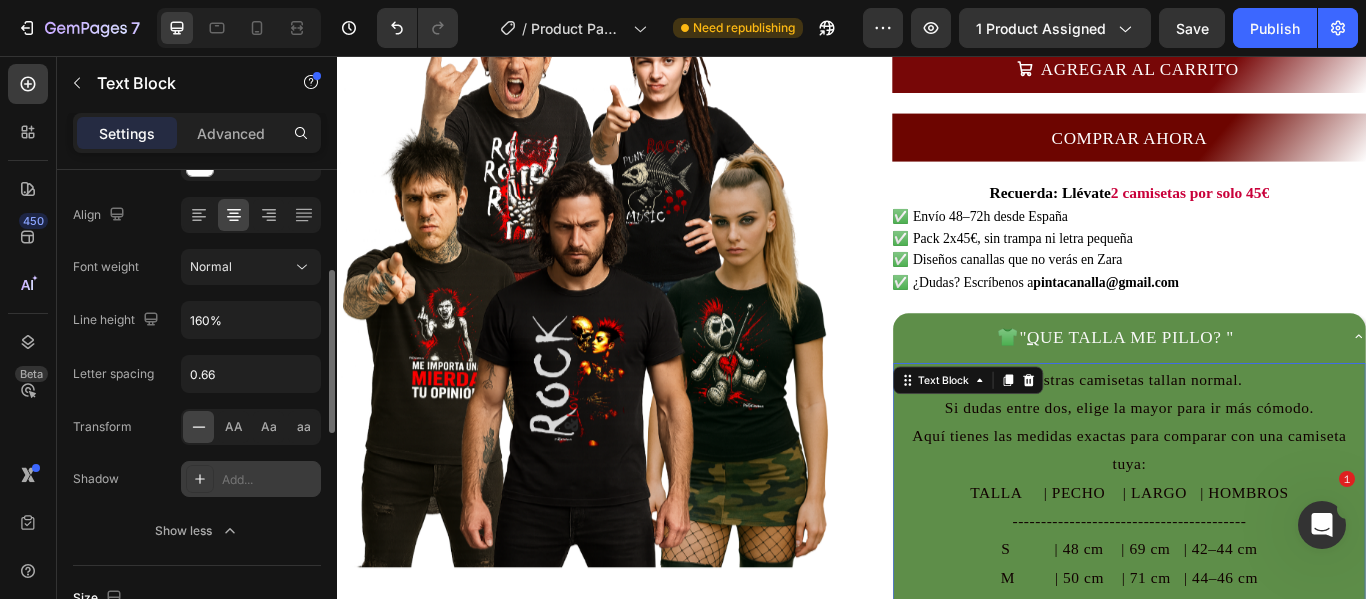 click on "Add..." at bounding box center (251, 479) 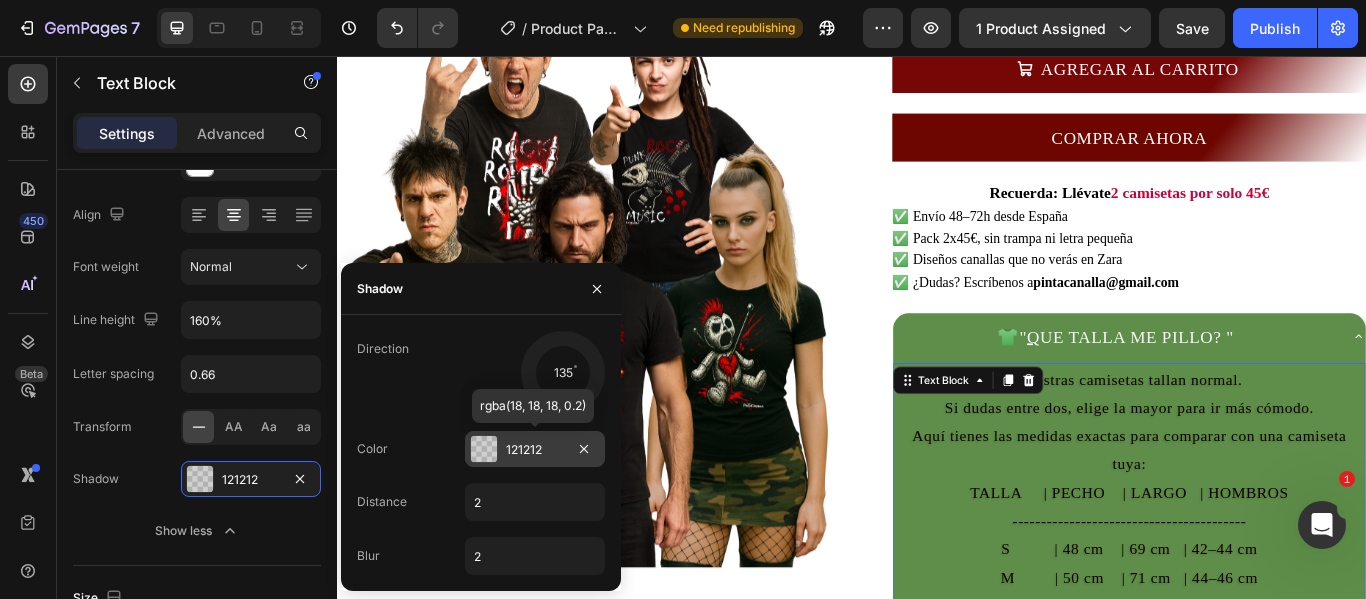 click at bounding box center [484, 449] 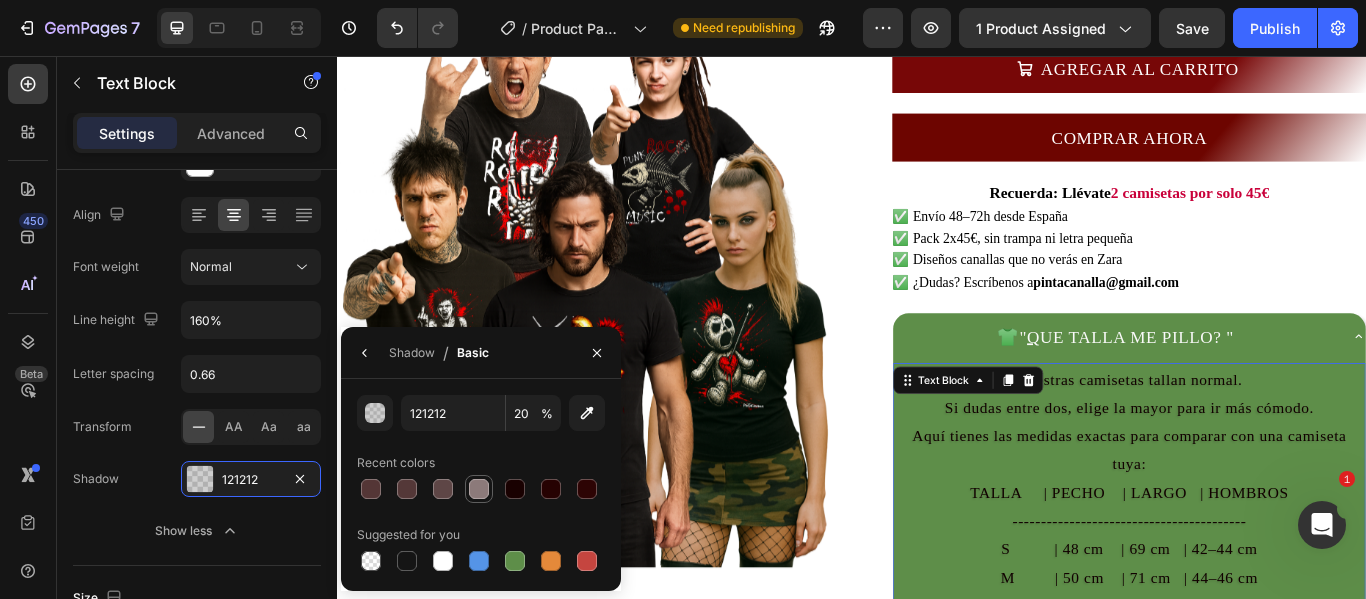 click at bounding box center [479, 489] 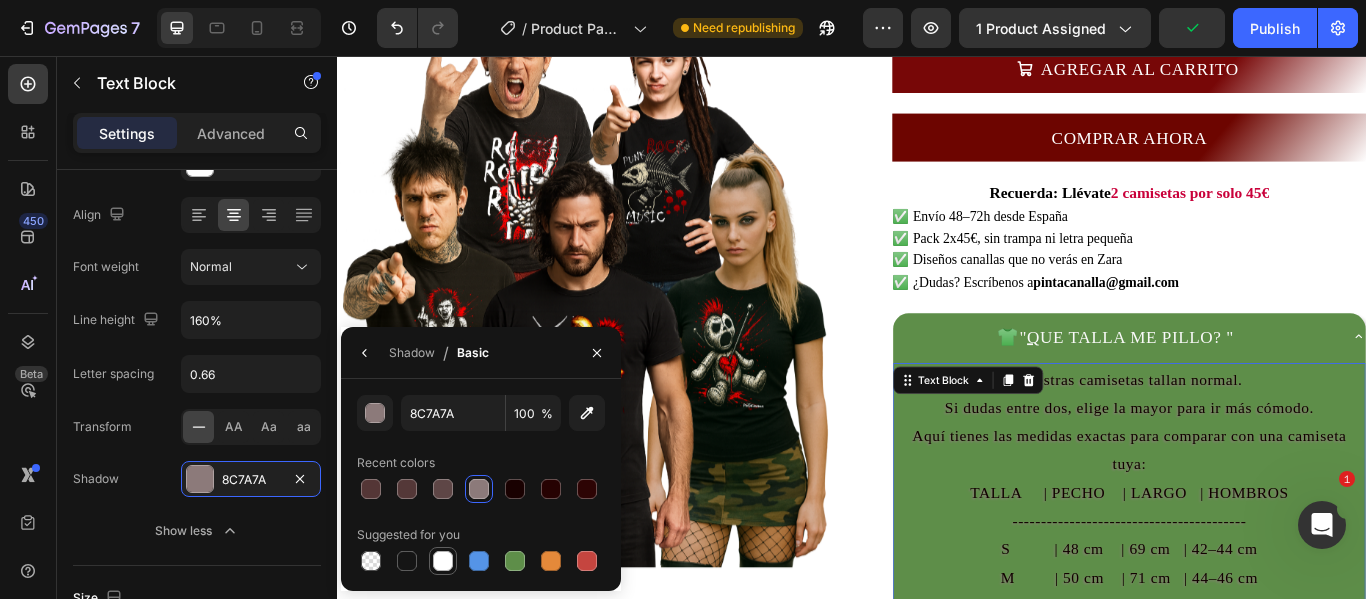 click at bounding box center [443, 561] 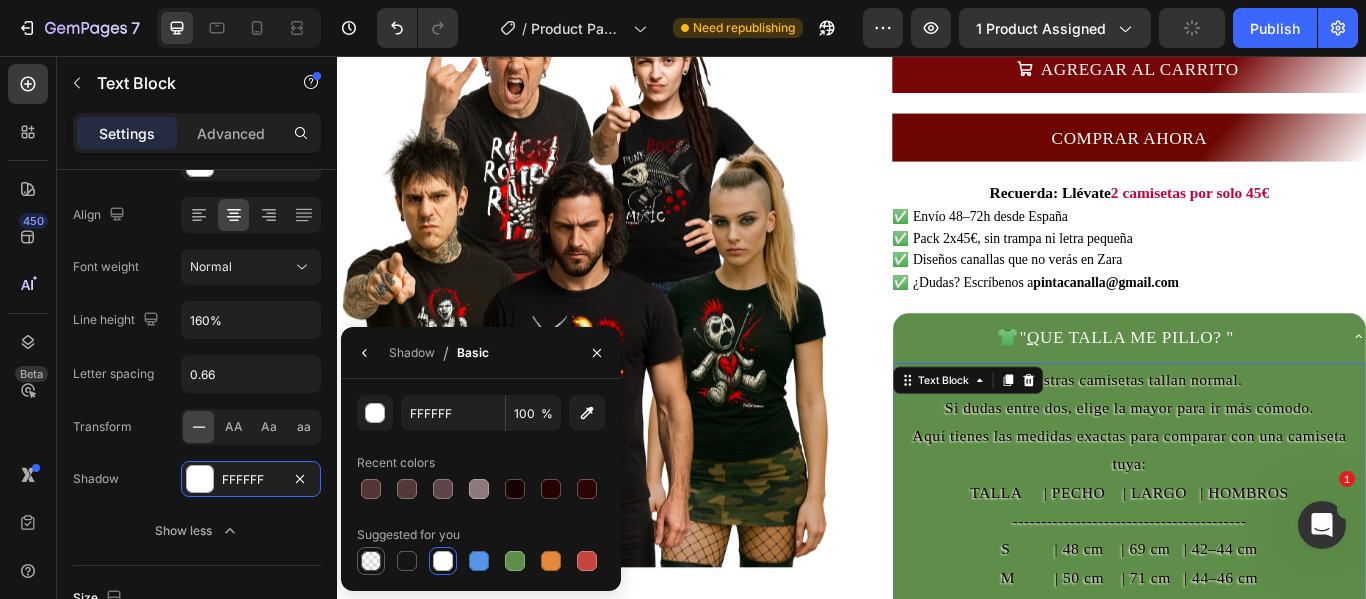 click at bounding box center [371, 561] 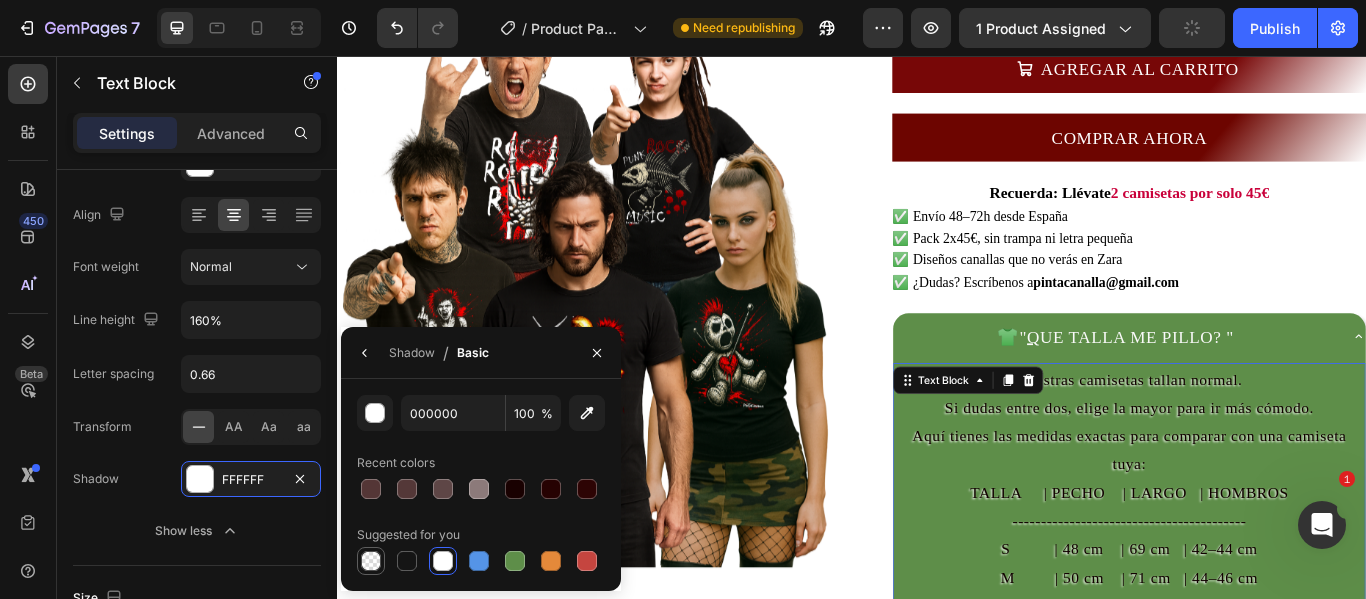 type on "0" 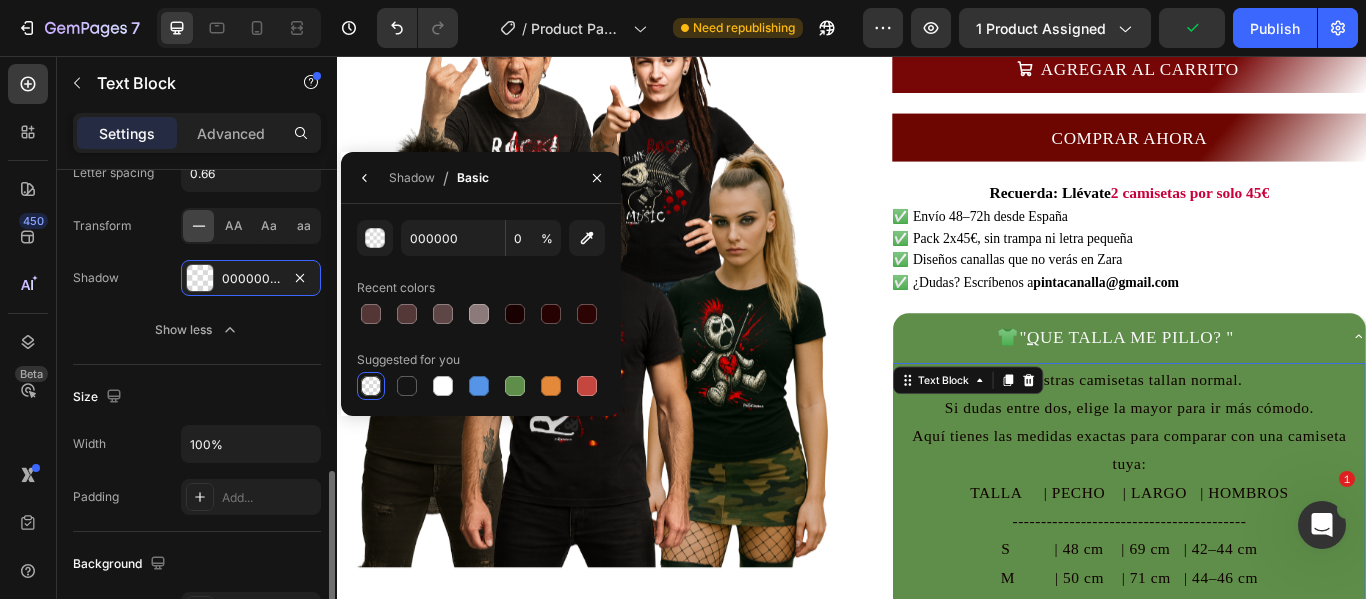 scroll, scrollTop: 600, scrollLeft: 0, axis: vertical 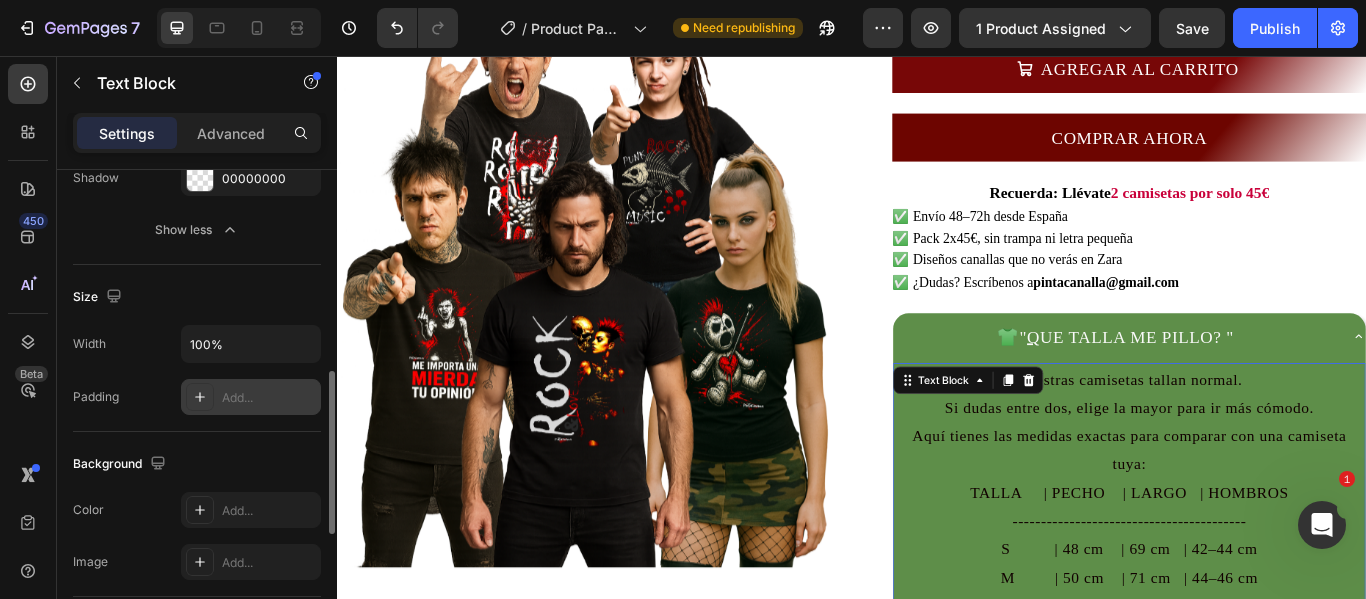 click at bounding box center [200, 397] 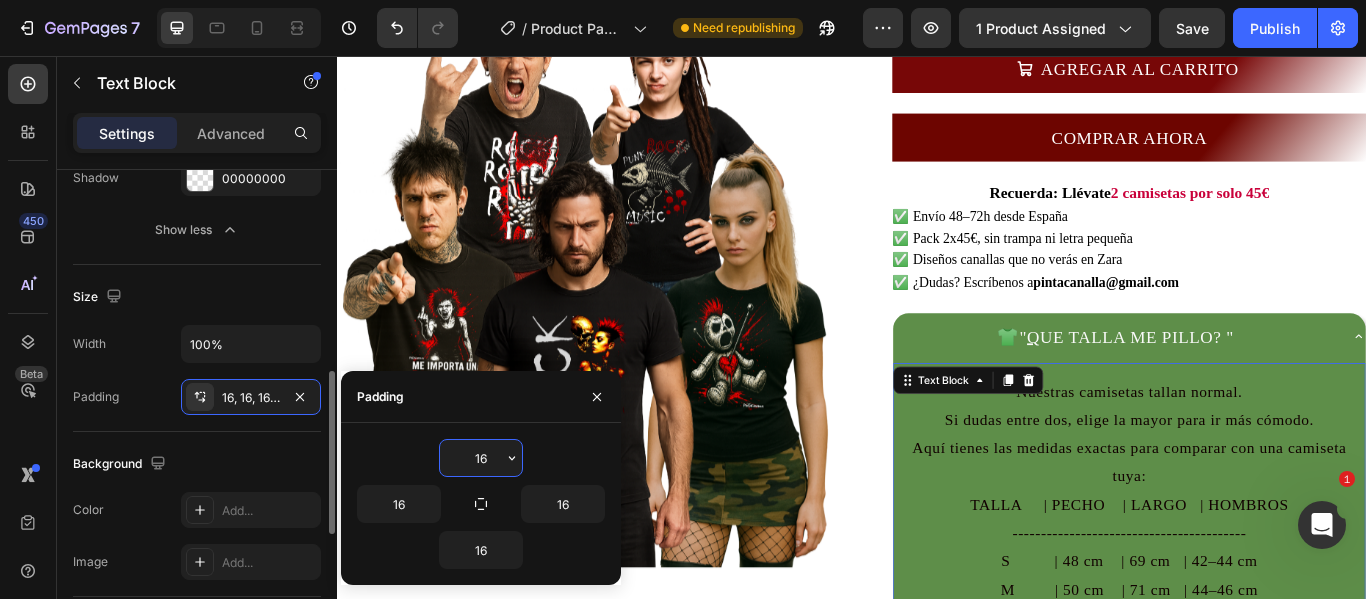 click on "Padding 16, 16, 16, 16" at bounding box center [197, 397] 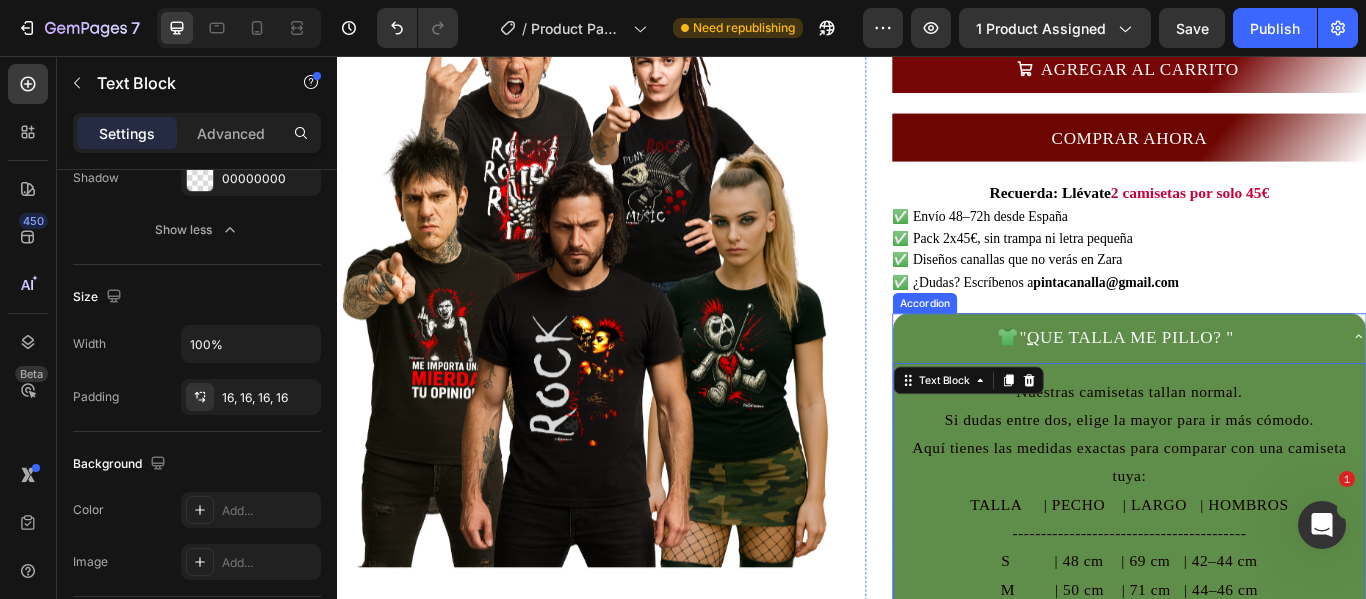 click on "👕    " Q UE TALLA ME PILLO? "" at bounding box center (1244, 383) 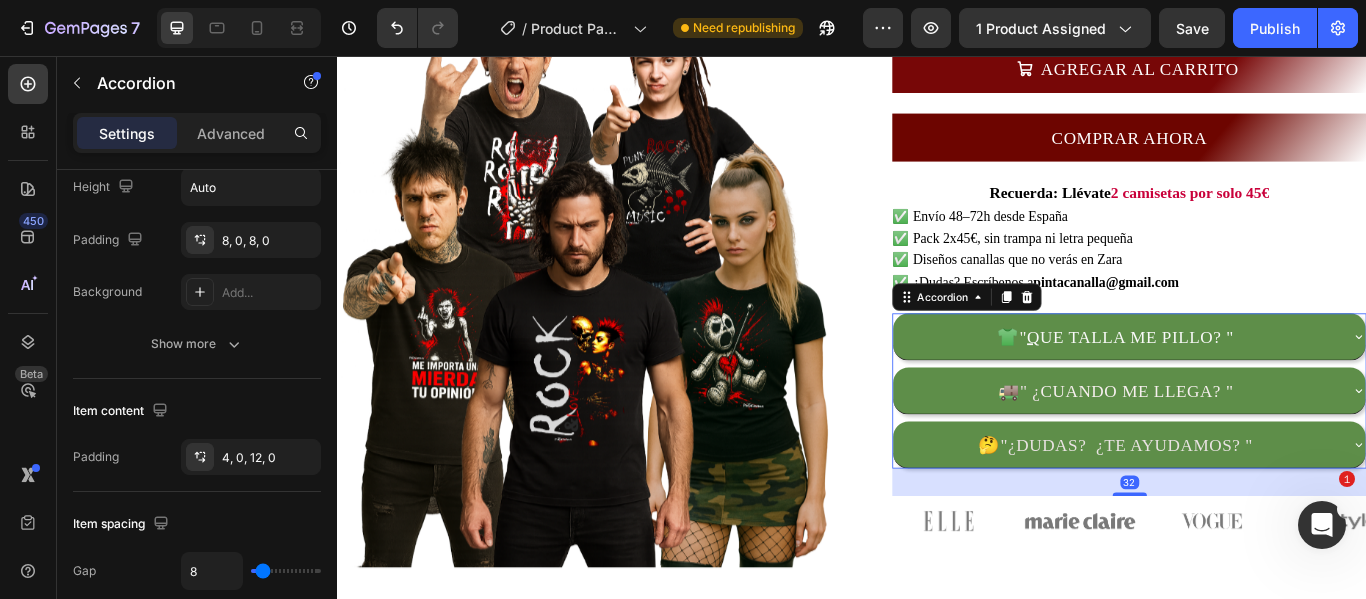 scroll, scrollTop: 0, scrollLeft: 0, axis: both 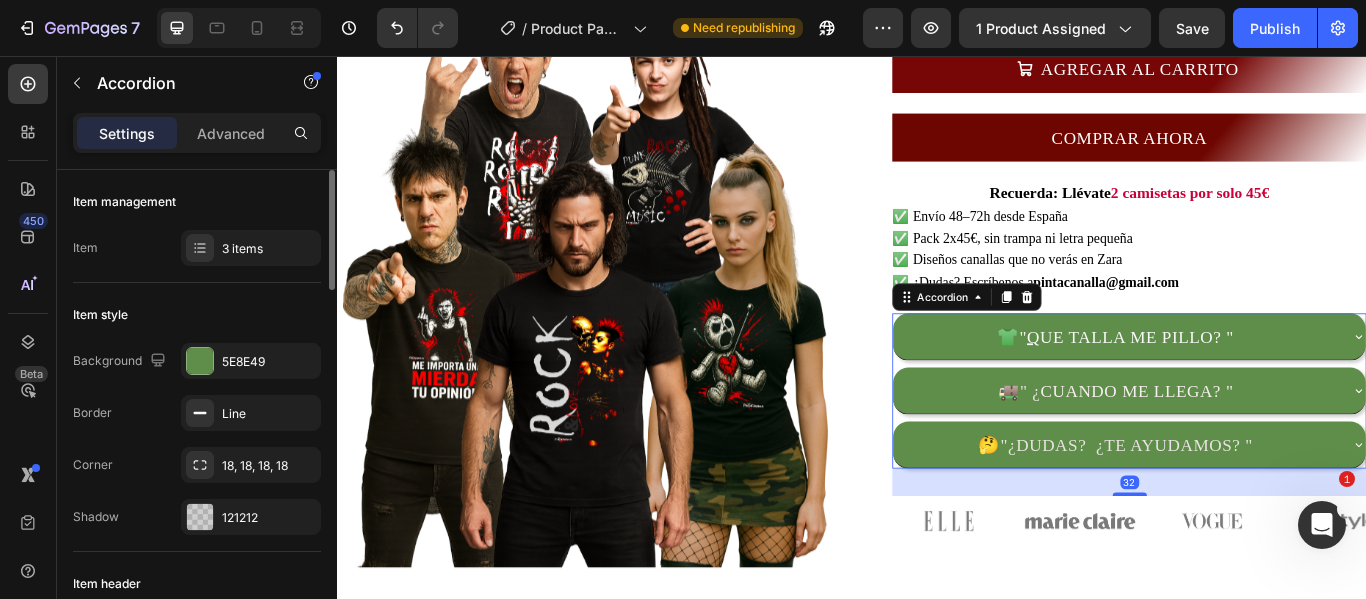click on "👕    " Q UE TALLA ME PILLO? "" at bounding box center [1244, 383] 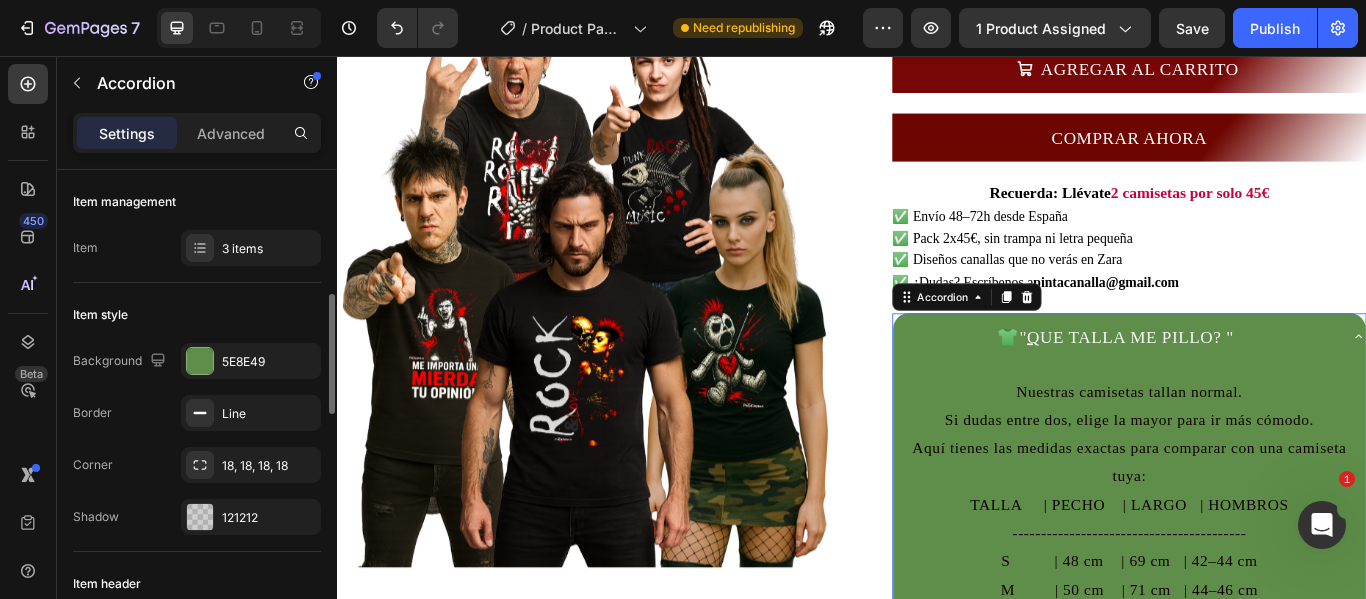 scroll, scrollTop: 100, scrollLeft: 0, axis: vertical 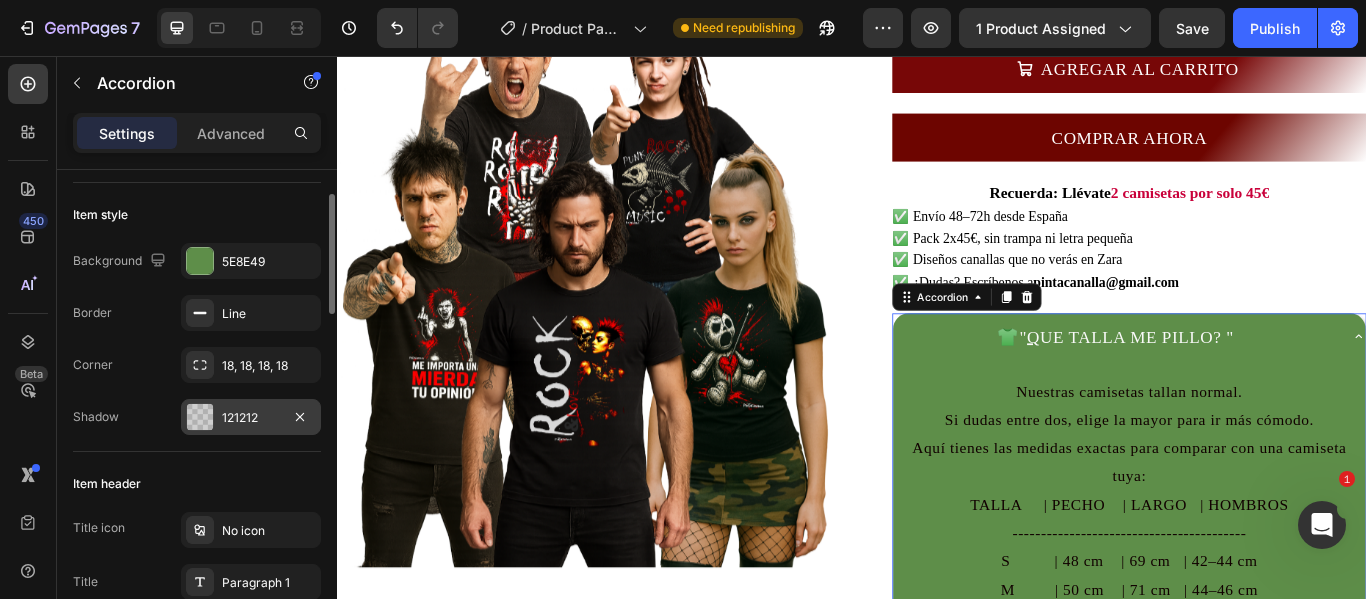 click at bounding box center (200, 417) 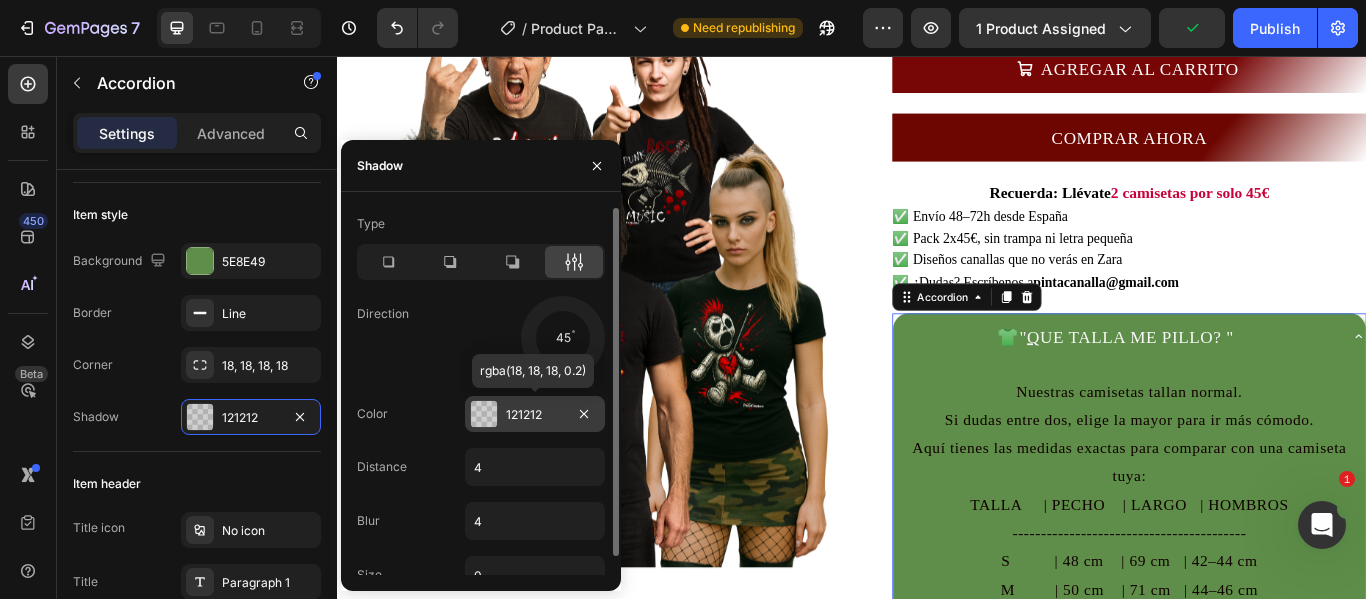 click at bounding box center (484, 414) 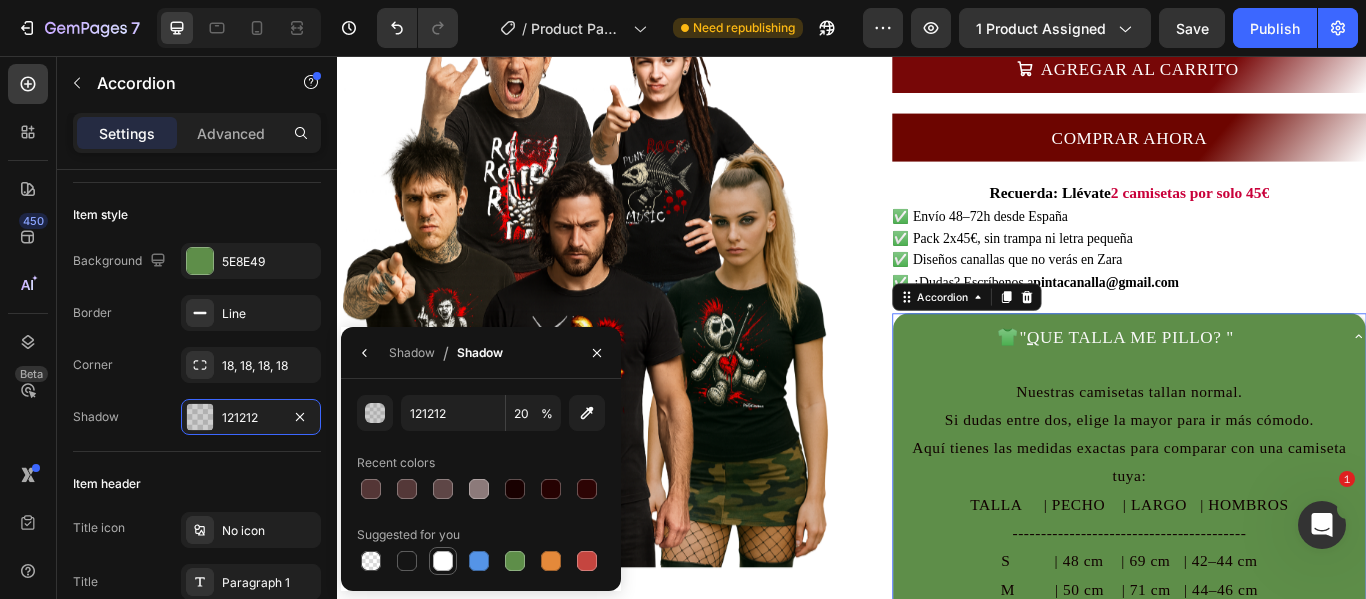 click at bounding box center (443, 561) 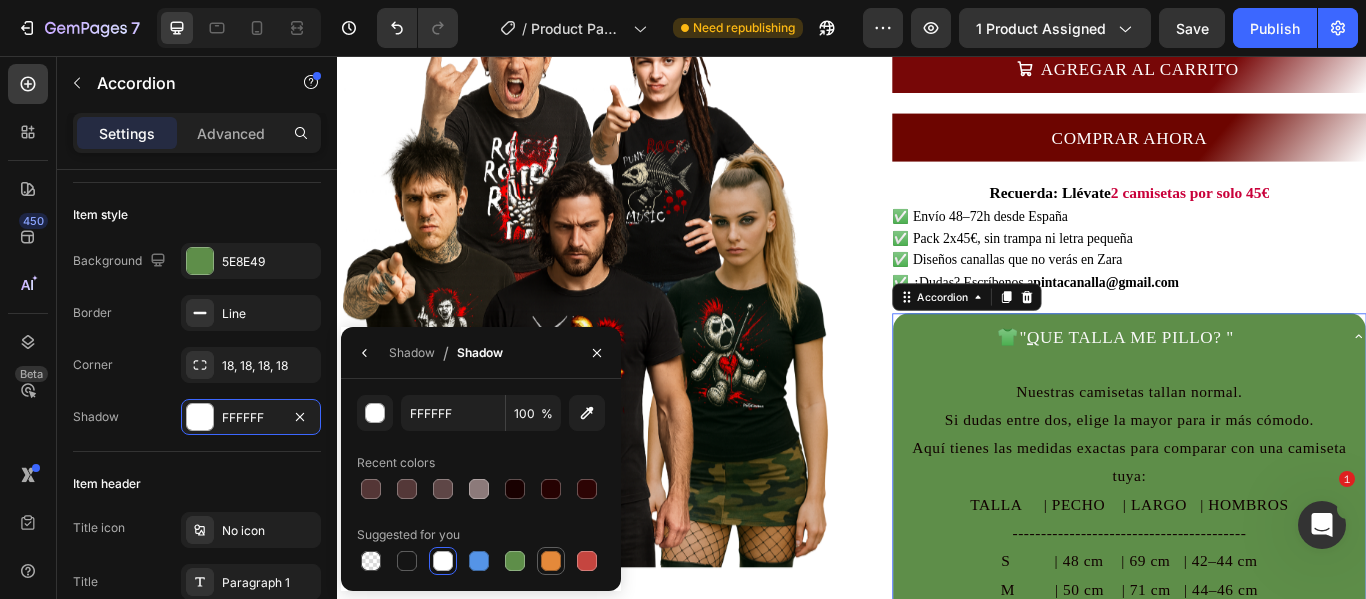 click at bounding box center (551, 561) 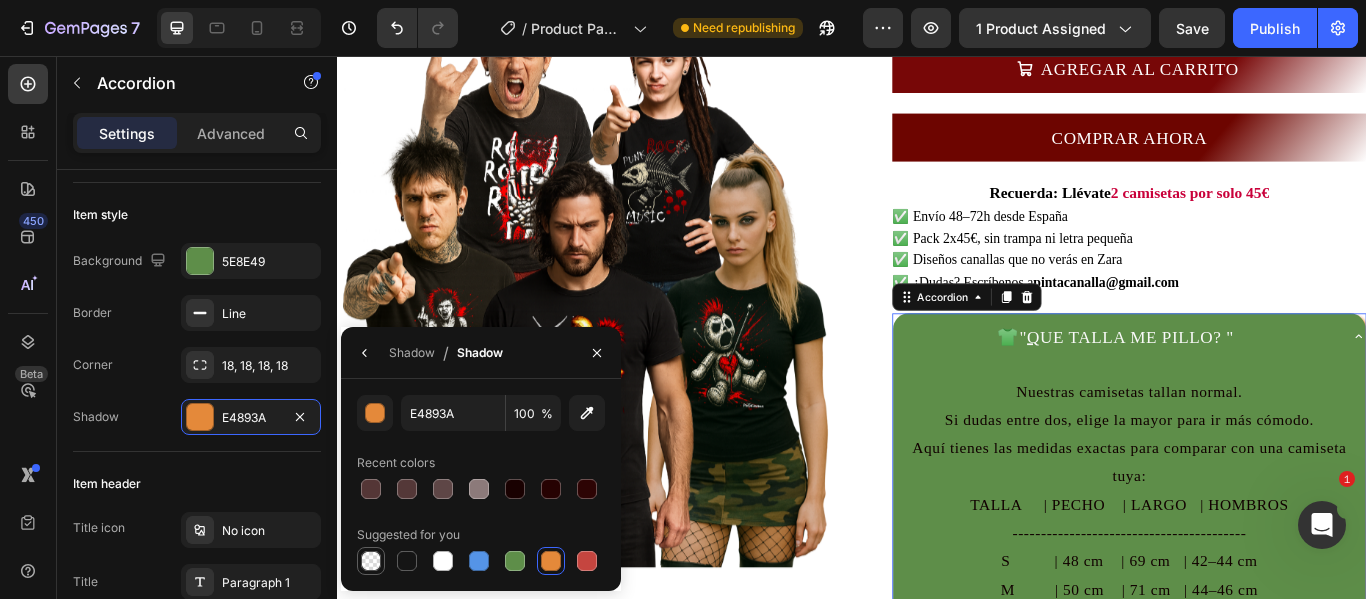 click at bounding box center [371, 561] 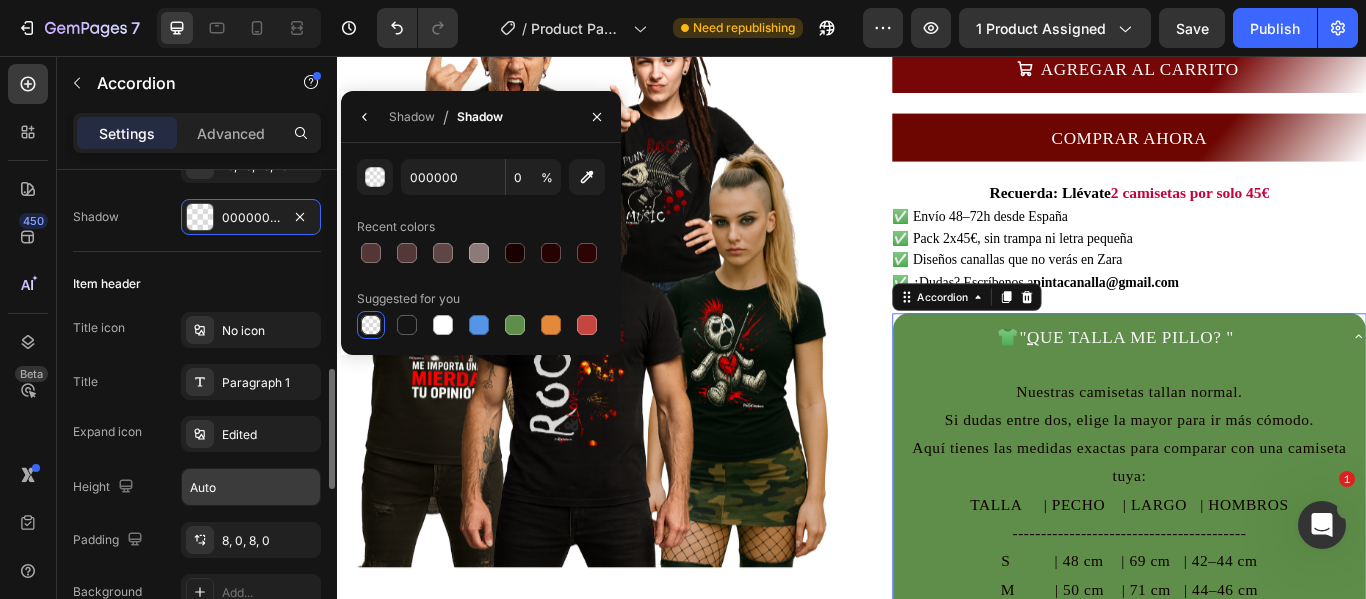 scroll, scrollTop: 400, scrollLeft: 0, axis: vertical 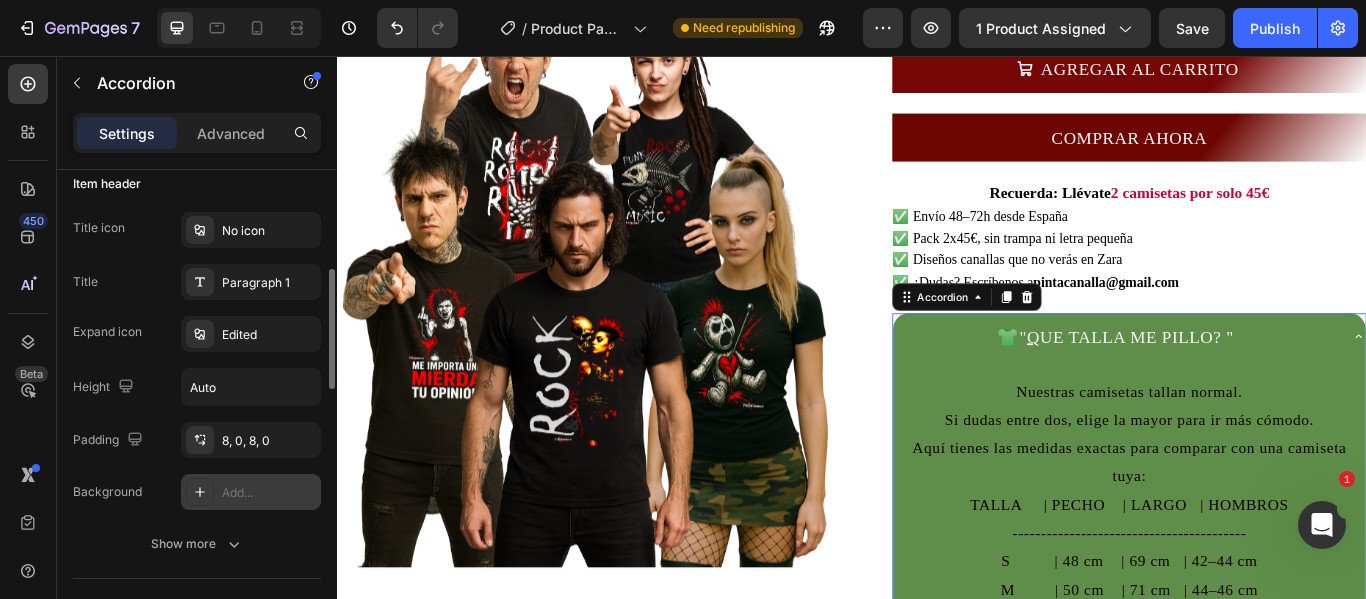 click on "Add..." at bounding box center (269, 493) 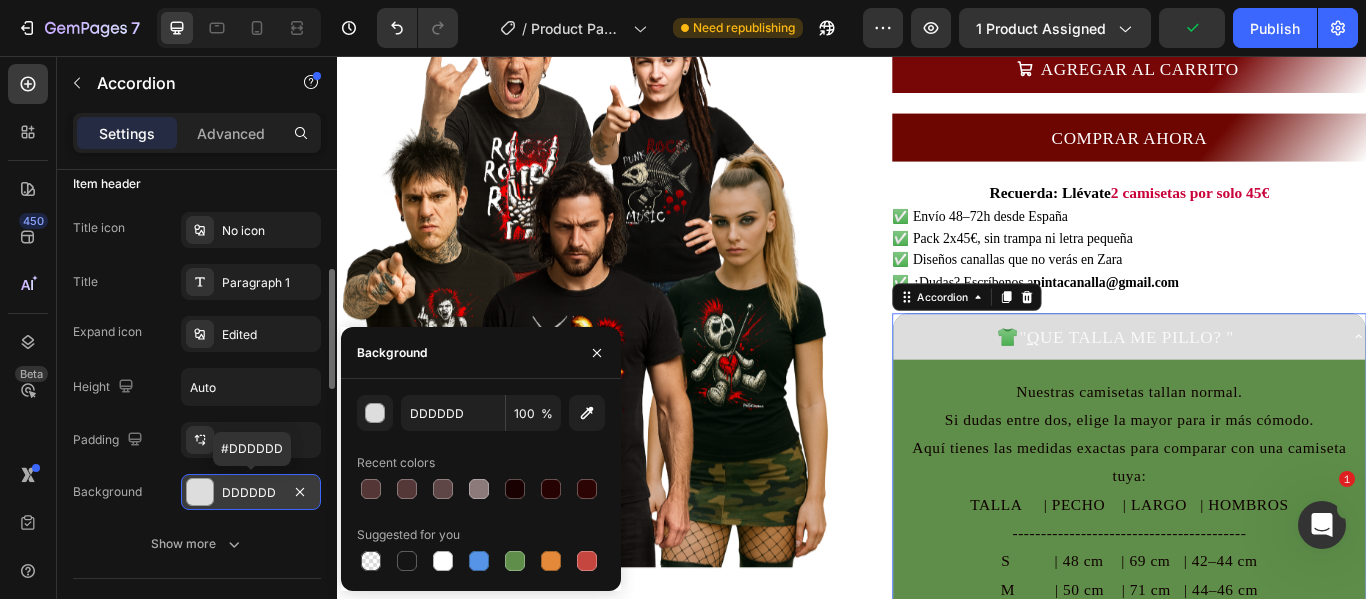 click on "DDDDDD" at bounding box center (251, 493) 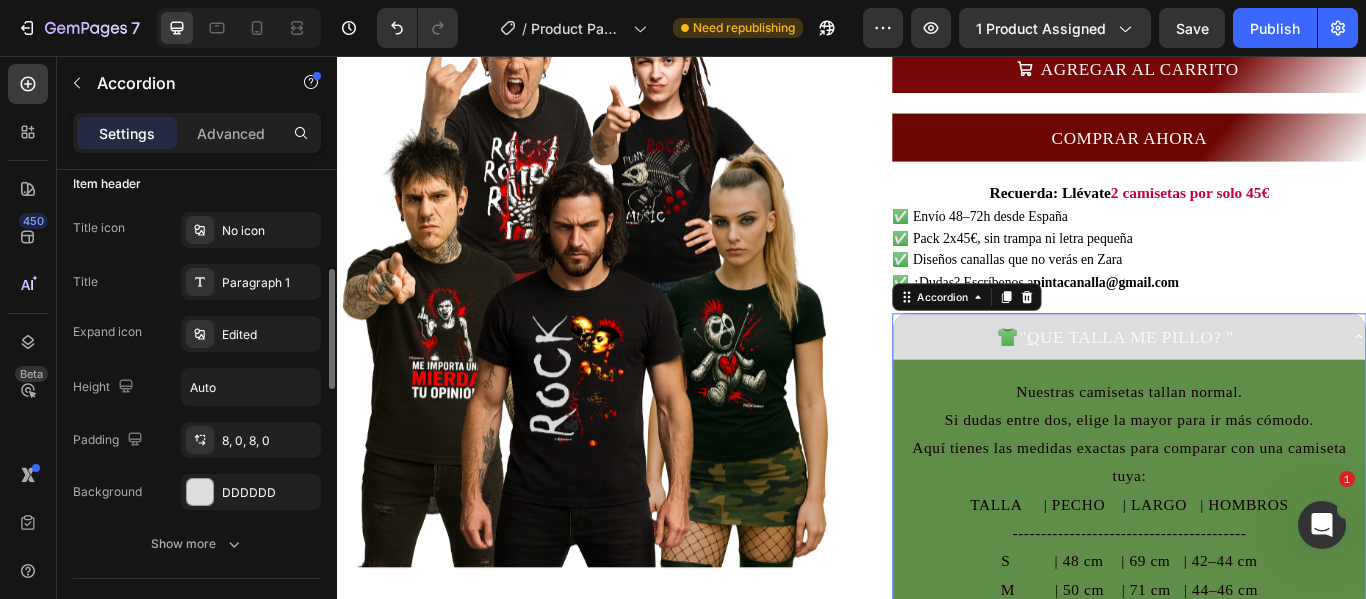 scroll, scrollTop: 500, scrollLeft: 0, axis: vertical 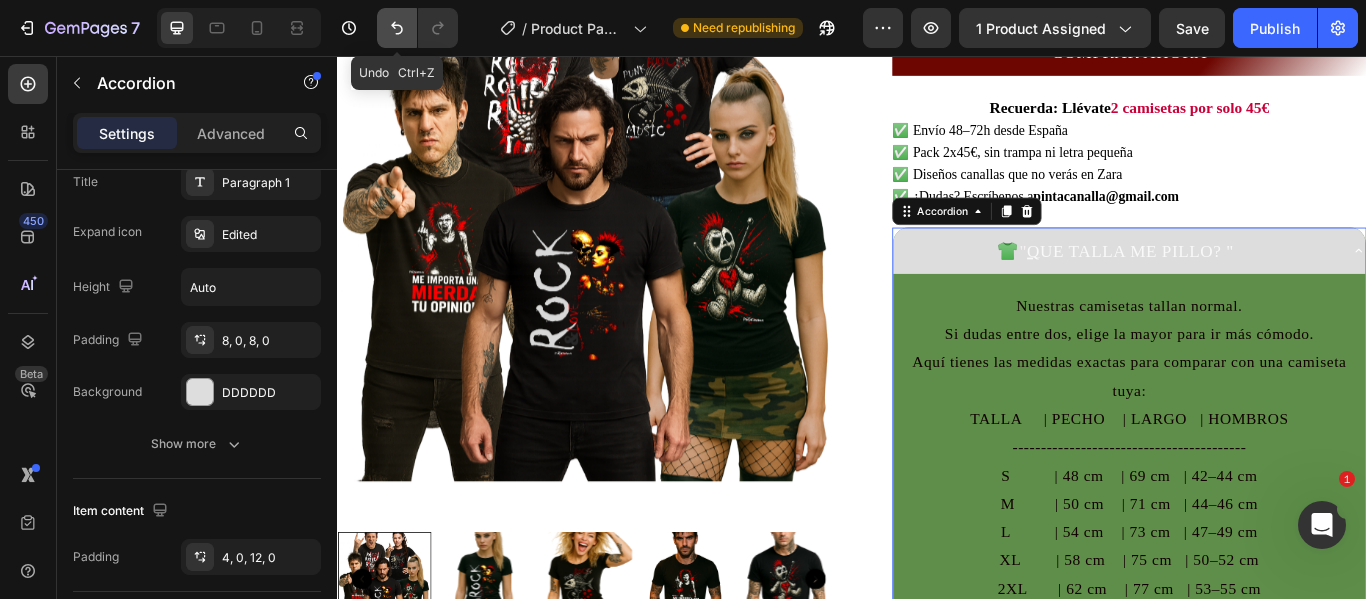 click 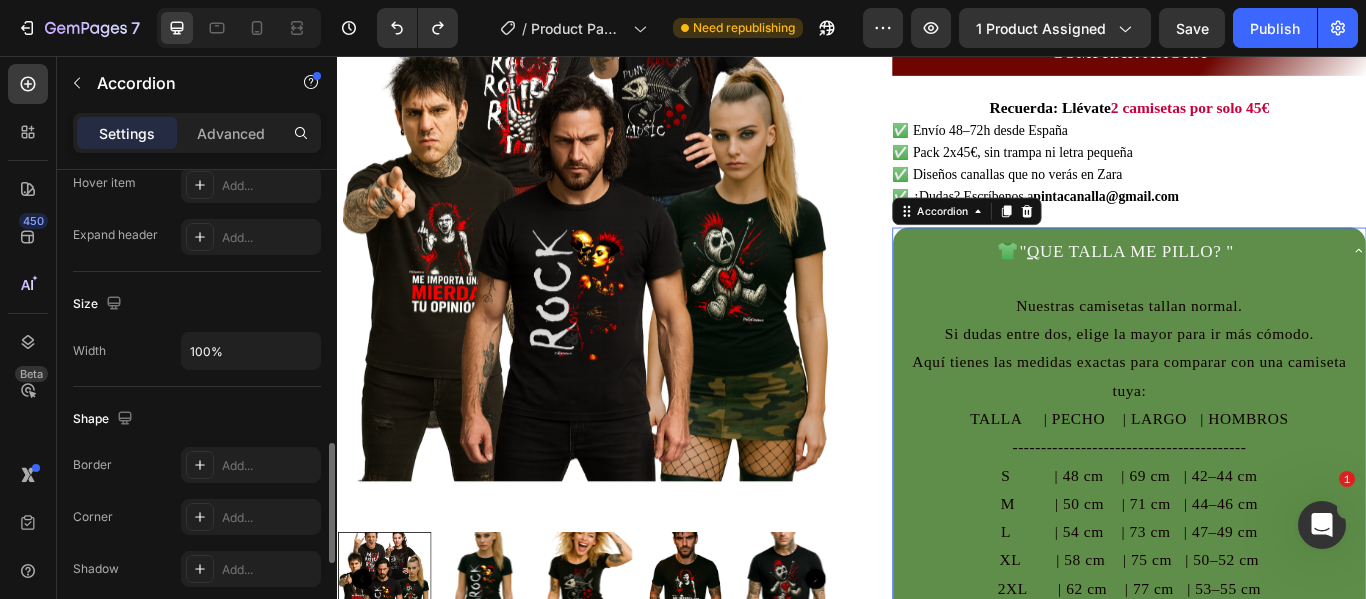 scroll, scrollTop: 1200, scrollLeft: 0, axis: vertical 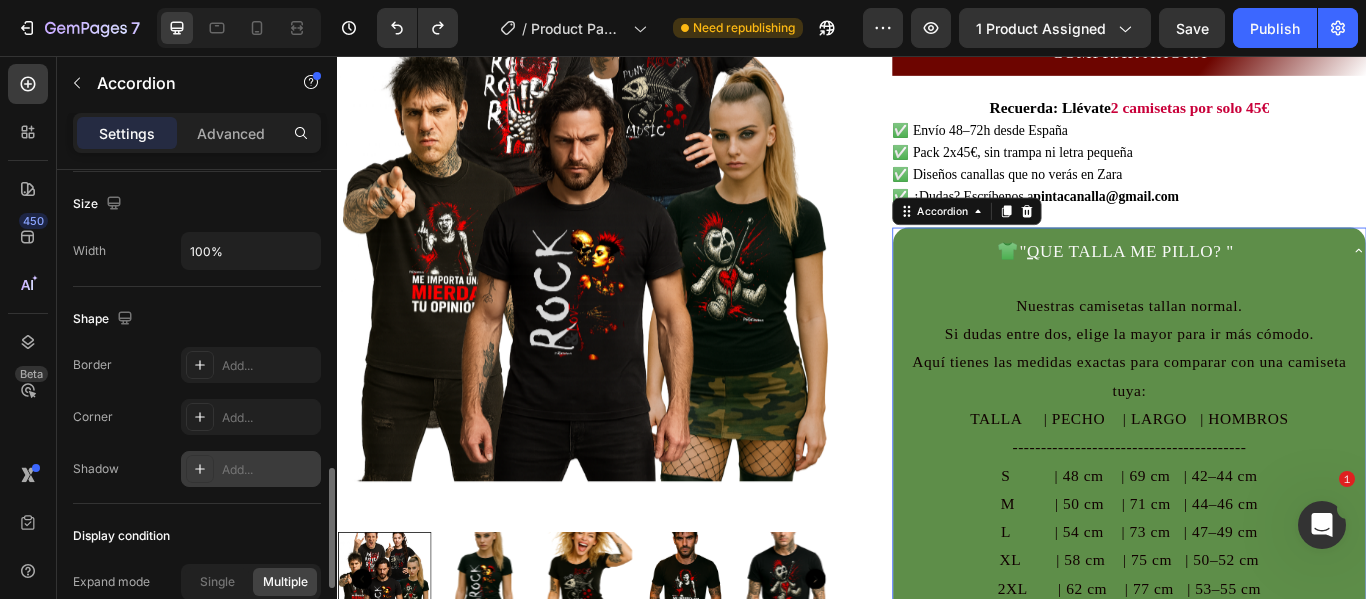 click on "Add..." at bounding box center (269, 470) 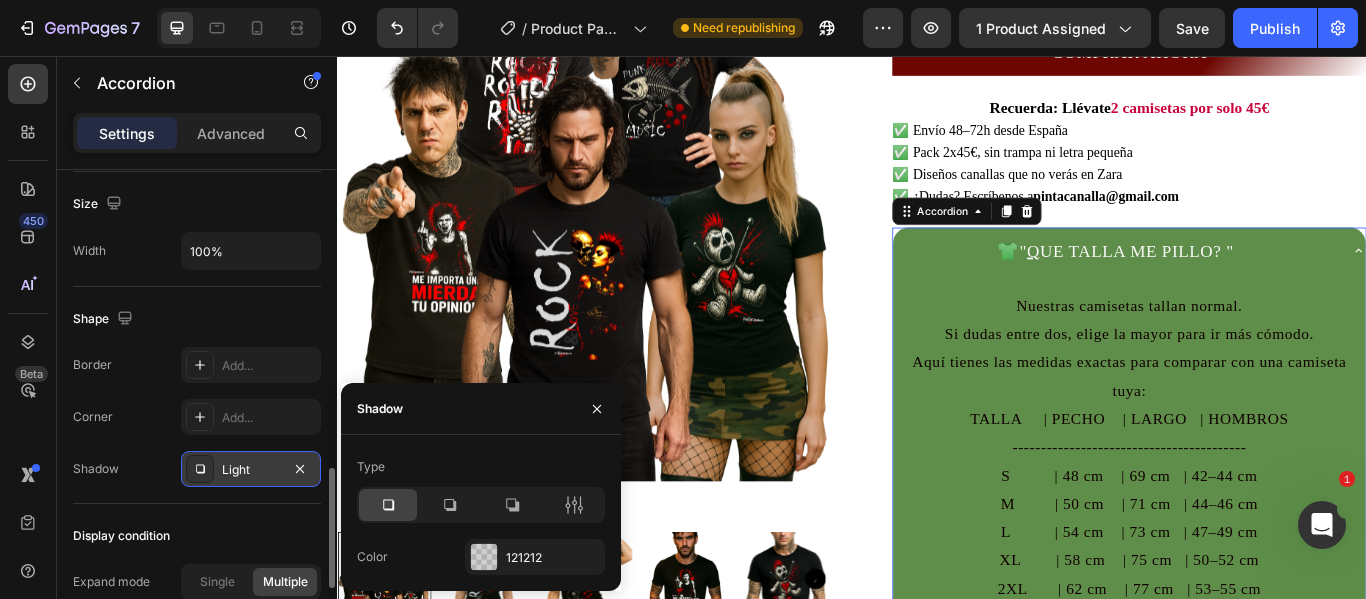 click on "Light" at bounding box center (251, 470) 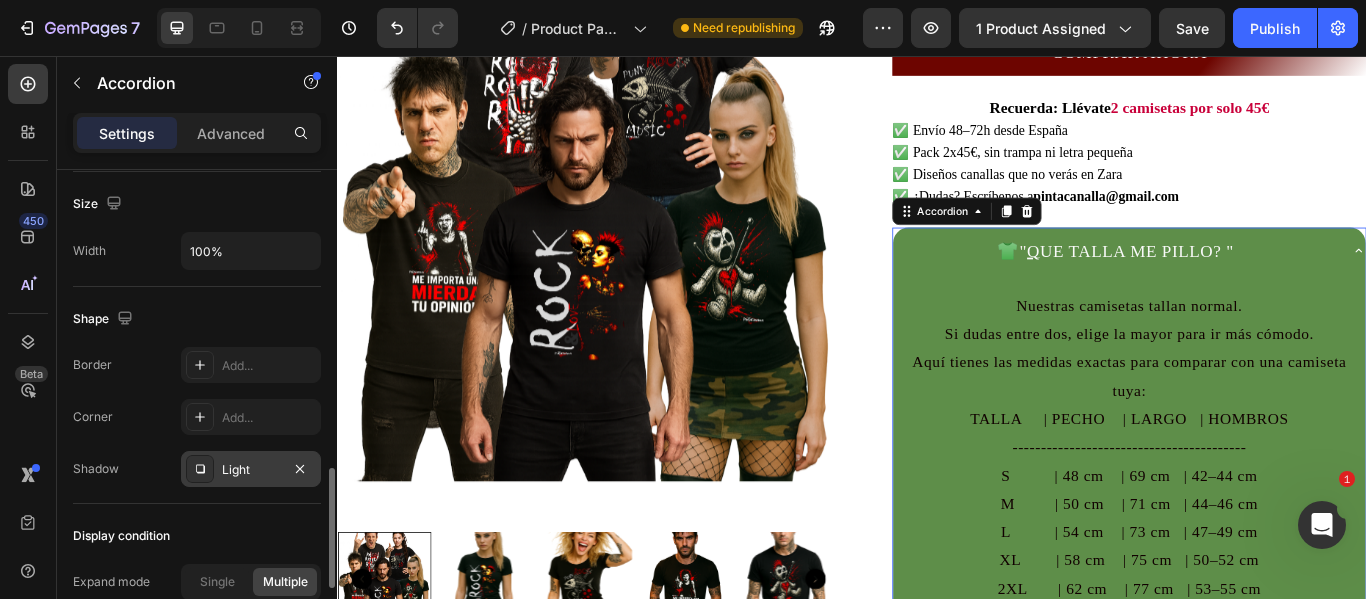 click on "Light" at bounding box center (251, 470) 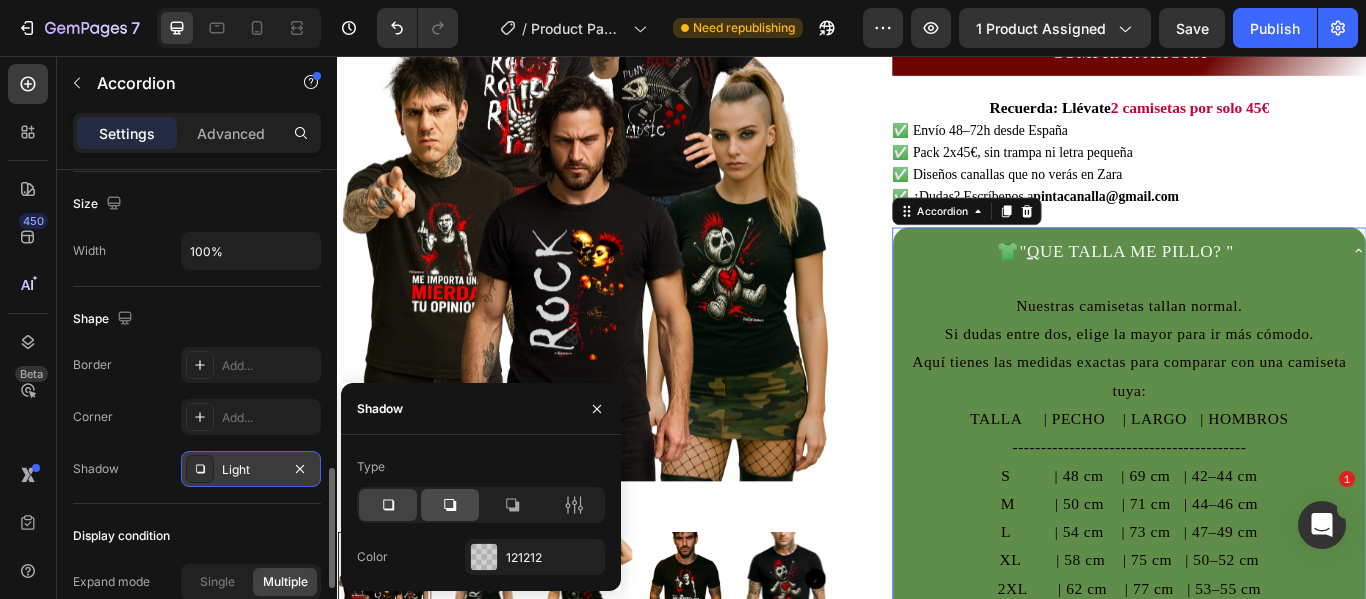 click 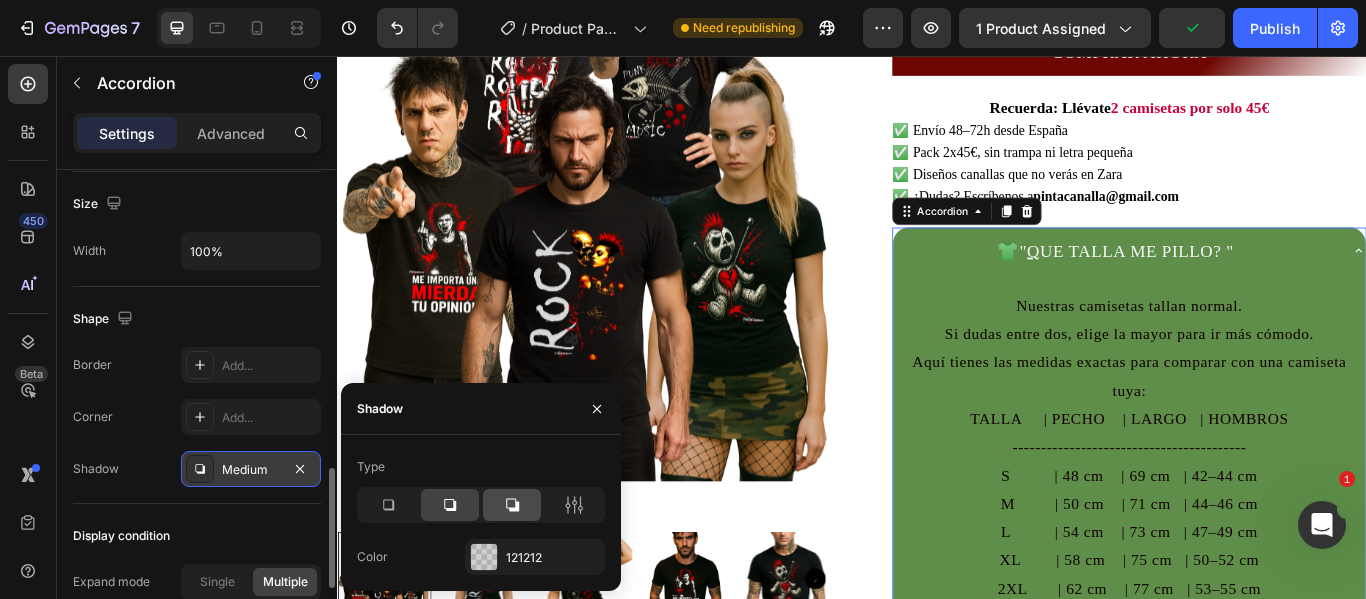 click 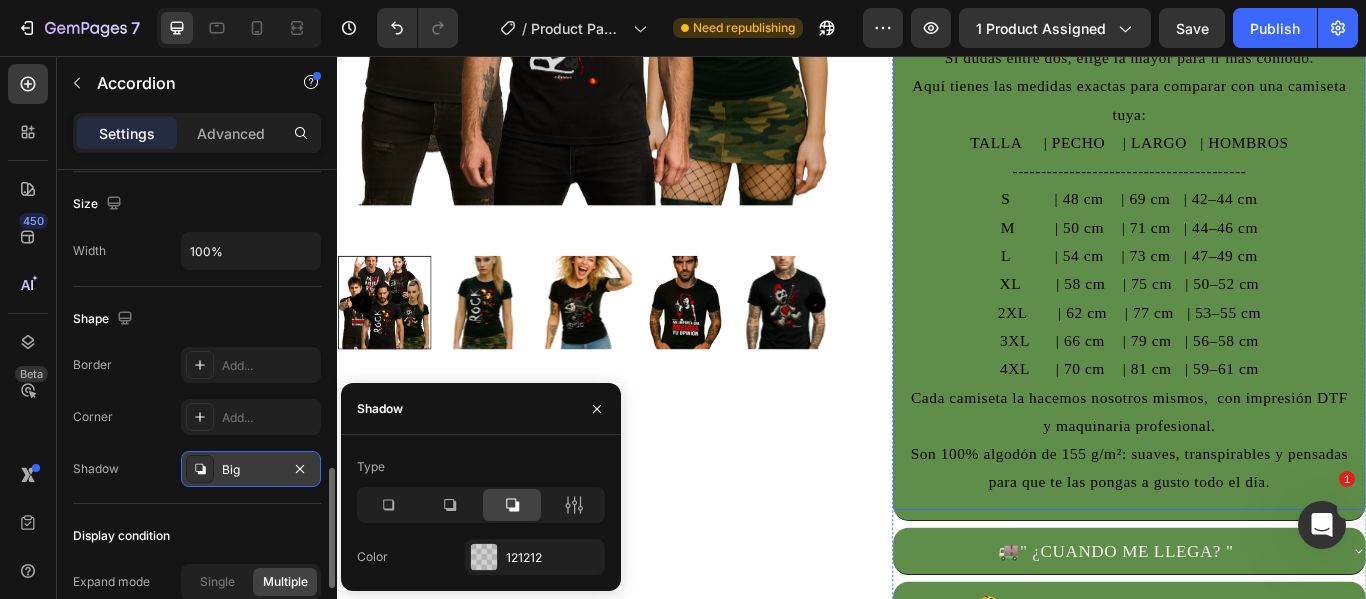scroll, scrollTop: 700, scrollLeft: 0, axis: vertical 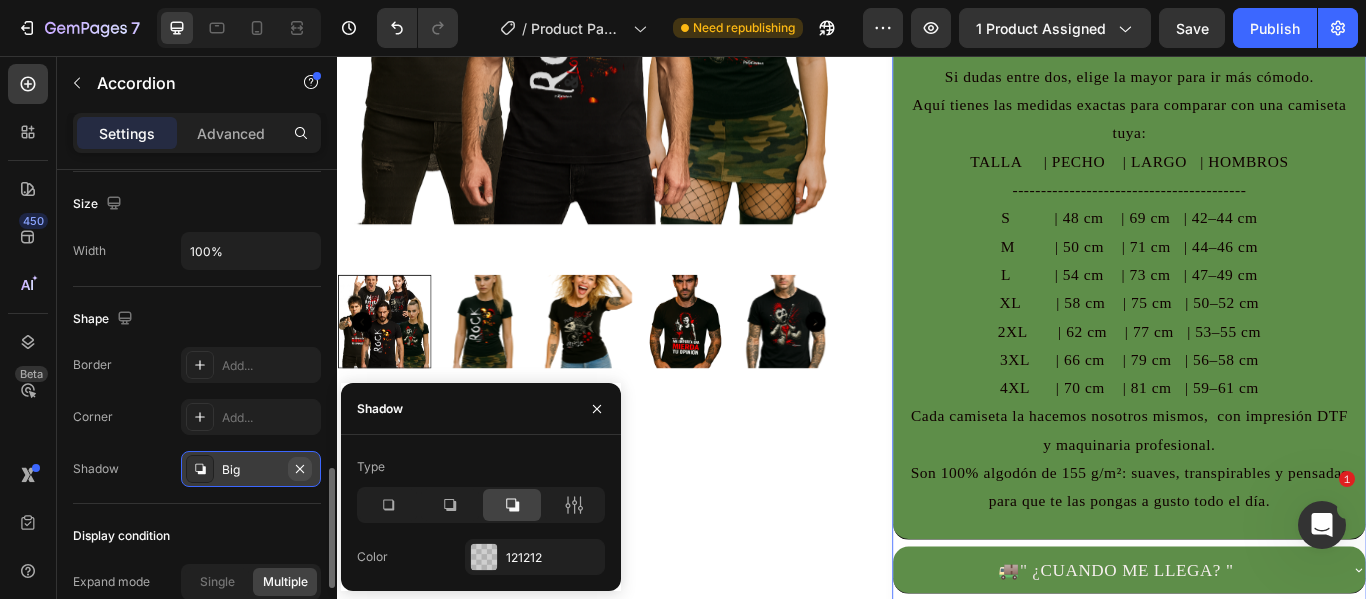 click 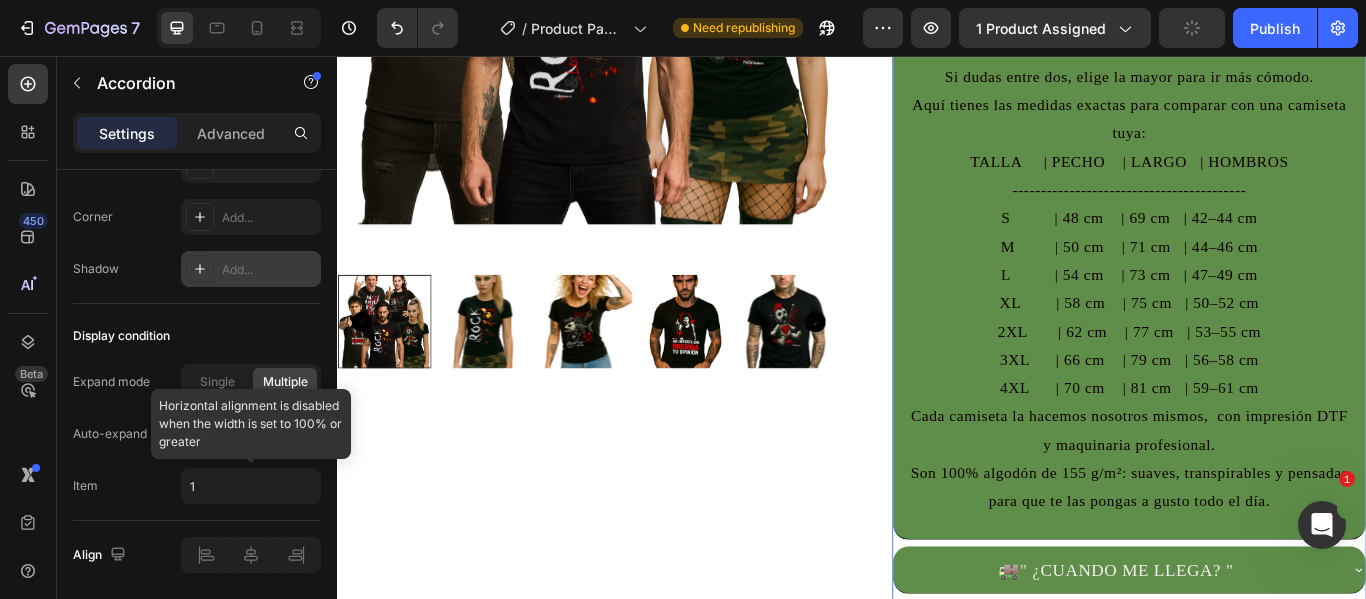 scroll, scrollTop: 1470, scrollLeft: 0, axis: vertical 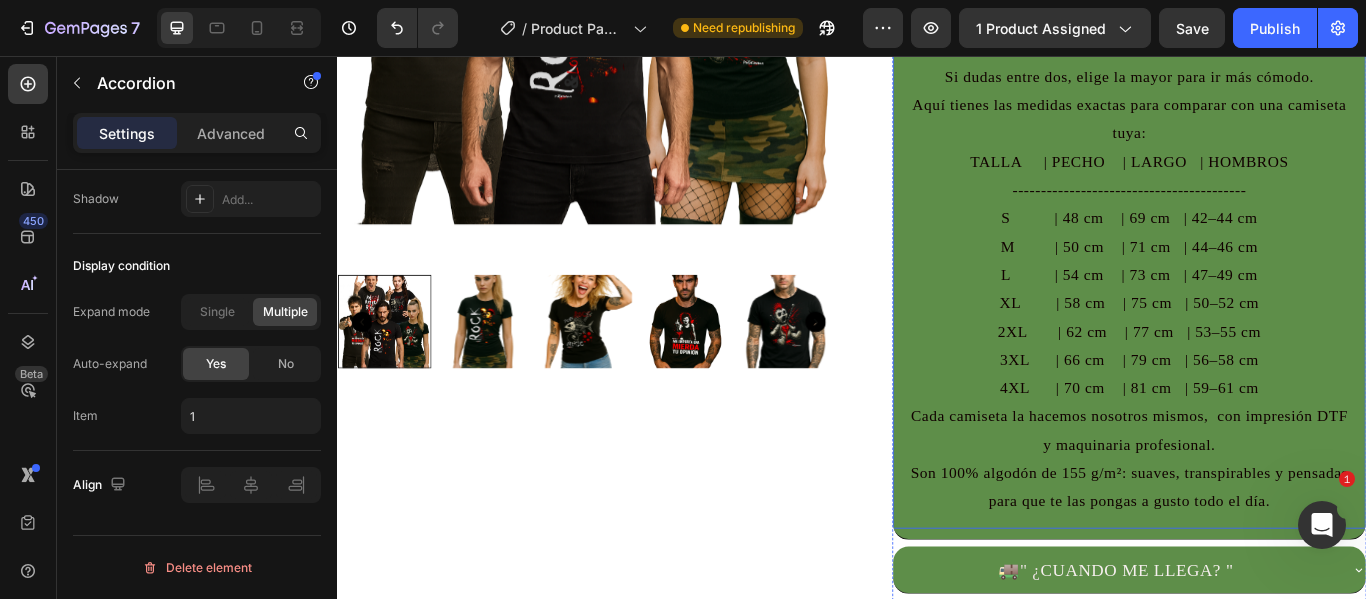 click on "TALLA     | PECHO    | LARGO   | HOMBROS ----------------------------------------- S          | 48 cm    | 69 cm   | 42–44 cm M         | 50 cm    | 71 cm   | 44–46 cm L          | 54 cm    | 73 cm   | 47–49 cm XL        | 58 cm    | 75 cm   | 50–52 cm 2XL       | 62 cm    | 77 cm   | 53–55 cm" at bounding box center [1260, 277] 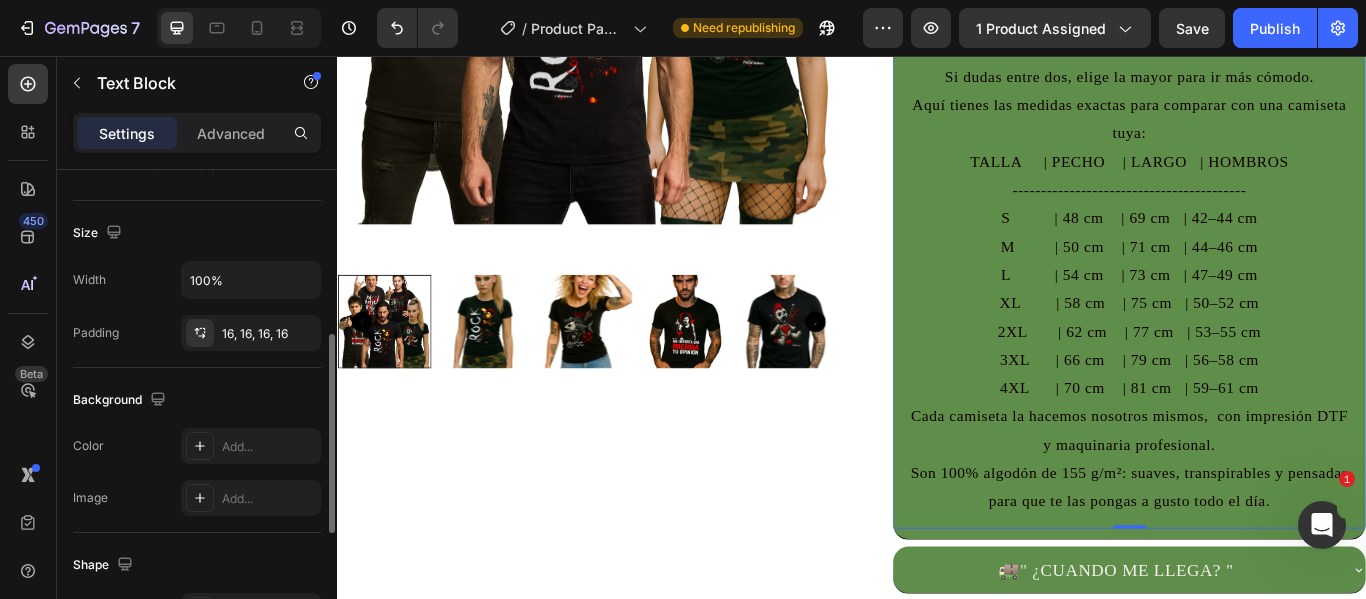 scroll, scrollTop: 500, scrollLeft: 0, axis: vertical 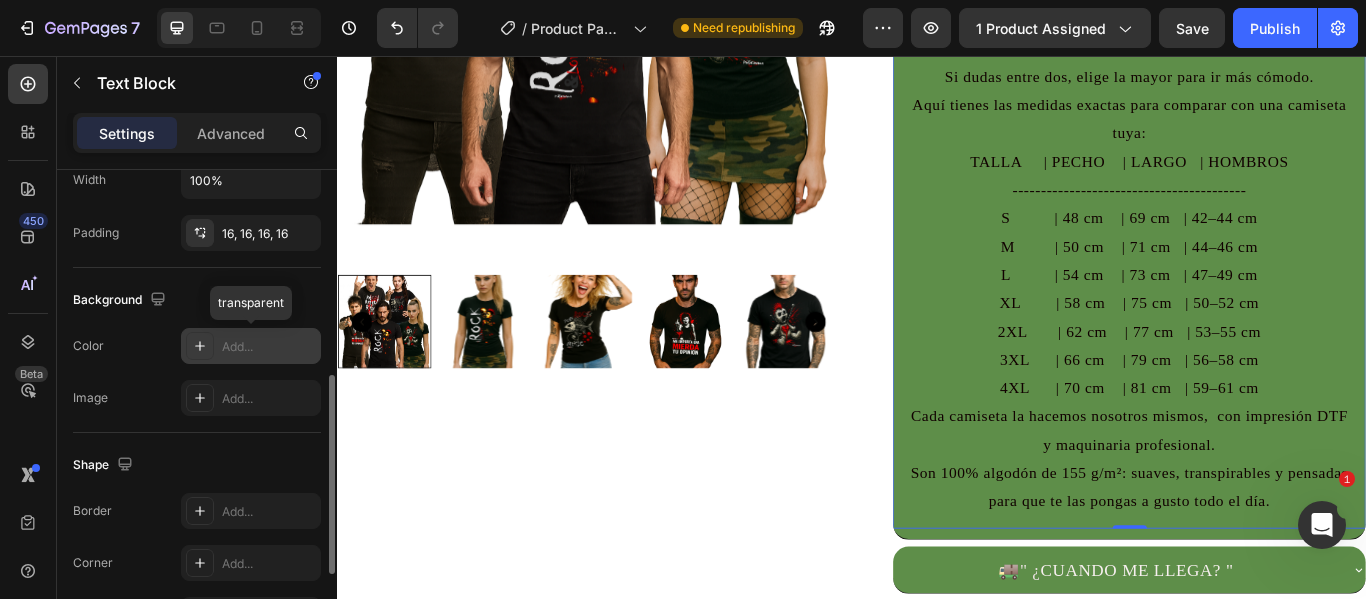 click on "Add..." at bounding box center [269, 347] 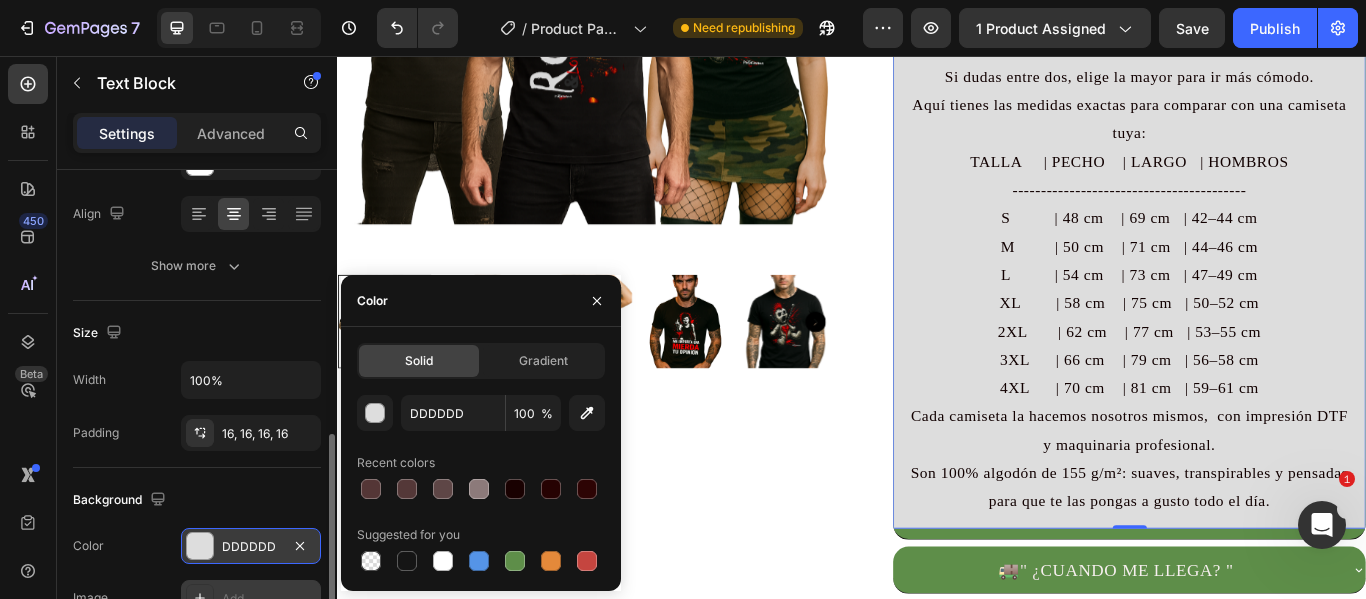 scroll, scrollTop: 400, scrollLeft: 0, axis: vertical 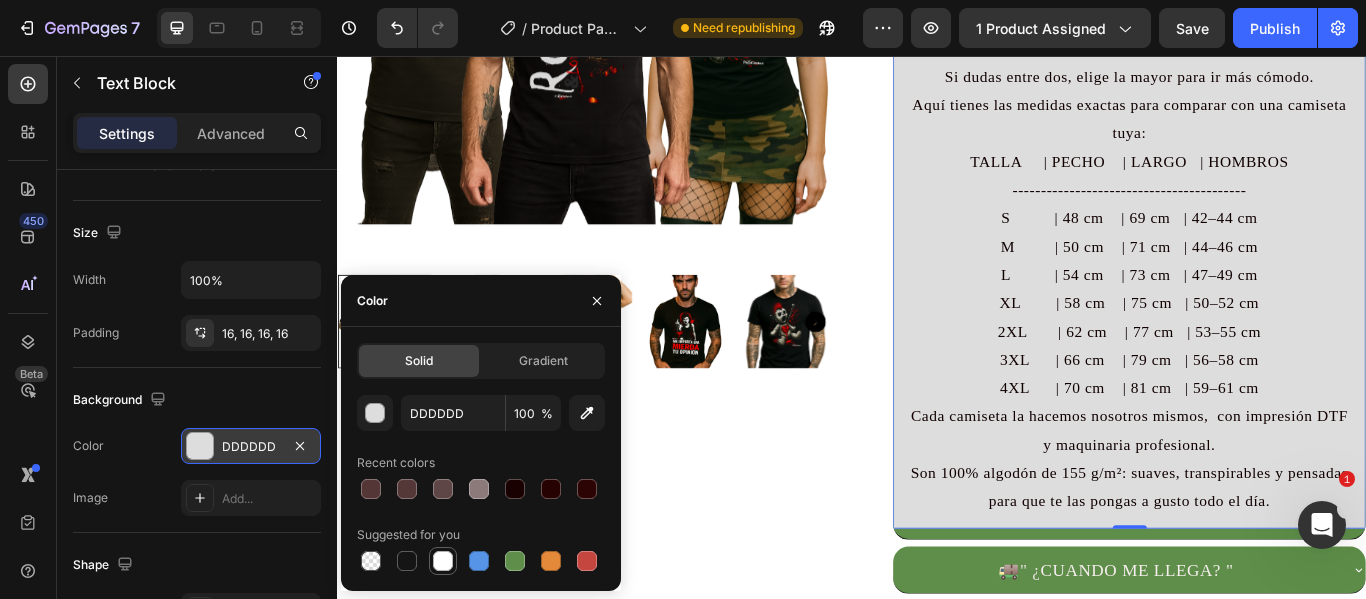 click at bounding box center (443, 561) 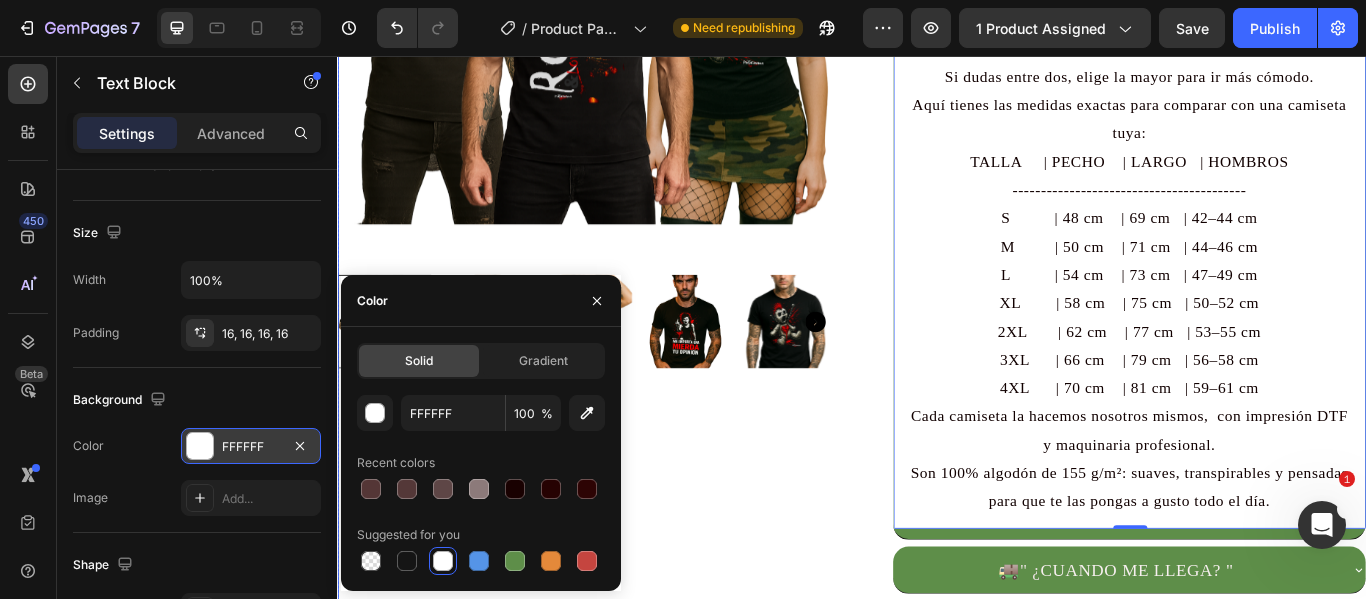 click on "1 camiseta por 29€ 🔥  Llévate  2  por solo  45€ 👕 Elige 2 entre 5 diseños exclusivos Camisetas que no pasan desapercibidas. Text Block
Product Images Text Block" at bounding box center (629, 134) 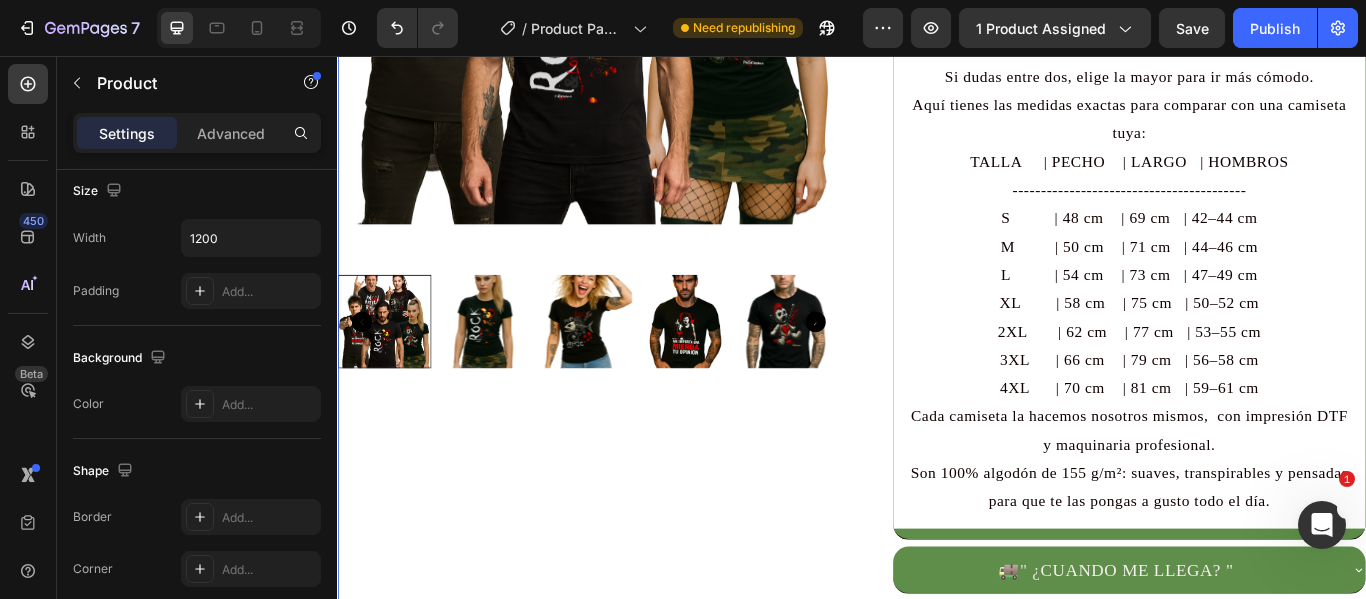 scroll, scrollTop: 0, scrollLeft: 0, axis: both 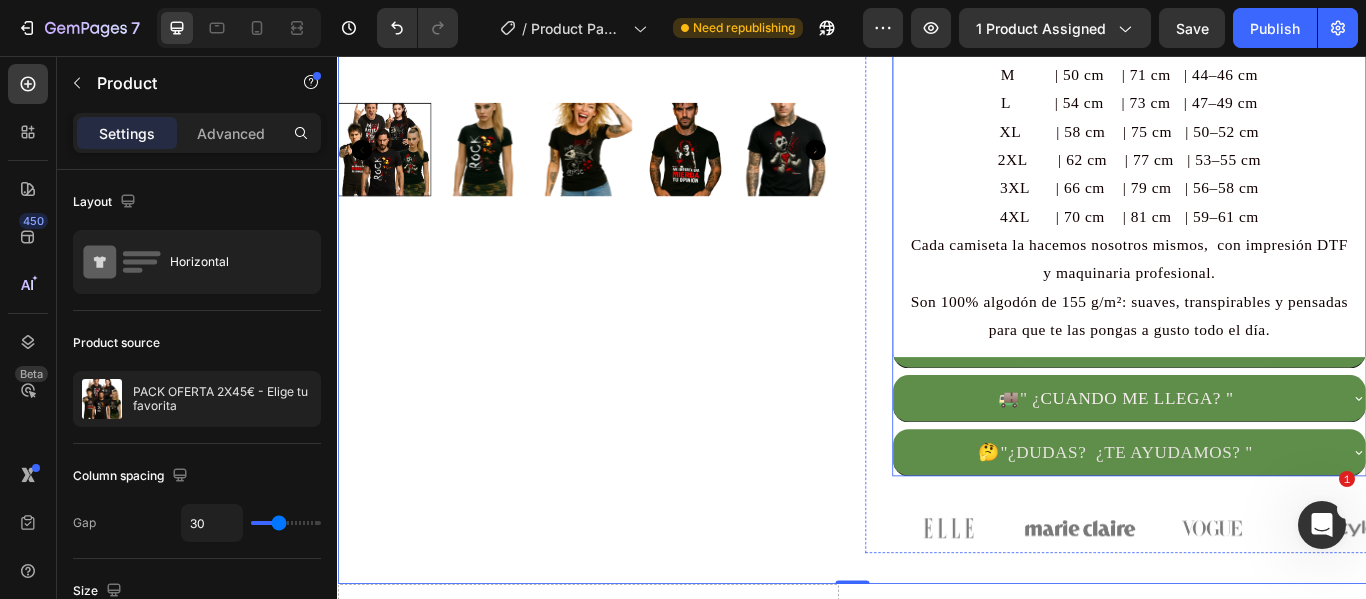 click on "CUANDO ME LLEGA? "" at bounding box center [1269, 455] 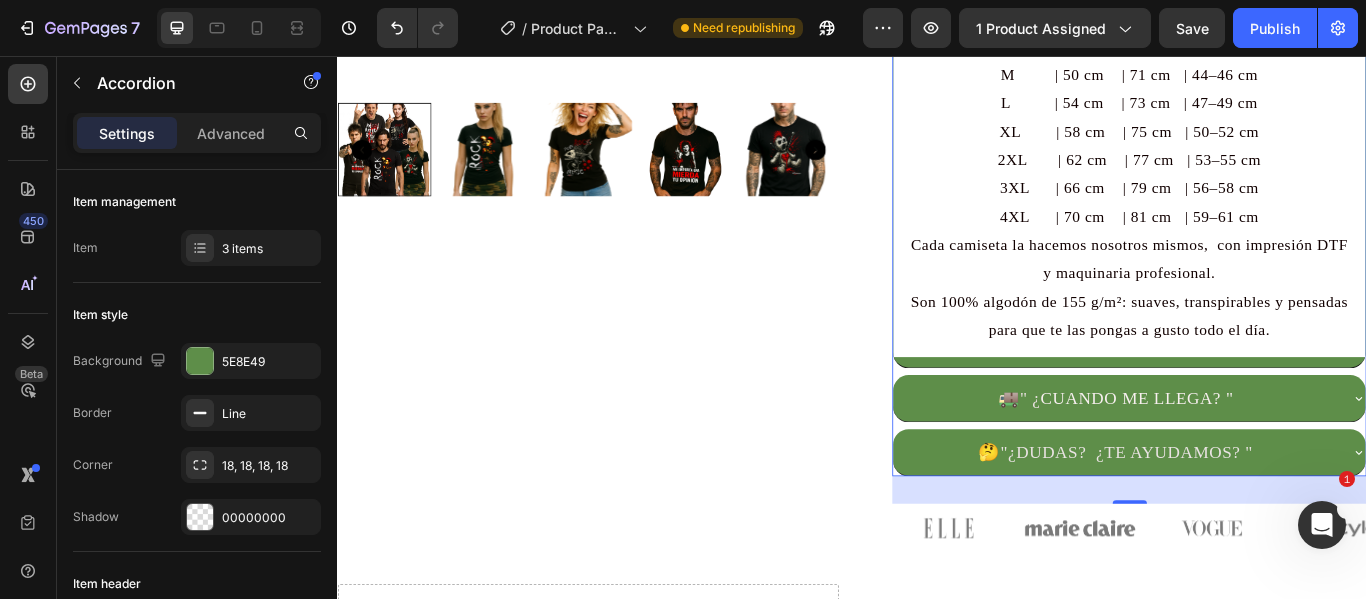 click on "🚚   " ¿ CUANDO ME LLEGA? "" at bounding box center [1244, 455] 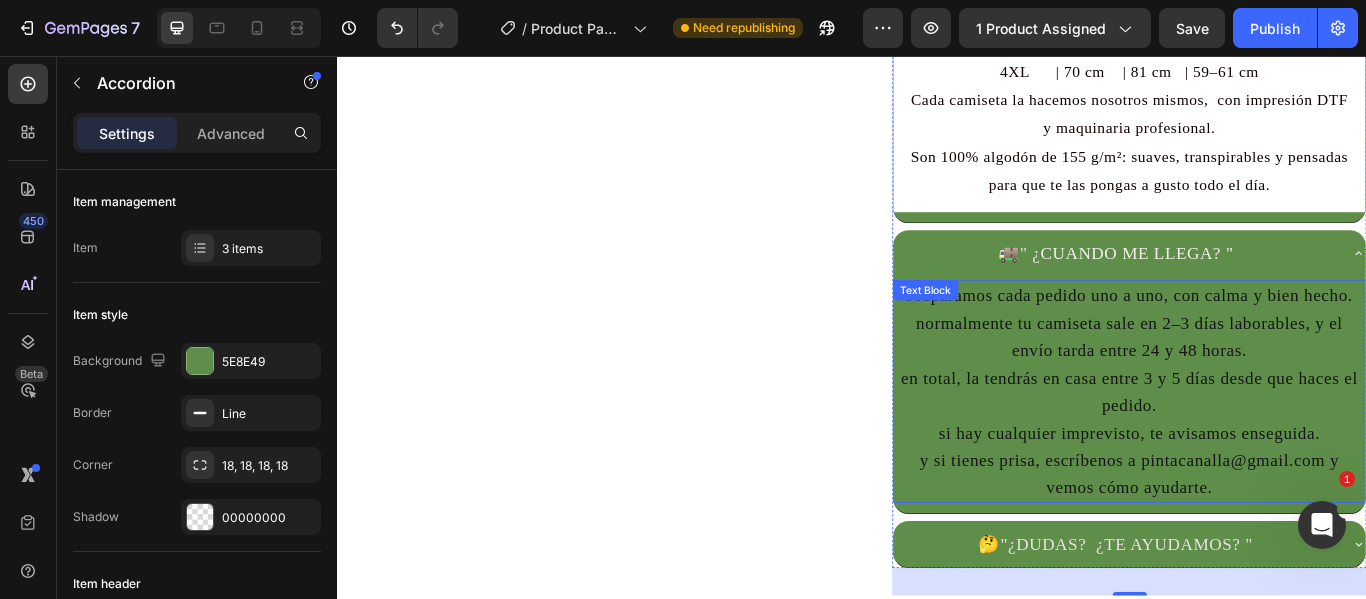 scroll, scrollTop: 1100, scrollLeft: 0, axis: vertical 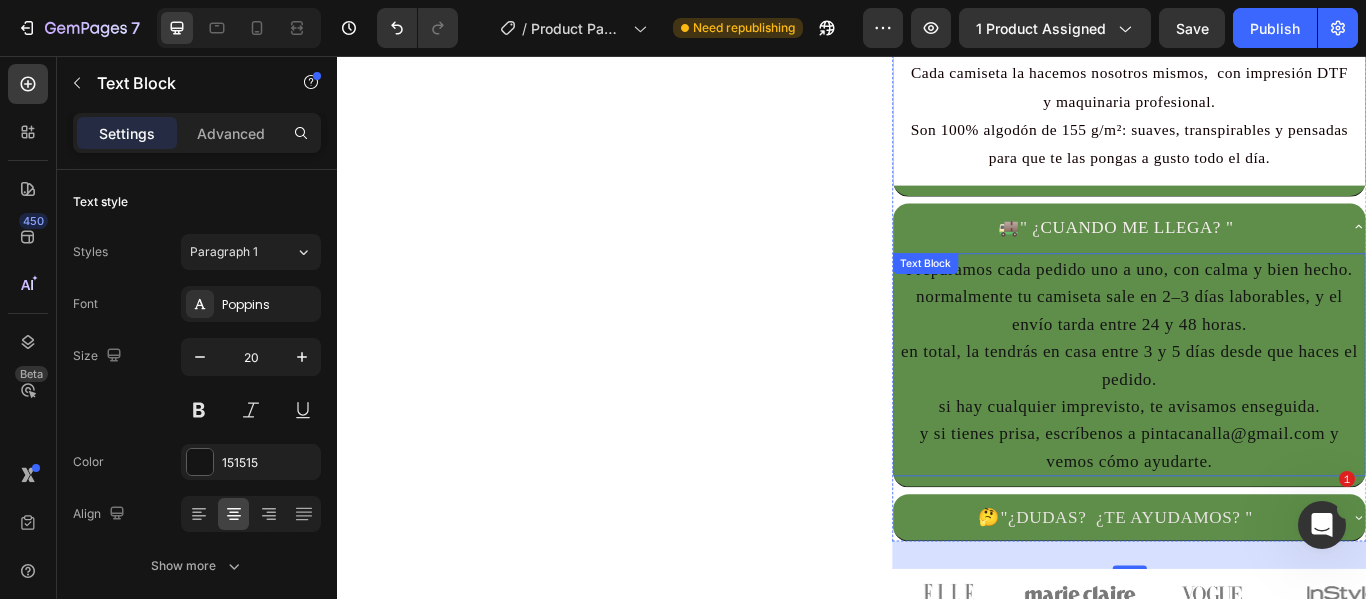 click on "si hay cualquier imprevisto, te avisamos enseguida. y si tienes prisa, escríbenos a [EMAIL] y vemos cómo ayudarte." at bounding box center [1260, 496] 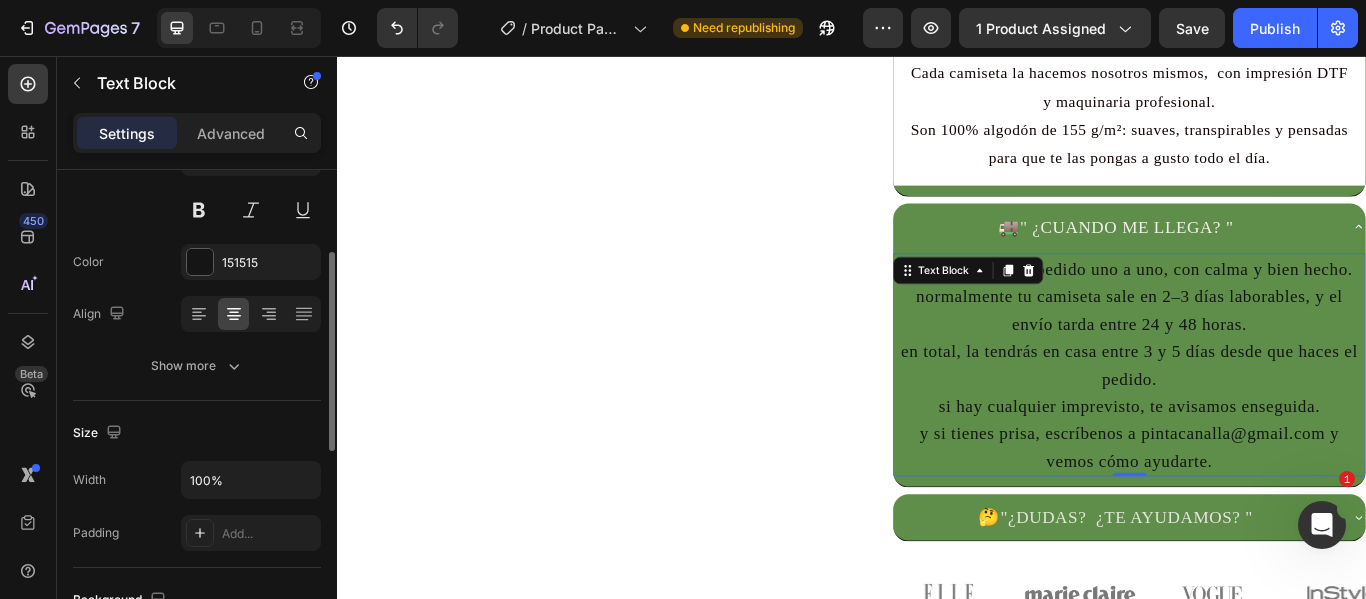 scroll, scrollTop: 400, scrollLeft: 0, axis: vertical 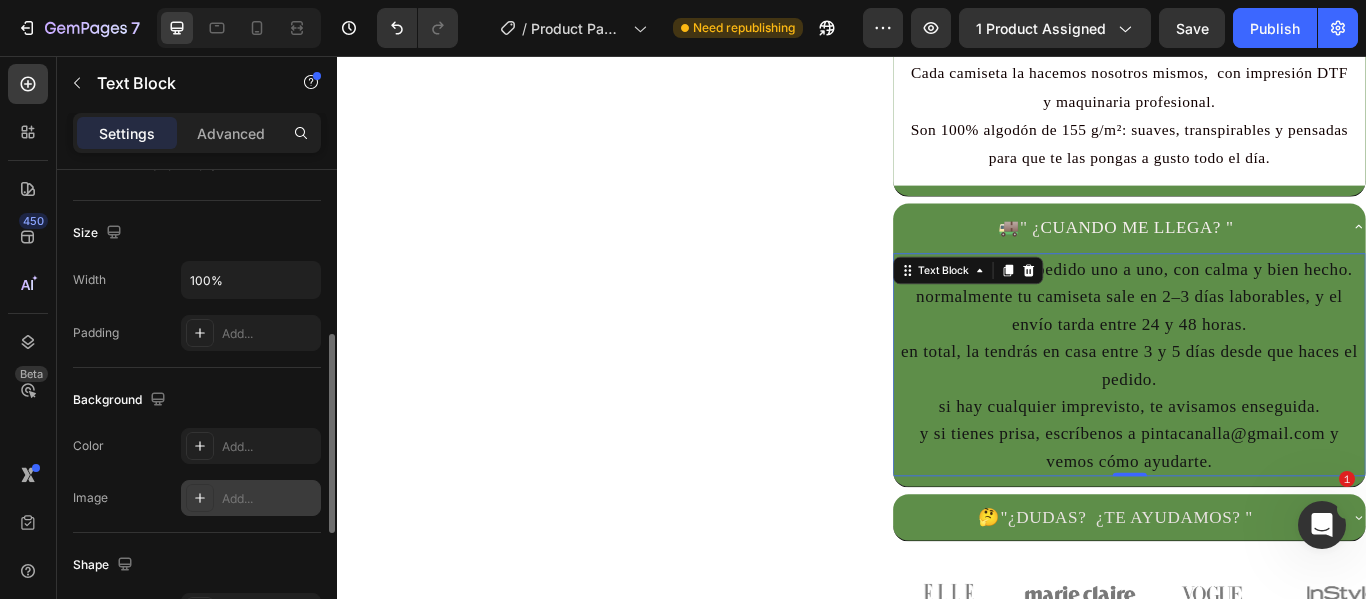 click on "Add..." at bounding box center (251, 498) 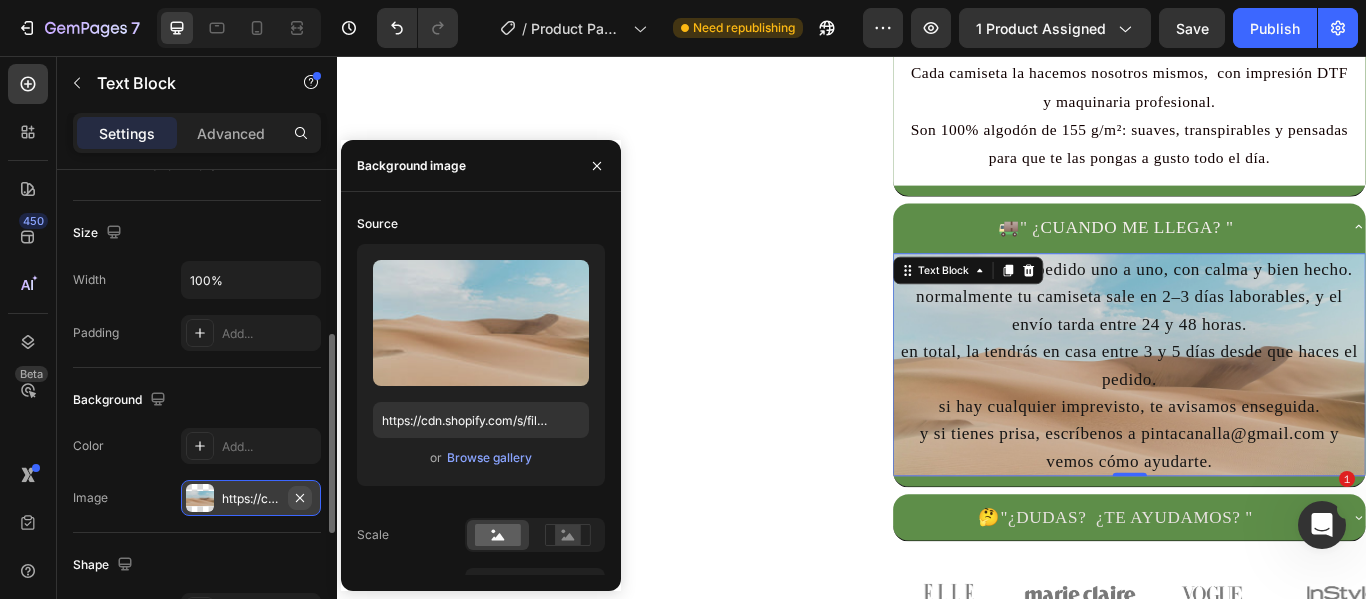 click 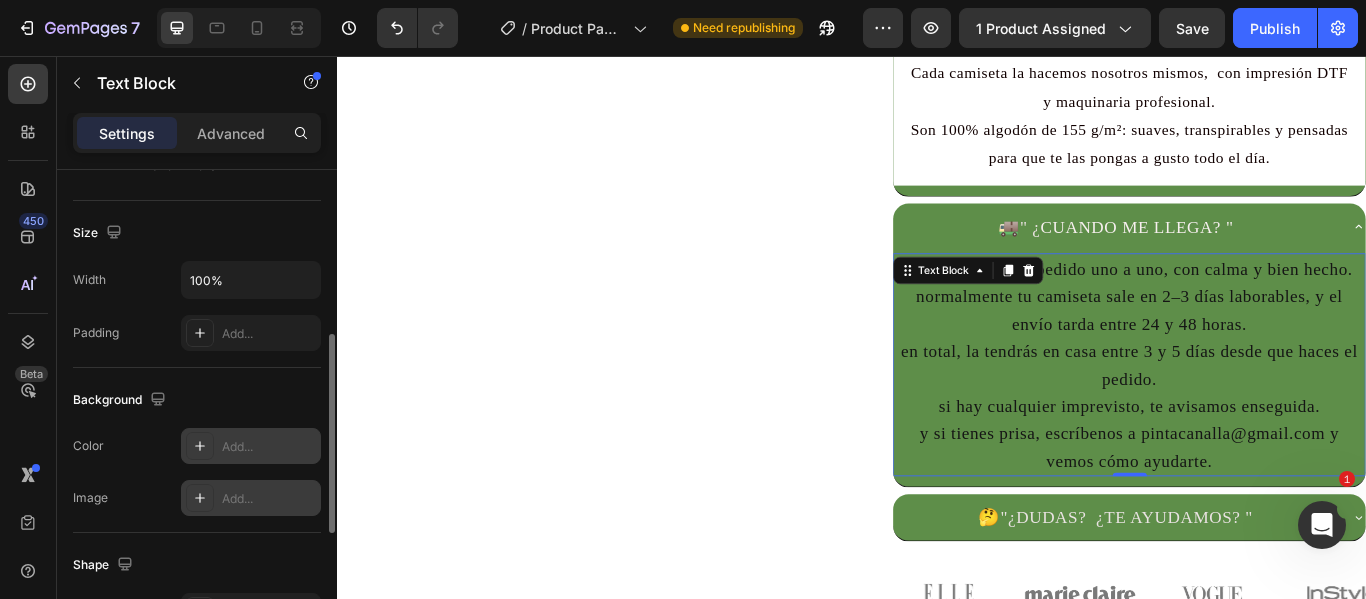 click on "Add..." at bounding box center (269, 447) 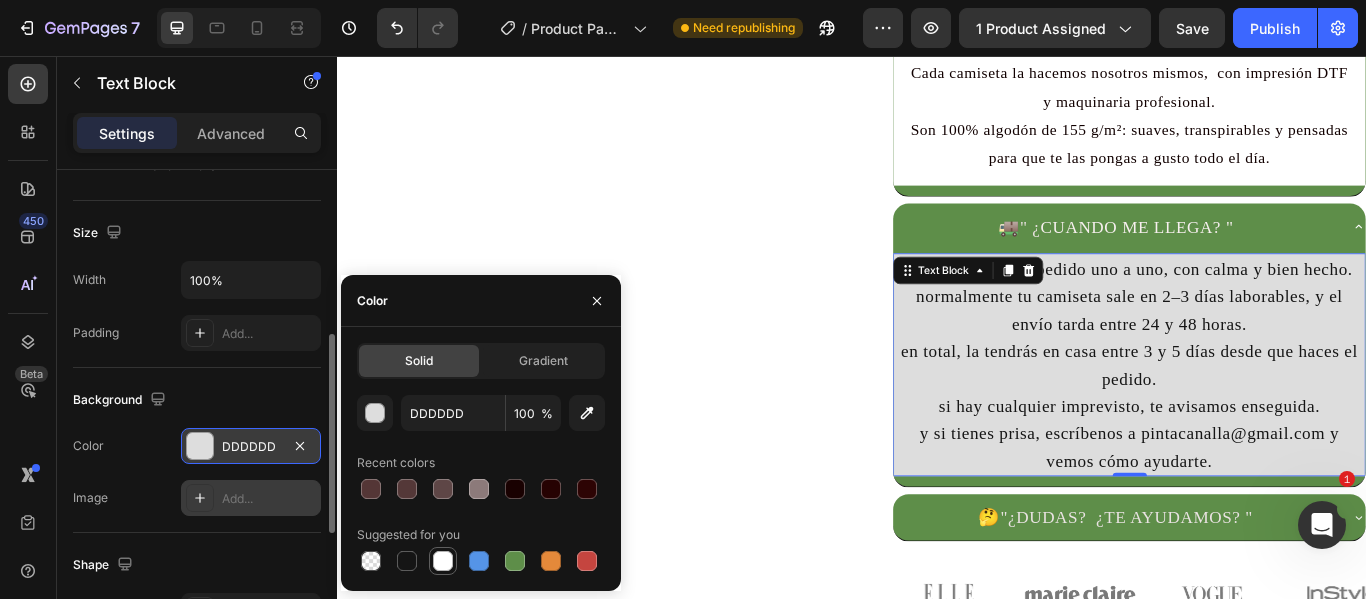 click at bounding box center (443, 561) 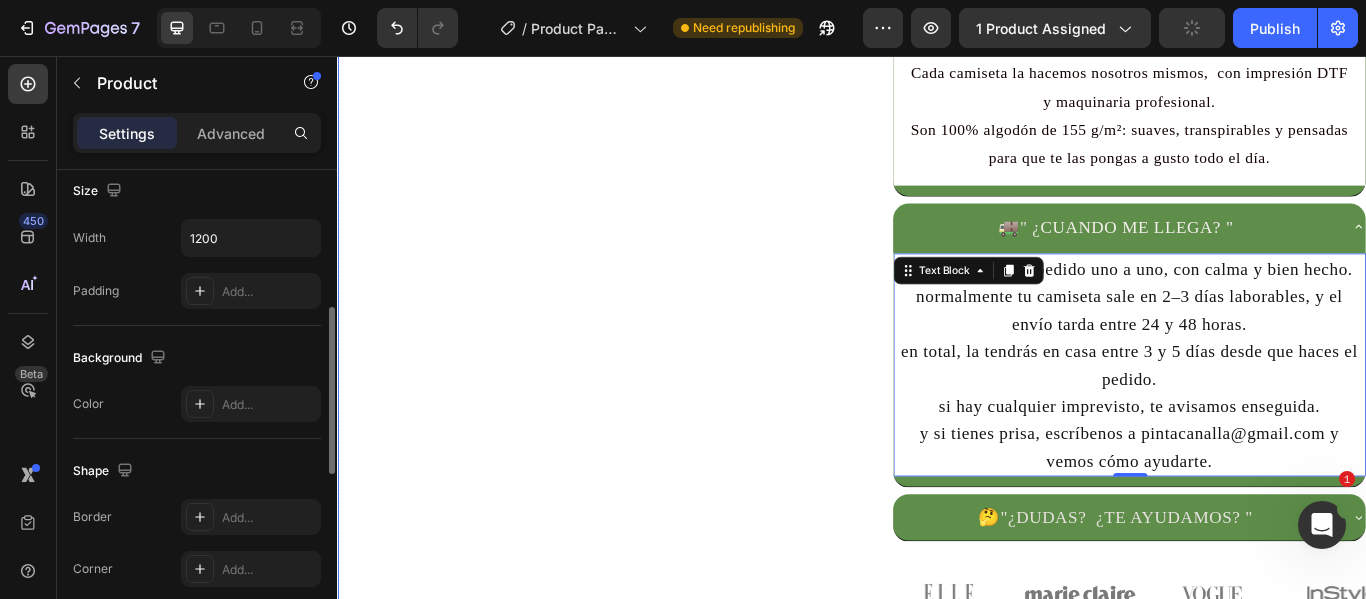 click on "1 camiseta por 29€ 🔥  Llévate  2  por solo  45€ 👕 Elige 2 entre 5 diseños exclusivos Camisetas que no pasan desapercibidas. Text Block
Product Images Text Block MODELOS A ELEGIR CUERNOS ROCK CUERNOS ROCK CUERNOS ROCK RASPA ROCK RASPA ROCK RASPA ROCK TU OPINIÓN TU OPINIÓN TU OPINIÓN DESTINO CANALLA DESTINO CANALLA DESTINO CANALLA MUÑECO DE TRAPO MUÑECO DE TRAPO MUÑECO DE TRAPO TALLA S S S M M M L L L XL XL XL 2XL 2XL 2XL 3XL 3XL 3XL 4XL 4XL 4XL Product Variants & Swatches
AGREGAR AL CARRITO Add to Cart COMPRAR AHORA Dynamic Checkout
Recuerda: Llévate  2 camisetas por solo 45€
✅ Envío 48–72h desde España
✅ Pack 2x45€, sin trampa ni letra pequeña
✅ Diseños canallas que no verás en Zara
✅ ¿Dudas? Escríbenos a  [EMAIL]
Custom Code Image   — [FIRST] [LAST]. ([CITY])  “No solo mola el diseño, la tela es comodísima, lo confirmo...jajaa   No es de esas gordacas que asfixian en verano, volvere" at bounding box center (937, -128) 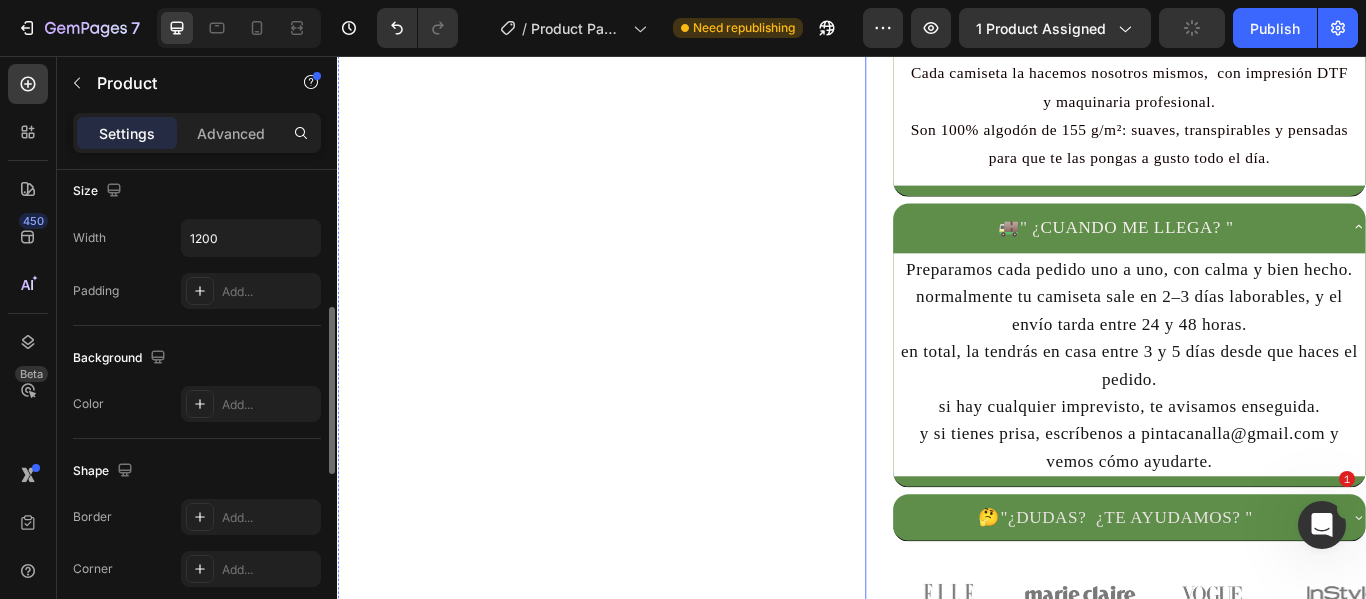 scroll, scrollTop: 0, scrollLeft: 0, axis: both 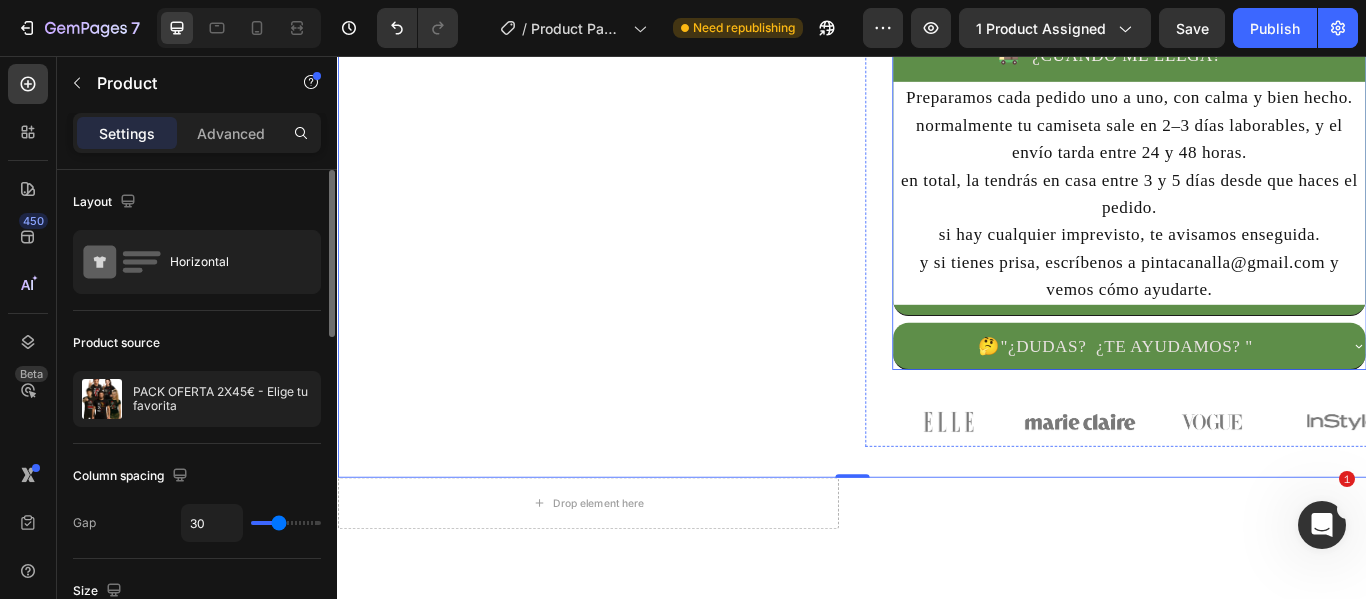 click on "🤔  "¿DUDAS?  ¿TE AYUDAMOS? "" at bounding box center [1260, 394] 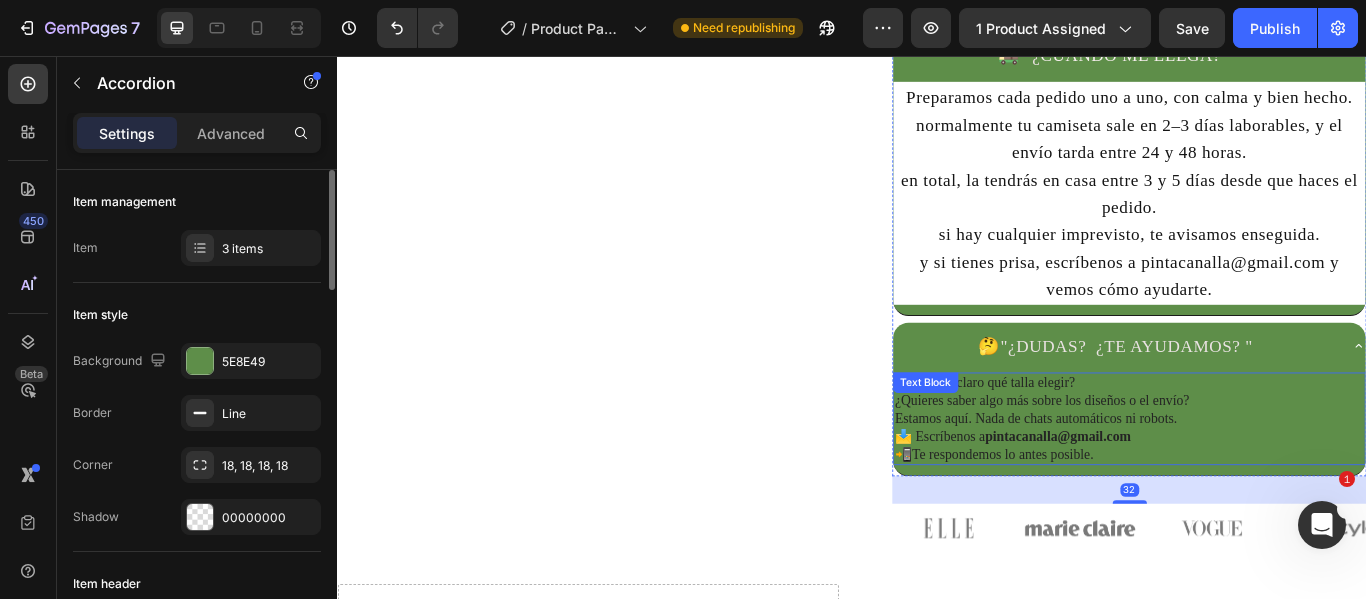 click on "¿No tienes claro qué talla elegir? ¿Quieres saber algo más sobre los diseños o el envío?" at bounding box center (1260, 448) 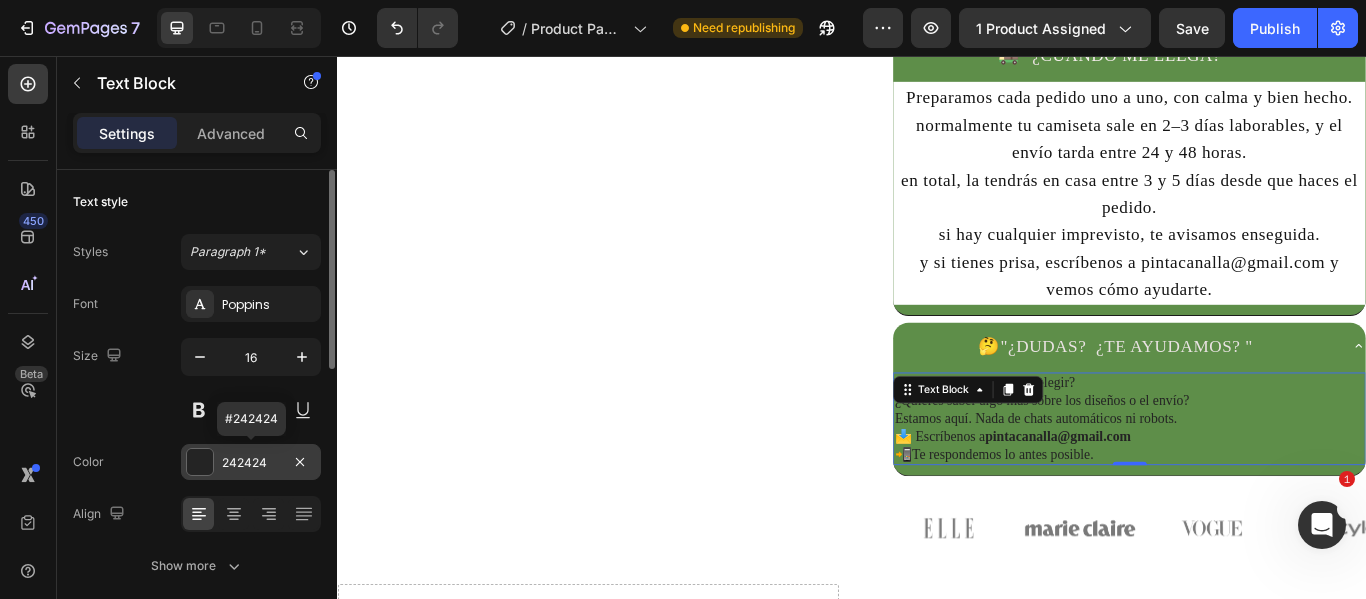 click at bounding box center (200, 462) 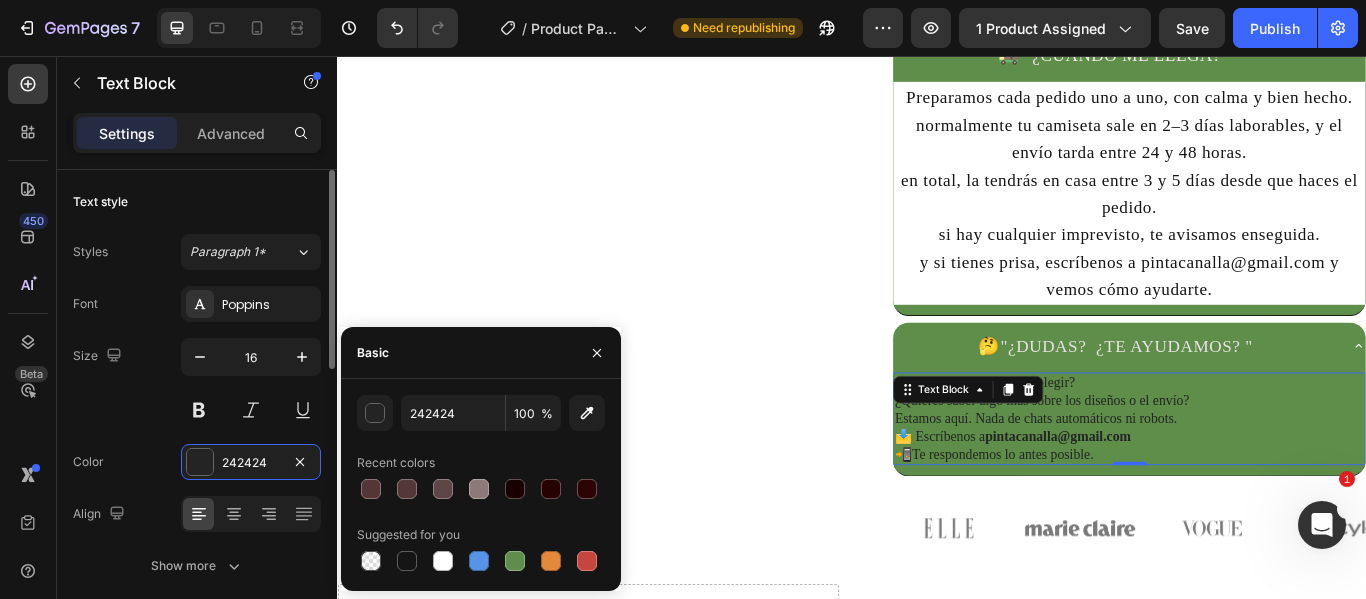 scroll, scrollTop: 400, scrollLeft: 0, axis: vertical 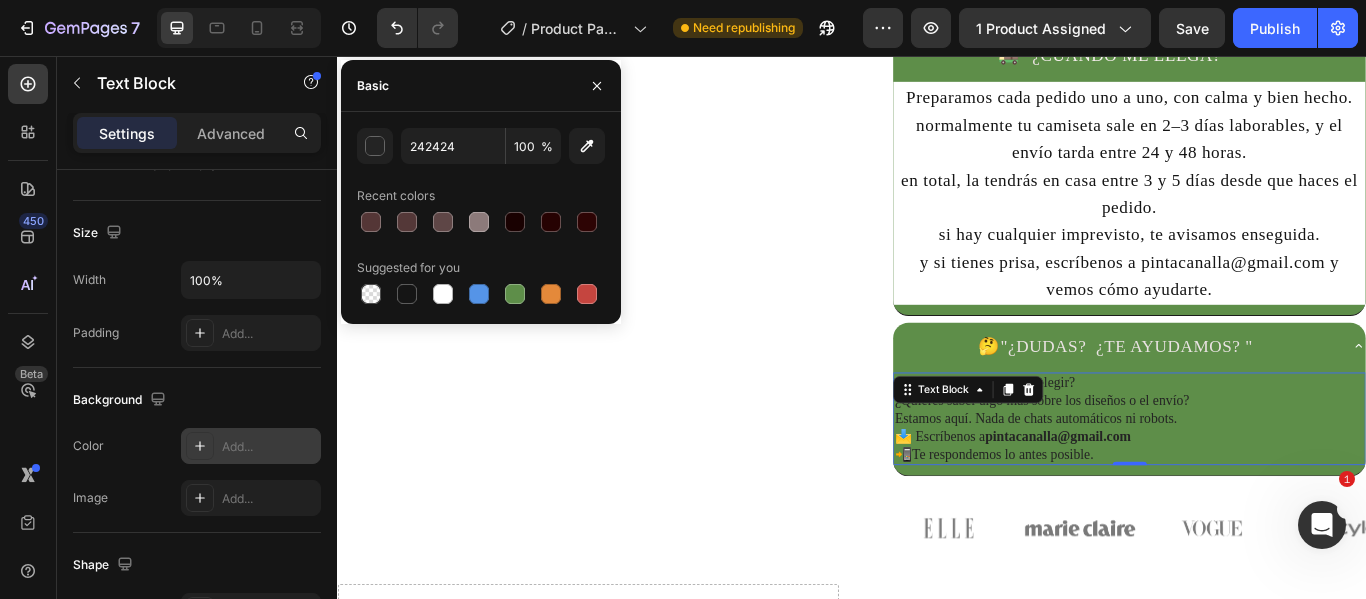 click on "Add..." at bounding box center (269, 447) 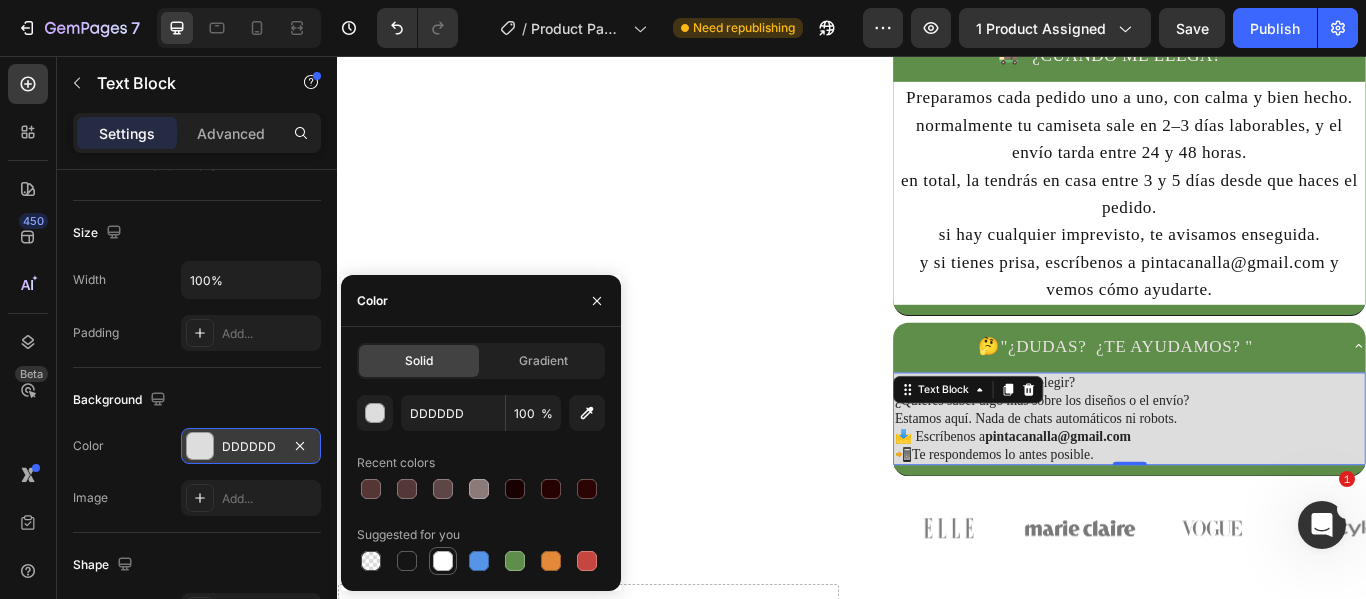 click at bounding box center [443, 561] 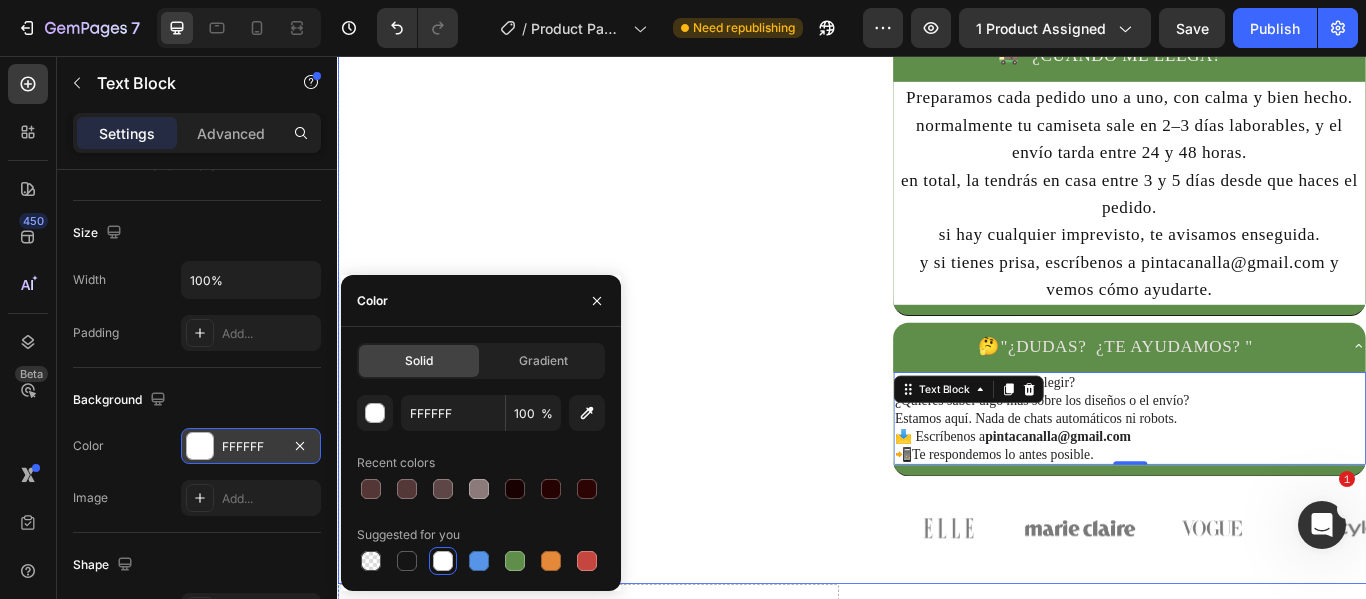 click on "1 camiseta por 29€ 🔥  Llévate  2  por solo  45€ 👕 Elige 2 entre 5 diseños exclusivos Camisetas que no pasan desapercibidas. Text Block
Product Images Text Block" at bounding box center [629, -266] 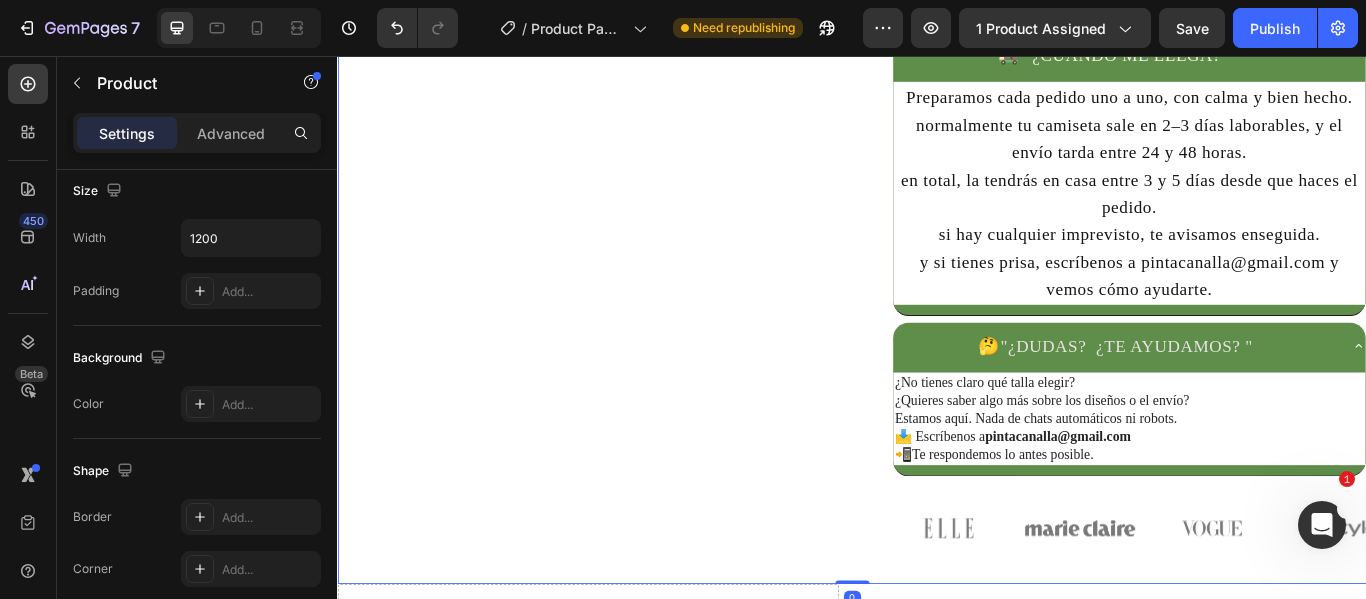 scroll, scrollTop: 0, scrollLeft: 0, axis: both 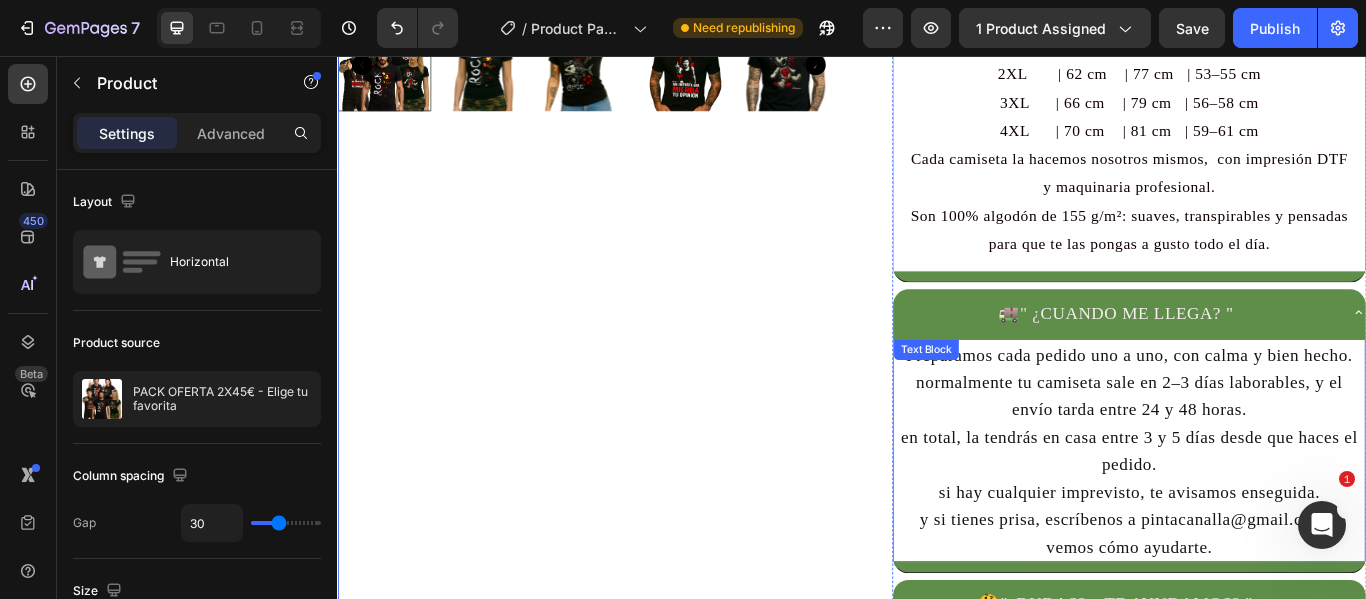 click on "normalmente tu camiseta sale en 2–3 días laborables, y el envío tarda entre 24 y 48 horas. en total, la tendrás en casa entre 3 y 5 días desde que haces el pedido." at bounding box center (1260, 484) 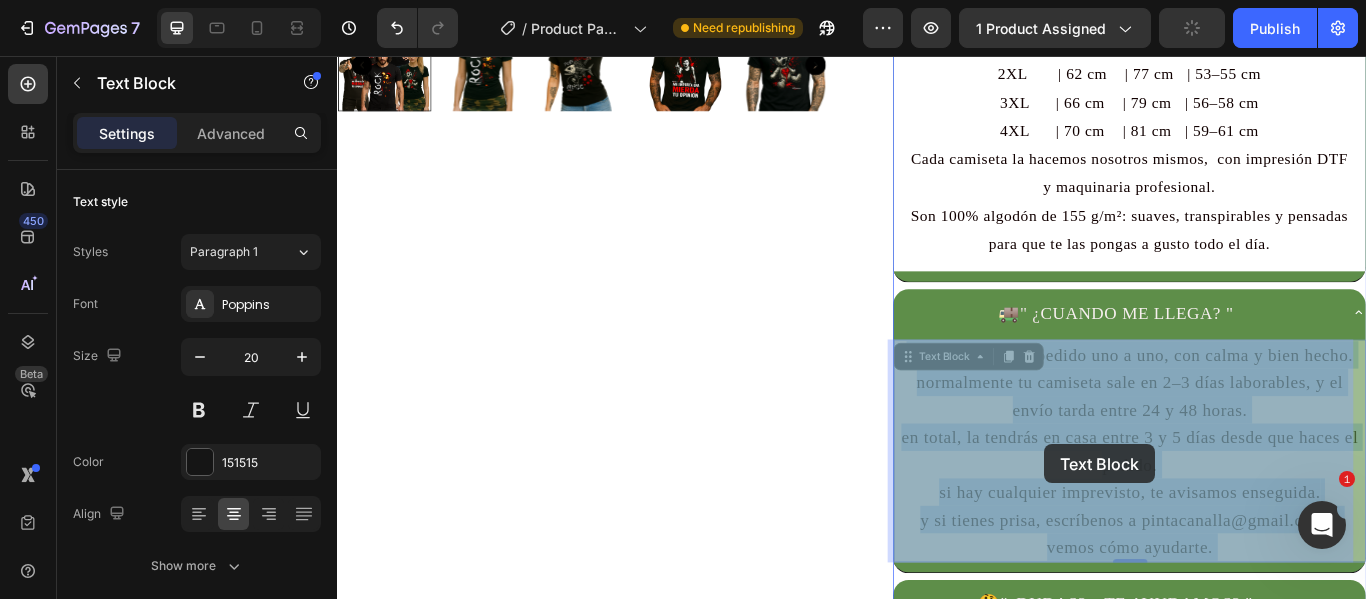 drag, startPoint x: 1356, startPoint y: 627, endPoint x: 1162, endPoint y: 509, distance: 227.06827 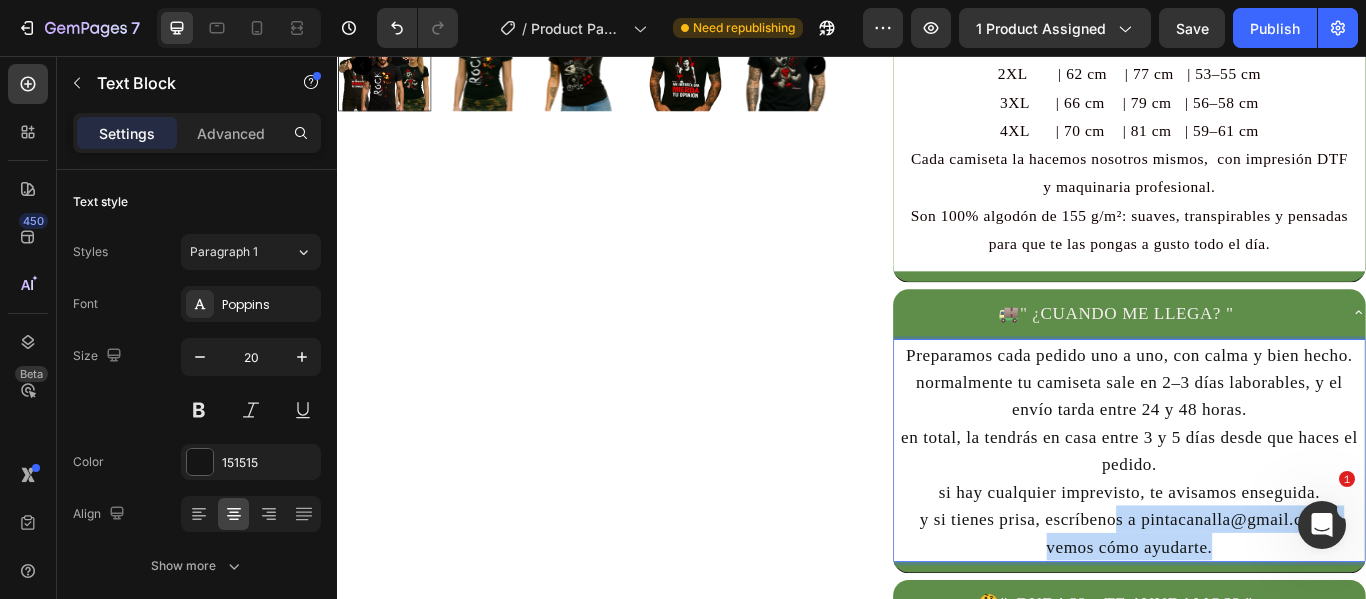 drag, startPoint x: 1346, startPoint y: 626, endPoint x: 1231, endPoint y: 601, distance: 117.68602 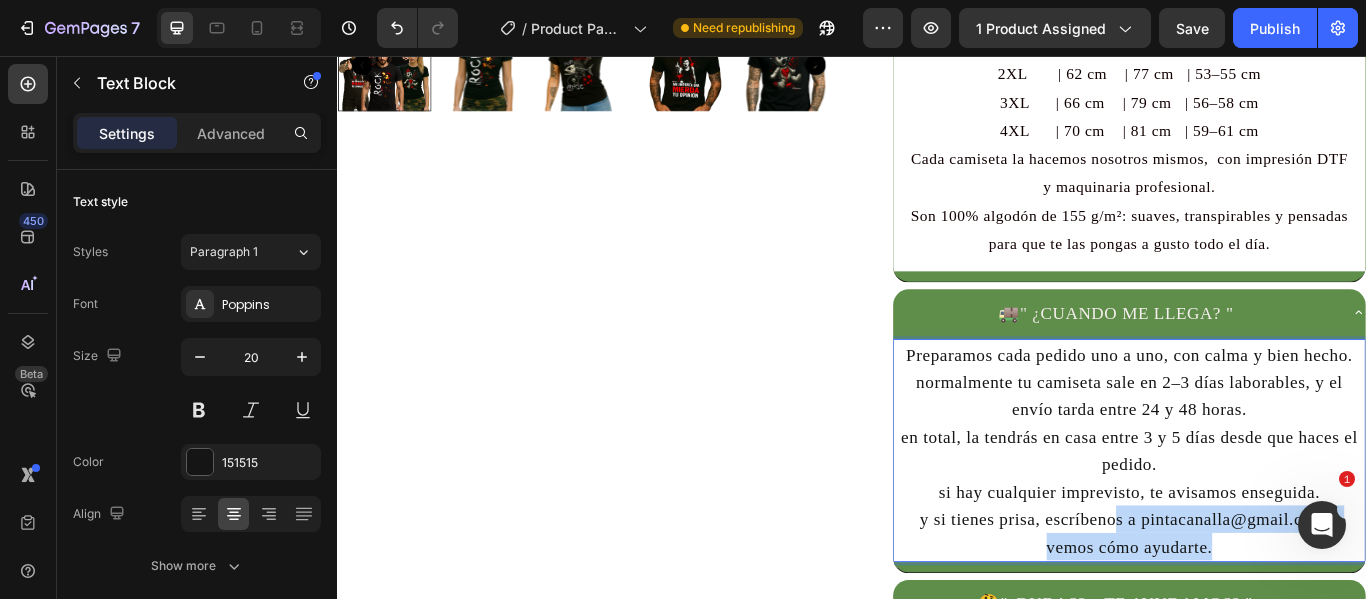 click on "si hay cualquier imprevisto, te avisamos enseguida. y si tienes prisa, escríbenos a [EMAIL] y vemos cómo ayudarte." at bounding box center [1260, 596] 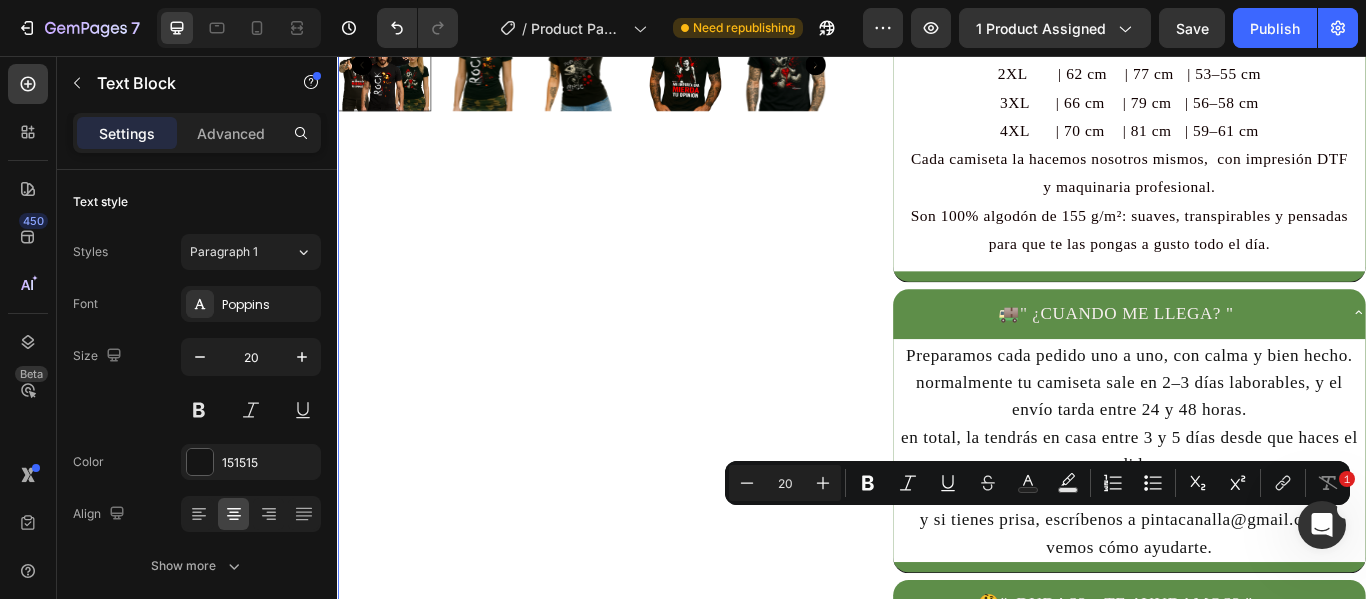 click on "1 camiseta por 29€ 🔥  Llévate  2  por solo  45€ 👕 Elige 2 entre 5 diseños exclusivos Camisetas que no pasan desapercibidas. Text Block
Product Images Text Block" at bounding box center [629, 34] 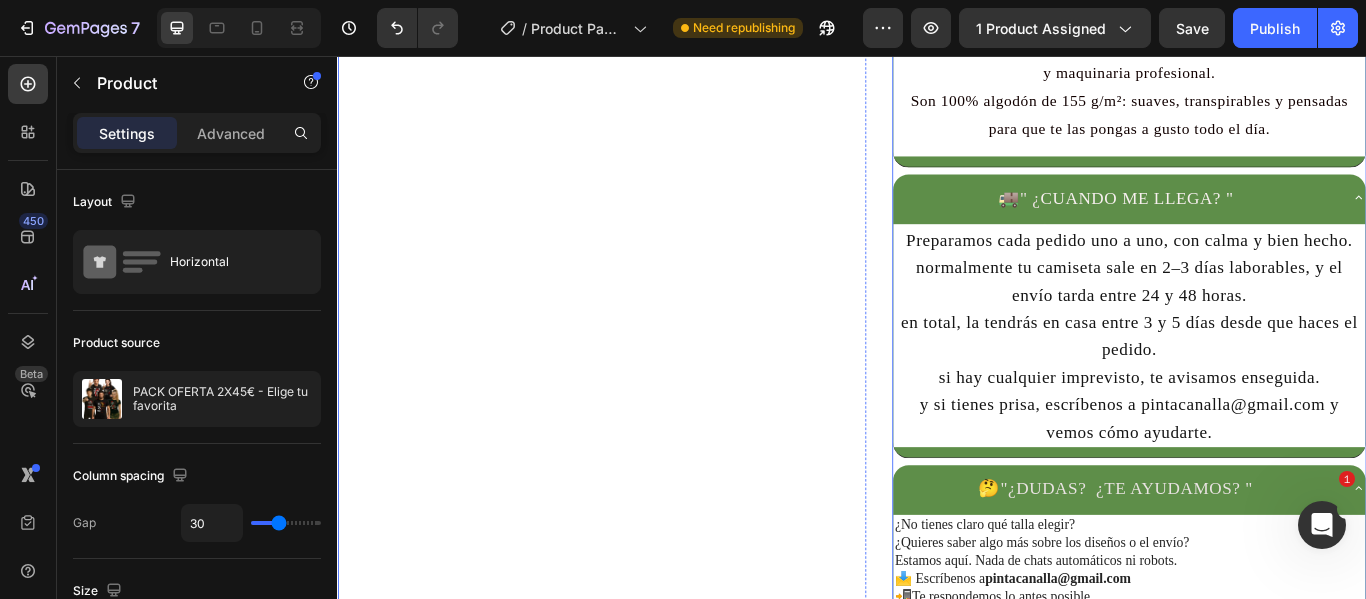 scroll, scrollTop: 1300, scrollLeft: 0, axis: vertical 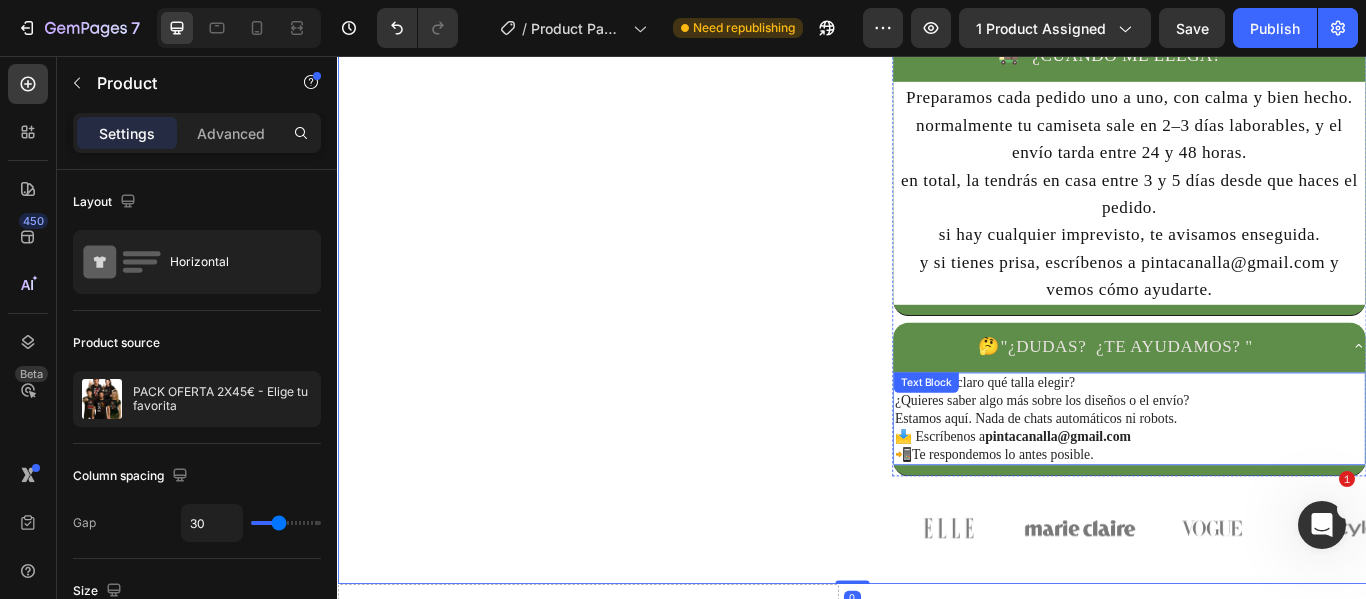 click on "pintacanalla@gmail.com" at bounding box center (1177, 499) 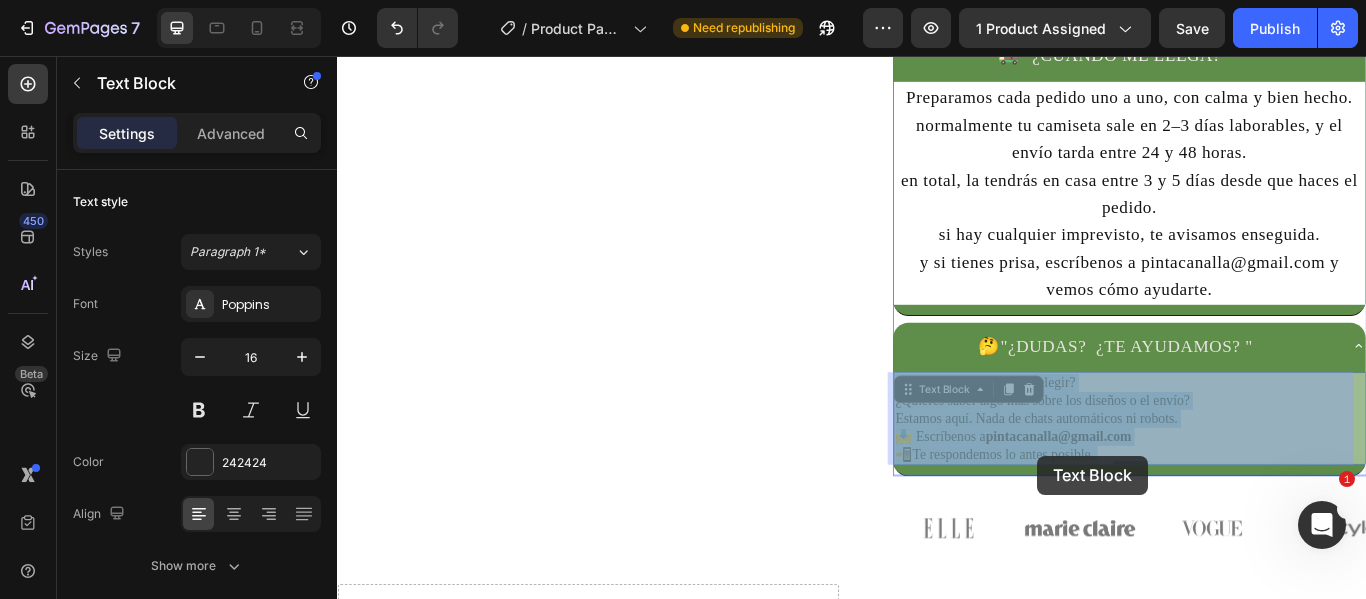 drag, startPoint x: 1224, startPoint y: 516, endPoint x: 1153, endPoint y: 522, distance: 71.25307 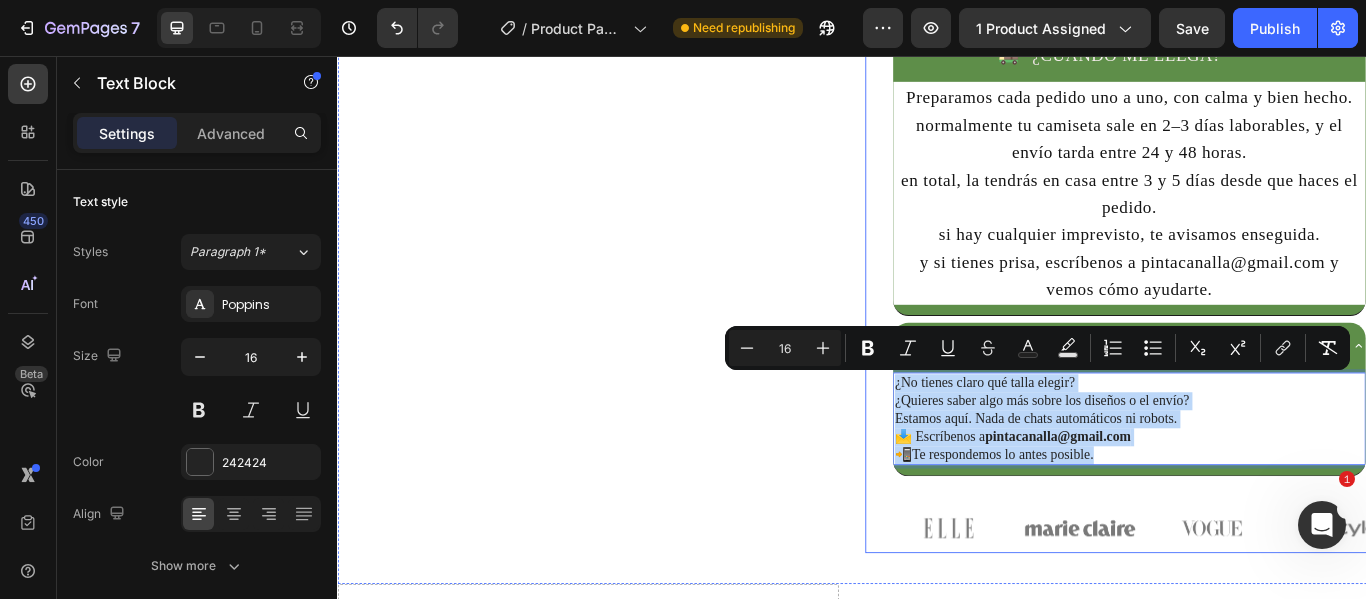 drag, startPoint x: 1211, startPoint y: 521, endPoint x: 969, endPoint y: 436, distance: 256.49365 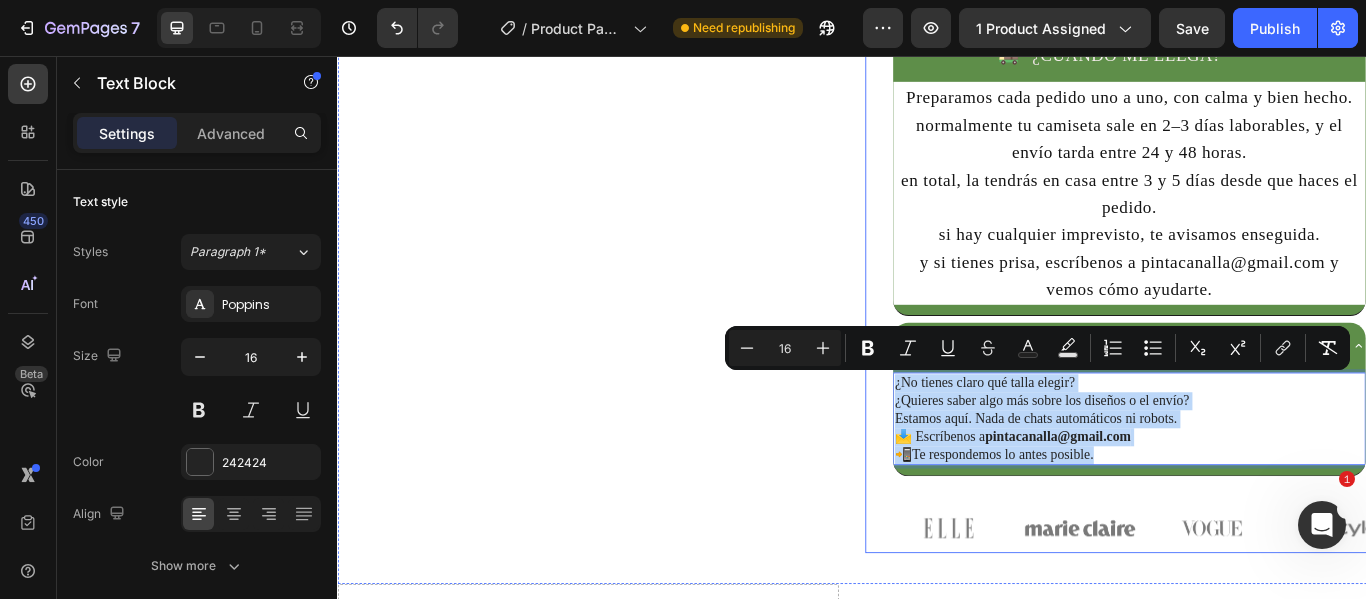 click on "MODELOS A ELEGIR CUERNOS ROCK CUERNOS ROCK CUERNOS ROCK RASPA ROCK RASPA ROCK RASPA ROCK TU OPINIÓN TU OPINIÓN TU OPINIÓN DESTINO CANALLA DESTINO CANALLA DESTINO CANALLA MUÑECO DE TRAPO MUÑECO DE TRAPO MUÑECO DE TRAPO TALLA S S S M M M L L L XL XL XL 2XL 2XL 2XL 3XL 3XL 3XL 4XL 4XL 4XL Product Variants & Swatches
AGREGAR AL CARRITO Add to Cart COMPRAR AHORA Dynamic Checkout
Recuerda: Llévate  2 camisetas por solo 45€
✅ Envío 48–72h desde España
✅ Pack 2x45€, sin trampa ni letra pequeña
✅ Diseños canallas que no verás en Zara
✅ ¿Dudas? Escríbenos a  [EMAIL]
Custom Code Image   — [FIRST] [LAST]. ([CITY])  “No solo mola el diseño, la tela es comodísima, lo confirmo...jajaa   No es de esas gordacas que asfixian en verano, volvere  Text Block Icon Icon Icon Icon Icon Icon List Row
👕    " Q UE TALLA ME PILLO? " Nuestras camisetas tallan normal.  Si dudas entre dos, elige la mayor para ir más cómodo." at bounding box center [1244, -284] 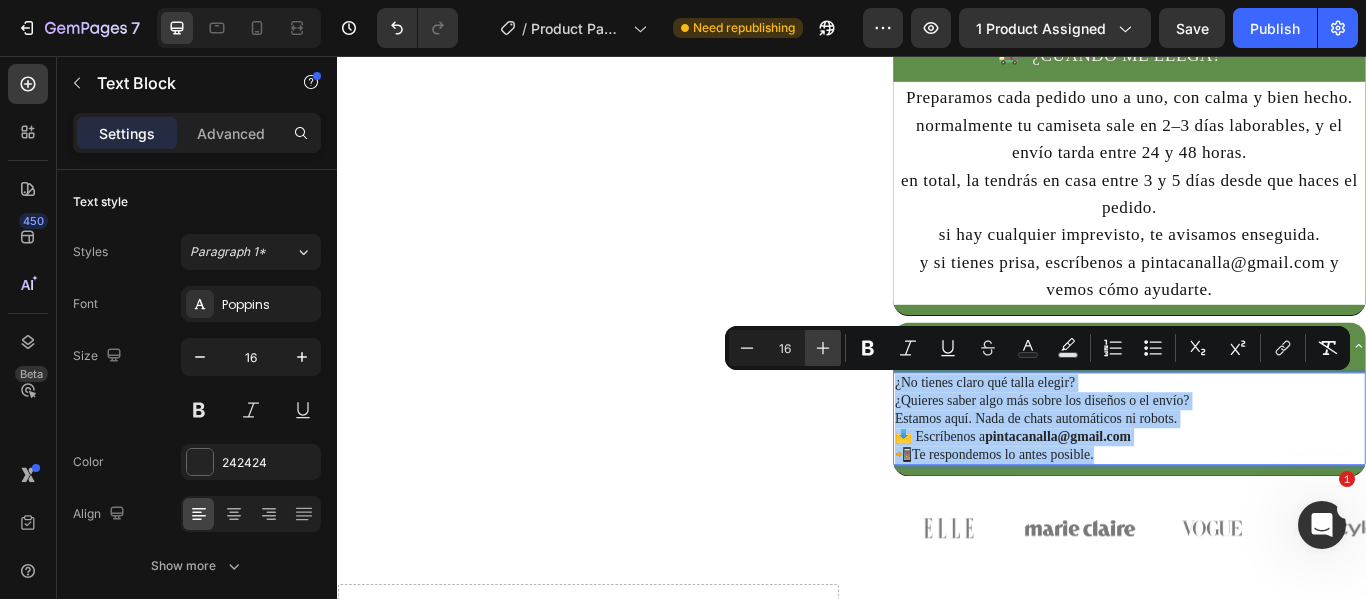 click 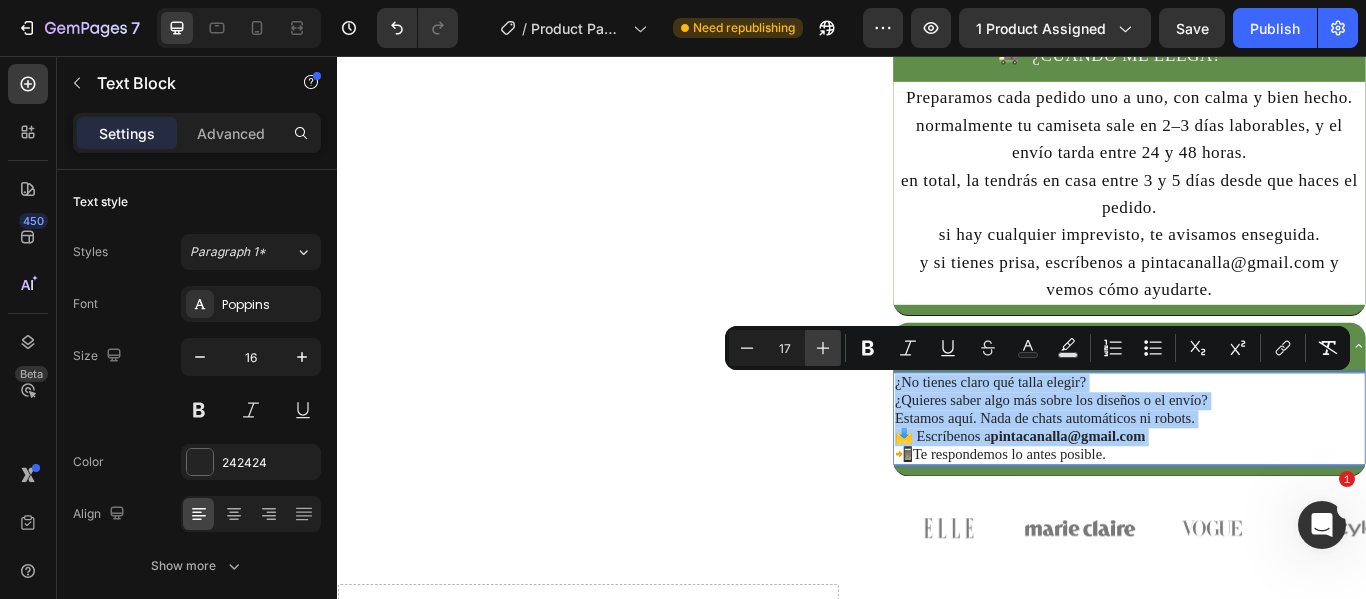 click 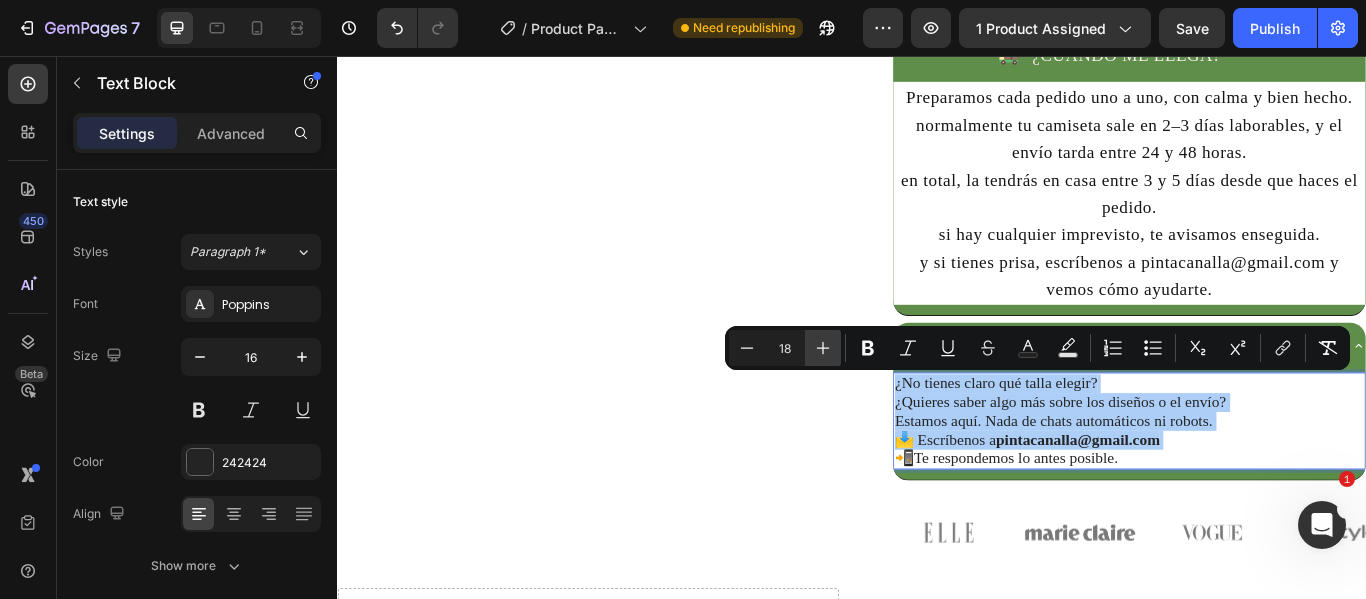 click 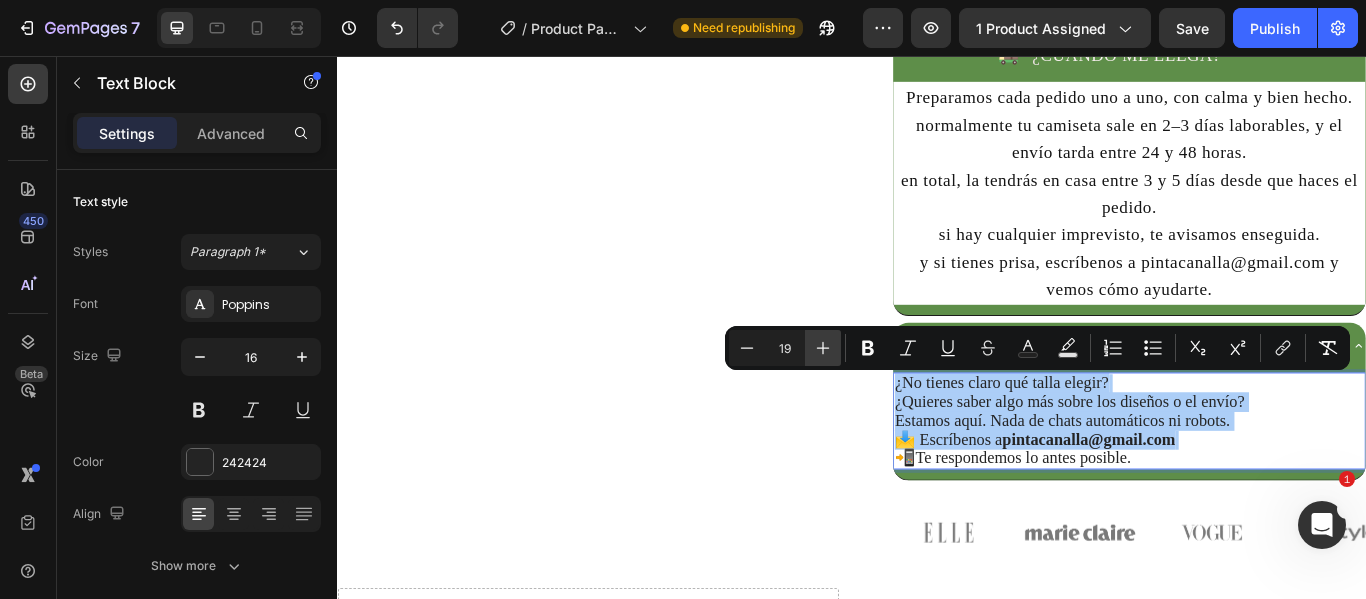click 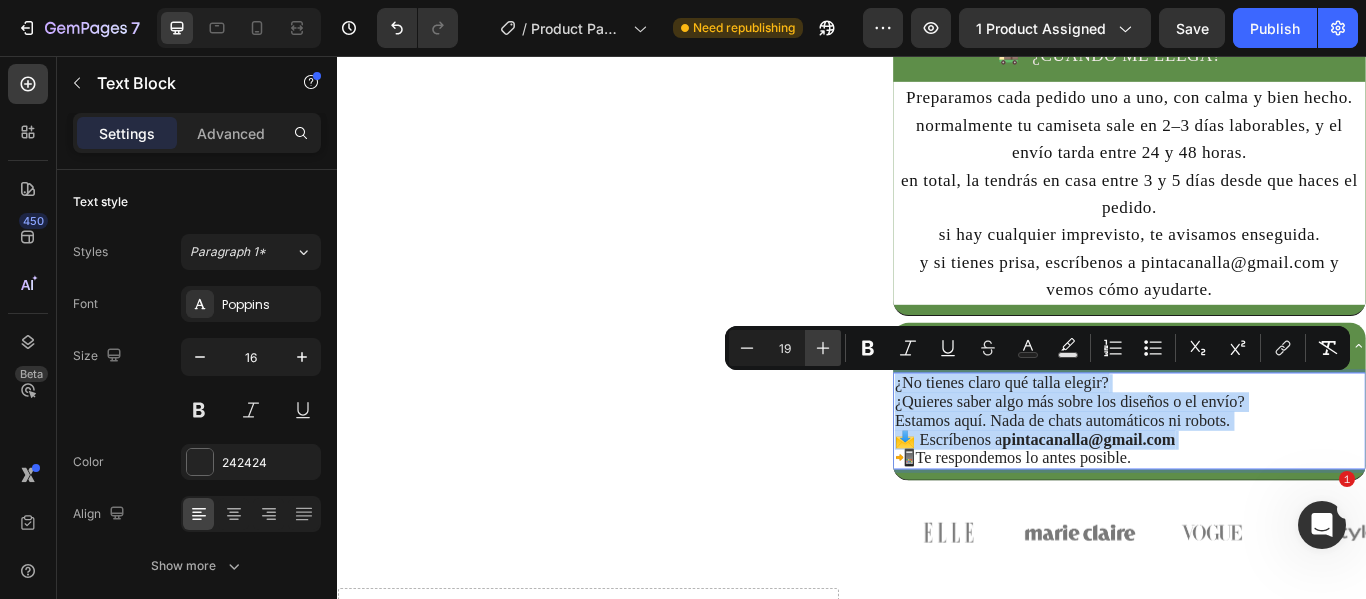 type on "20" 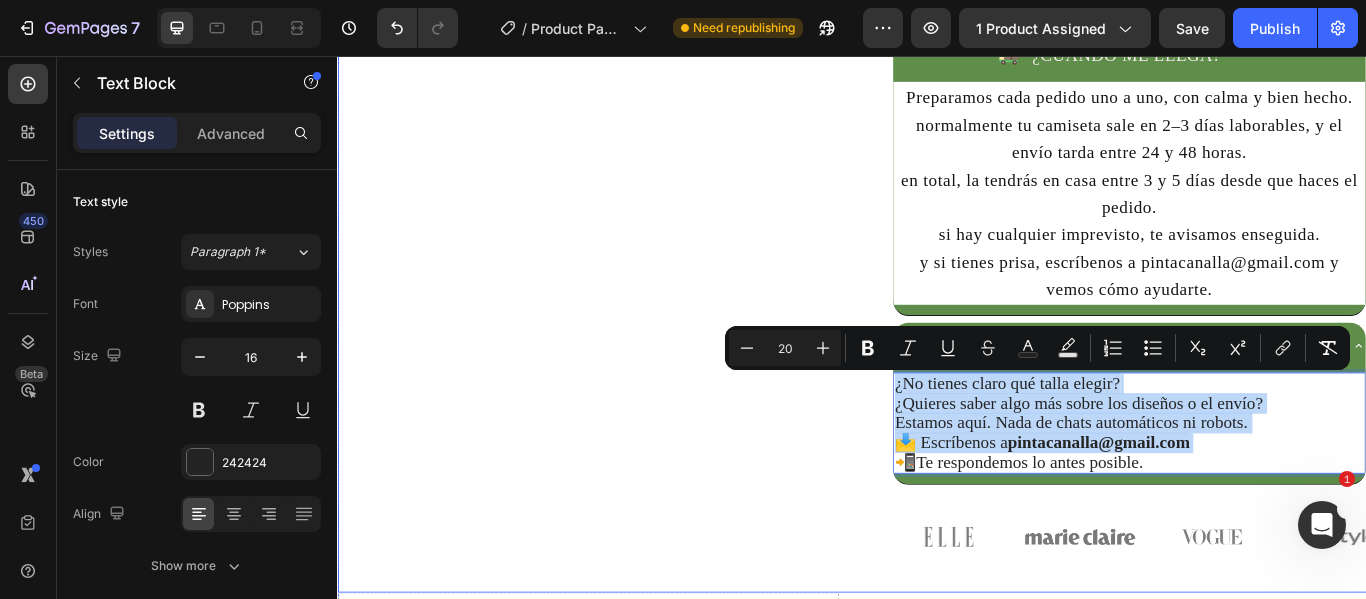 click on "1 camiseta por 29€ 🔥  Llévate  2  por solo  45€ 👕 Elige 2 entre 5 diseños exclusivos Camisetas que no pasan desapercibidas. Text Block
Product Images Text Block" at bounding box center [629, -261] 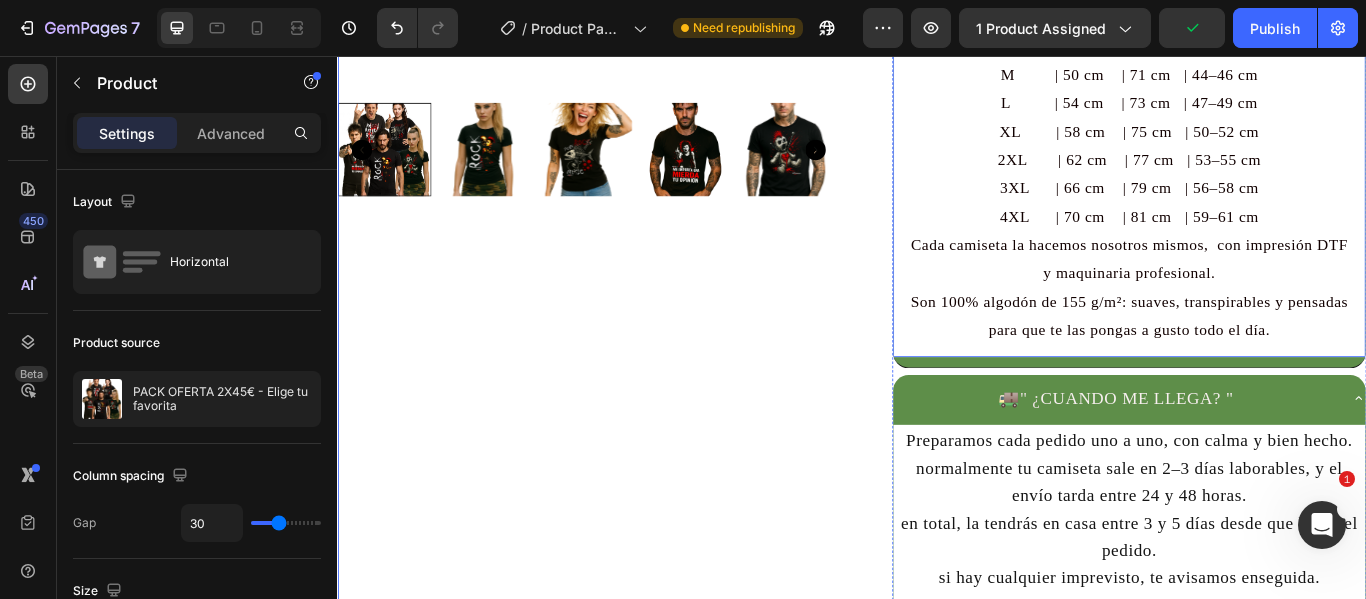 scroll, scrollTop: 1000, scrollLeft: 0, axis: vertical 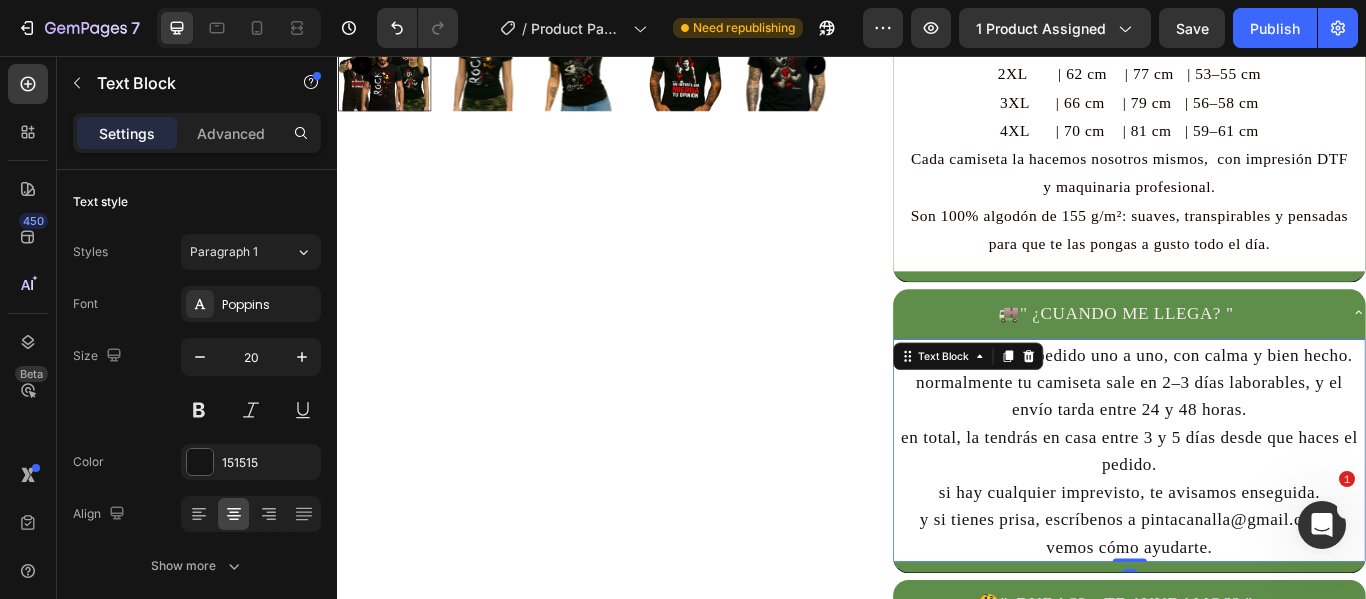 click on "Preparamos cada pedido uno a uno, con calma y bien hecho. normally tu camiseta sale en 2–3 días laborables, y el envío tarda entre 24 y 48 horas. en total, la tendrás en casa entre 3 y 5 días desde que haces el pedido. si hay cualquier imprevisto, te avisamos enseguida. y si tienes prisa, escríbenos a [EMAIL] y vemos cómo ayudarte. Text Block   0" at bounding box center [1260, 516] 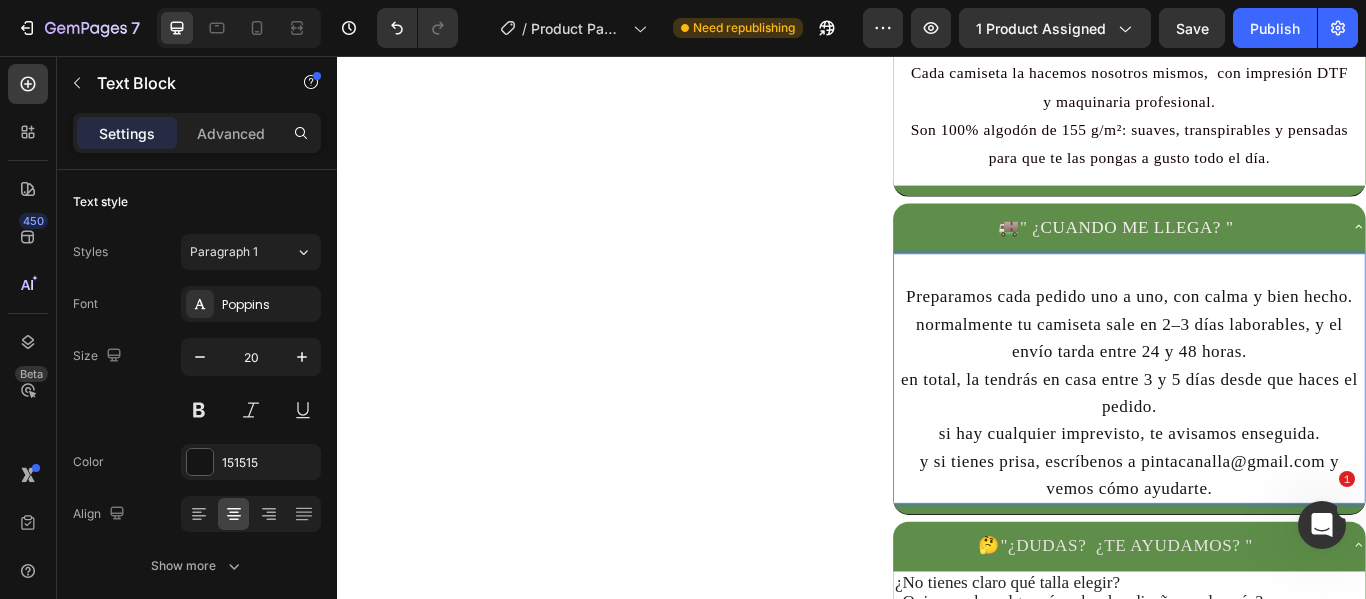 scroll, scrollTop: 1300, scrollLeft: 0, axis: vertical 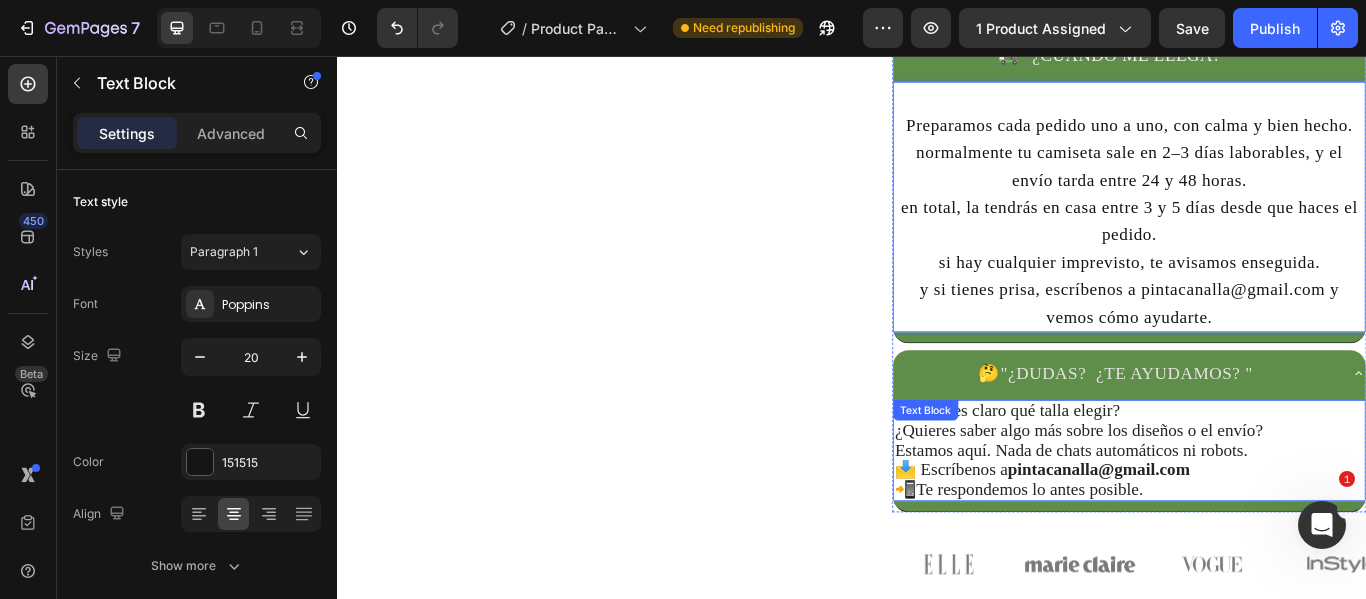 click on "pintacanalla@gmail.com" at bounding box center [1225, 538] 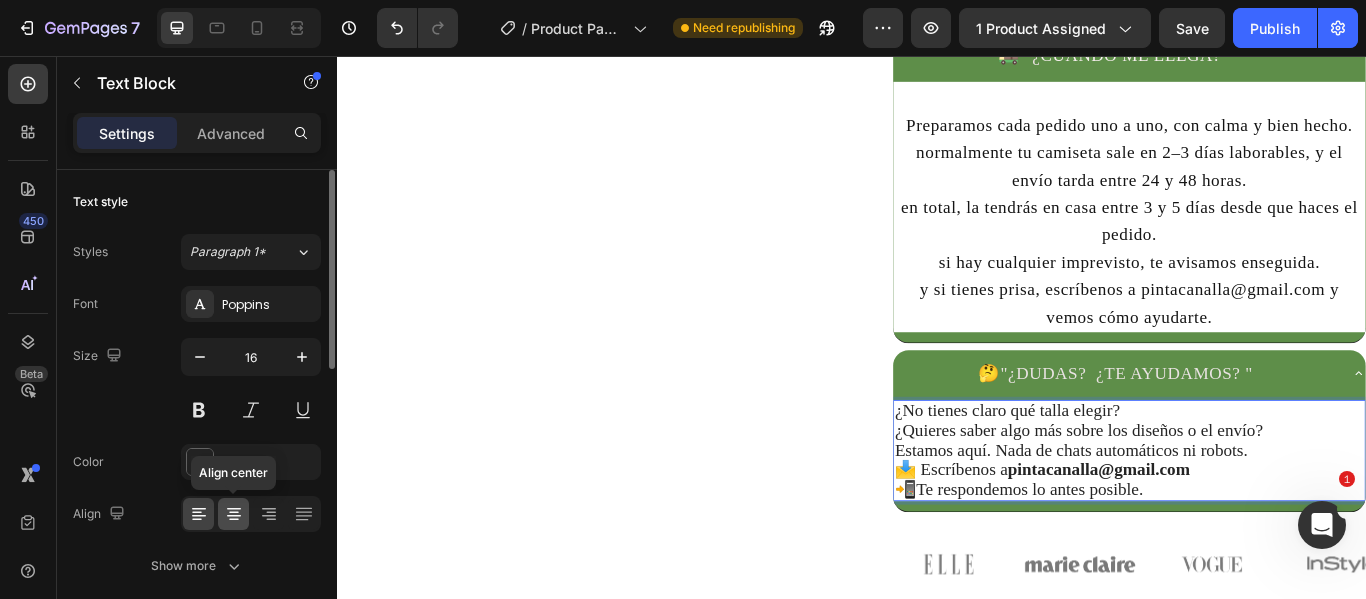 click 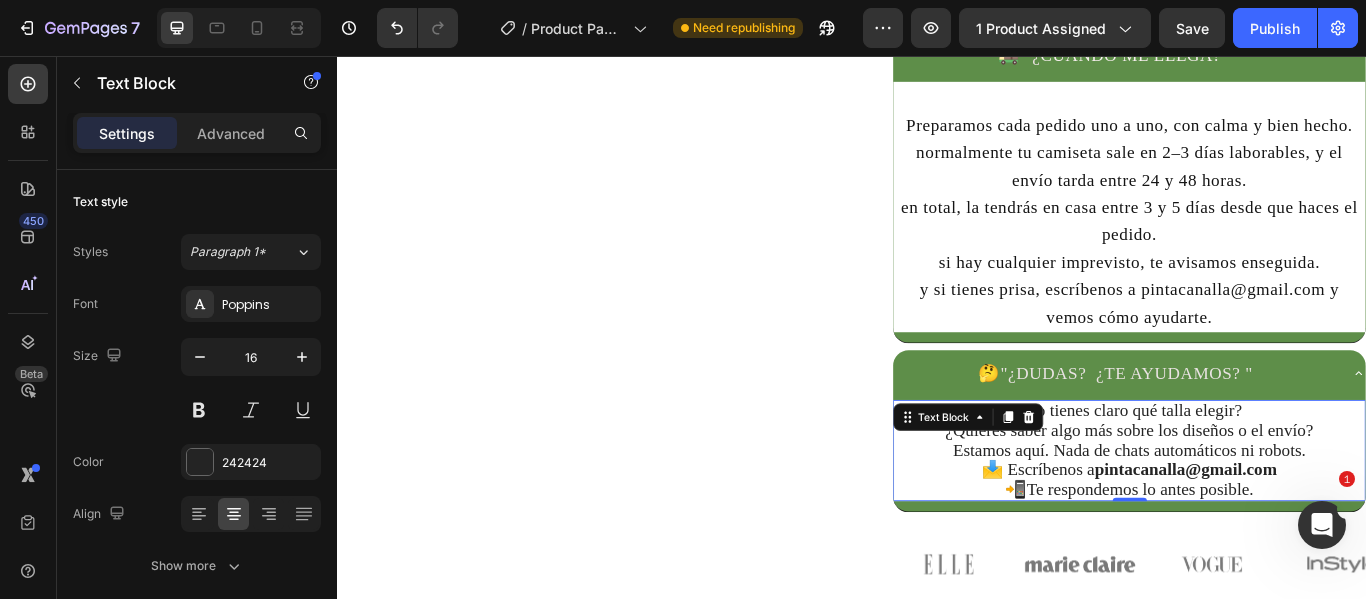 click on "¿No tienes claro qué talla elegir?" at bounding box center [1260, 469] 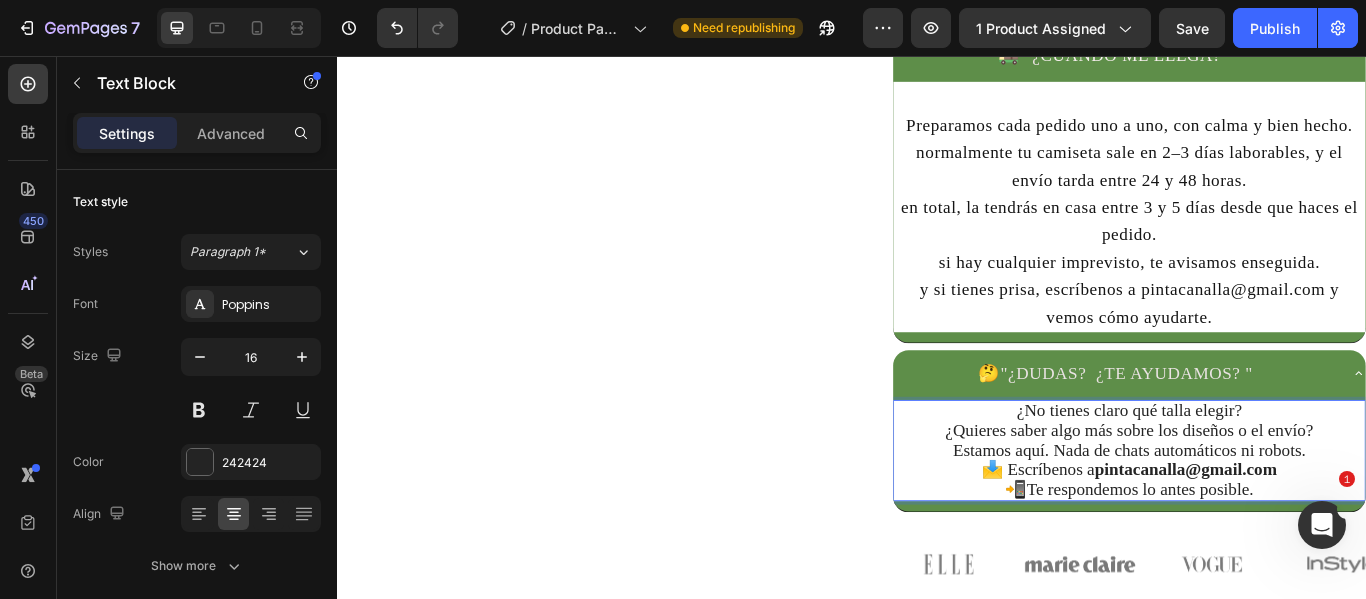 click on "¿No tienes claro qué talla elegir?" at bounding box center (1260, 469) 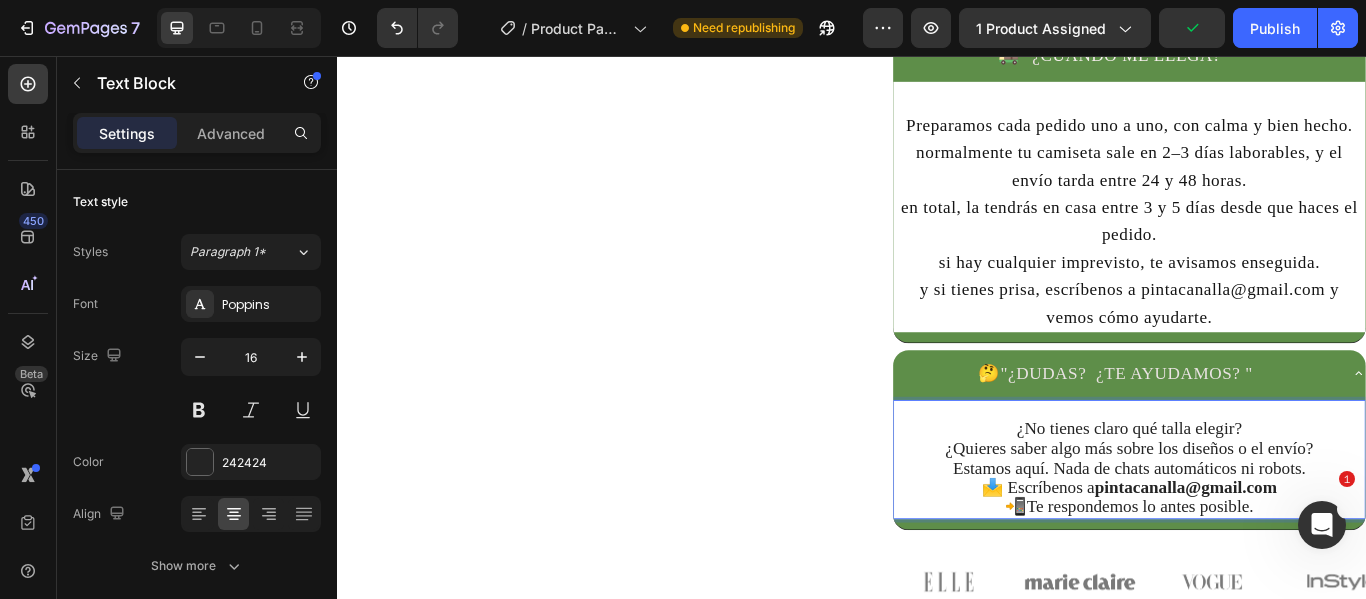 click on "📩 Escríbenos a  [EMAIL] 📲Te respondemos lo antes posible." at bounding box center [1260, 572] 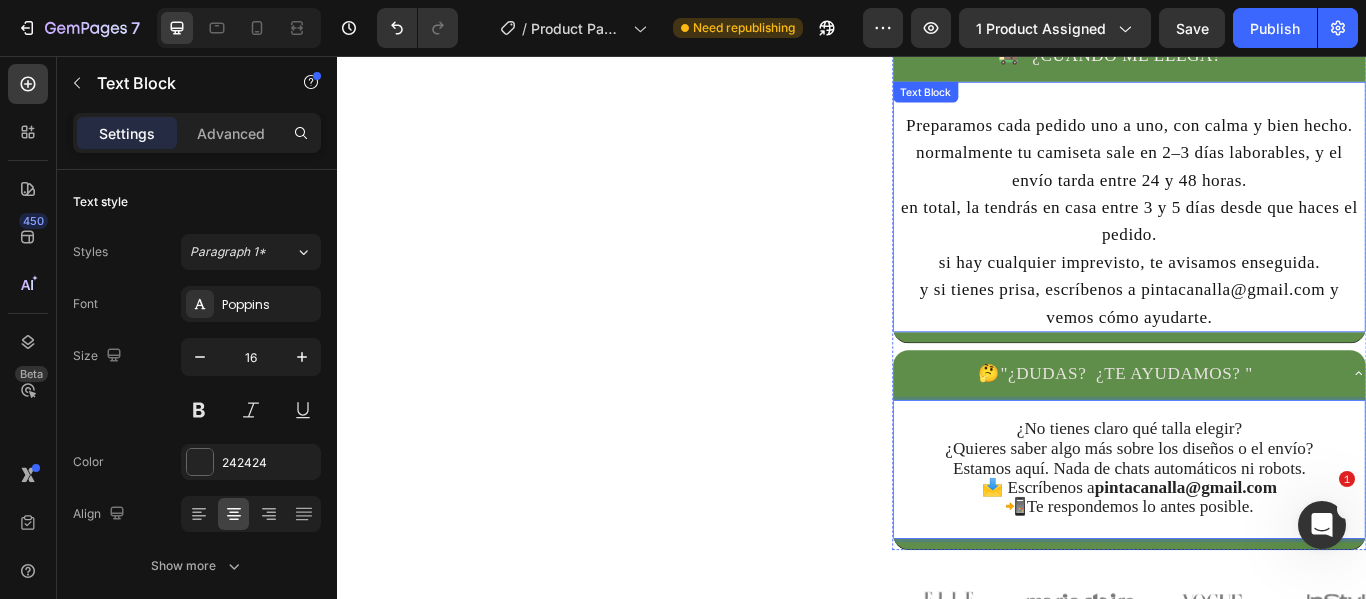 click on "si hay cualquier imprevisto, te avisamos enseguida. y si tienes prisa, escríbenos a [EMAIL] y vemos cómo ayudarte." at bounding box center (1260, 328) 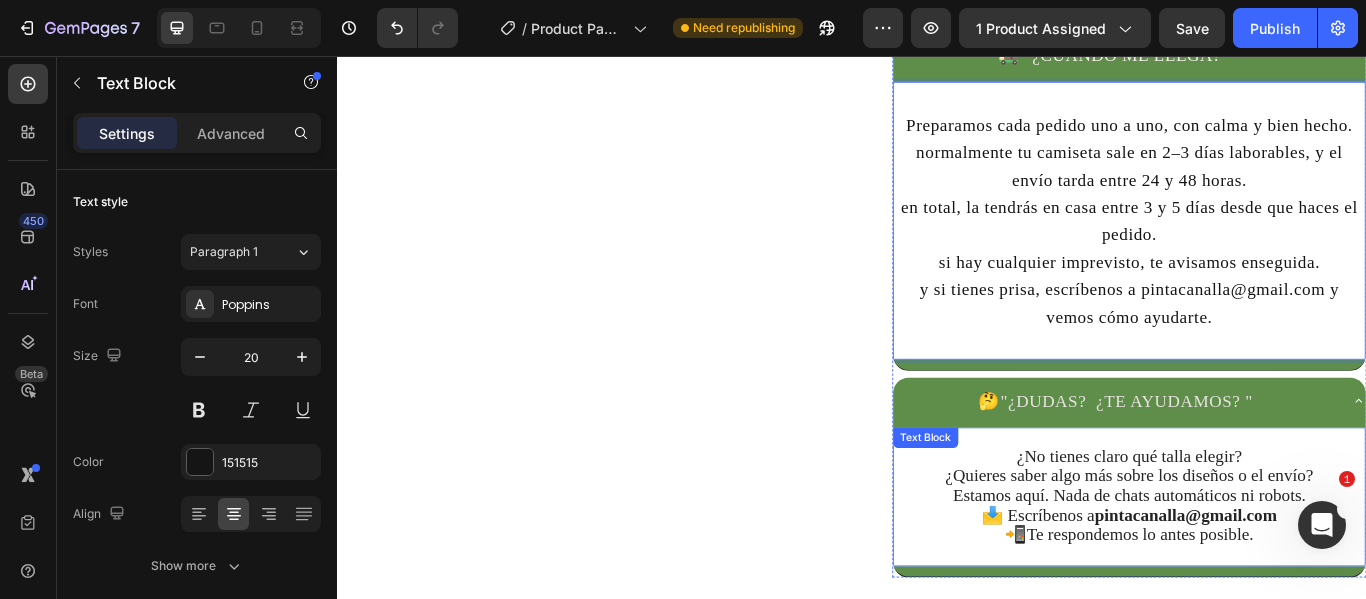 click on "Estamos aquí. Nada de chats automáticos ni robots." at bounding box center (1261, 568) 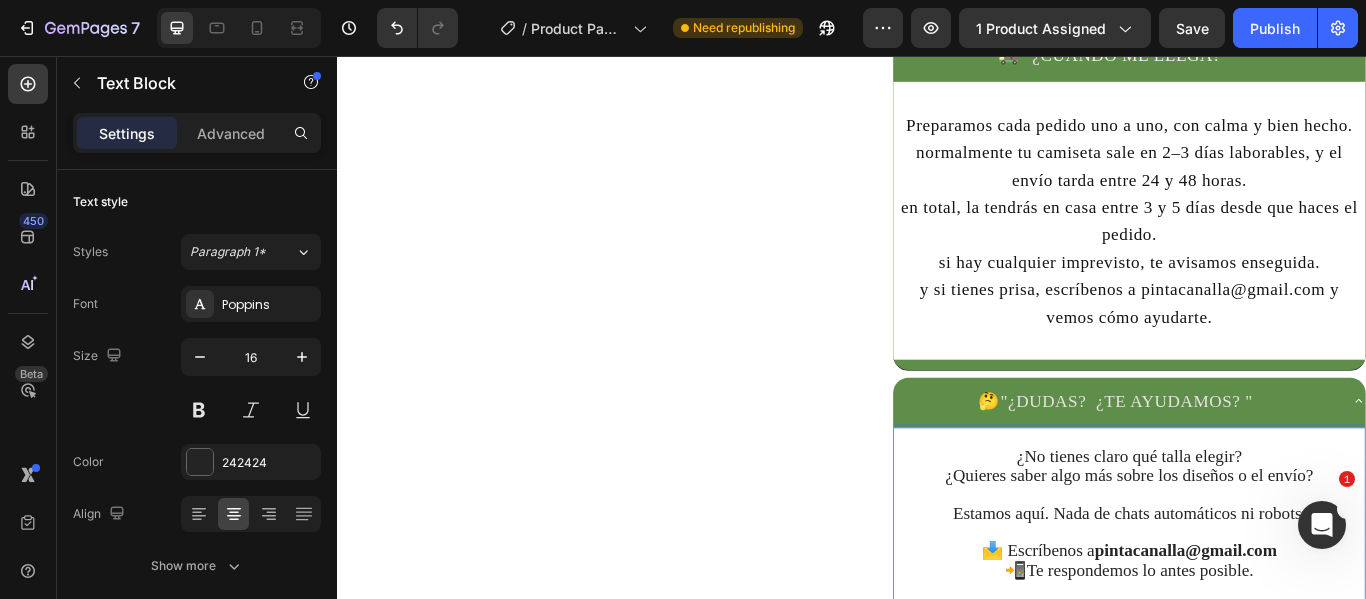 scroll, scrollTop: 1400, scrollLeft: 0, axis: vertical 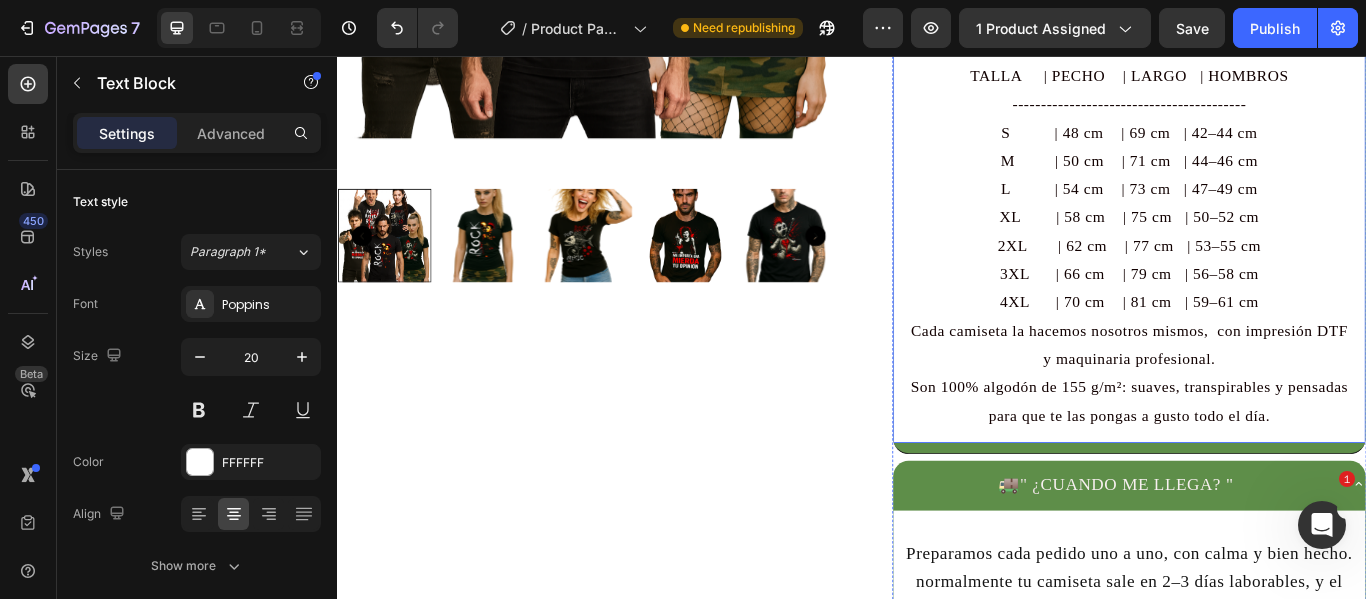 click on "Son 100% algodón de 155 g/m²: suaves, transpirables y pensadas para que te las pongas a gusto todo el día." at bounding box center [1260, 458] 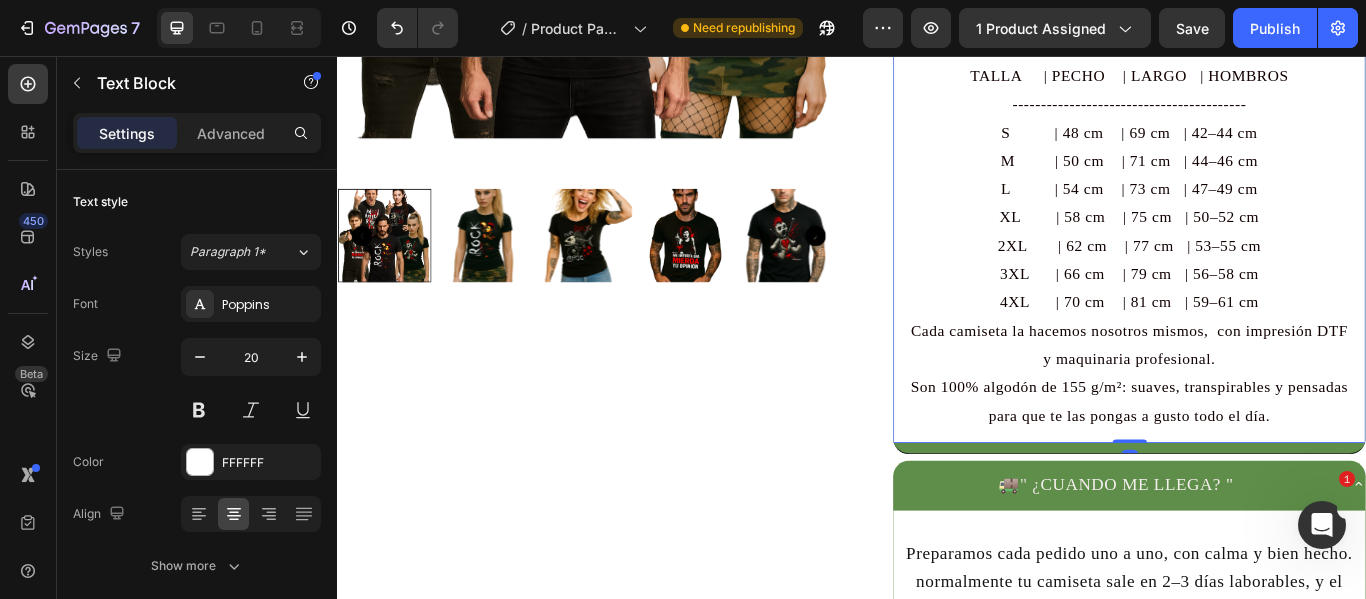 click on "Son 100% algodón de 155 g/m²: suaves, transpirables y pensadas para que te las pongas a gusto todo el día." at bounding box center (1260, 458) 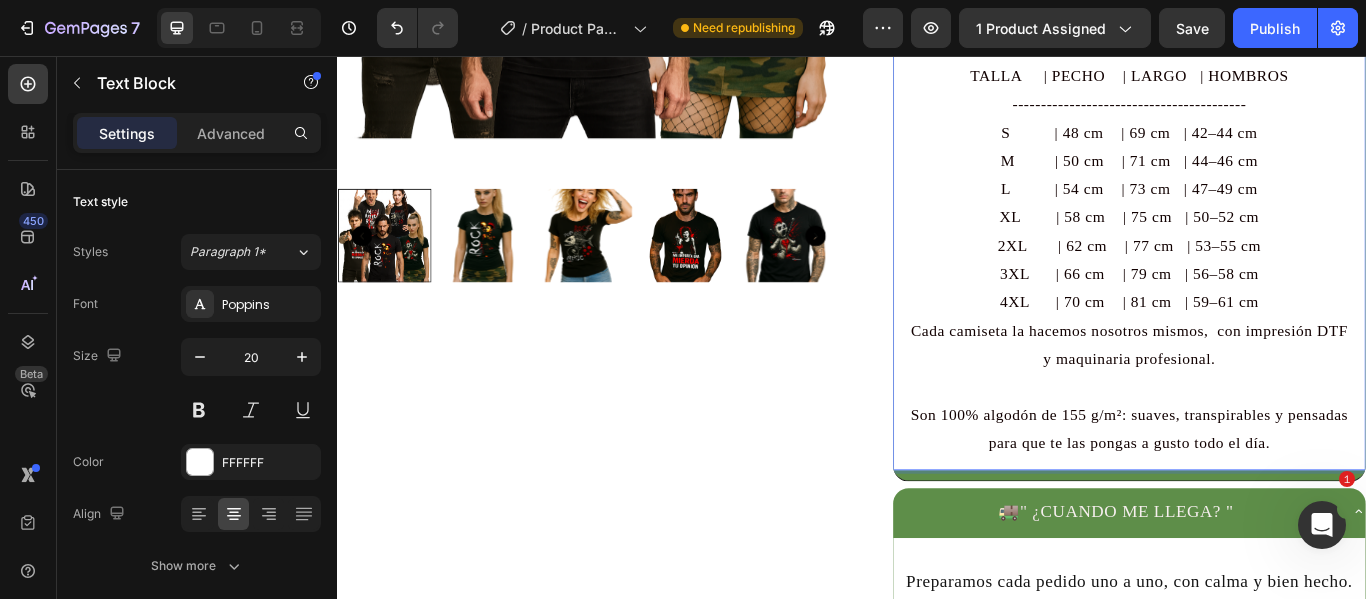 click on "Son 100% algodón de 155 g/m²: suaves, transpirables y pensadas para que te las pongas a gusto todo el día." at bounding box center [1260, 490] 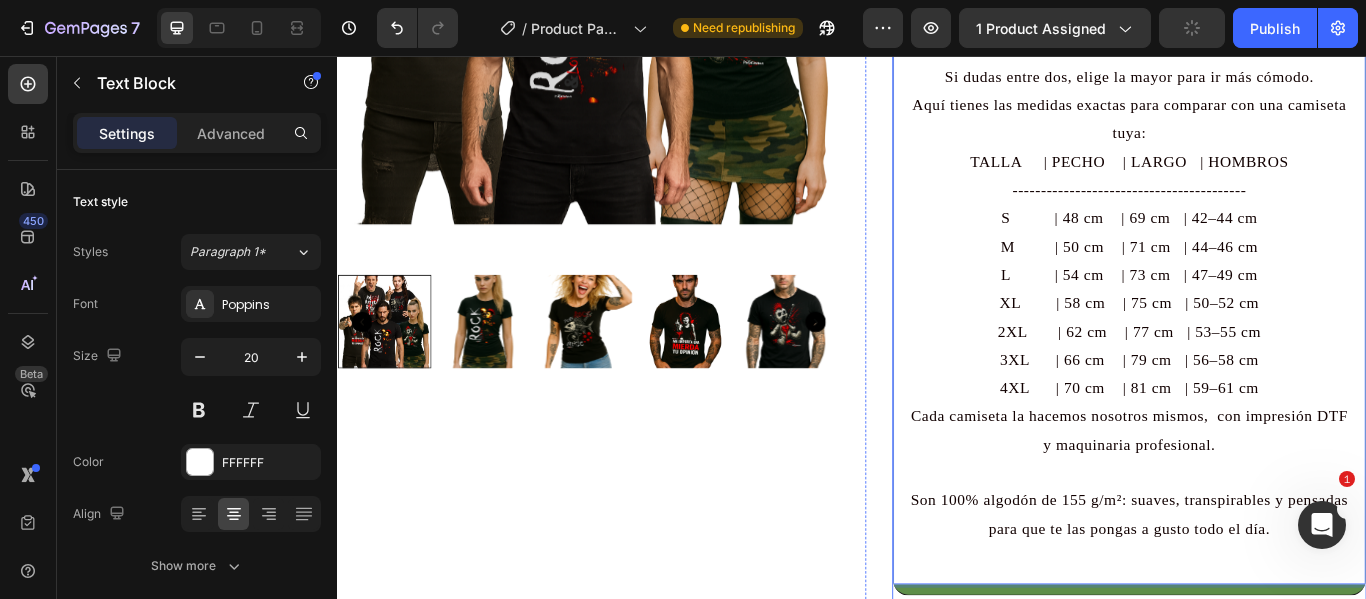 scroll, scrollTop: 400, scrollLeft: 0, axis: vertical 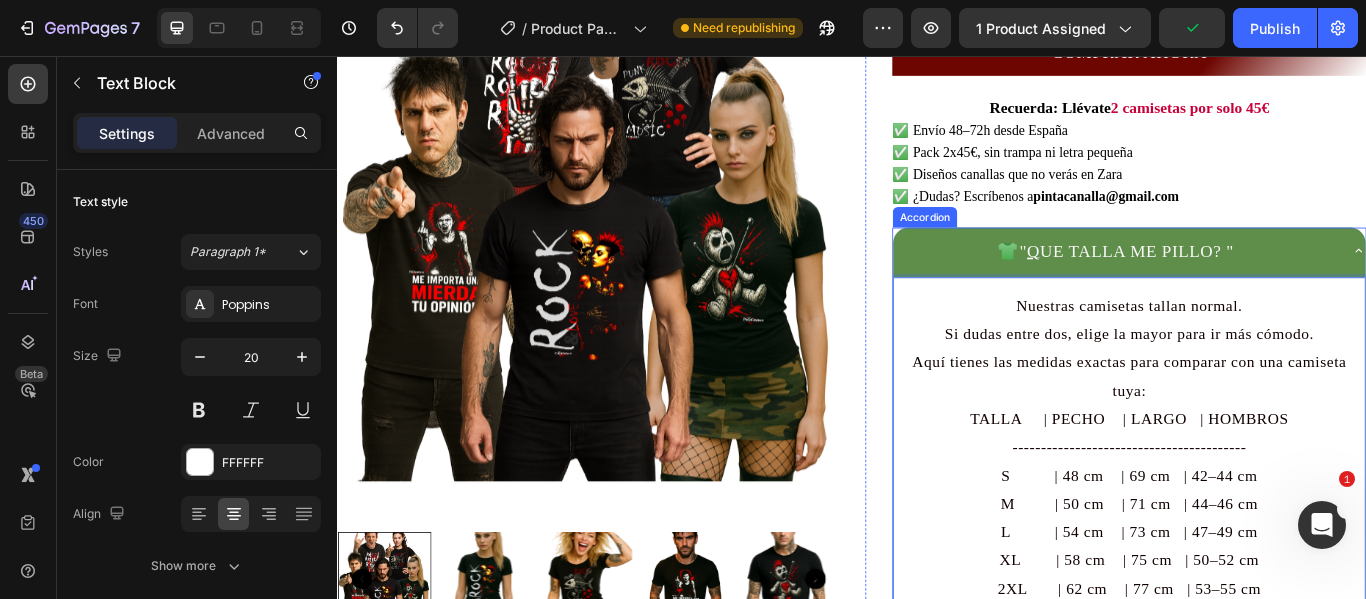click on "👕    " Q UE TALLA ME PILLO? "" at bounding box center (1244, 283) 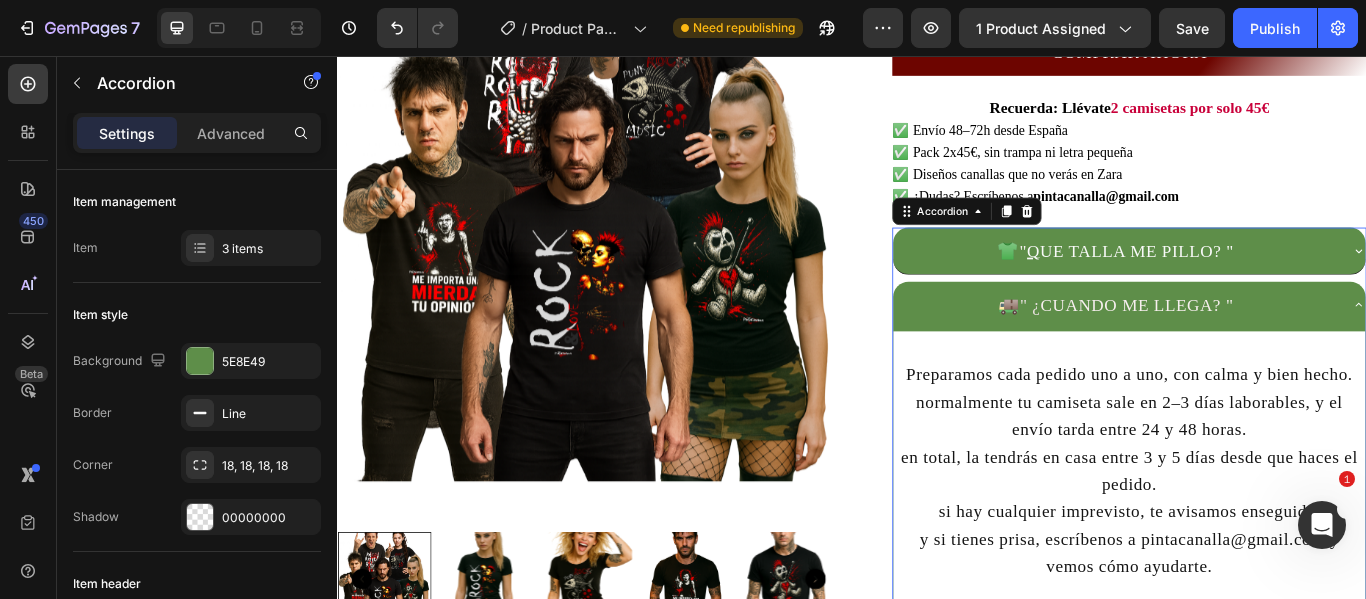 click on "👕    " Q UE TALLA ME PILLO? "" at bounding box center [1244, 283] 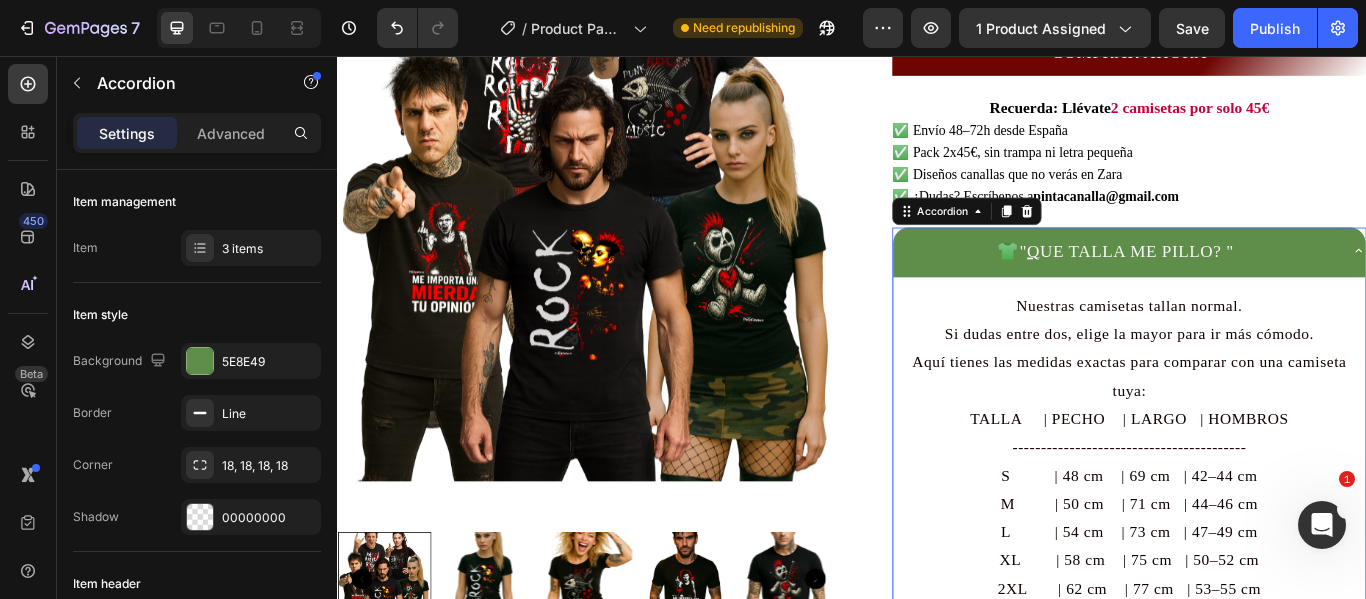 click on "👕    " Q UE TALLA ME PILLO? "" at bounding box center (1244, 283) 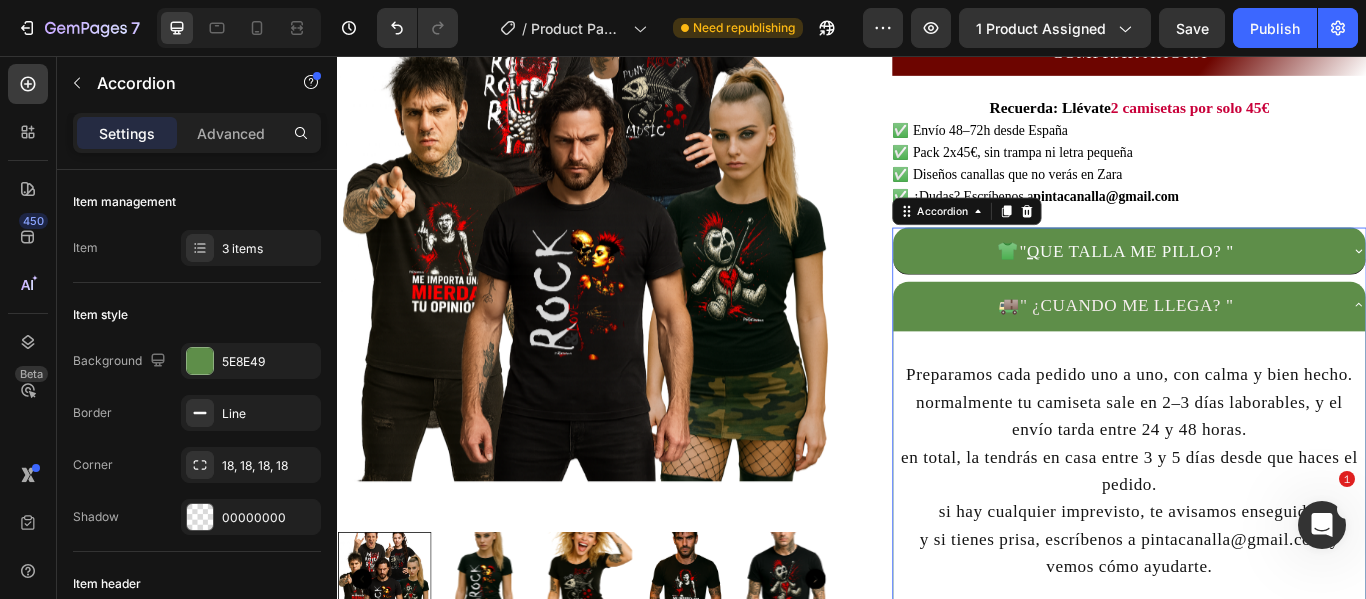 click on "🚚   " ¿ CUANDO ME LLEGA? "" at bounding box center [1244, 346] 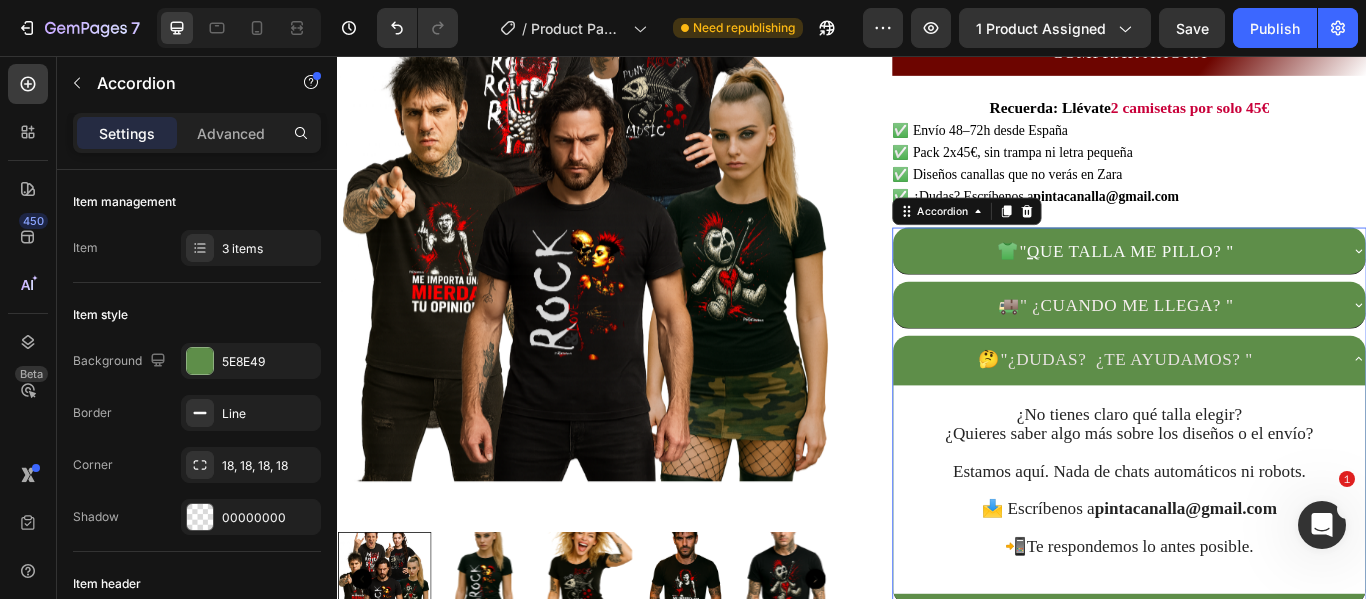 click on "🤔  "¿DUDAS?  ¿TE AYUDAMOS? "" at bounding box center [1244, 409] 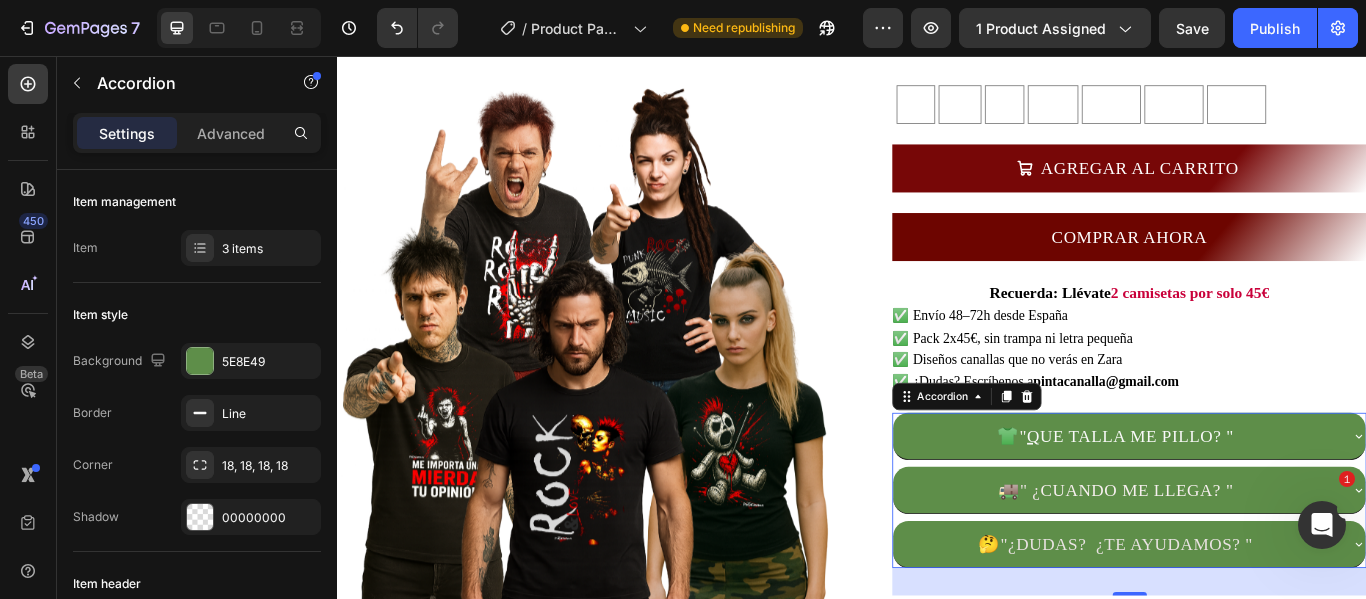 scroll, scrollTop: 0, scrollLeft: 0, axis: both 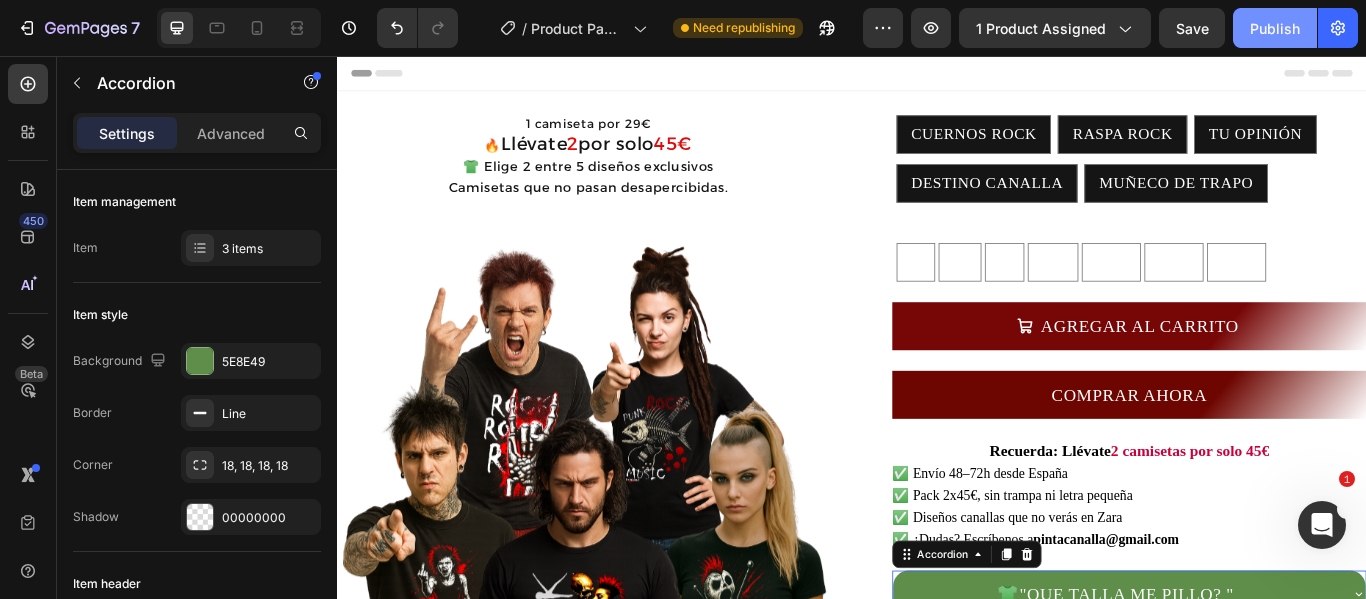 click on "Publish" at bounding box center (1275, 28) 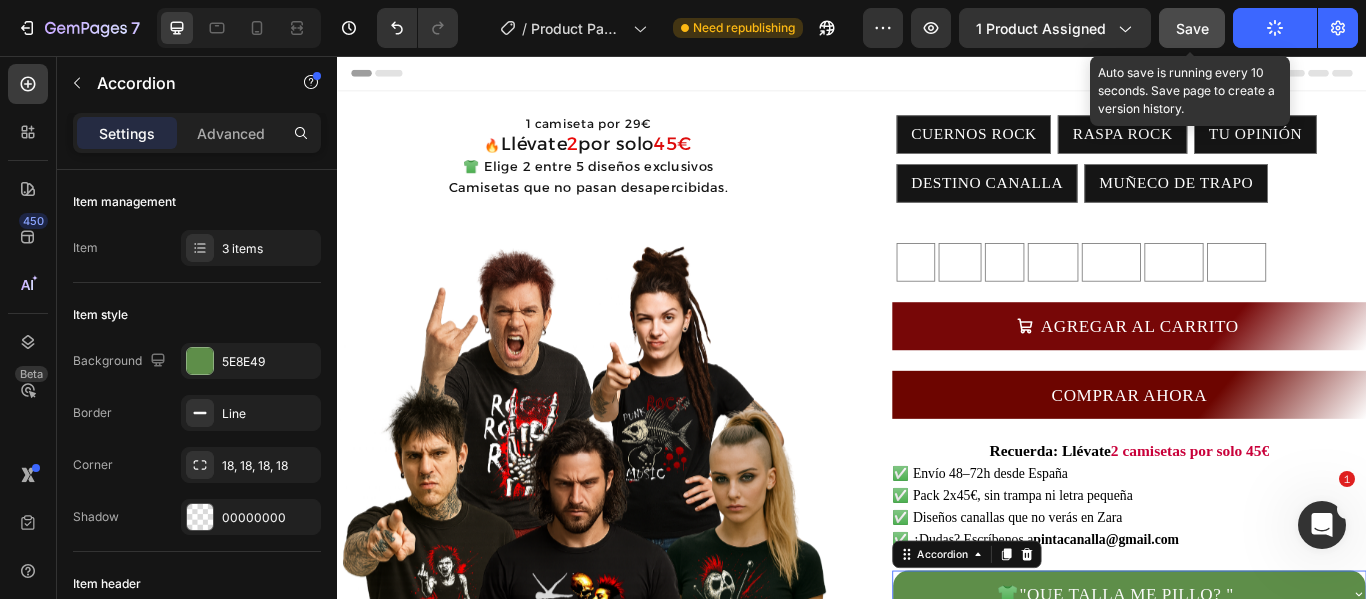 click on "Save" at bounding box center [1192, 28] 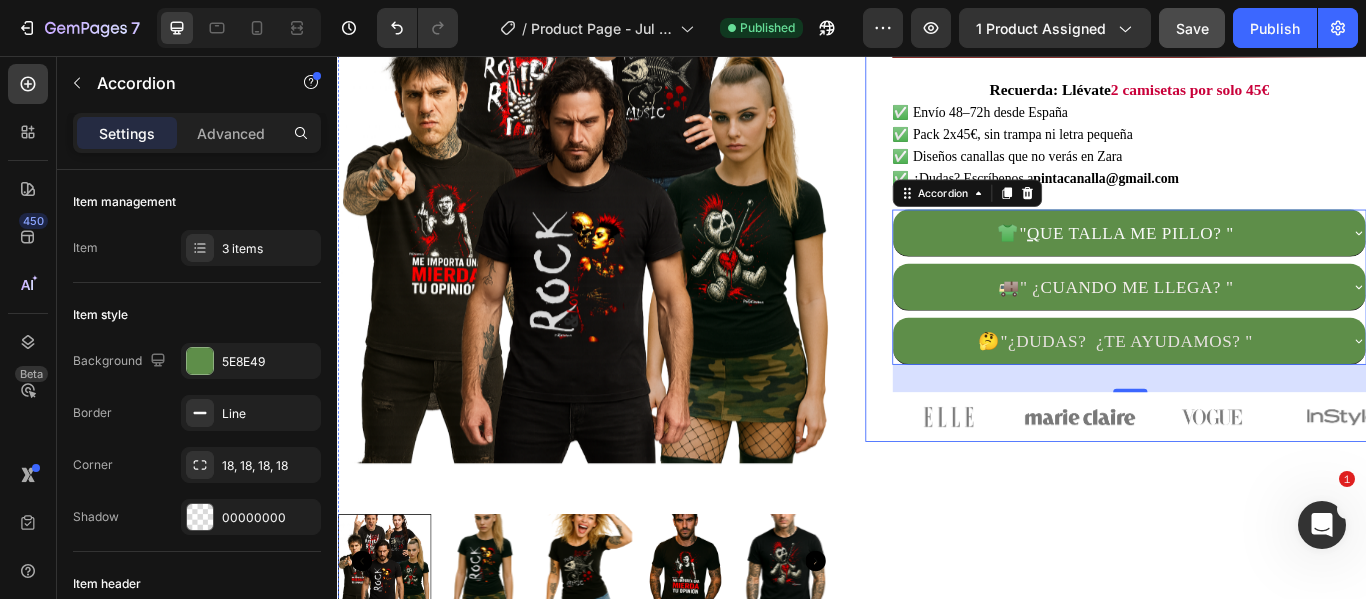 scroll, scrollTop: 400, scrollLeft: 0, axis: vertical 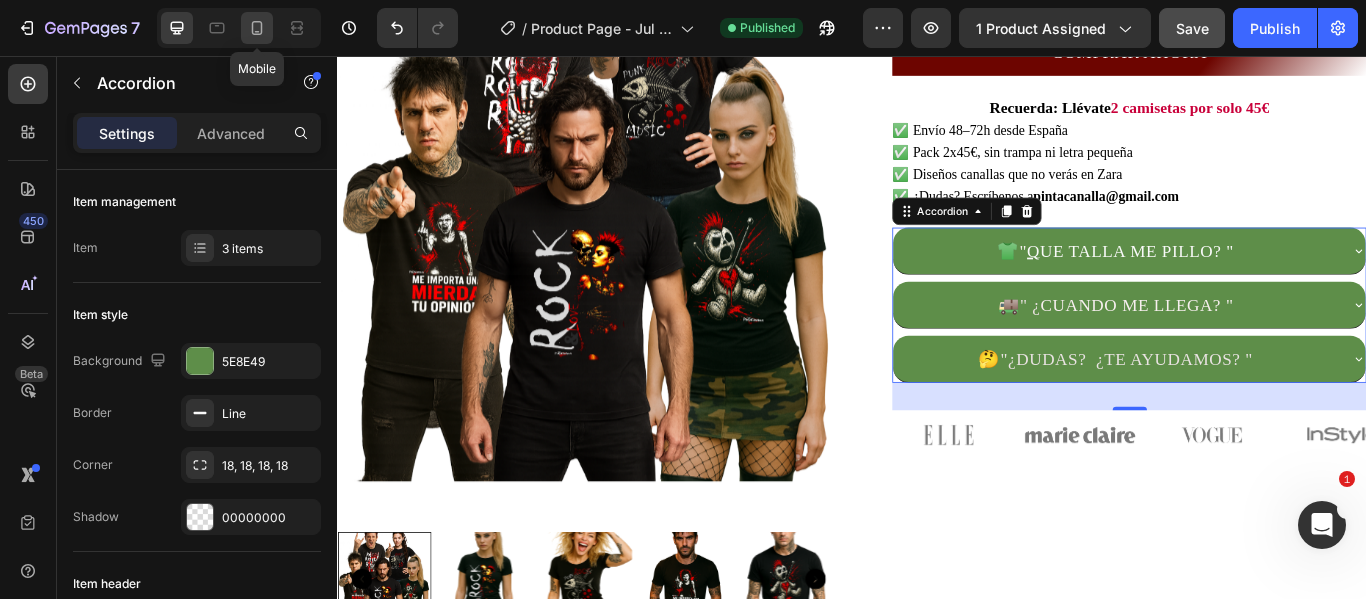 click 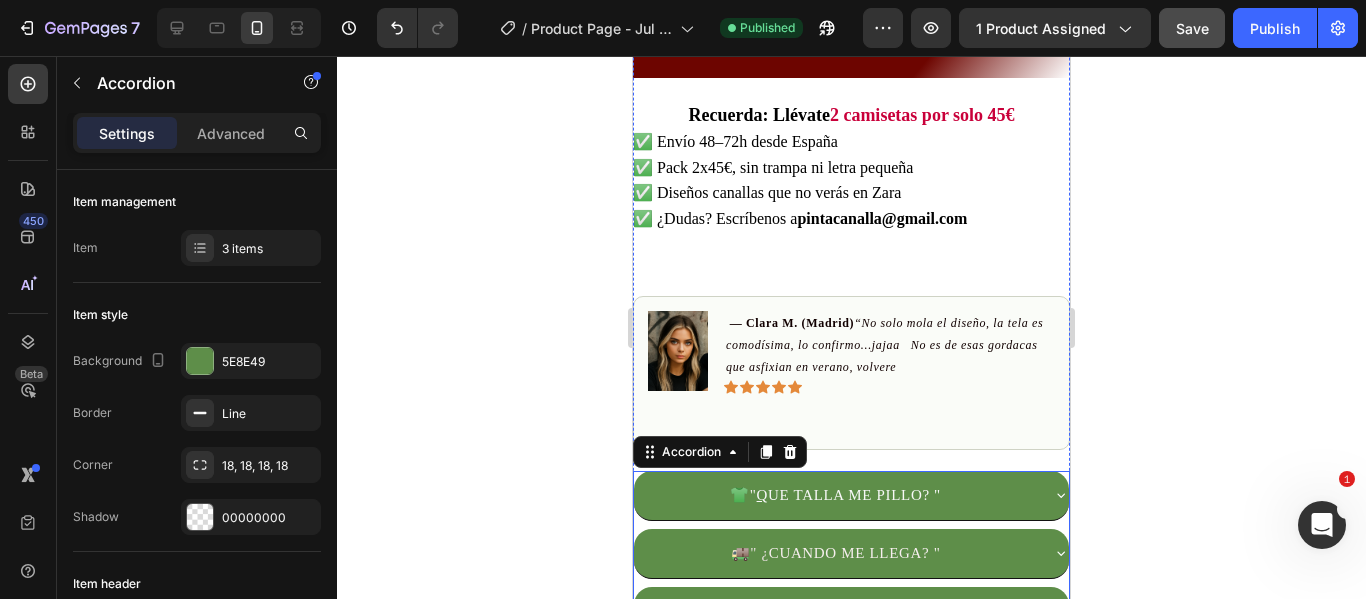 scroll, scrollTop: 1000, scrollLeft: 0, axis: vertical 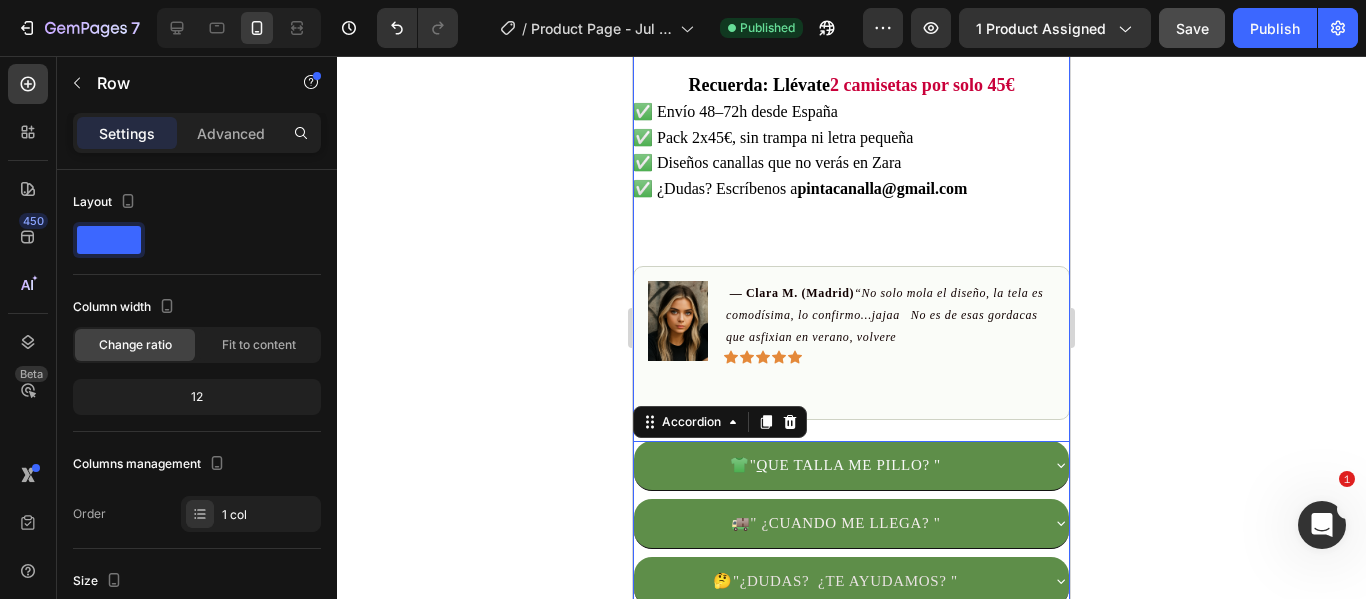 click on "MODELOS A ELEGIR CUERNOS ROCK CUERNOS ROCK CUERNOS ROCK RASPA ROCK RASPA ROCK RASPA ROCK TU OPINIÓN TU OPINIÓN TU OPINIÓN DESTINO CANALLA DESTINO CANALLA DESTINO CANALLA MUÑECO DE TRAPO MUÑECO DE TRAPO MUÑECO DE TRAPO TALLA S S S M M M L L L XL XL XL 2XL 2XL 2XL 3XL 3XL 3XL 4XL 4XL 4XL Product Variants & Swatches
AGREGAR AL CARRITO Add to Cart COMPRAR AHORA Dynamic Checkout
Recuerda: Llévate  2 camisetas por solo 45€
✅ Envío 48–72h desde España
✅ Pack 2x45€, sin trampa ni letra pequeña
✅ Diseños canallas que no verás en Zara
✅ ¿Dudas? Escríbenos a  [EMAIL]
Custom Code Image   — [FIRST] [LAST]. ([CITY])  “No solo mola el diseño, la tela es comodísima, lo confirmo...jajaa   No es de esas gordacas que asfixian en verano, volvere  Text Block Icon Icon Icon Icon Icon Icon List Row
👕    " Q UE TALLA ME PILLO? "
🚚   " ¿ CUANDO ME LLEGA? "" at bounding box center [851, 192] 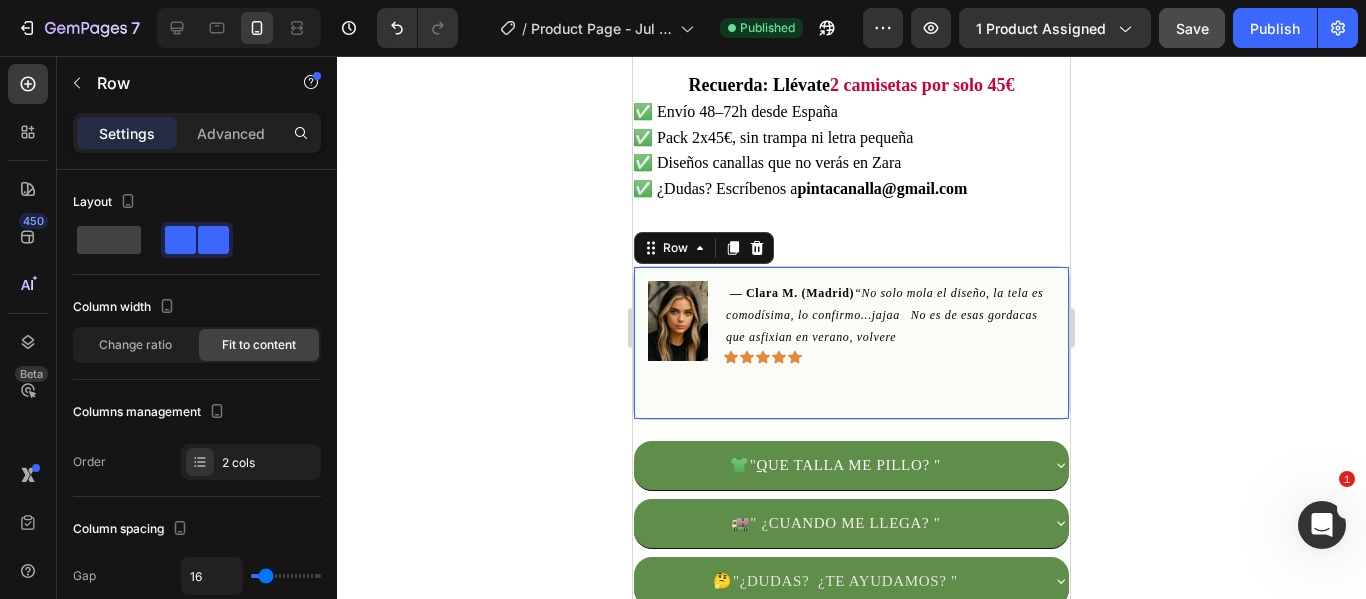 click on "Image   — [FIRST] [LAST]. ([CITY])  “No solo mola el diseño, la tela es comodísima, lo confirmo...jajaa   No es de esas gordacas que asfixian en verano, volvere  Text Block Icon Icon Icon Icon Icon Icon List Row   0" at bounding box center (851, 342) 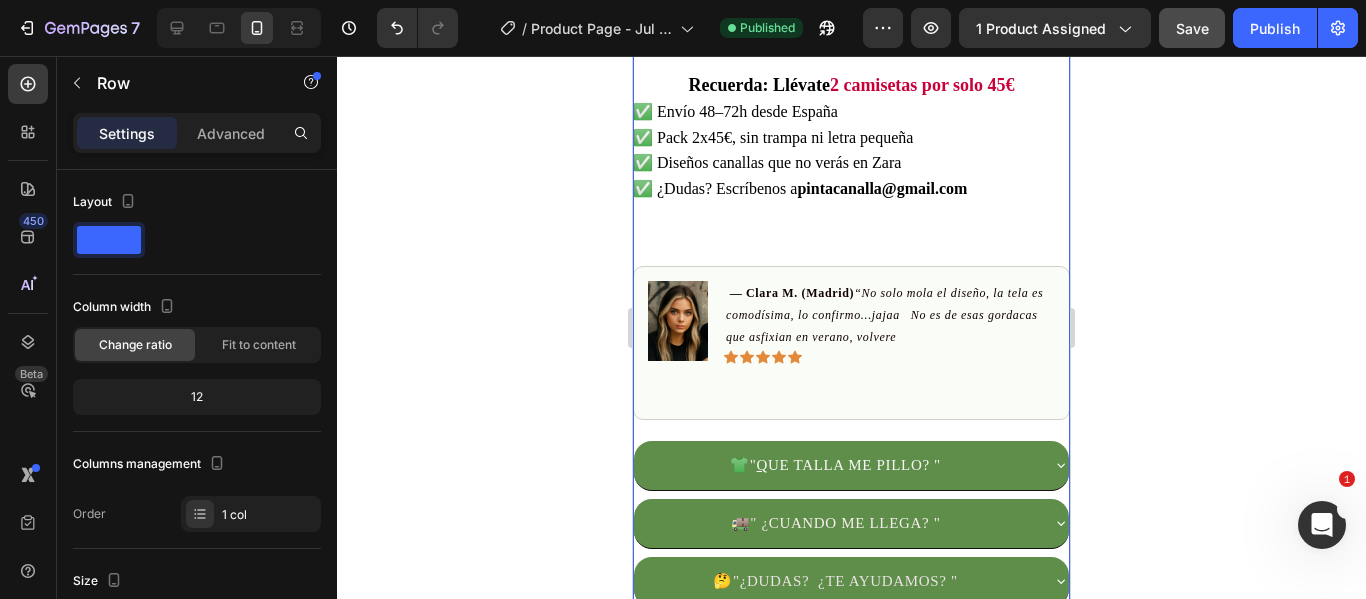 click on "MODELOS A ELEGIR CUERNOS ROCK CUERNOS ROCK CUERNOS ROCK RASPA ROCK RASPA ROCK RASPA ROCK TU OPINIÓN TU OPINIÓN TU OPINIÓN DESTINO CANALLA DESTINO CANALLA DESTINO CANALLA MUÑECO DE TRAPO MUÑECO DE TRAPO MUÑECO DE TRAPO TALLA S S S M M M L L L XL XL XL 2XL 2XL 2XL 3XL 3XL 3XL 4XL 4XL 4XL Product Variants & Swatches
AGREGAR AL CARRITO Add to Cart COMPRAR AHORA Dynamic Checkout
Recuerda: Llévate  2 camisetas por solo 45€
✅ Envío 48–72h desde España
✅ Pack 2x45€, sin trampa ni letra pequeña
✅ Diseños canallas que no verás en Zara
✅ ¿Dudas? Escríbenos a  [EMAIL]
Custom Code Image   — [FIRST] [LAST]. ([CITY])  “No solo mola el diseño, la tela es comodísima, lo confirmo...jajaa   No es de esas gordacas que asfixian en verano, volvere  Text Block Icon Icon Icon Icon Icon Icon List Row
👕    " Q UE TALLA ME PILLO? "
🚚   " ¿ CUANDO ME LLEGA? "" at bounding box center (851, 192) 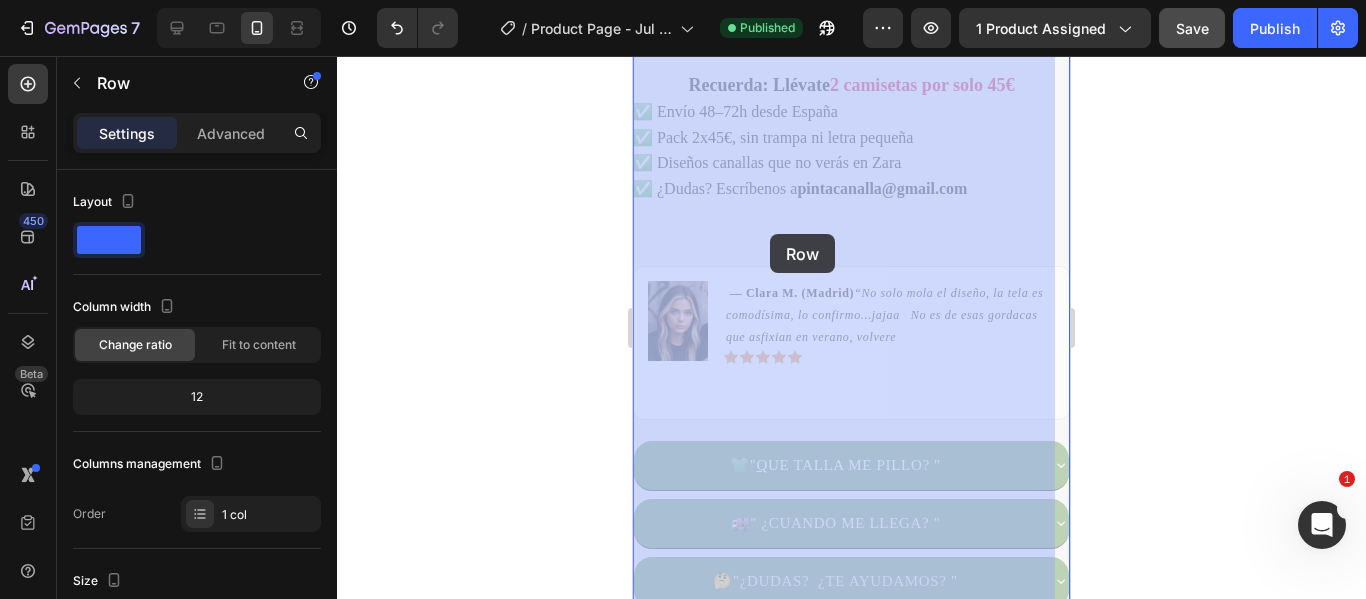 drag, startPoint x: 973, startPoint y: 241, endPoint x: 775, endPoint y: 230, distance: 198.30531 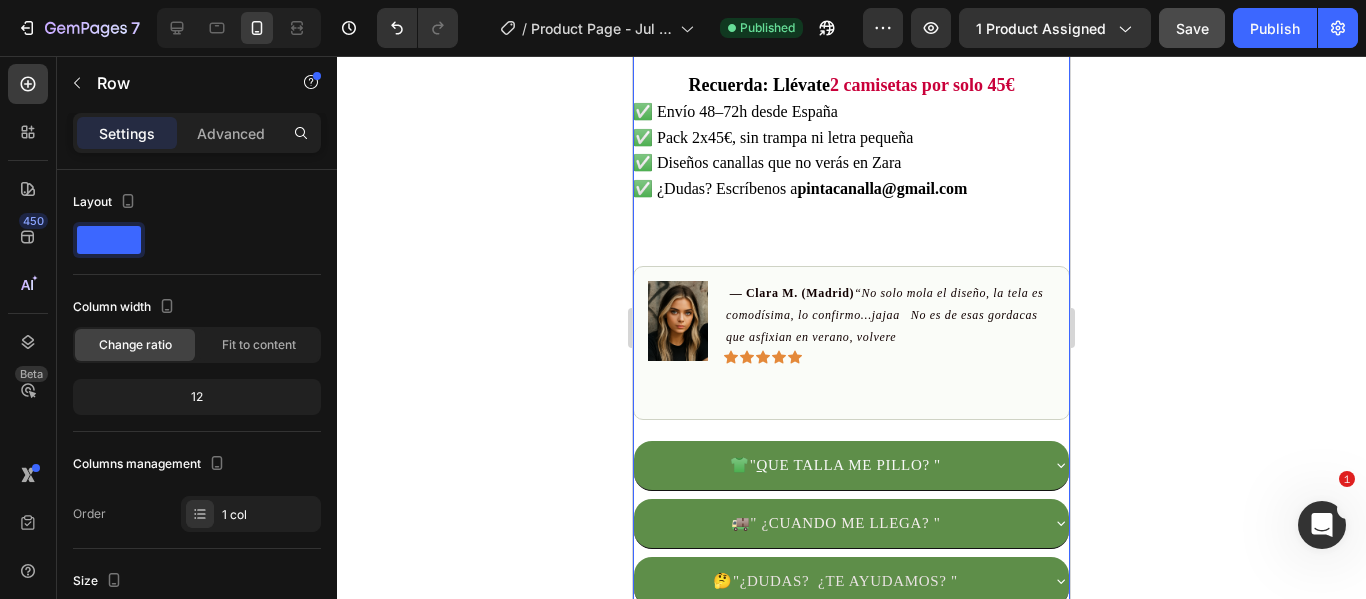 click on "MODELOS A ELEGIR CUERNOS ROCK CUERNOS ROCK CUERNOS ROCK RASPA ROCK RASPA ROCK RASPA ROCK TU OPINIÓN TU OPINIÓN TU OPINIÓN DESTINO CANALLA DESTINO CANALLA DESTINO CANALLA MUÑECO DE TRAPO MUÑECO DE TRAPO MUÑECO DE TRAPO TALLA S S S M M M L L L XL XL XL 2XL 2XL 2XL 3XL 3XL 3XL 4XL 4XL 4XL Product Variants & Swatches
AGREGAR AL CARRITO Add to Cart COMPRAR AHORA Dynamic Checkout
Recuerda: Llévate  2 camisetas por solo 45€
✅ Envío 48–72h desde España
✅ Pack 2x45€, sin trampa ni letra pequeña
✅ Diseños canallas que no verás en Zara
✅ ¿Dudas? Escríbenos a  [EMAIL]
Custom Code Image   — [FIRST] [LAST]. ([CITY])  “No solo mola el diseño, la tela es comodísima, lo confirmo...jajaa   No es de esas gordacas que asfixian en verano, volvere  Text Block Icon Icon Icon Icon Icon Icon List Row
👕    " Q UE TALLA ME PILLO? "
🚚   " ¿ CUANDO ME LLEGA? "" at bounding box center (851, 192) 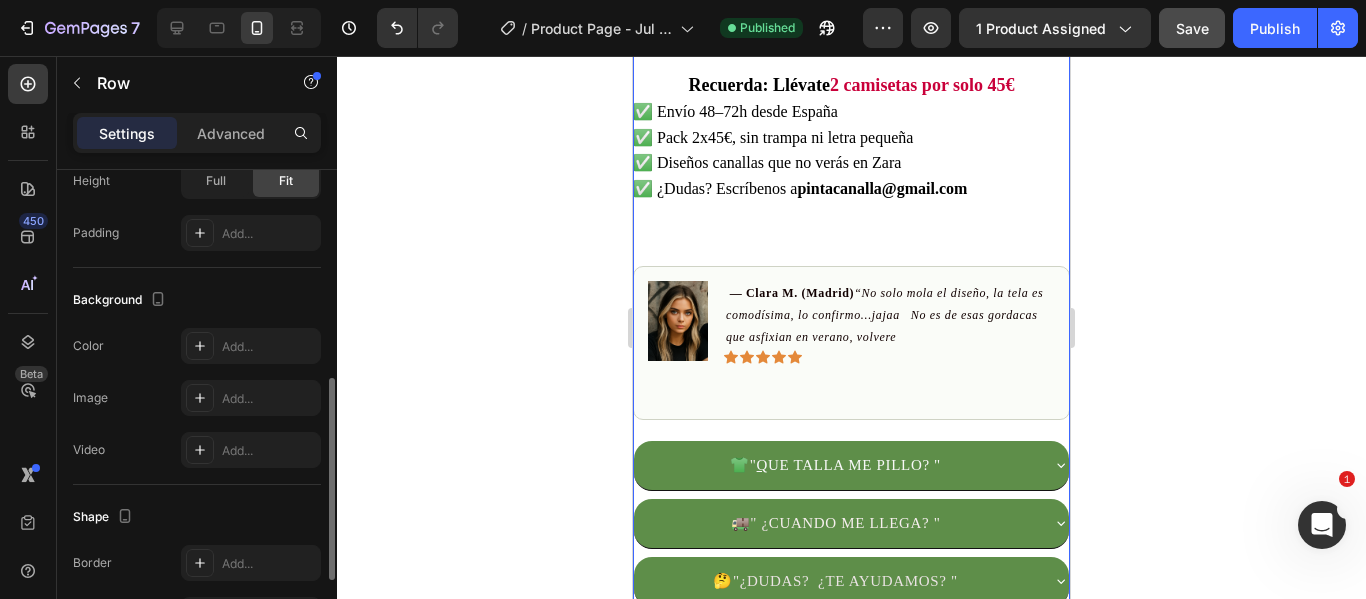 scroll, scrollTop: 682, scrollLeft: 0, axis: vertical 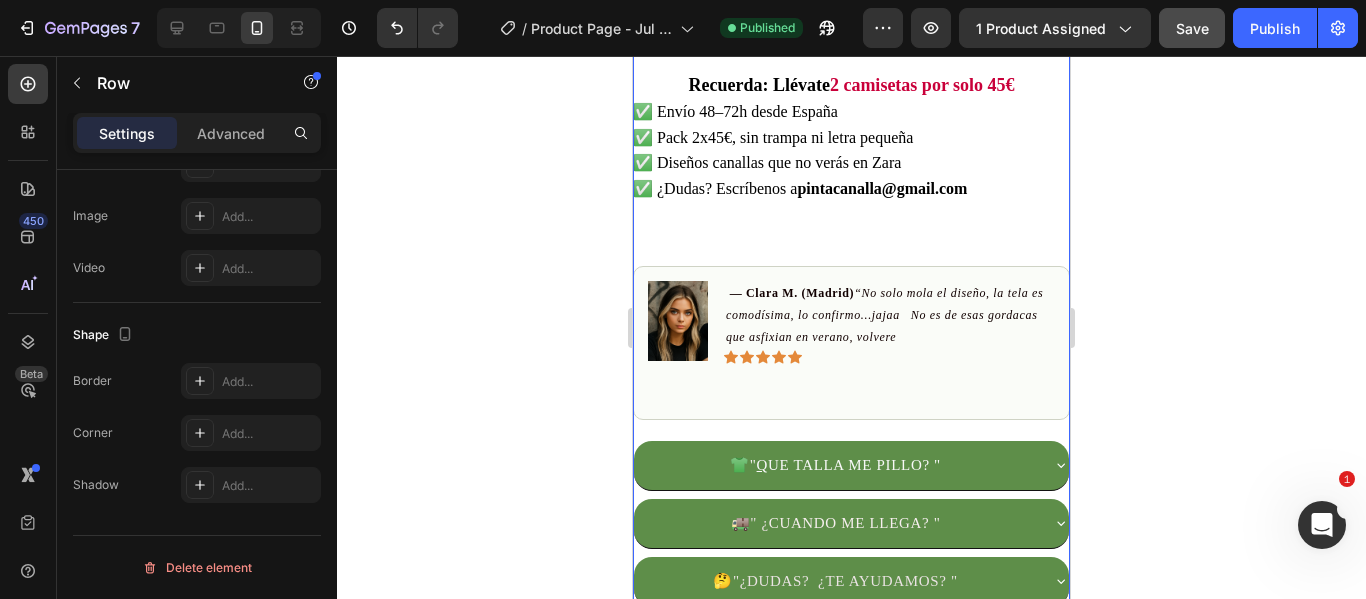 click on "MODELOS A ELEGIR CUERNOS ROCK CUERNOS ROCK CUERNOS ROCK RASPA ROCK RASPA ROCK RASPA ROCK TU OPINIÓN TU OPINIÓN TU OPINIÓN DESTINO CANALLA DESTINO CANALLA DESTINO CANALLA MUÑECO DE TRAPO MUÑECO DE TRAPO MUÑECO DE TRAPO TALLA S S S M M M L L L XL XL XL 2XL 2XL 2XL 3XL 3XL 3XL 4XL 4XL 4XL Product Variants & Swatches
AGREGAR AL CARRITO Add to Cart COMPRAR AHORA Dynamic Checkout
Recuerda: Llévate  2 camisetas por solo 45€
✅ Envío 48–72h desde España
✅ Pack 2x45€, sin trampa ni letra pequeña
✅ Diseños canallas que no verás en Zara
✅ ¿Dudas? Escríbenos a  [EMAIL]
Custom Code Image   — [FIRST] [LAST]. ([CITY])  “No solo mola el diseño, la tela es comodísima, lo confirmo...jajaa   No es de esas gordacas que asfixian en verano, volvere  Text Block Icon Icon Icon Icon Icon Icon List Row
👕    " Q UE TALLA ME PILLO? "
🚚   " ¿ CUANDO ME LLEGA? "" at bounding box center (851, 192) 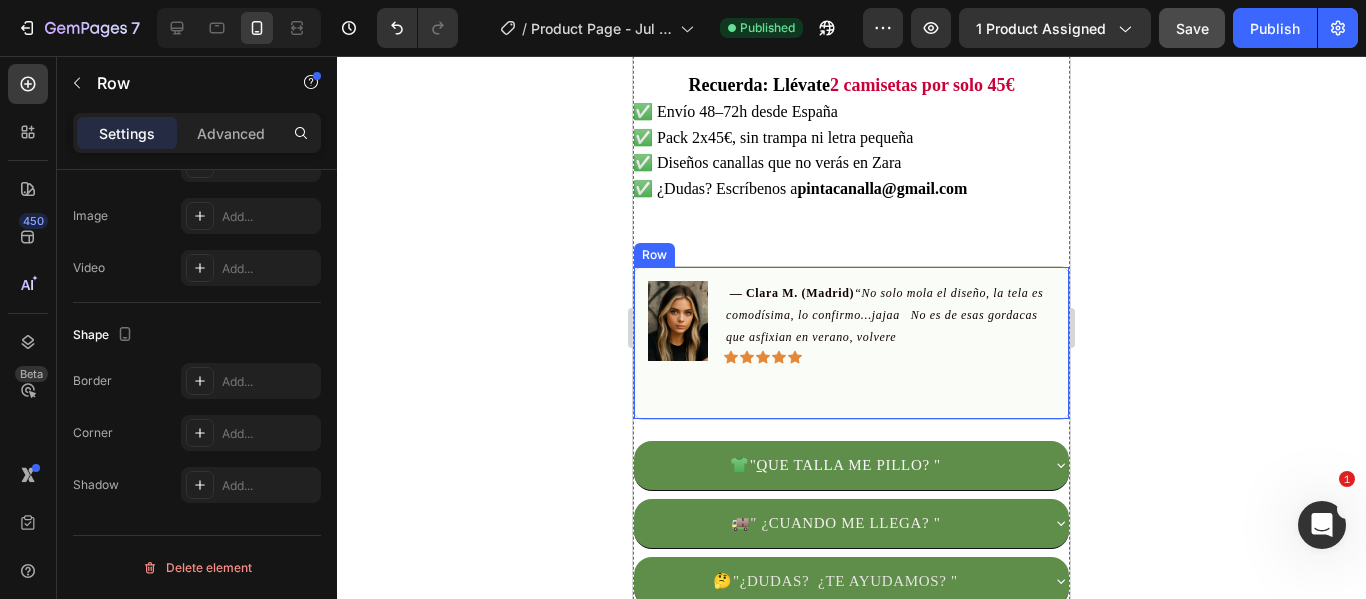 click on "Image   — [FIRST] [LAST]. ([CITY])  “No solo mola el diseño, la tela es comodísima, lo confirmo...jajaa   No es de esas gordacas que asfixian en verano, volvere  Text Block Icon Icon Icon Icon Icon Icon List Row" at bounding box center [851, 342] 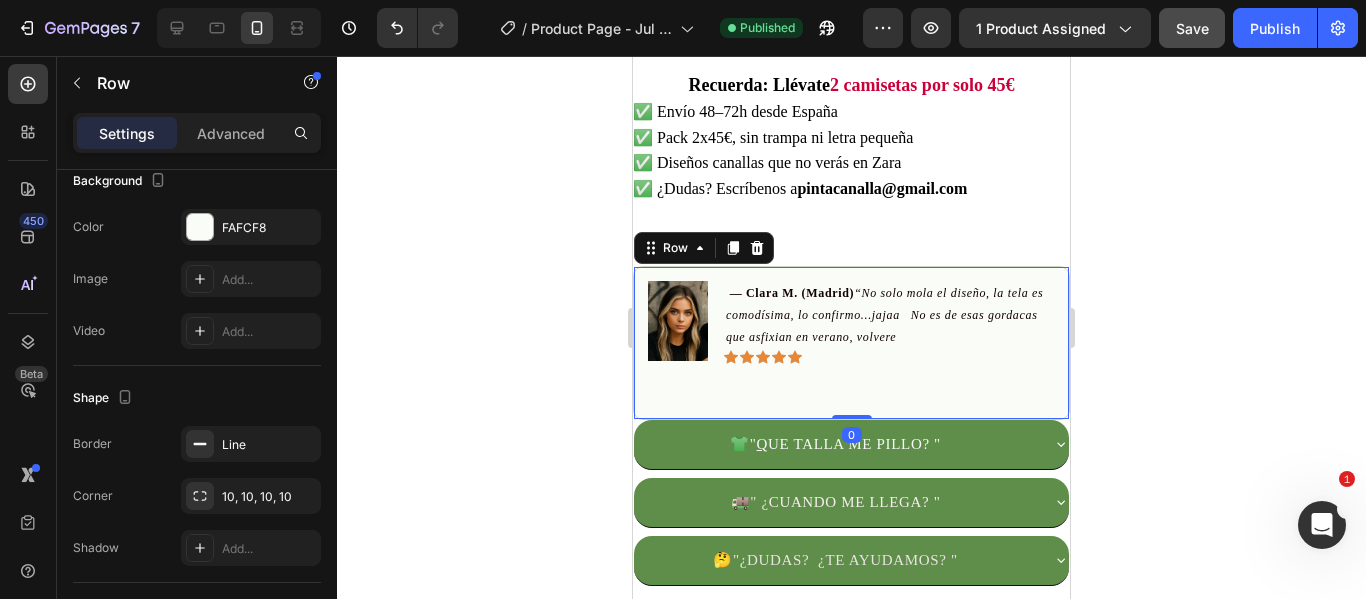 drag, startPoint x: 860, startPoint y: 420, endPoint x: 868, endPoint y: 380, distance: 40.792156 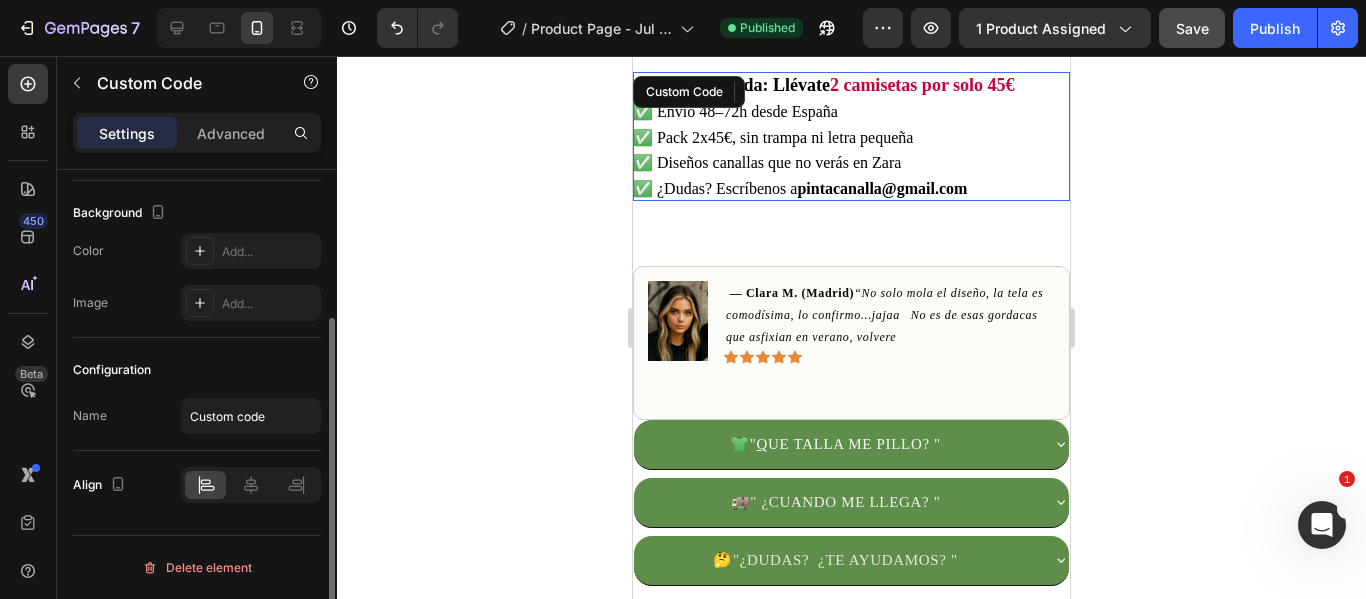 scroll, scrollTop: 211, scrollLeft: 0, axis: vertical 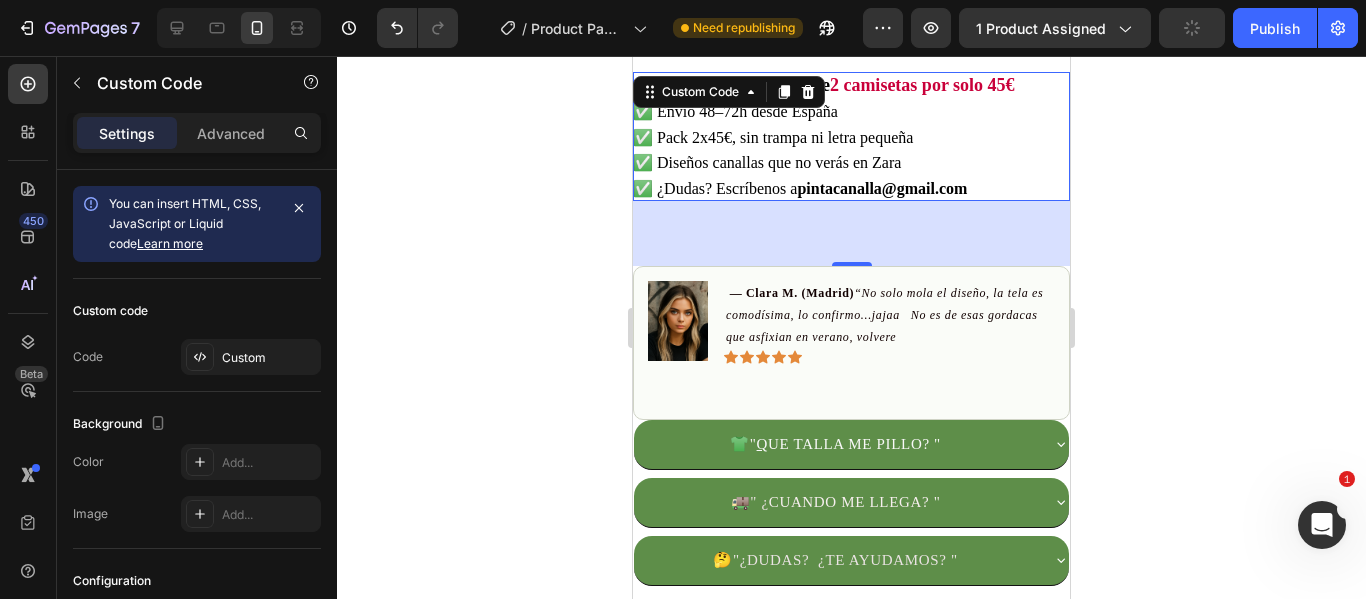 drag, startPoint x: 846, startPoint y: 246, endPoint x: 852, endPoint y: 217, distance: 29.614185 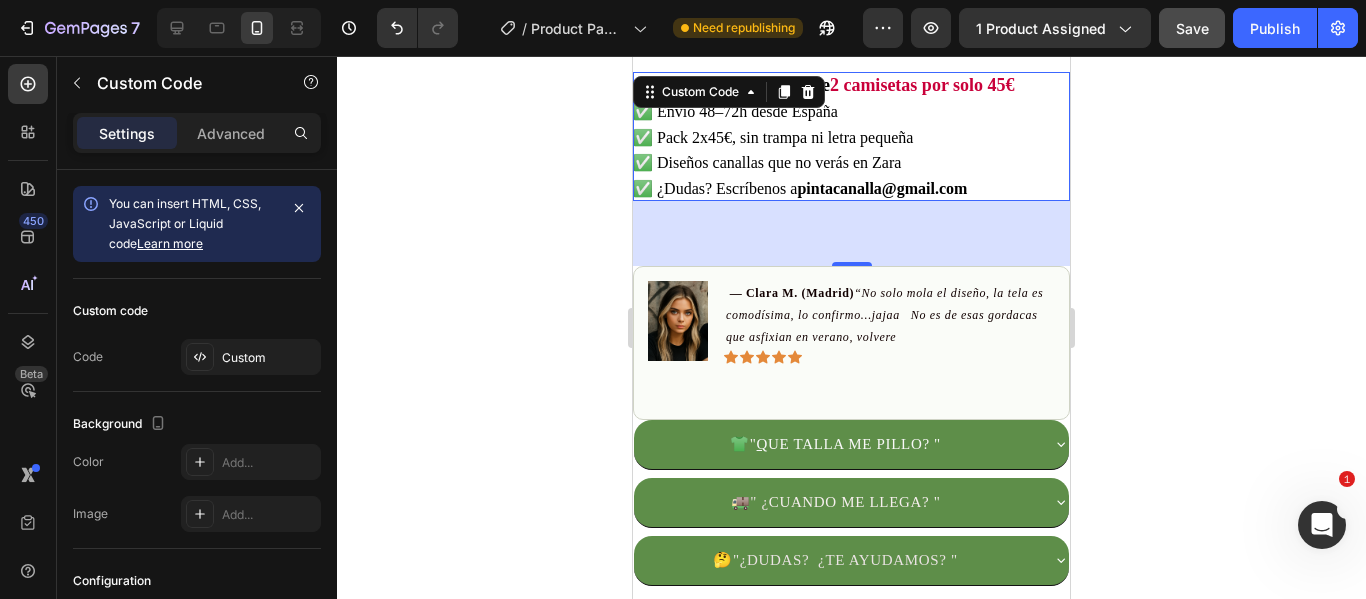 drag, startPoint x: 842, startPoint y: 246, endPoint x: 846, endPoint y: 230, distance: 16.492422 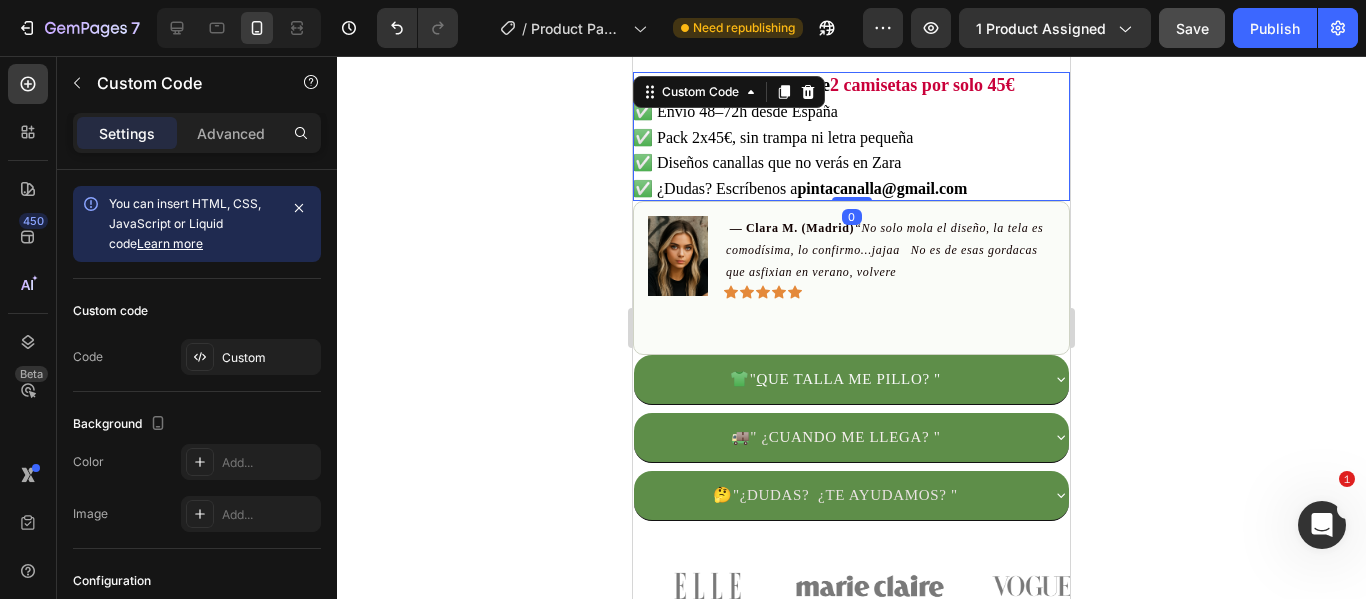 drag, startPoint x: 844, startPoint y: 248, endPoint x: 846, endPoint y: 178, distance: 70.028564 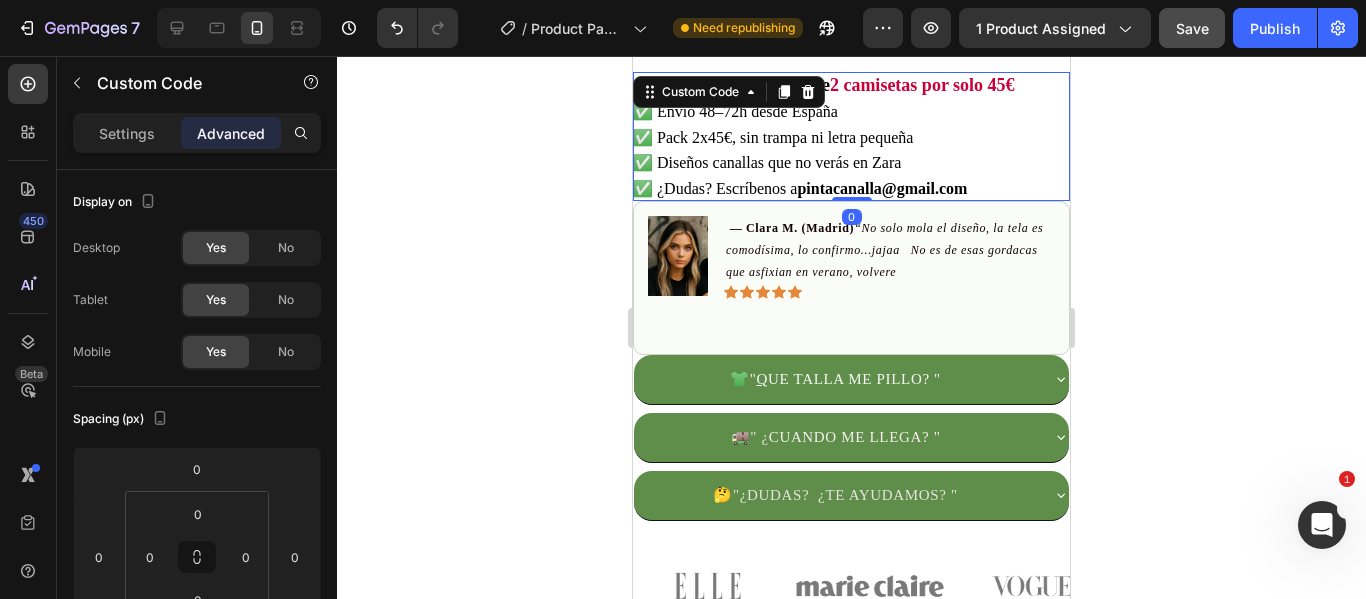 click 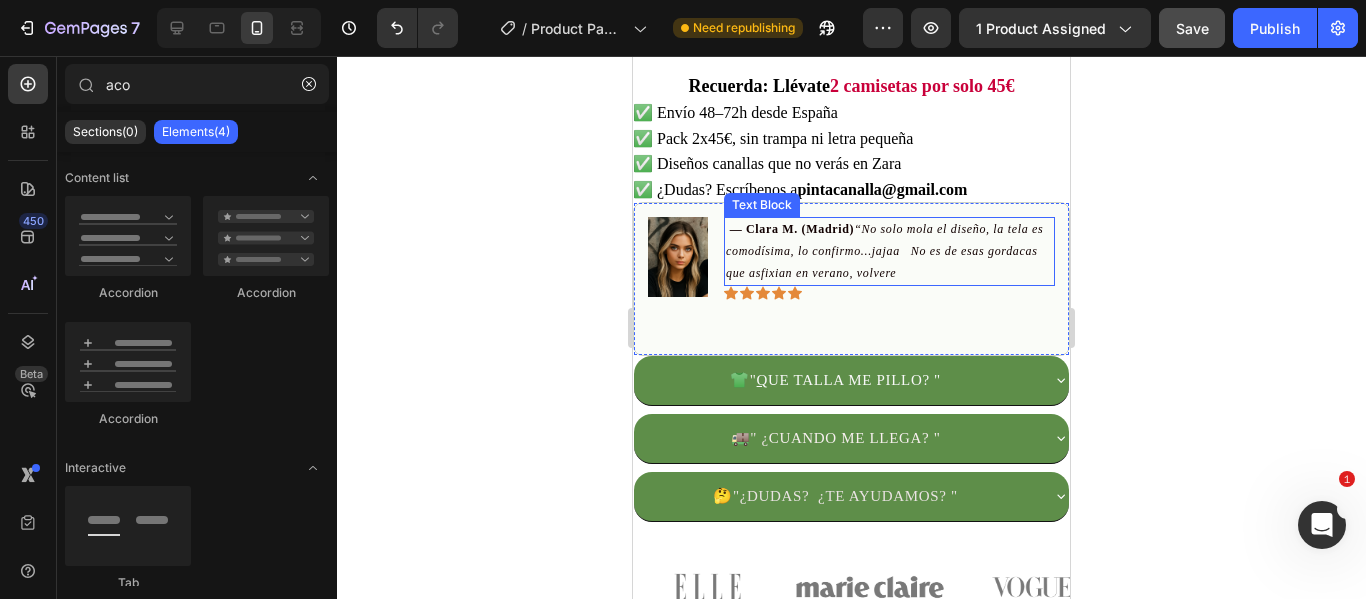 scroll, scrollTop: 1000, scrollLeft: 0, axis: vertical 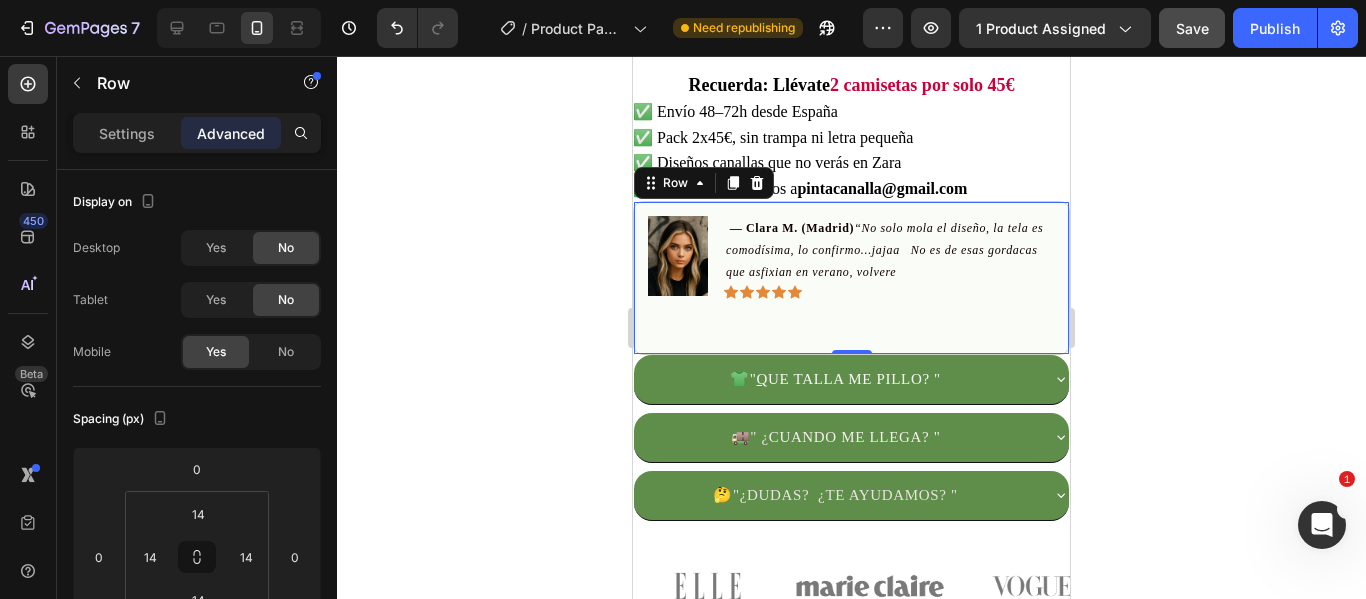 click 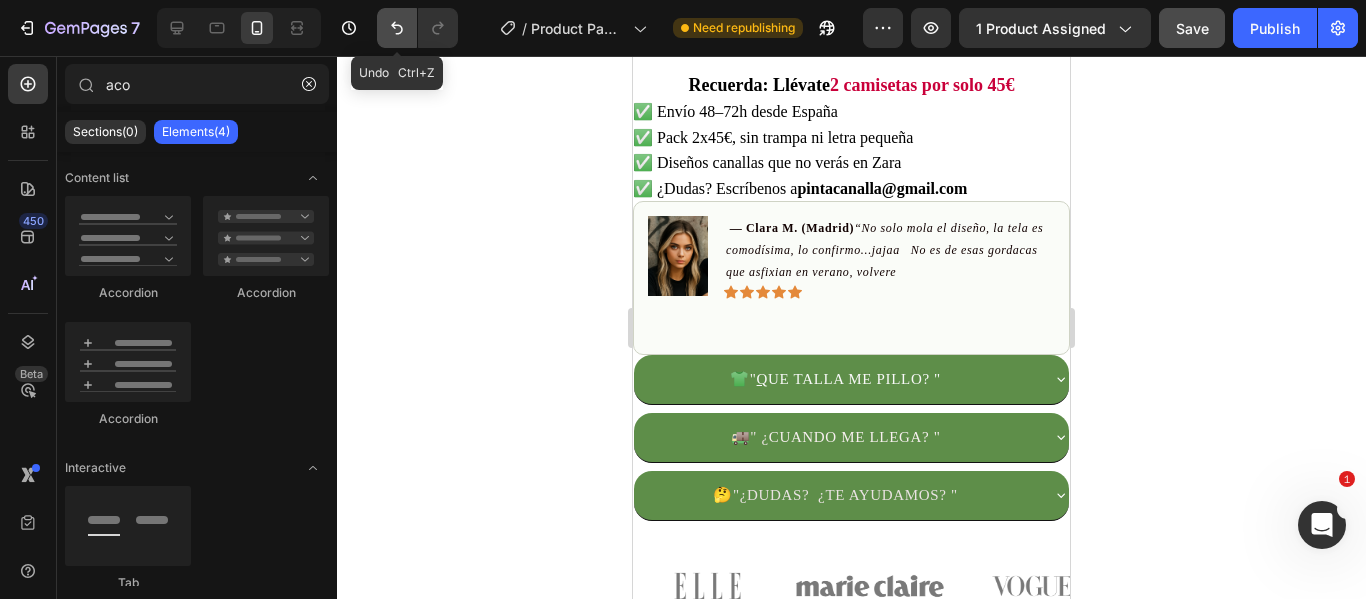 click 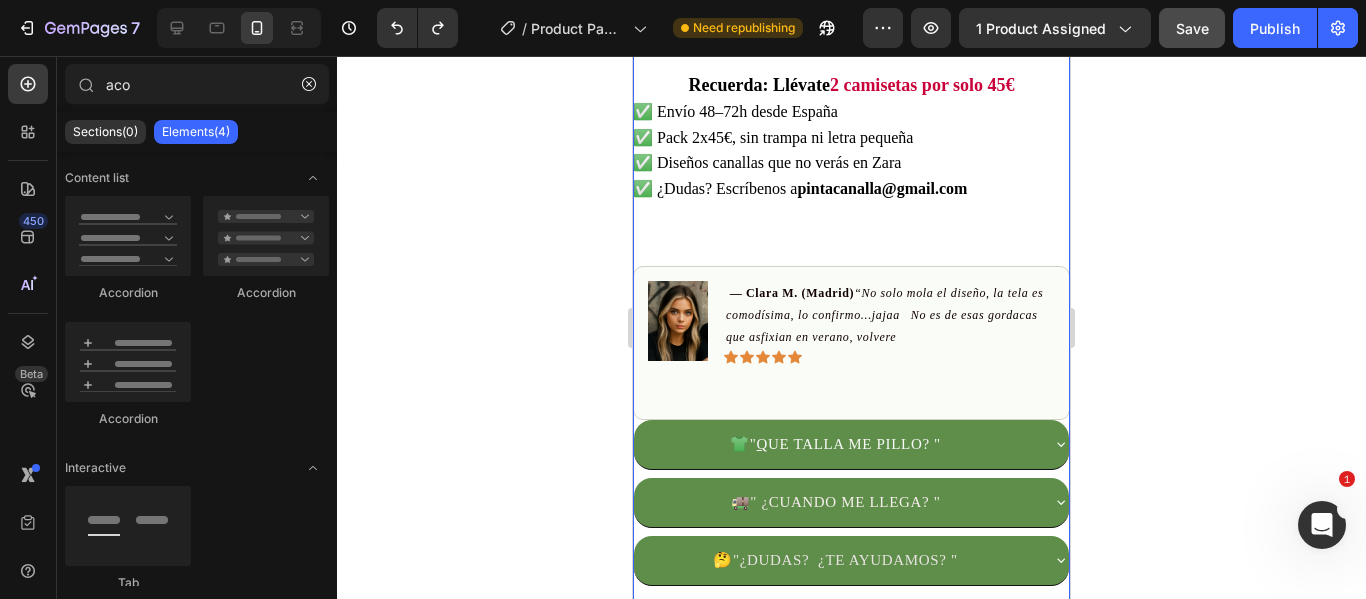 click 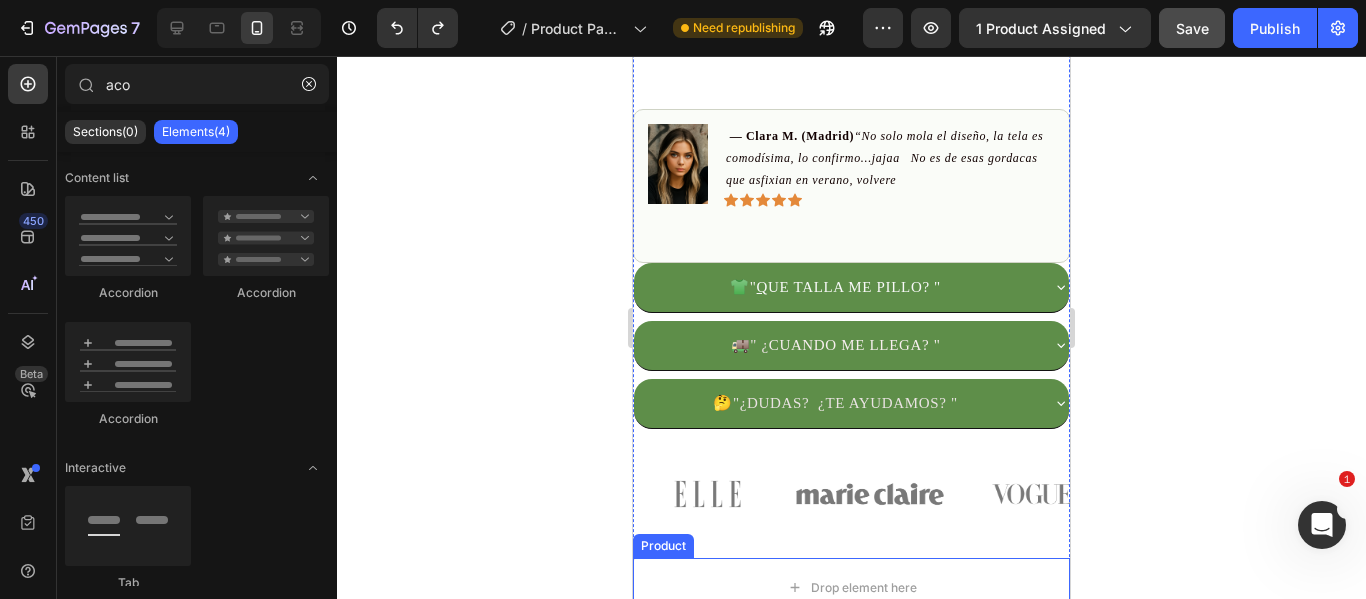 scroll, scrollTop: 1100, scrollLeft: 0, axis: vertical 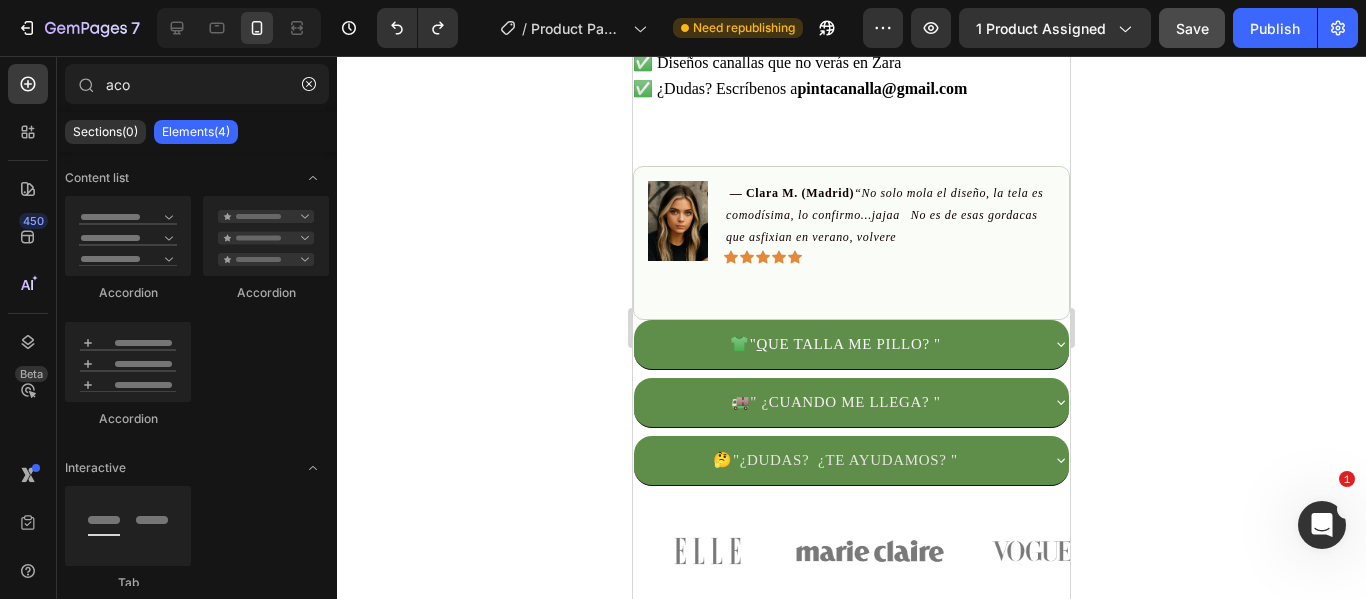 click 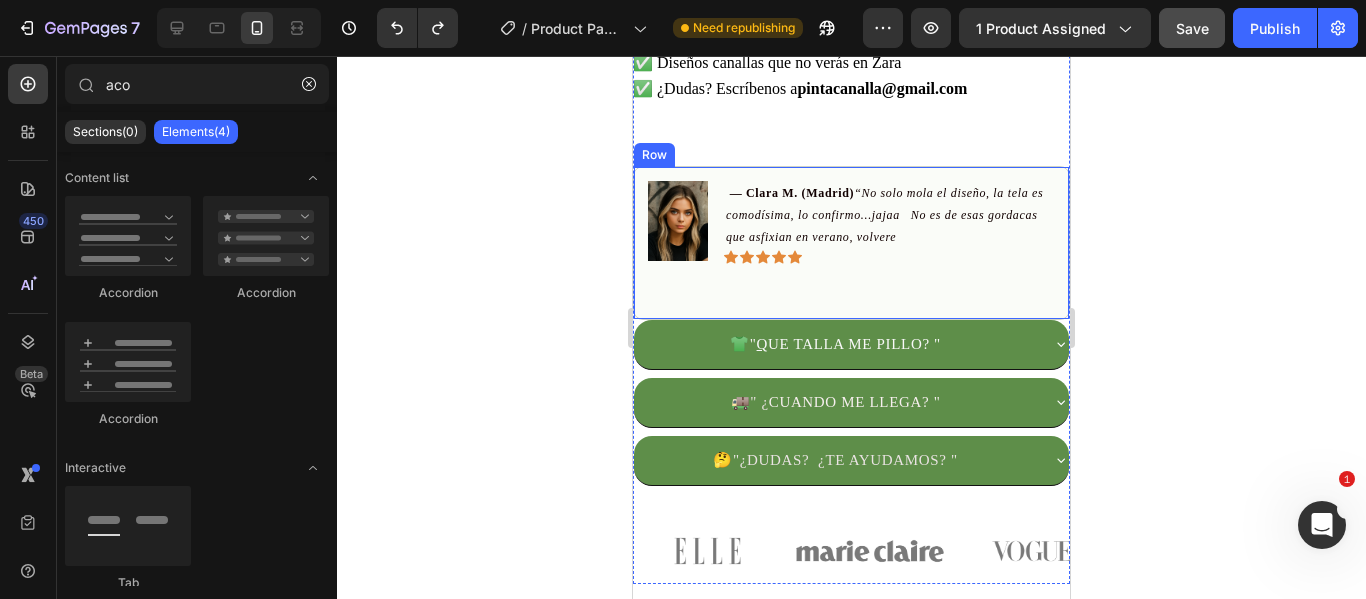 click on "— [FIRST] [LAST]. ([CITY])  “No solo mola el diseño, la tela es comodísima, lo confirmo...jajaa   No es de esas gordacas que asfixian en verano, volvere  Text Block Icon Icon Icon Icon Icon Icon List" at bounding box center (889, 242) 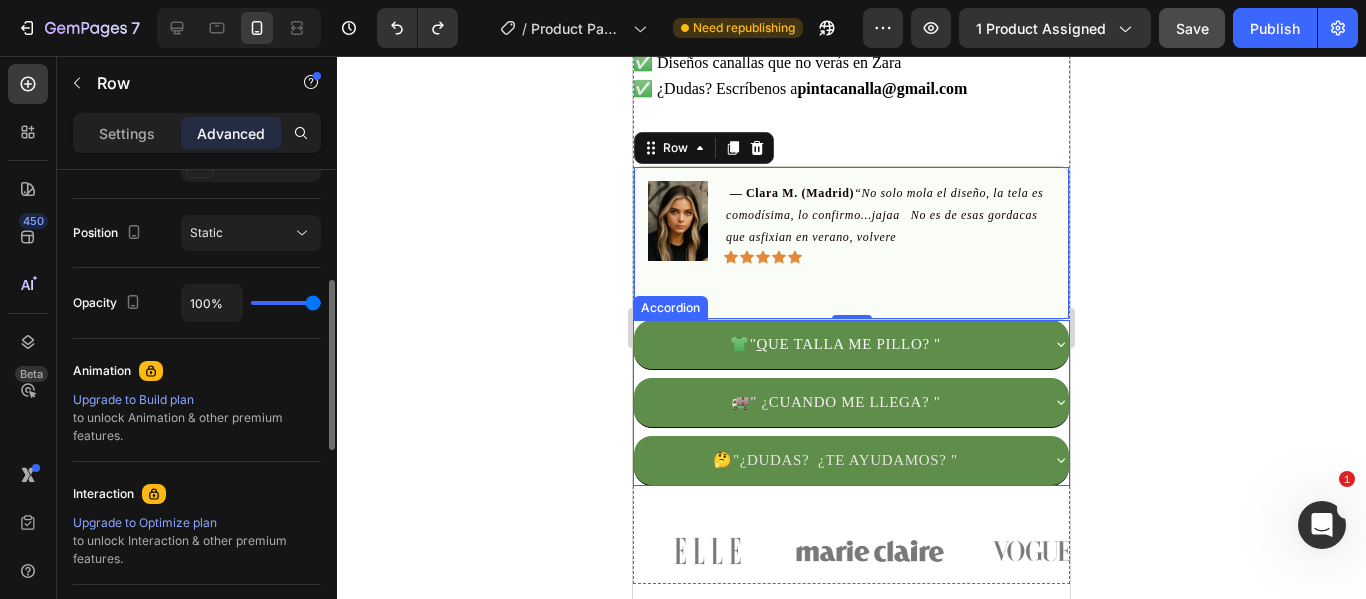 scroll, scrollTop: 602, scrollLeft: 0, axis: vertical 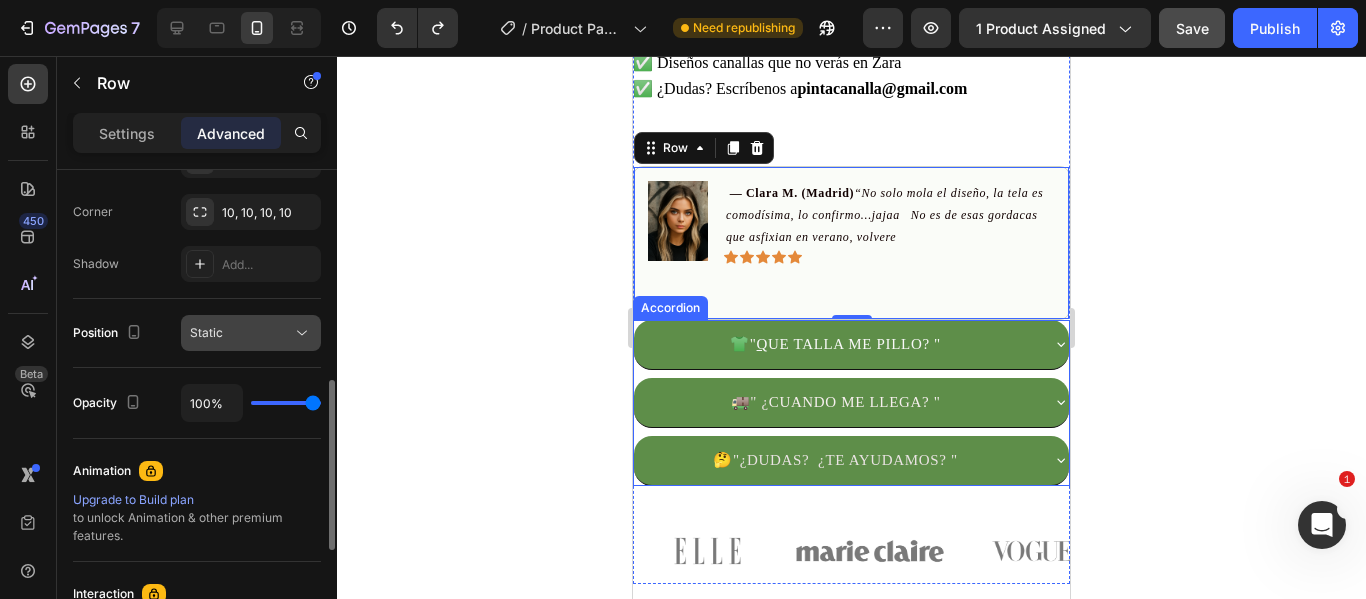 click on "Static" at bounding box center [241, 333] 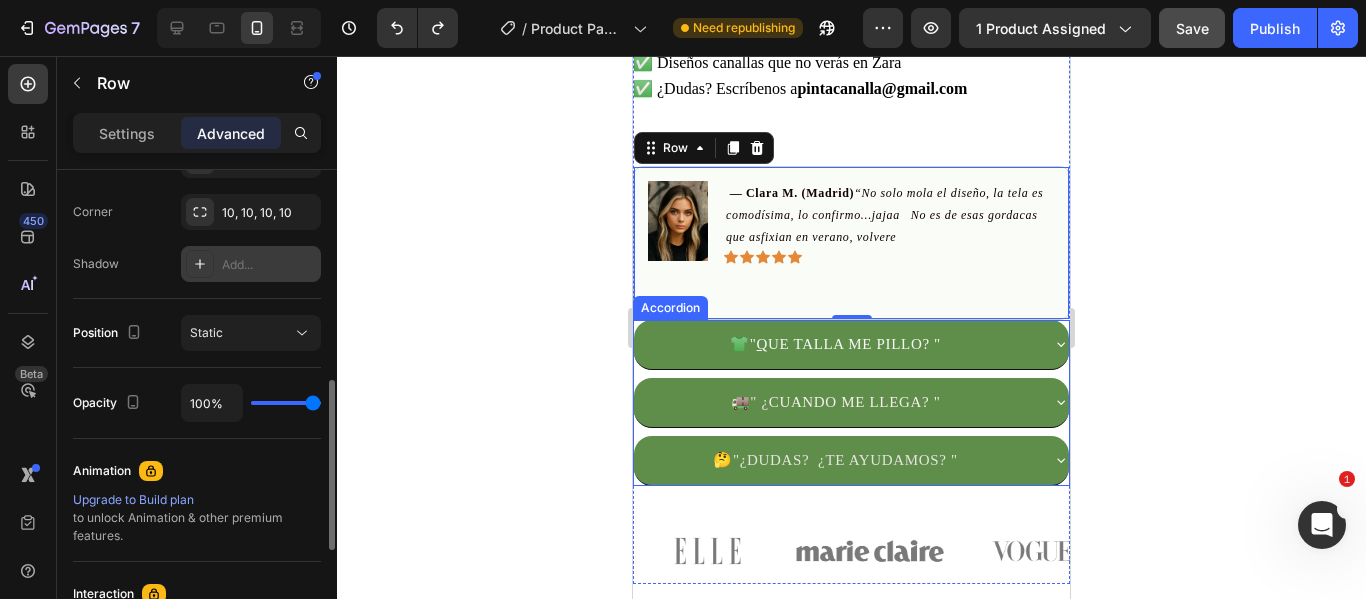 click on "Add..." at bounding box center [269, 265] 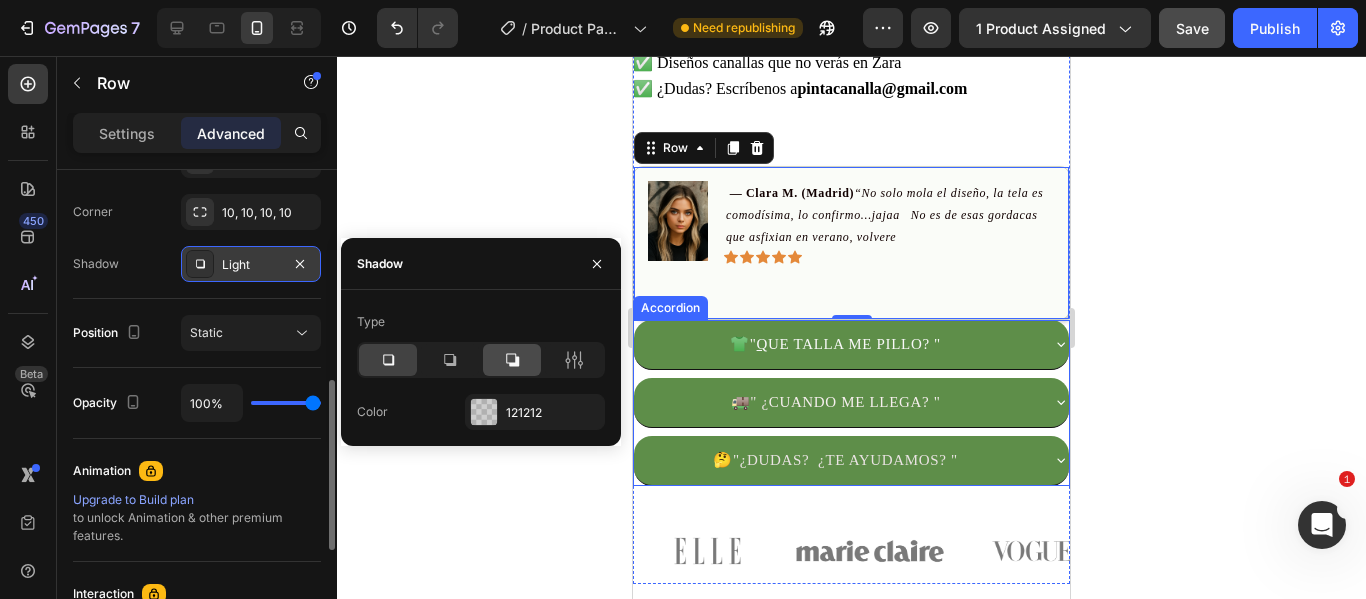 click 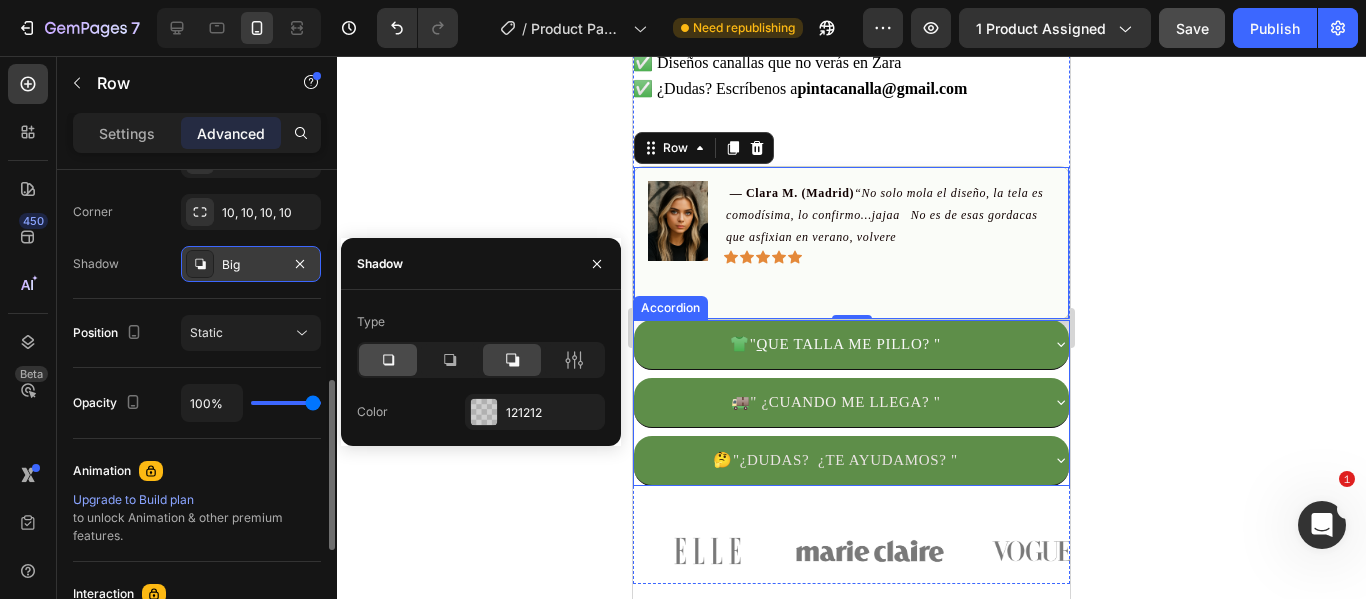 click 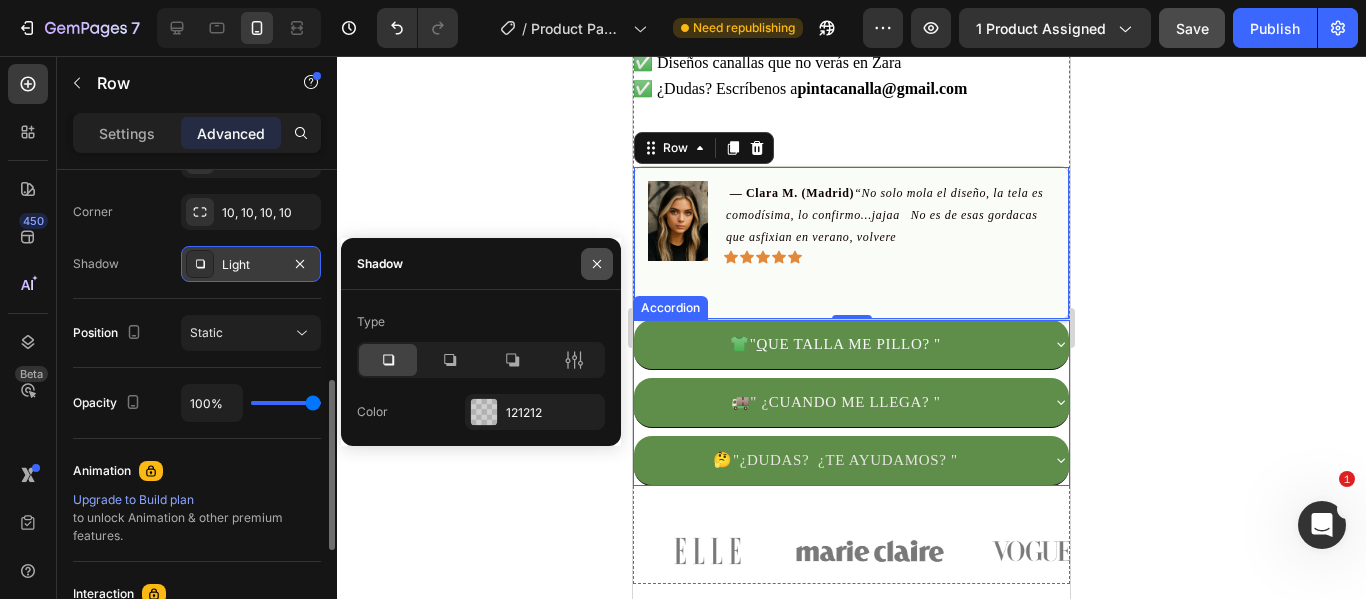 click 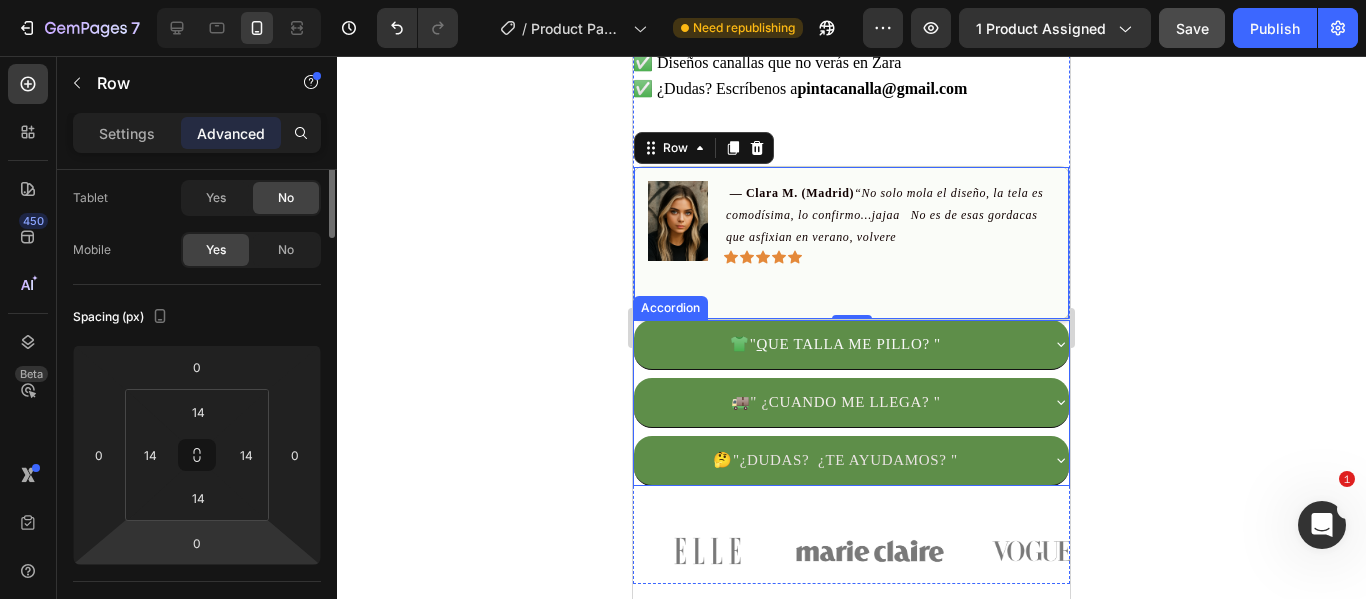 scroll, scrollTop: 0, scrollLeft: 0, axis: both 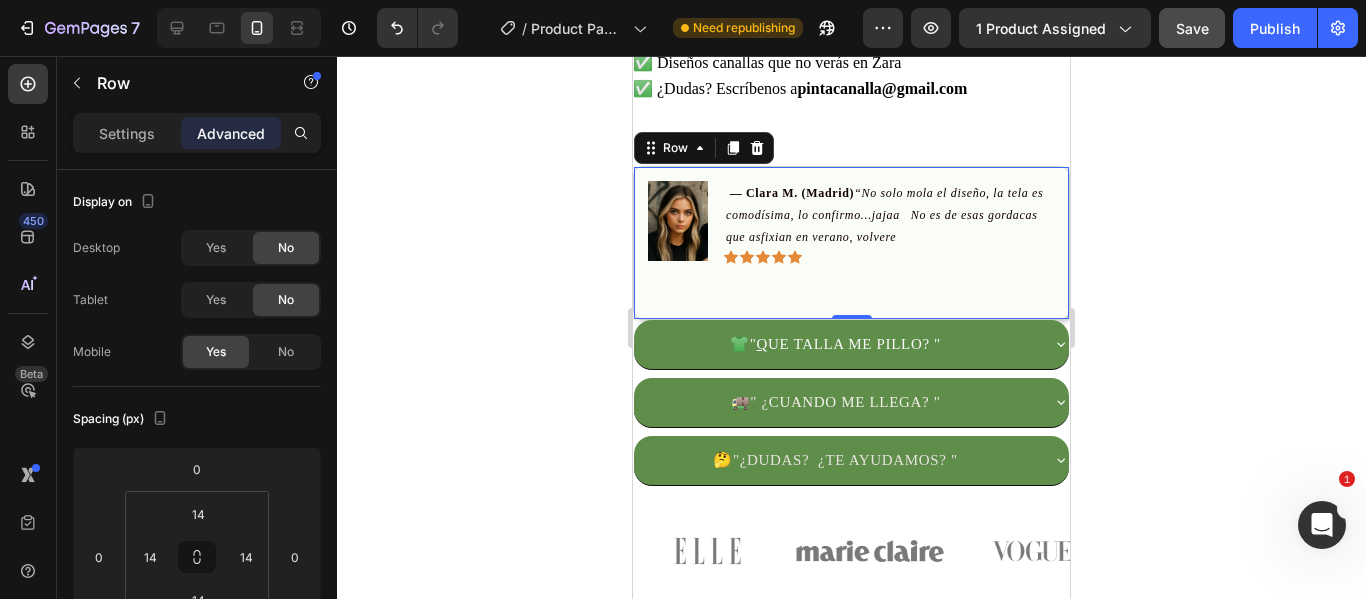 click on "— [FIRST] [LAST]. ([CITY])  “No solo mola el diseño, la tela es comodísima, lo confirmo...jajaa   No es de esas gordacas que asfixian en verano, volvere  Text Block Icon Icon Icon Icon Icon Icon List" at bounding box center [889, 242] 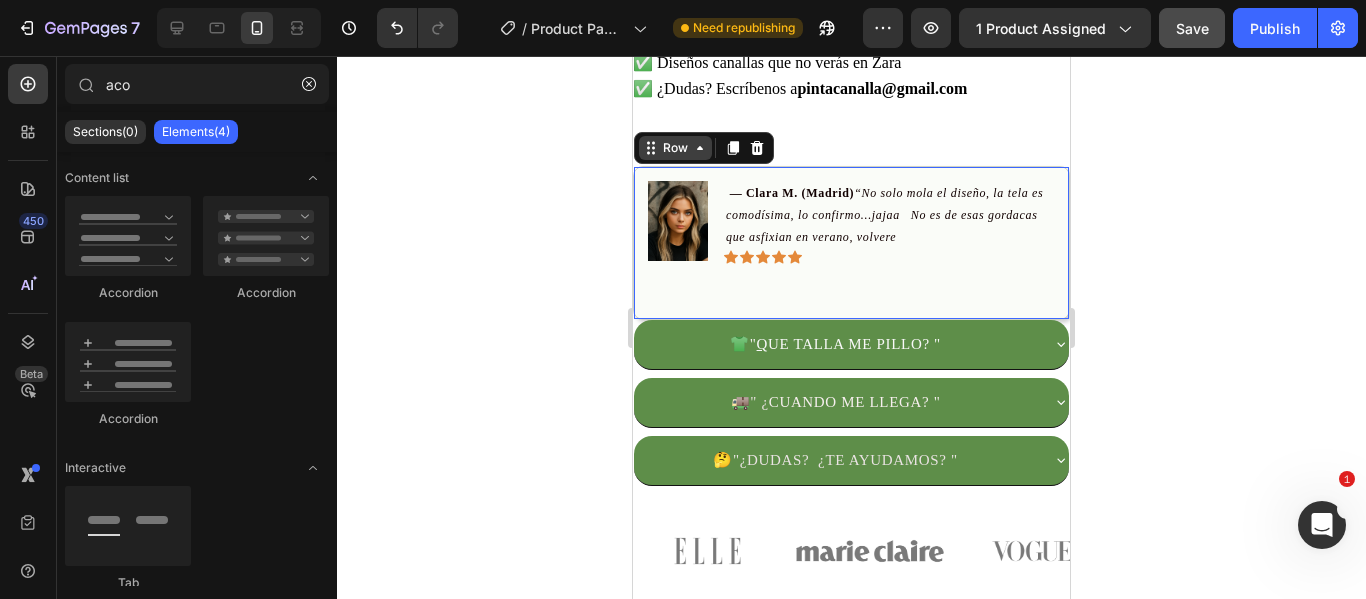 click on "Row" at bounding box center (675, 148) 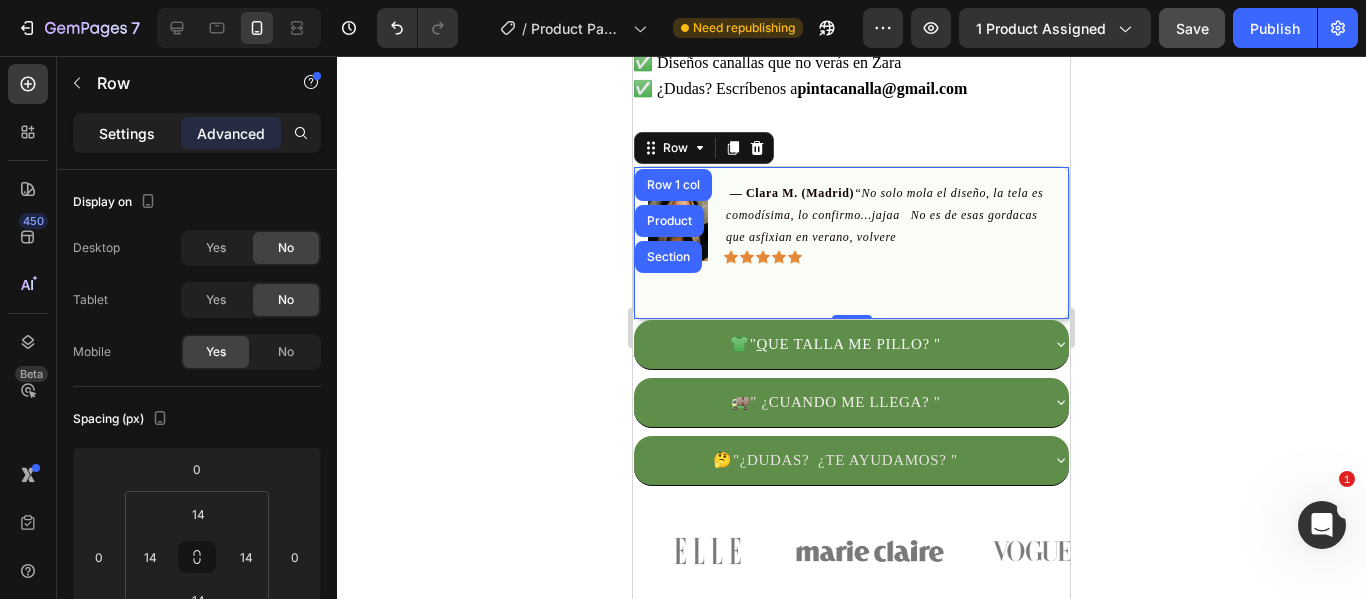 click on "Settings" at bounding box center (127, 133) 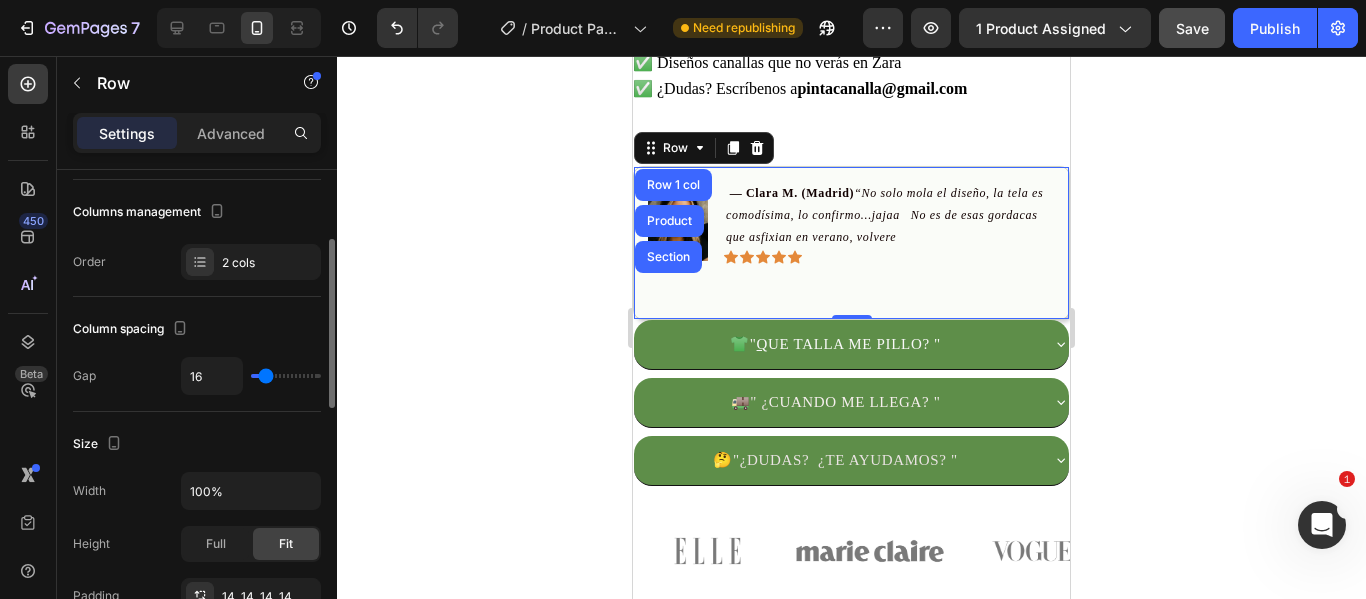 scroll, scrollTop: 500, scrollLeft: 0, axis: vertical 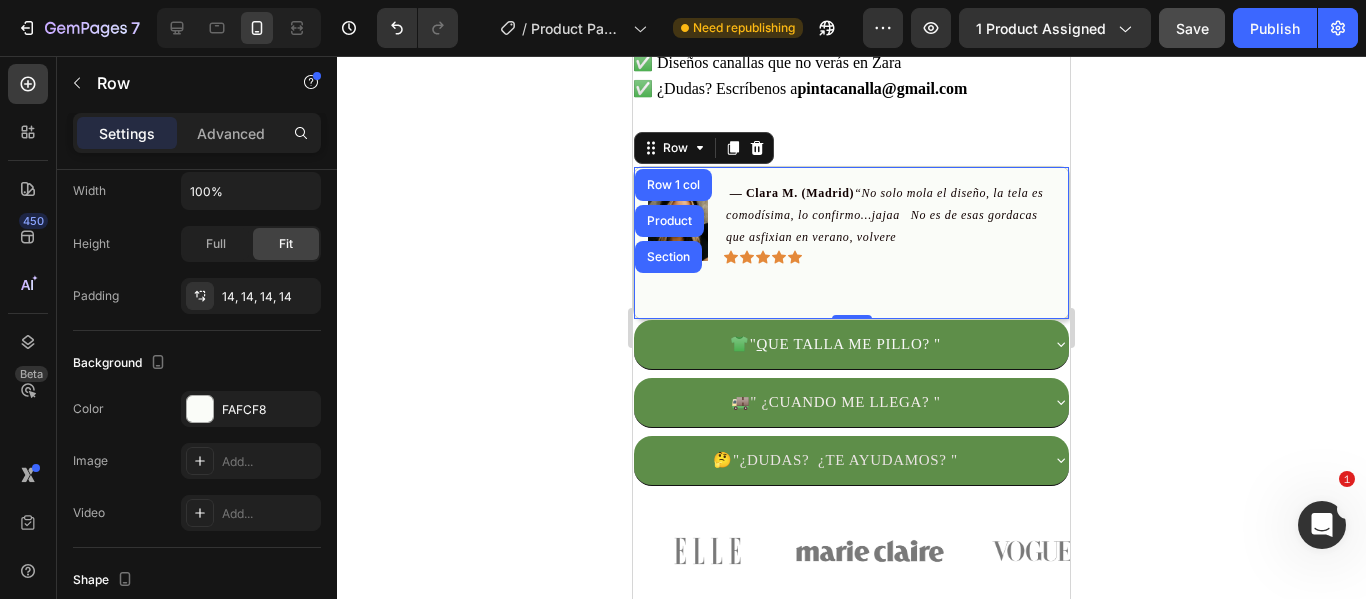 click on "— [FIRST] [LAST]. ([CITY])  “No solo mola el diseño, la tela es comodísima, lo confirmo...jajaa   No es de esas gordacas que asfixian en verano, volvere  Text Block Icon Icon Icon Icon Icon Icon List" at bounding box center [889, 242] 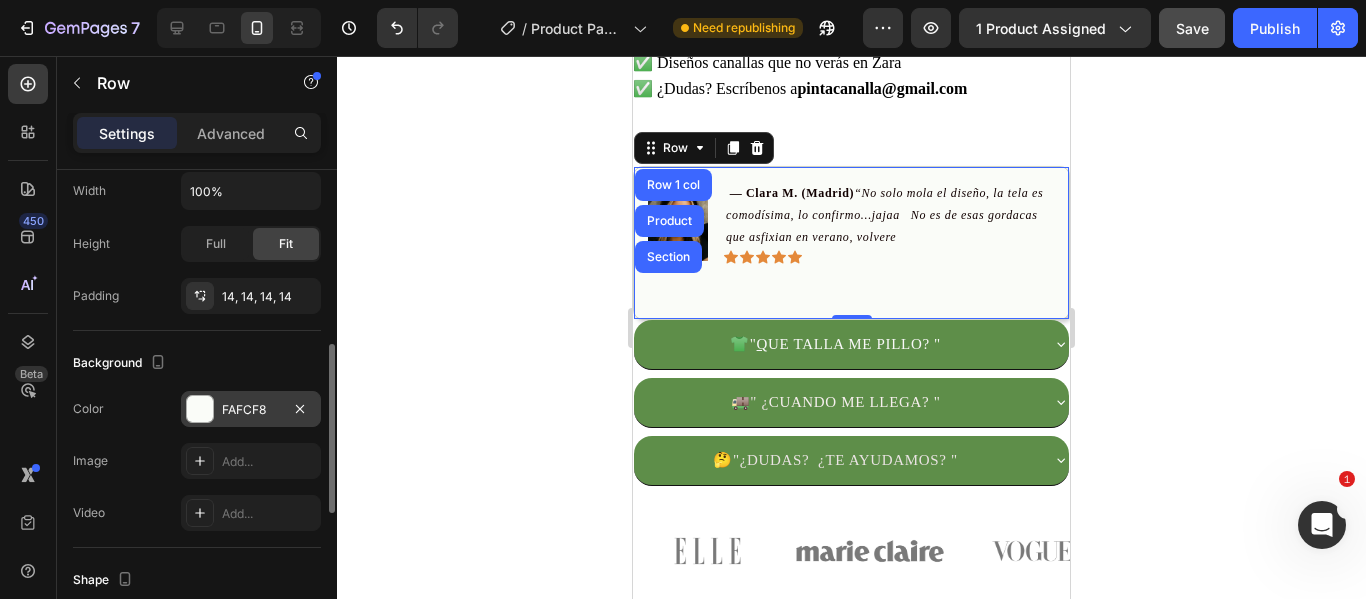 click at bounding box center (200, 409) 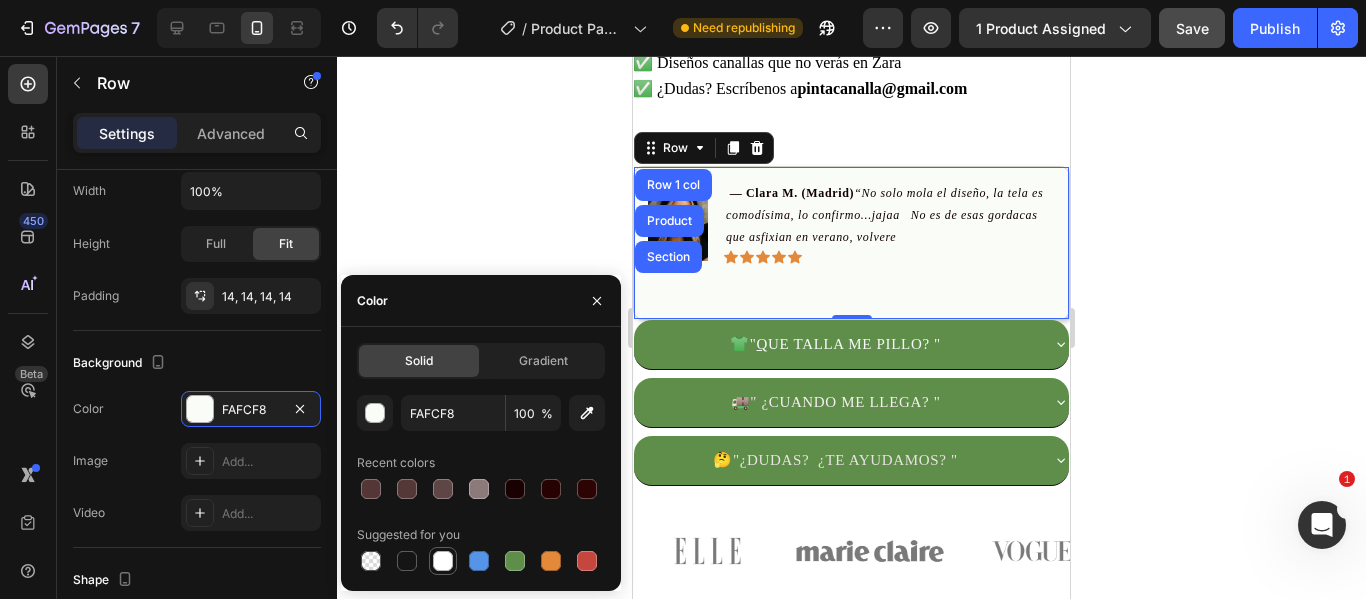 click at bounding box center [443, 561] 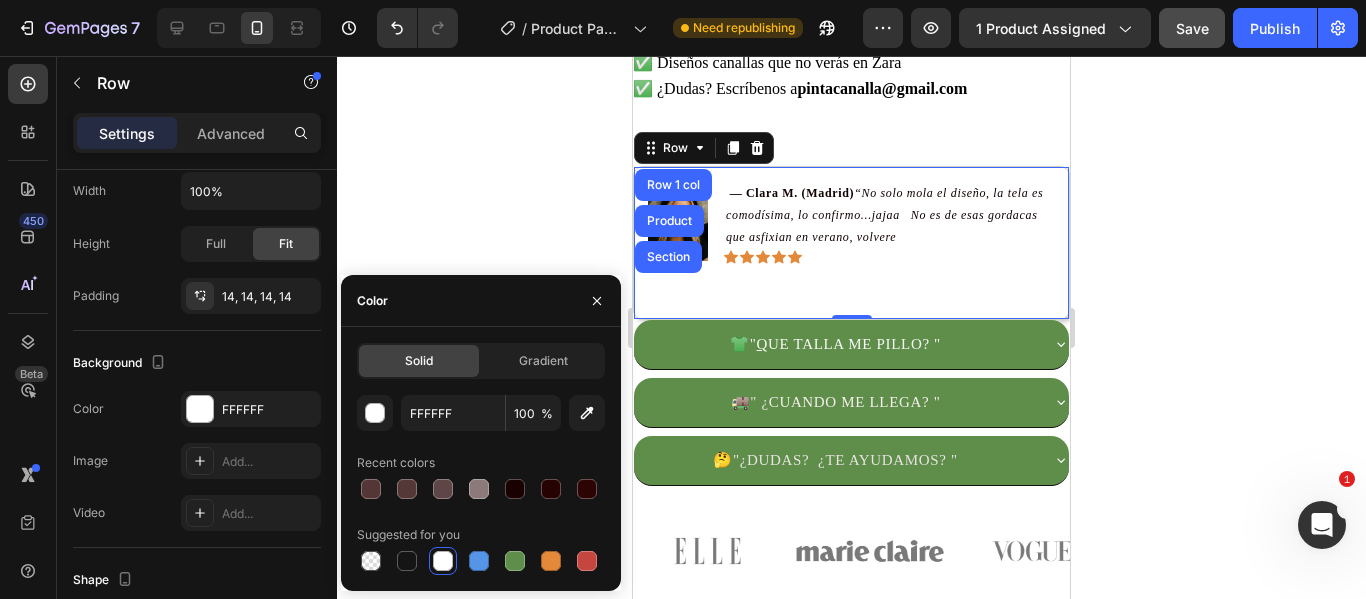 click 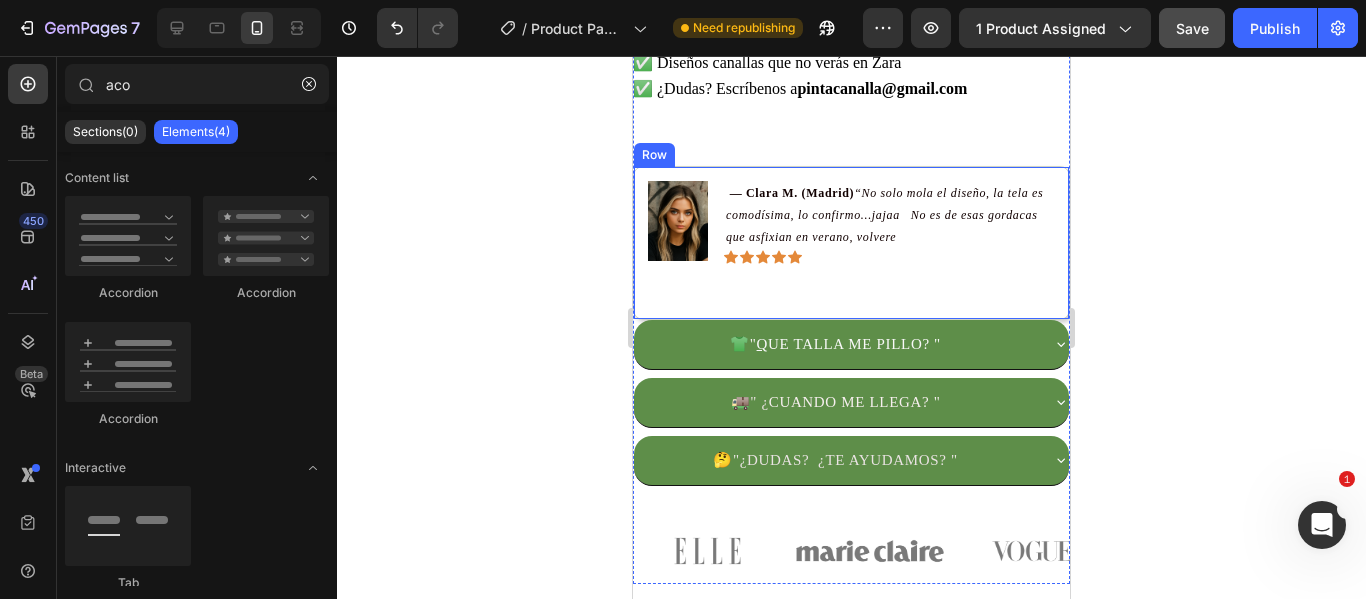 click on "Image" at bounding box center (678, 242) 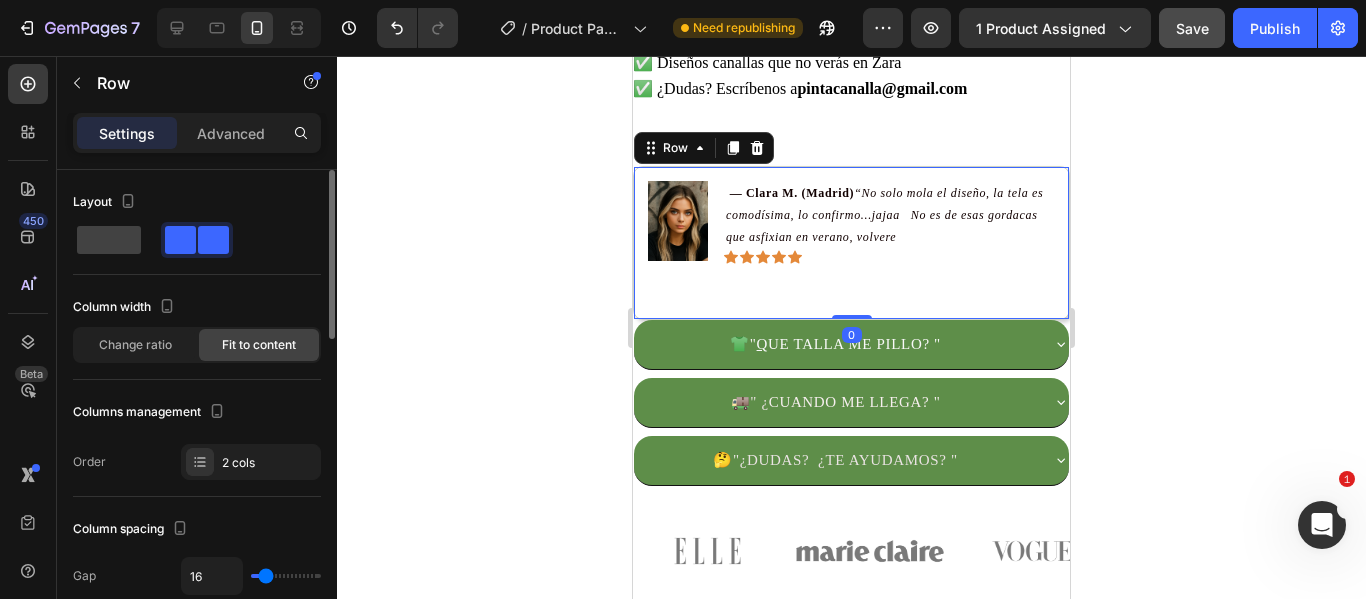 scroll, scrollTop: 200, scrollLeft: 0, axis: vertical 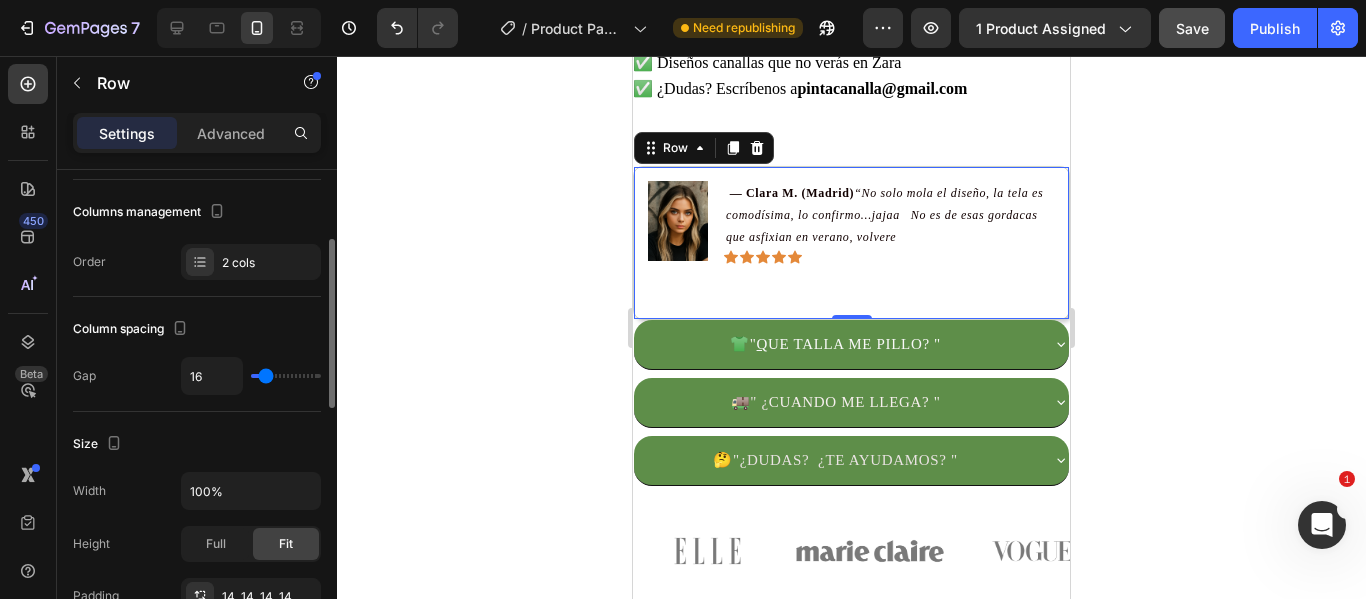 type on "13" 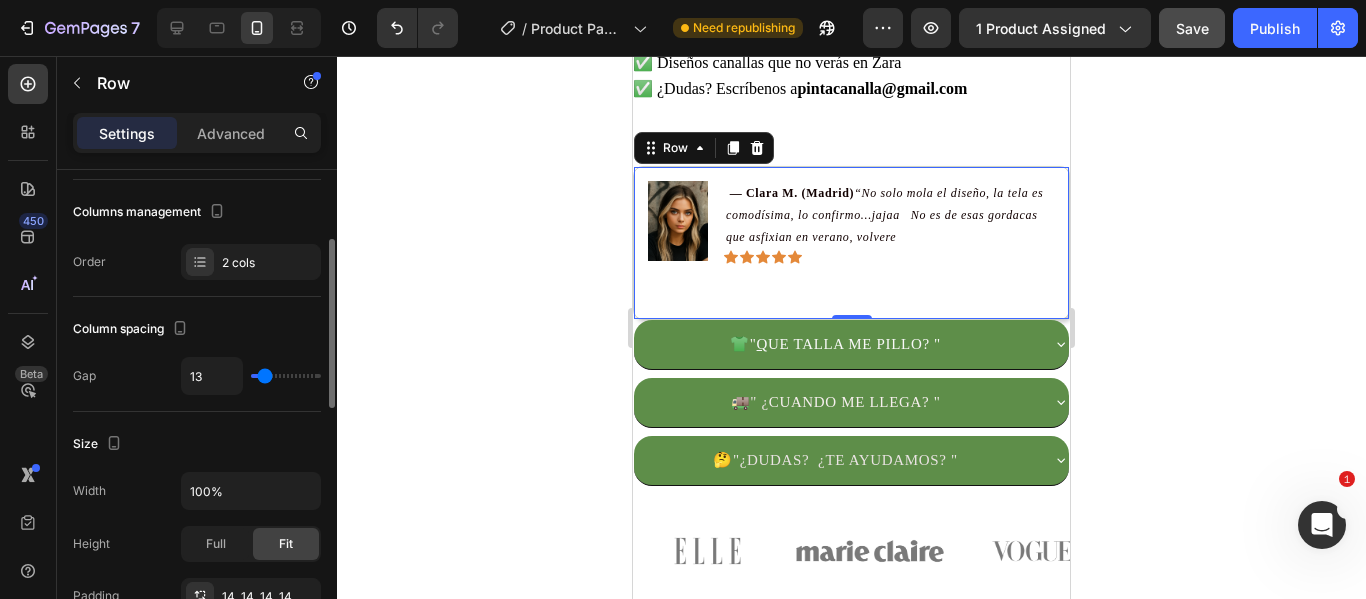 type on "7" 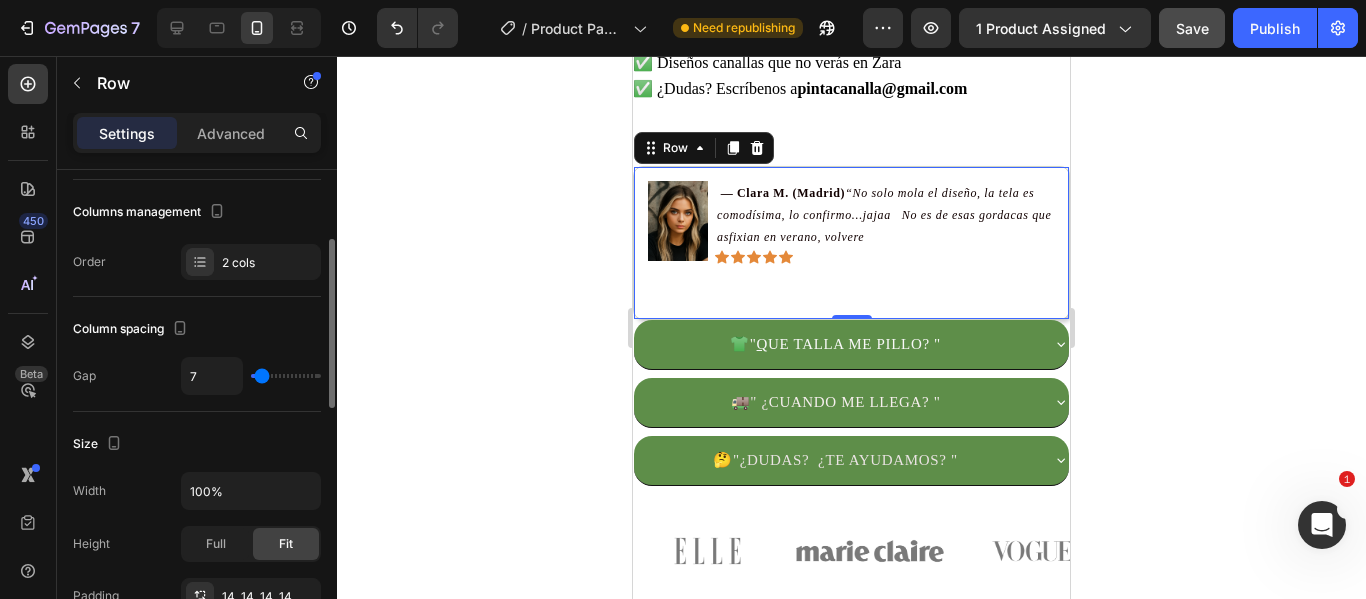 type on "4" 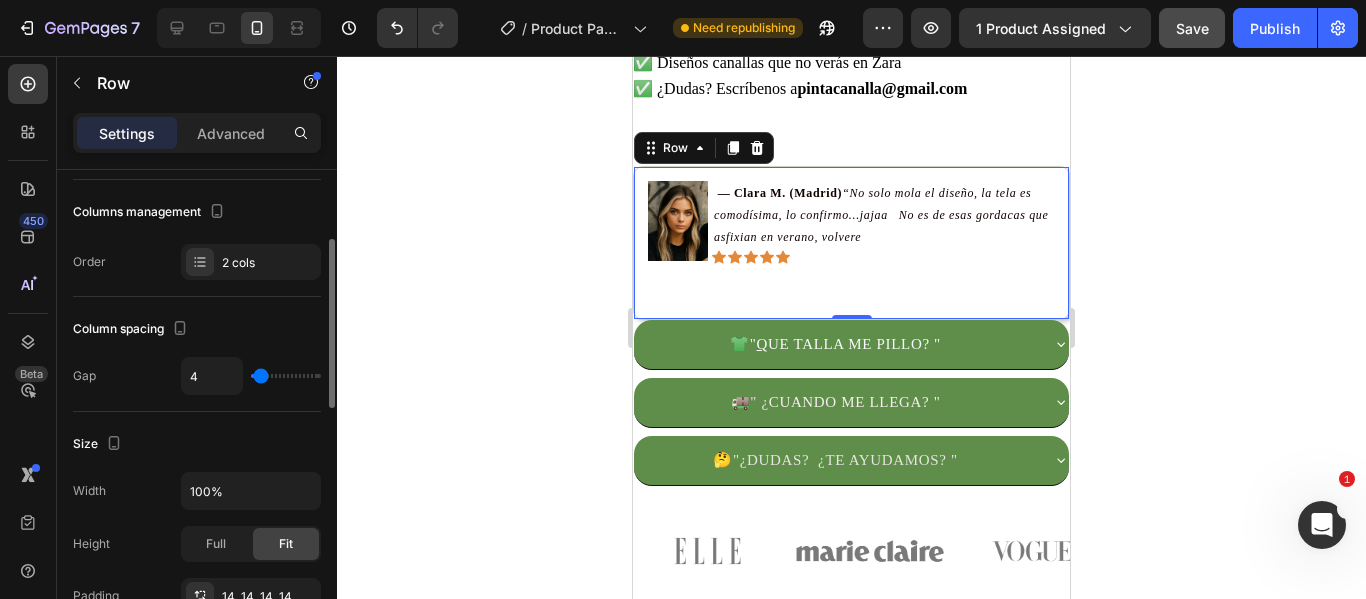 type on "2" 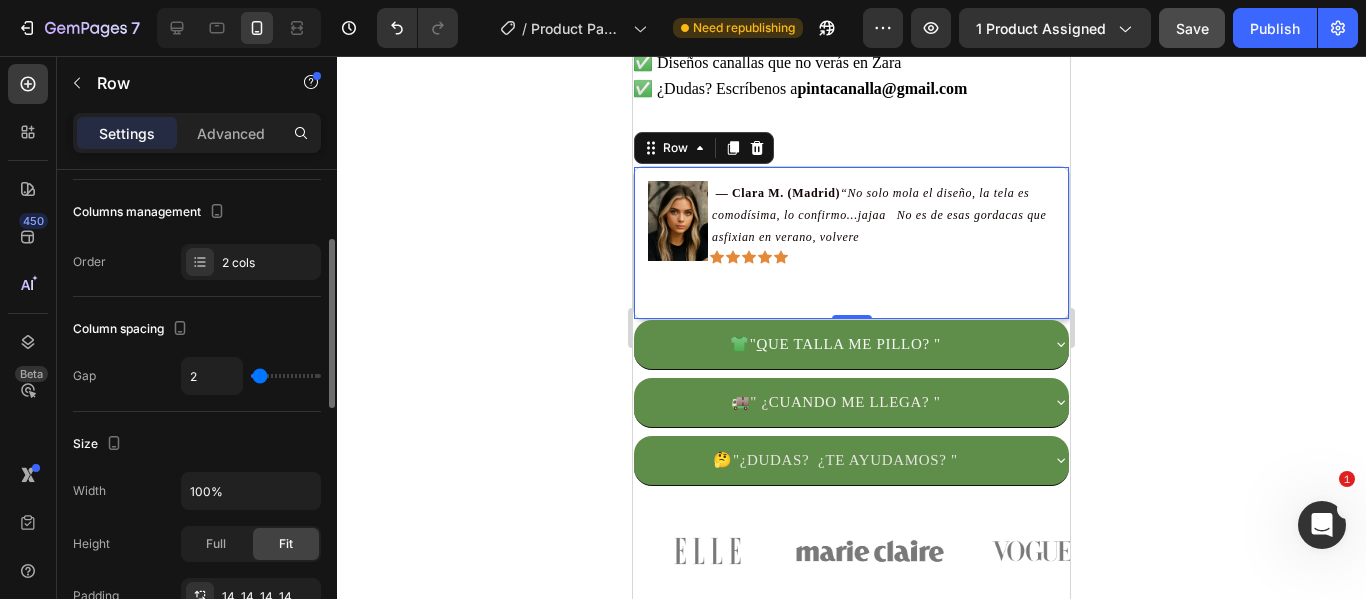 type on "0" 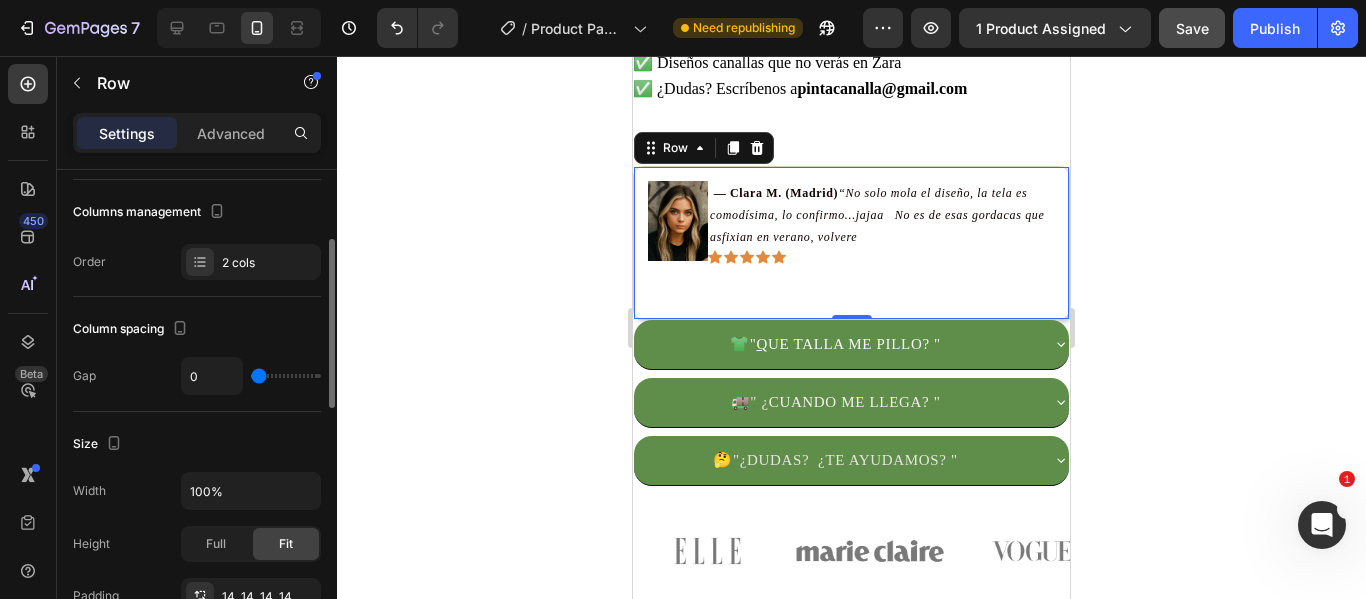 type on "4" 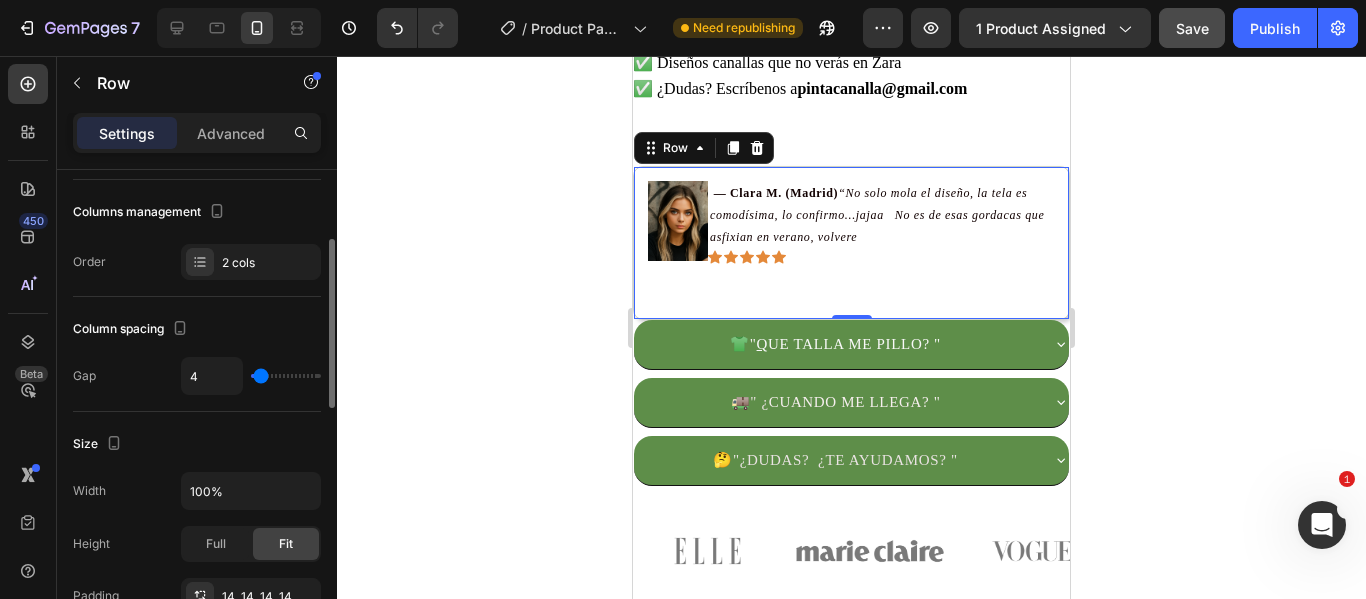 type on "49" 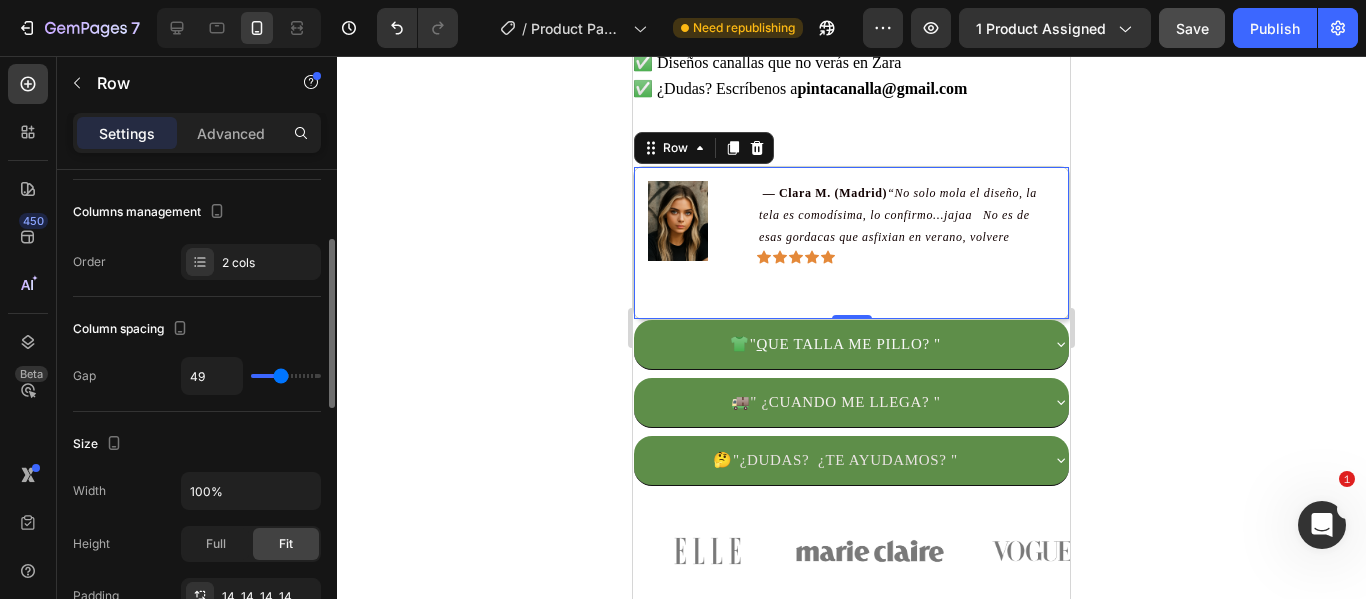 type on "51" 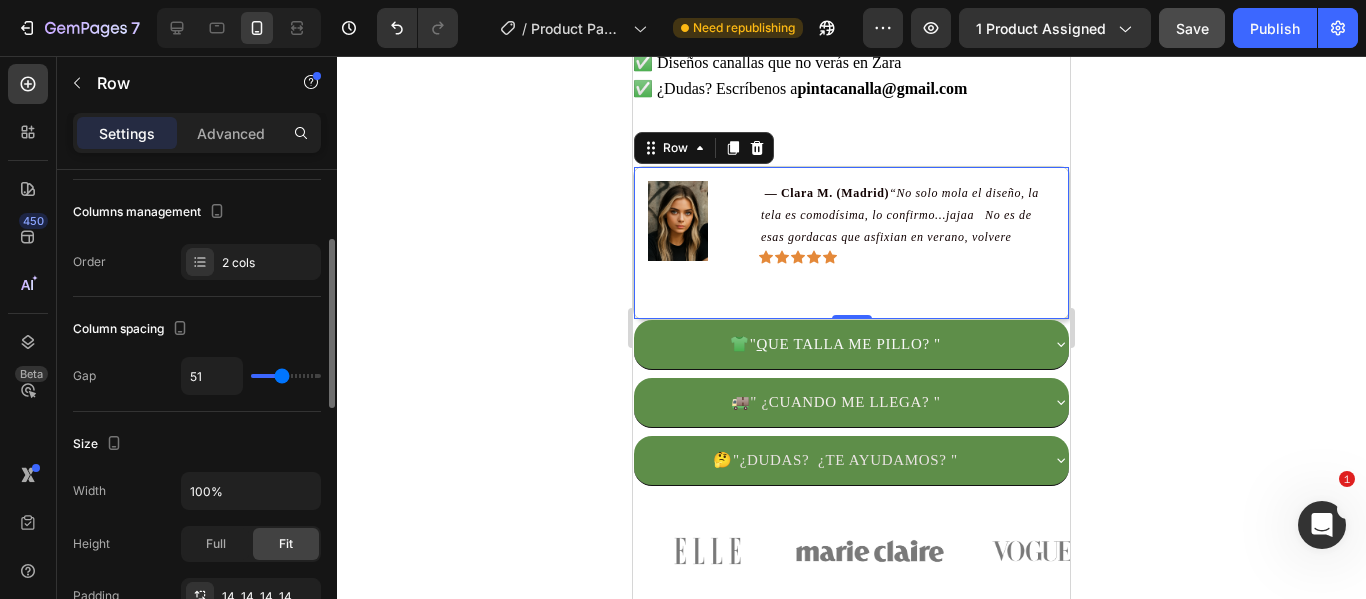 type on "80" 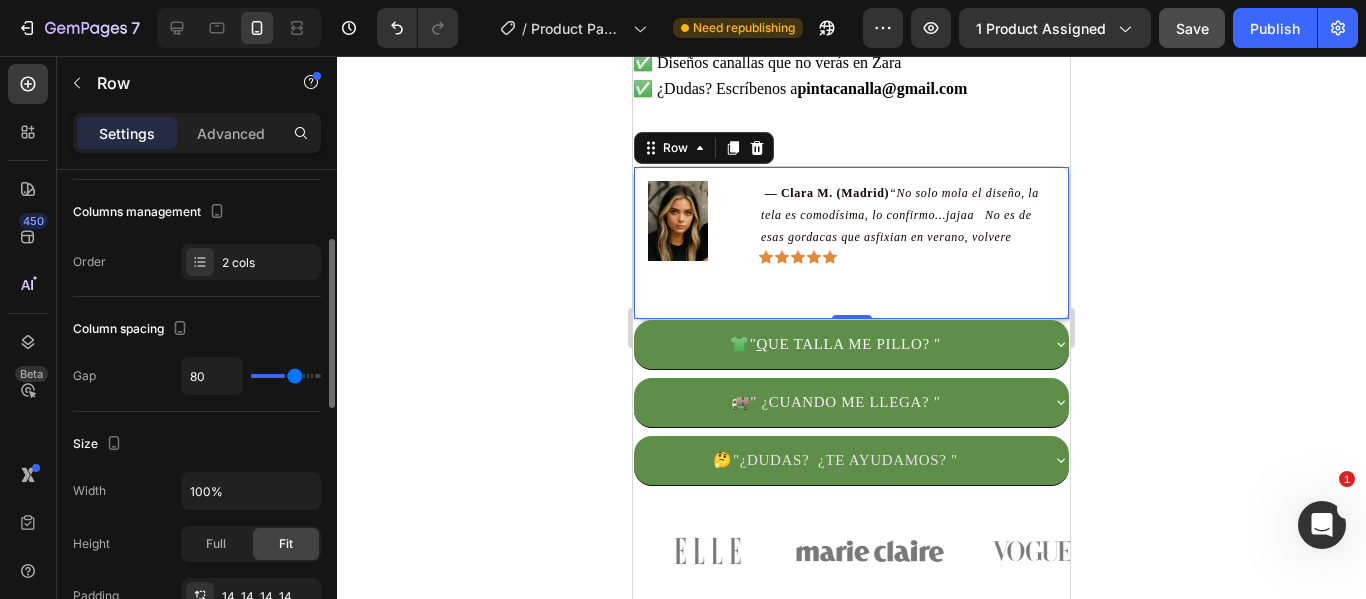 type on "93" 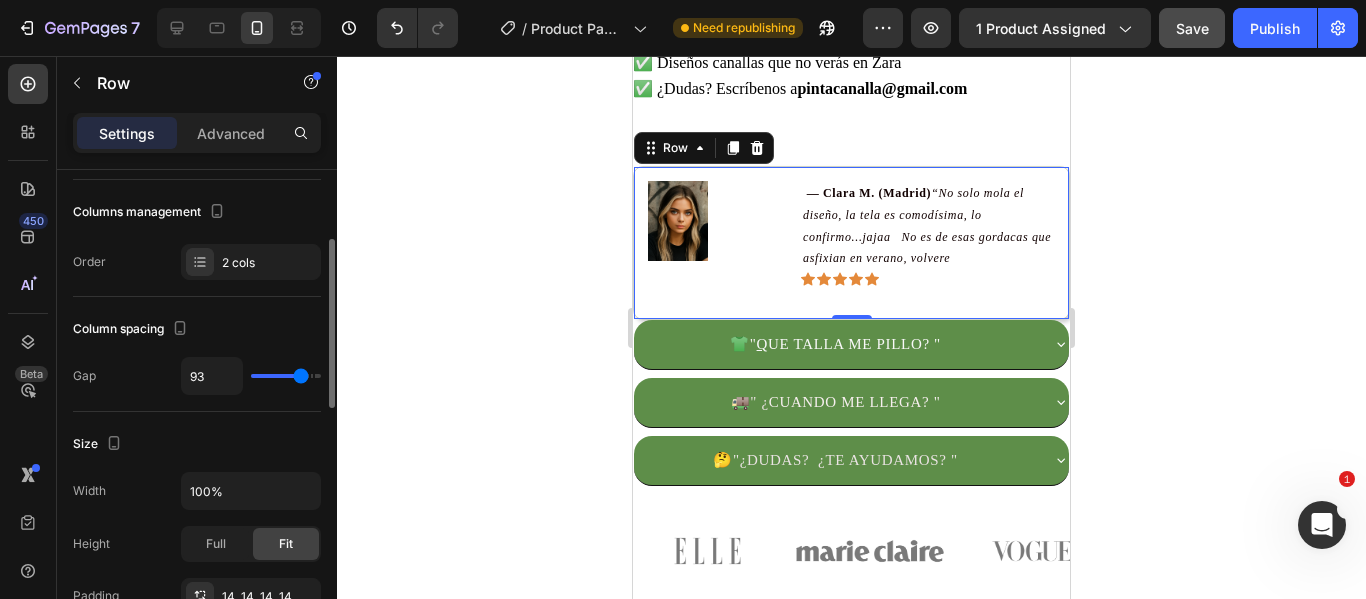 type on "98" 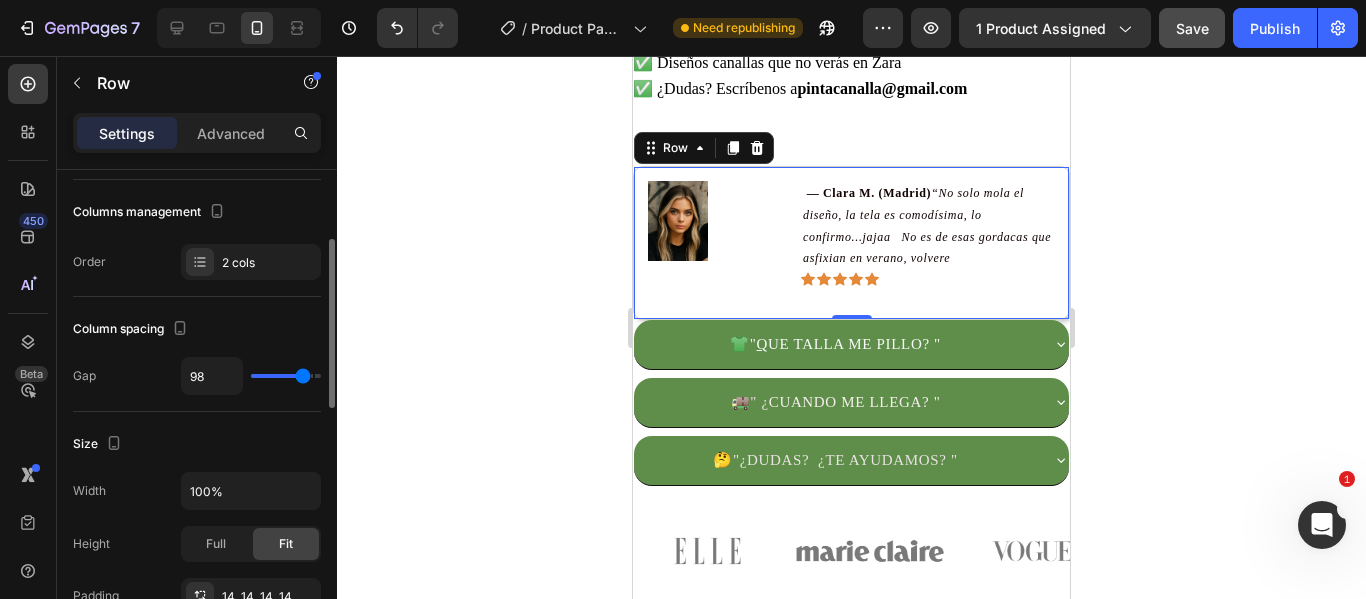type on "104" 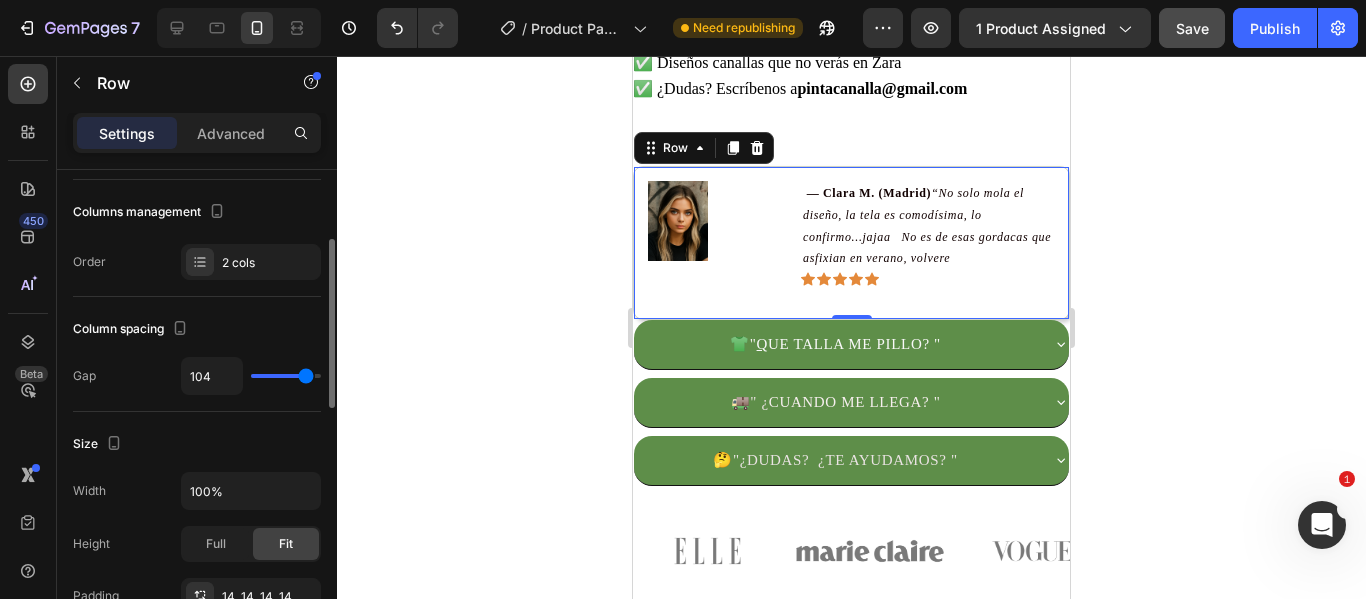 type on "107" 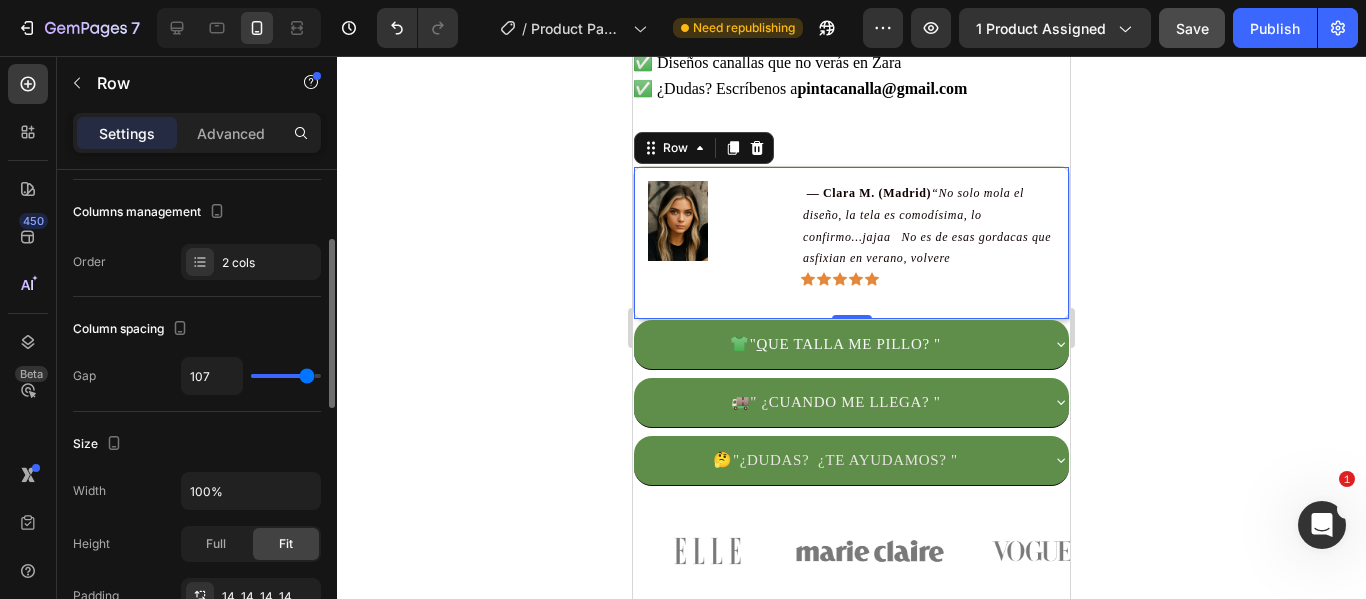 type on "109" 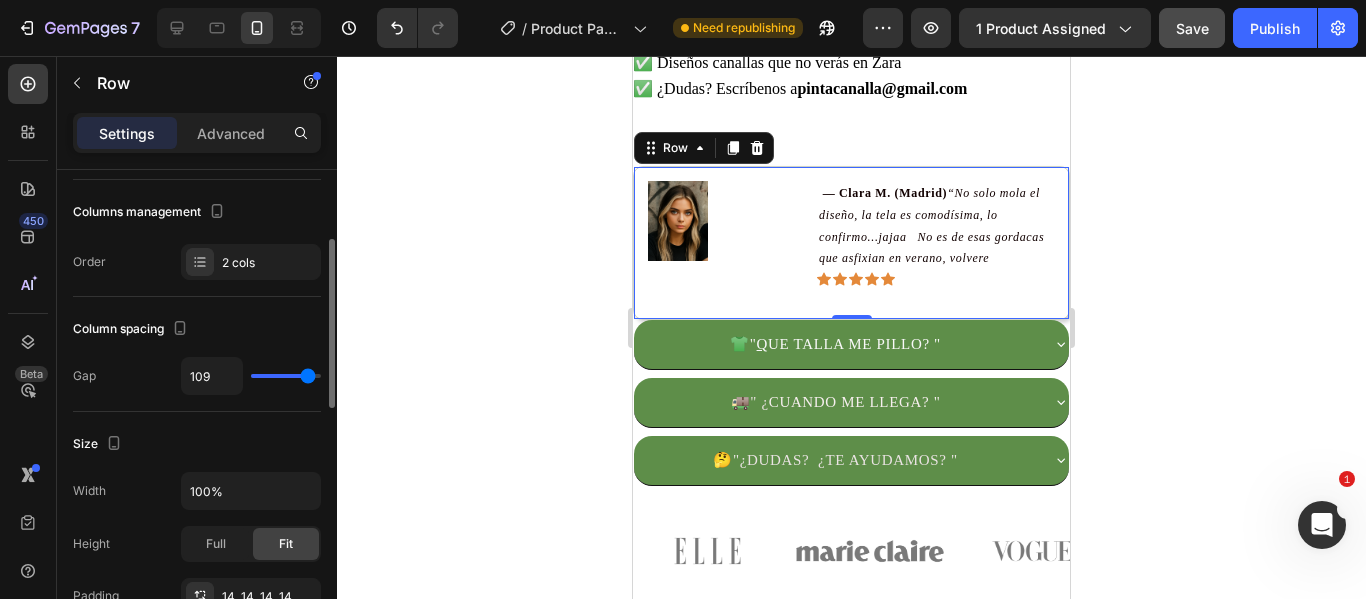 type on "60" 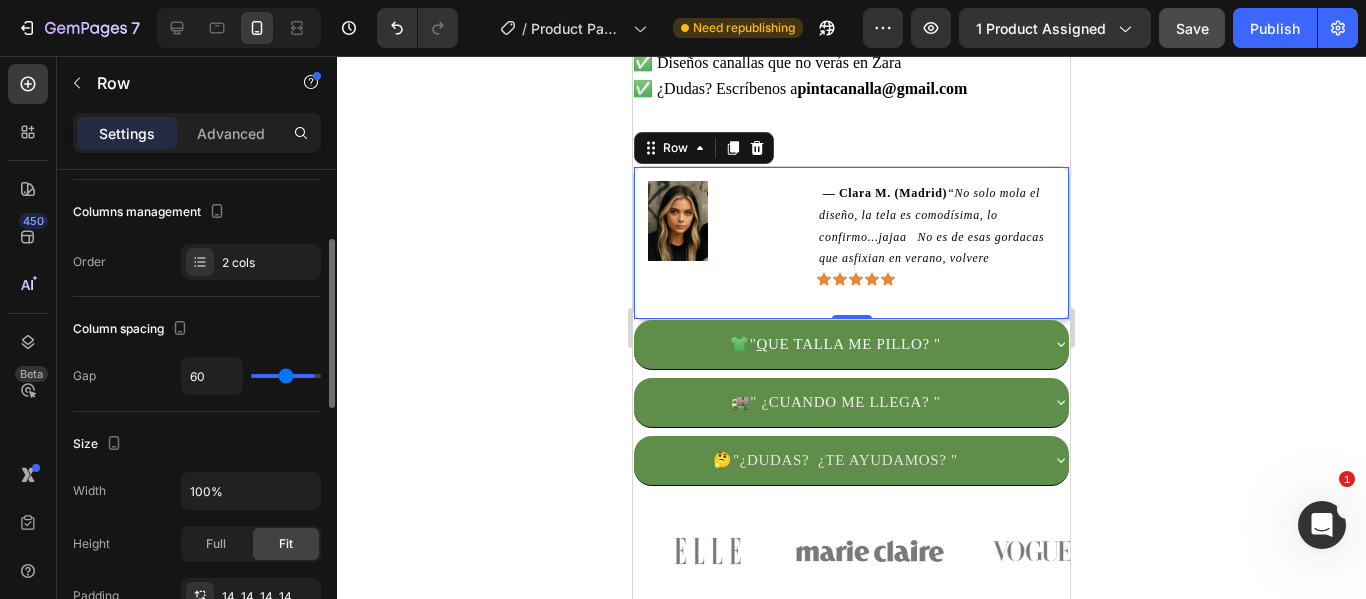 type on "44" 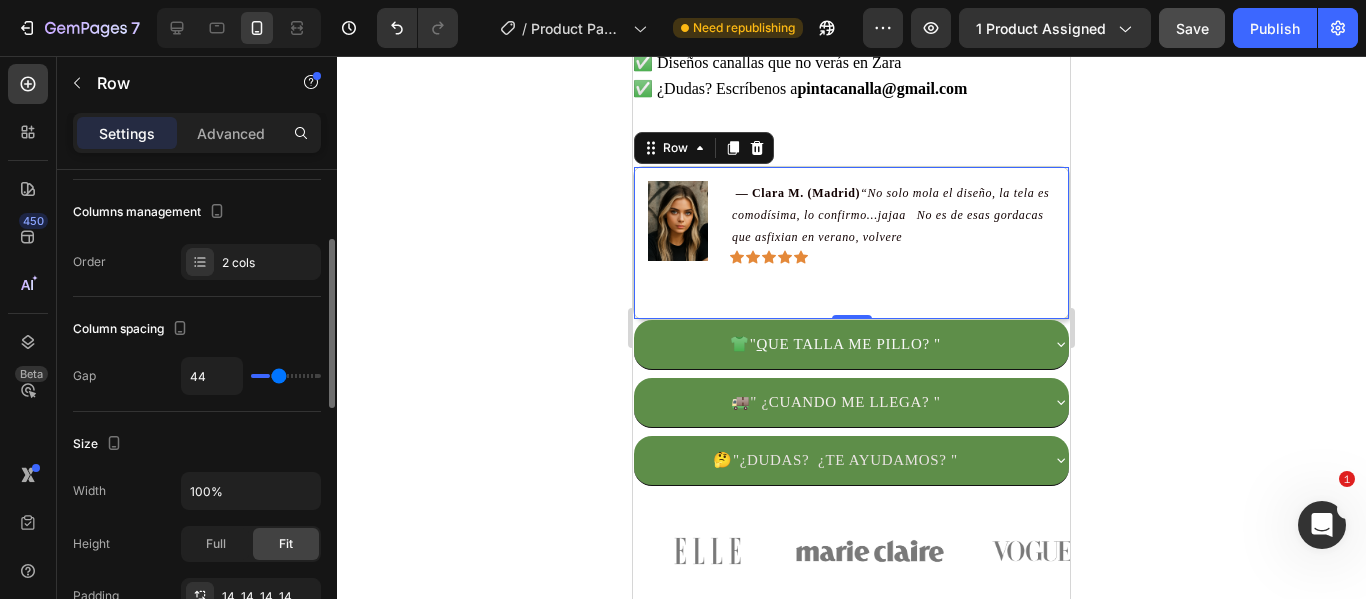 type on "22" 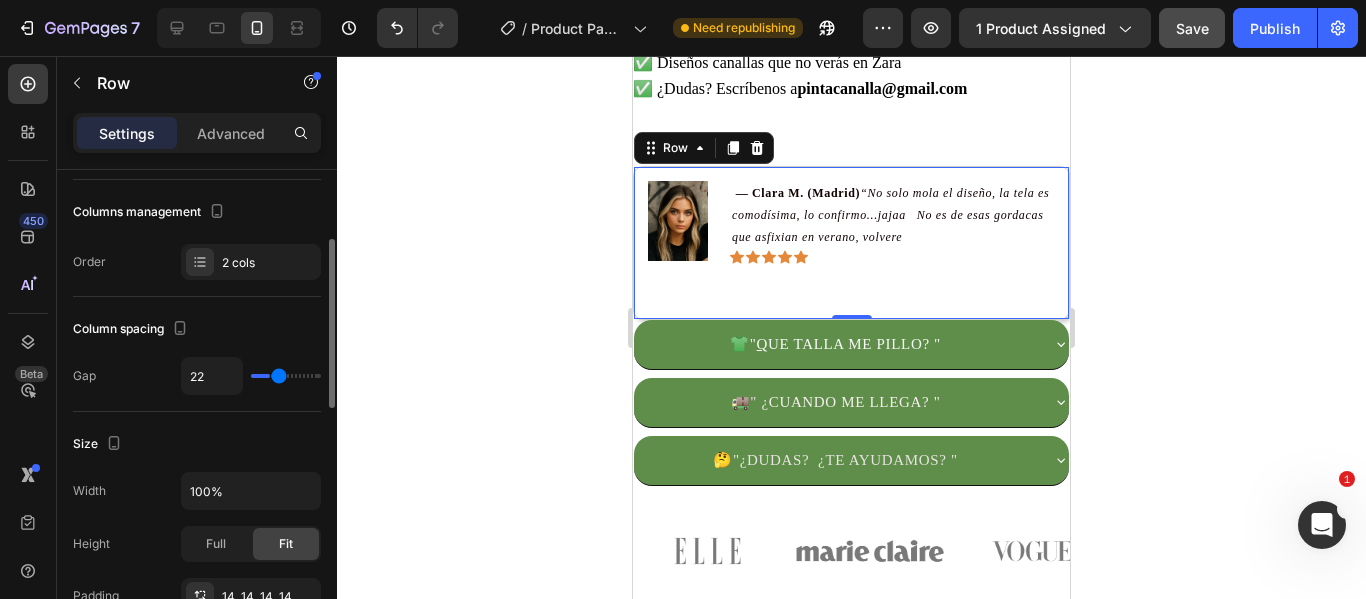 type on "22" 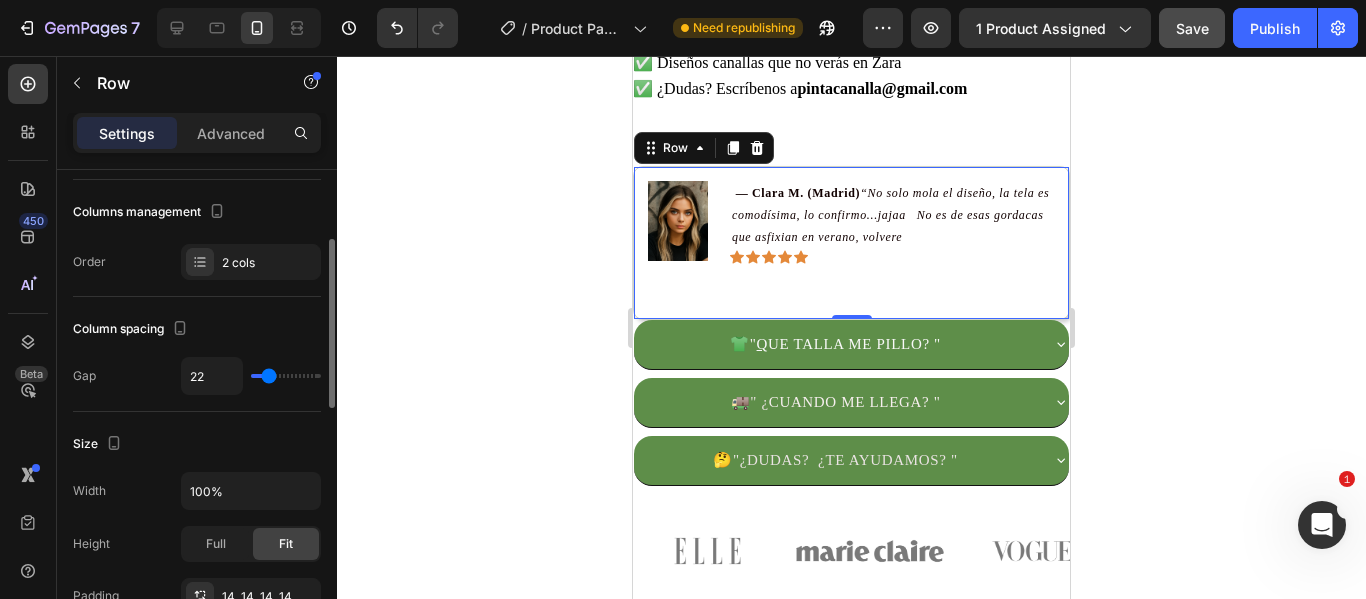 type on "7" 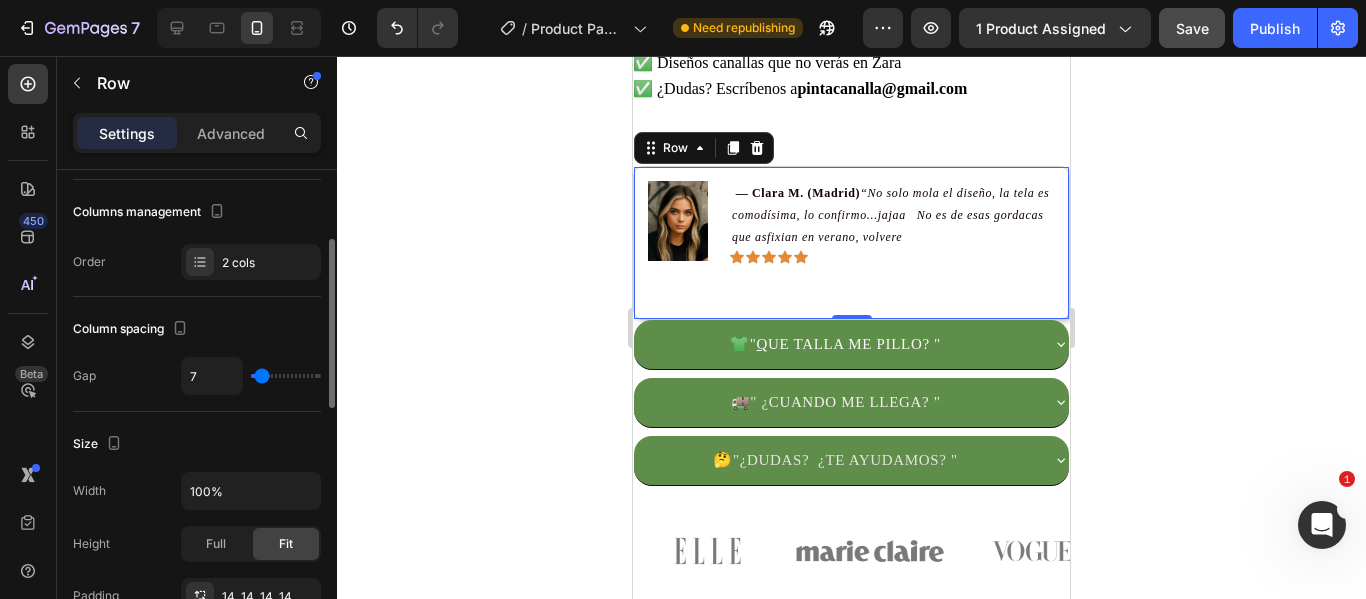 type on "4" 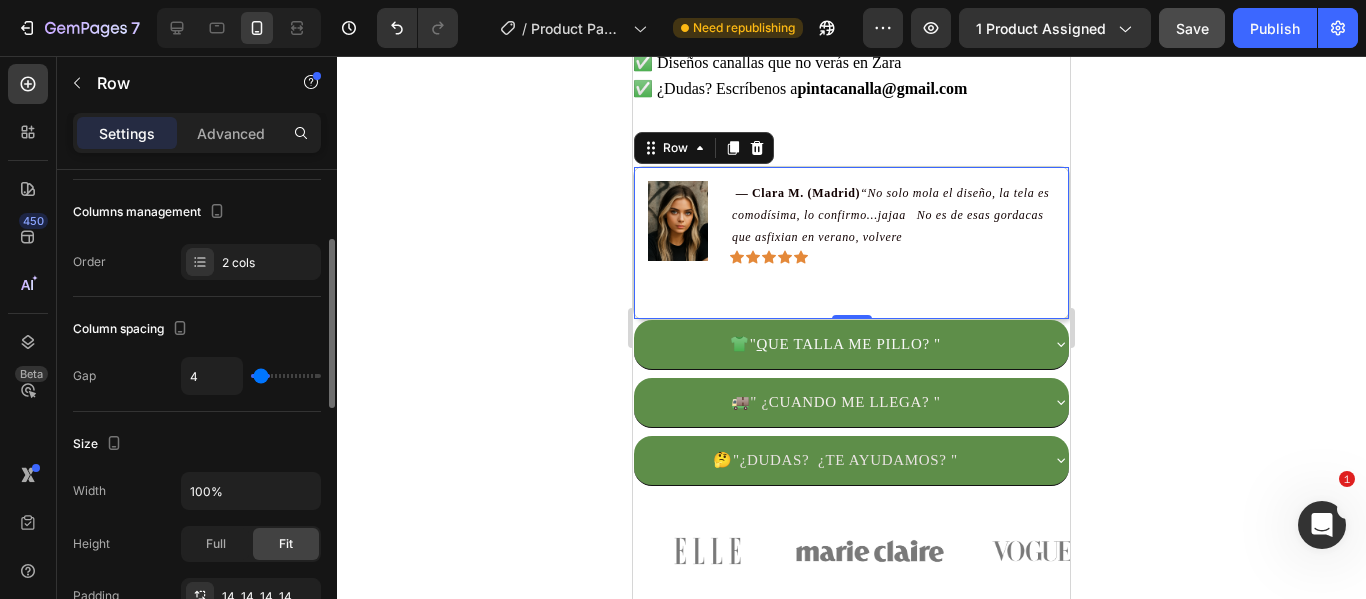 type on "0" 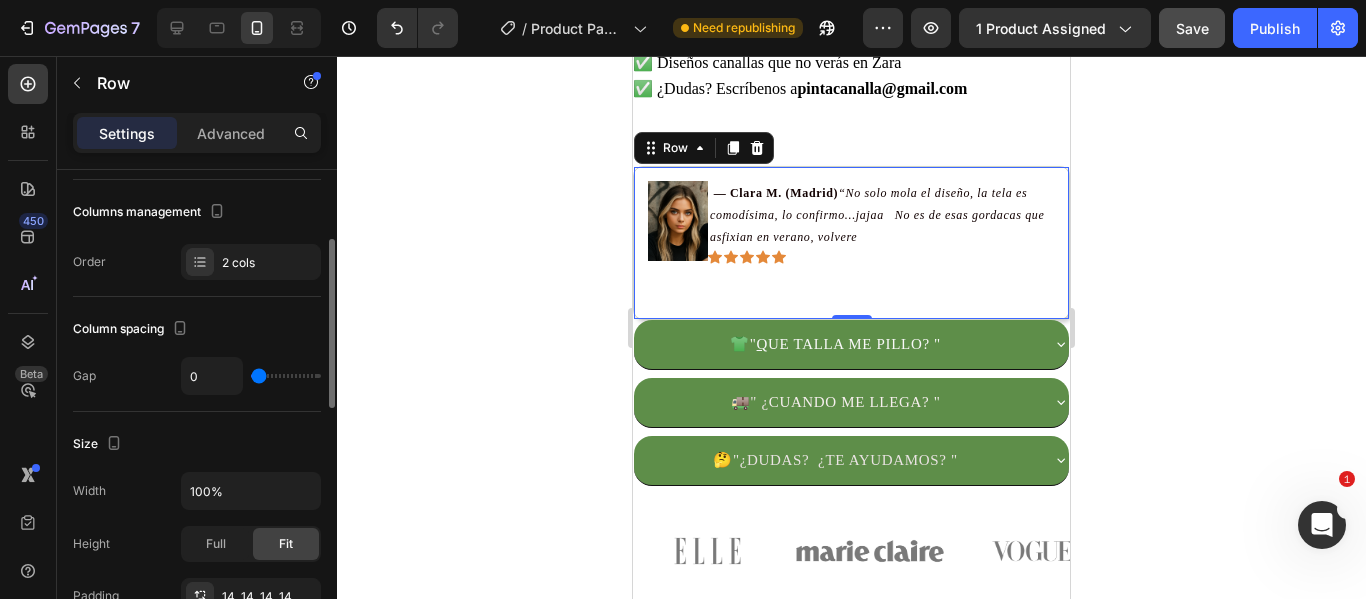 type on "7" 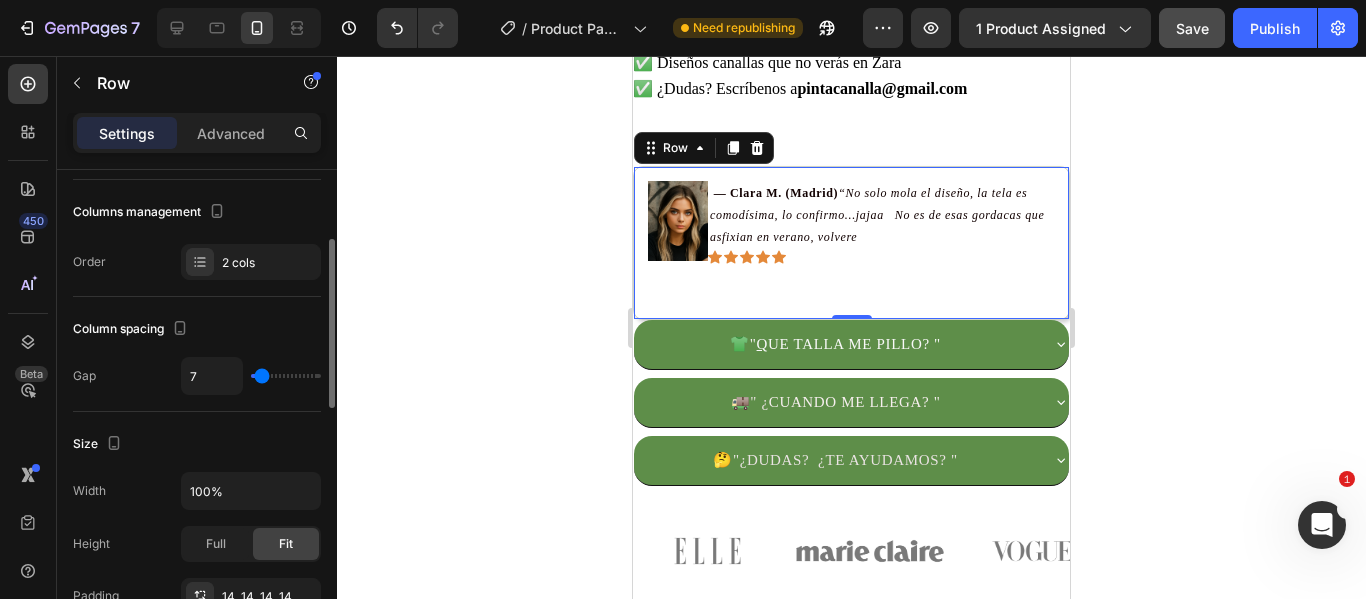 type on "24" 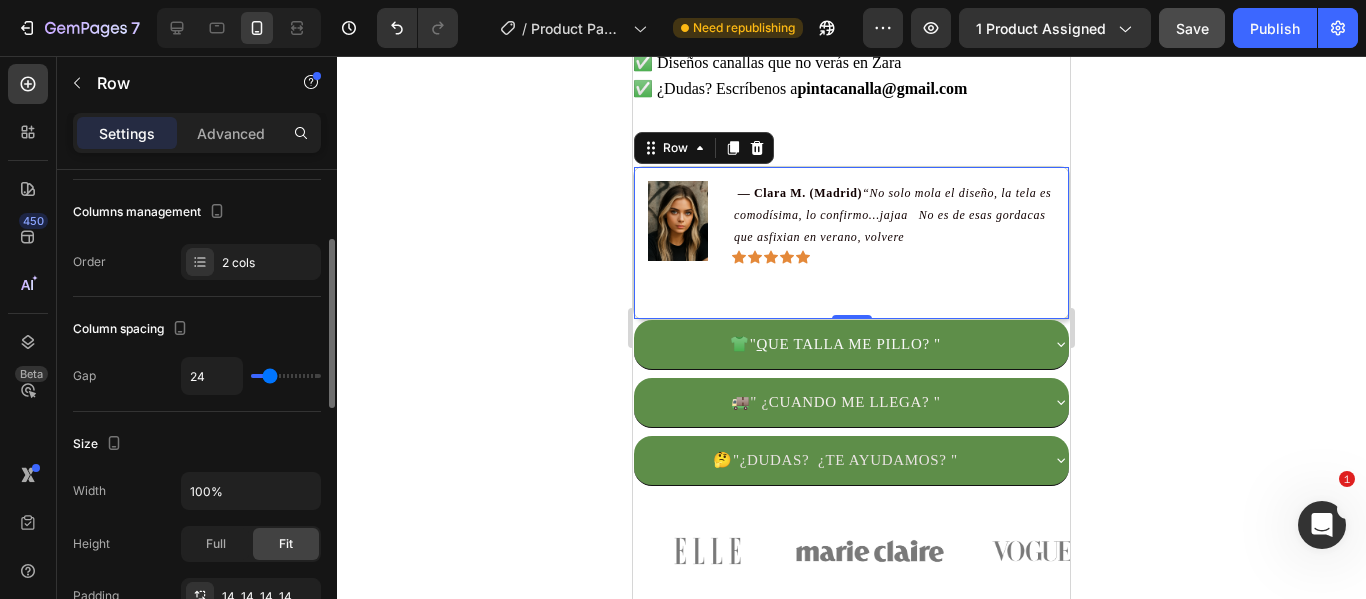 drag, startPoint x: 267, startPoint y: 383, endPoint x: 270, endPoint y: 367, distance: 16.27882 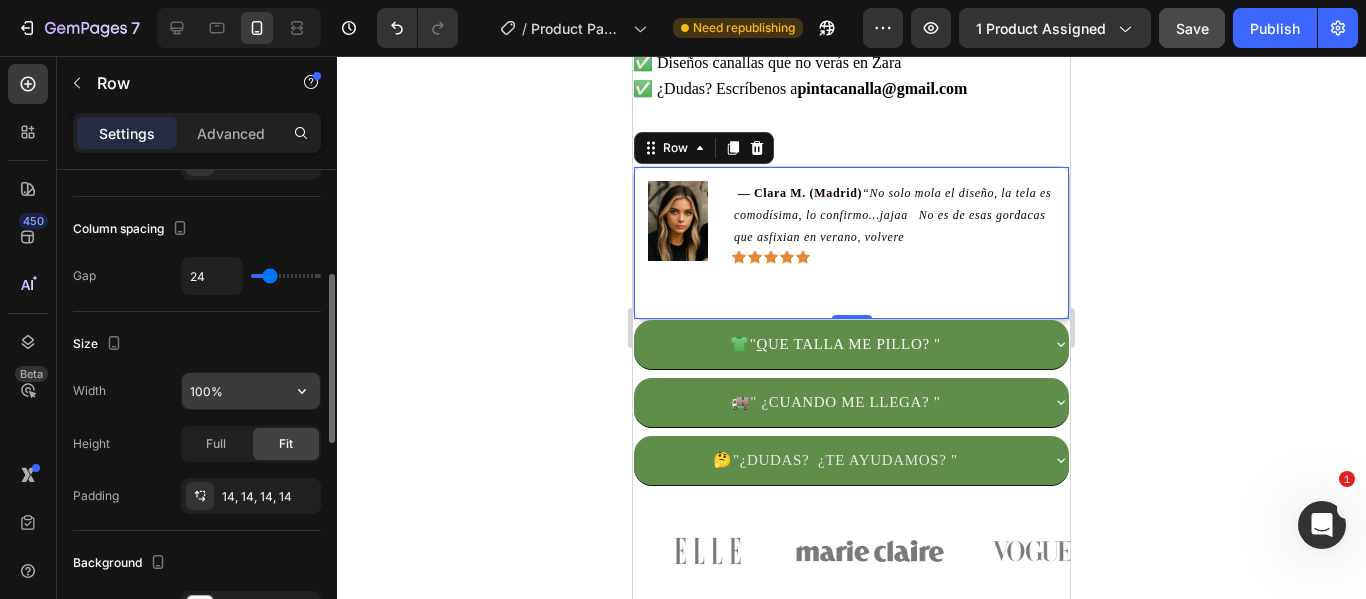 scroll, scrollTop: 400, scrollLeft: 0, axis: vertical 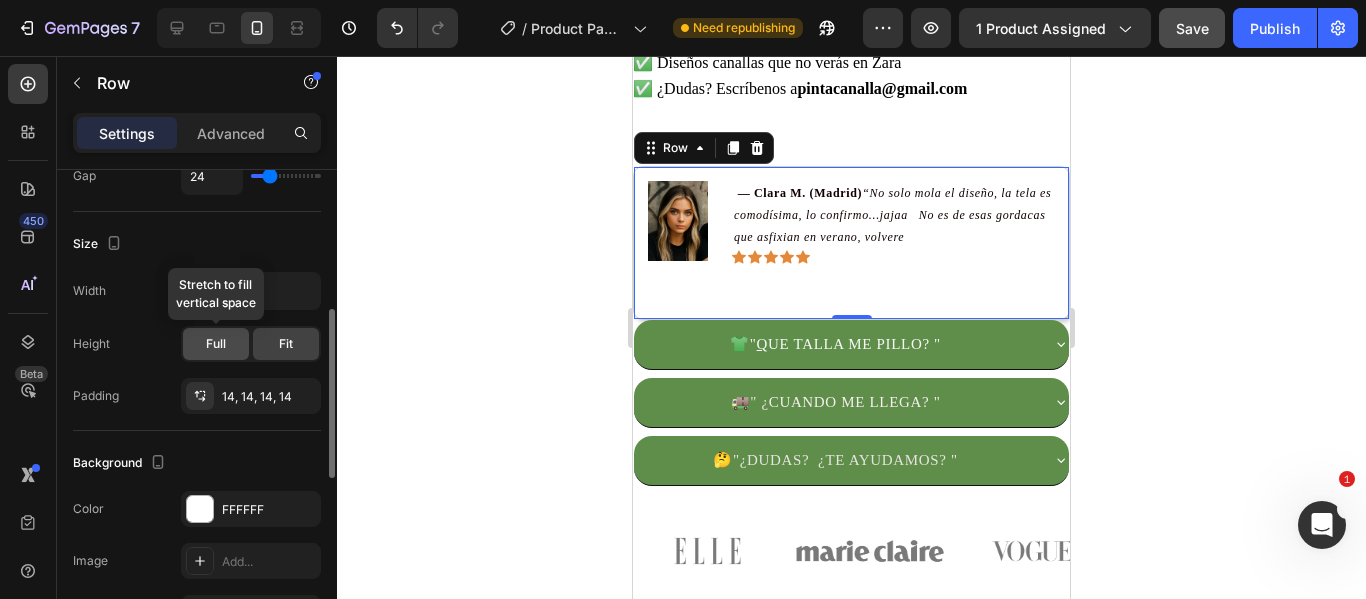 click on "Full" 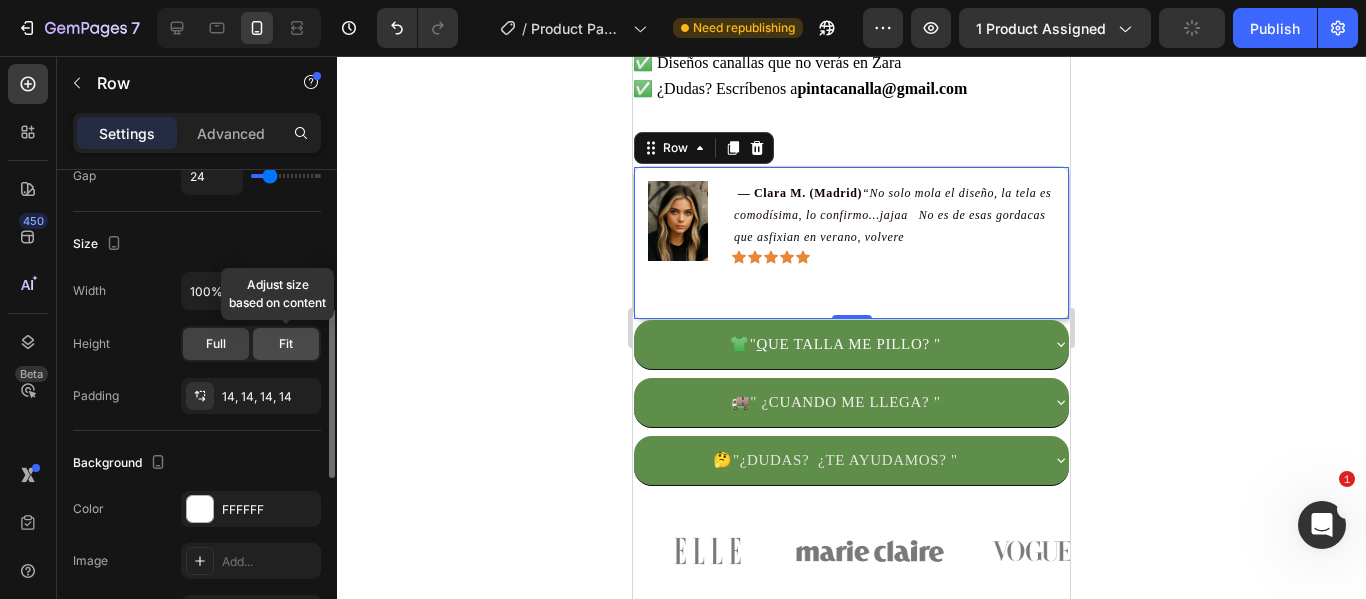 click on "Fit" 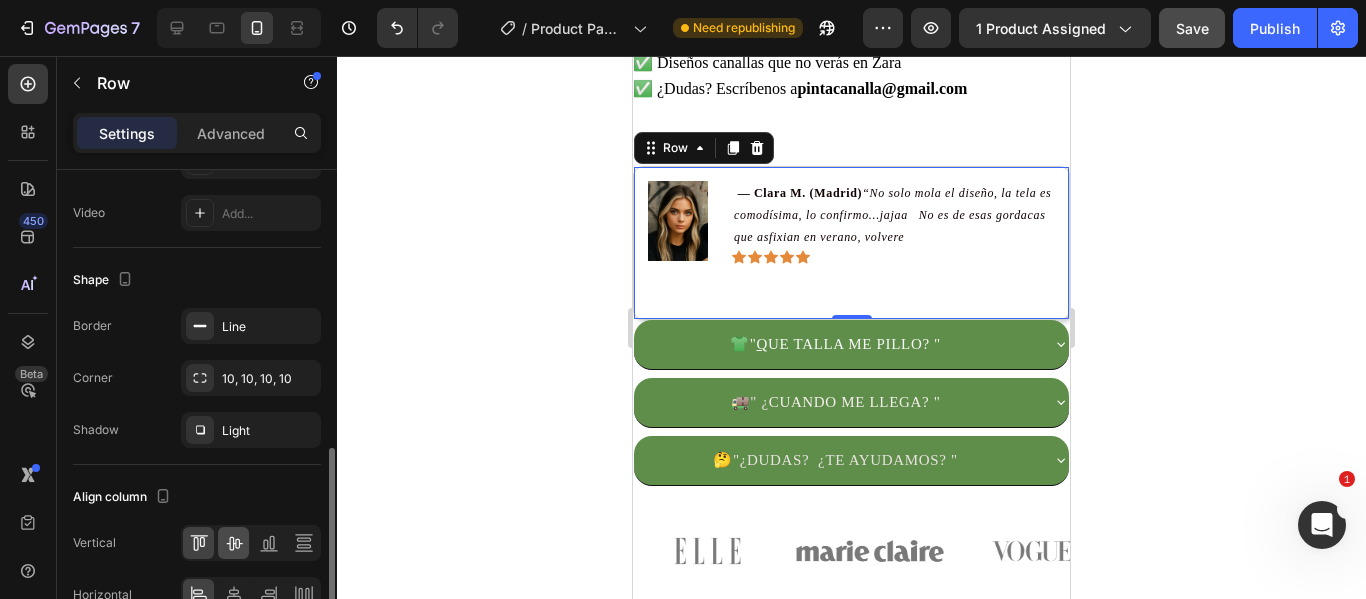 scroll, scrollTop: 910, scrollLeft: 0, axis: vertical 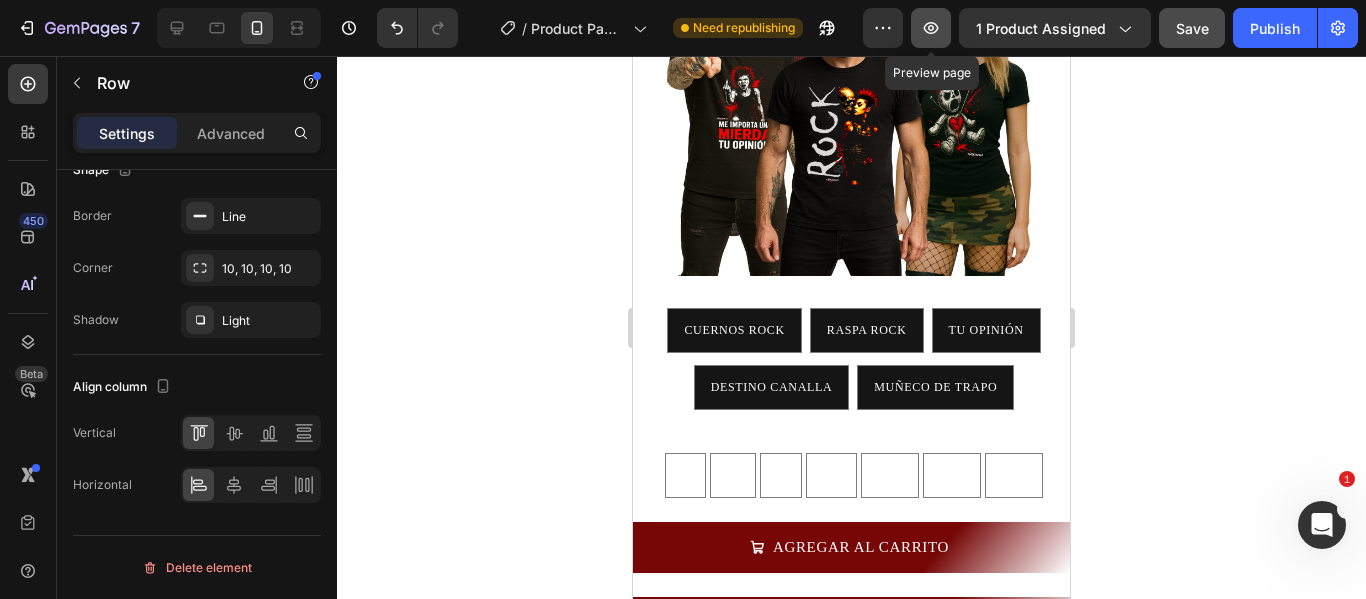 click 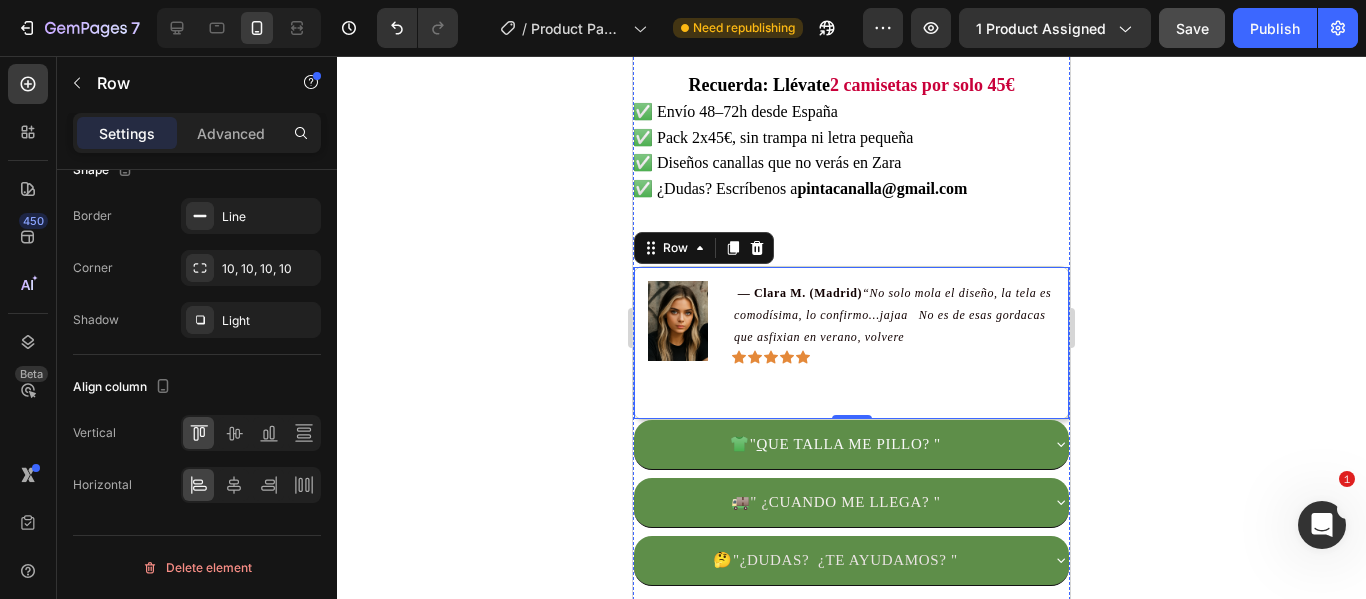 scroll, scrollTop: 1200, scrollLeft: 0, axis: vertical 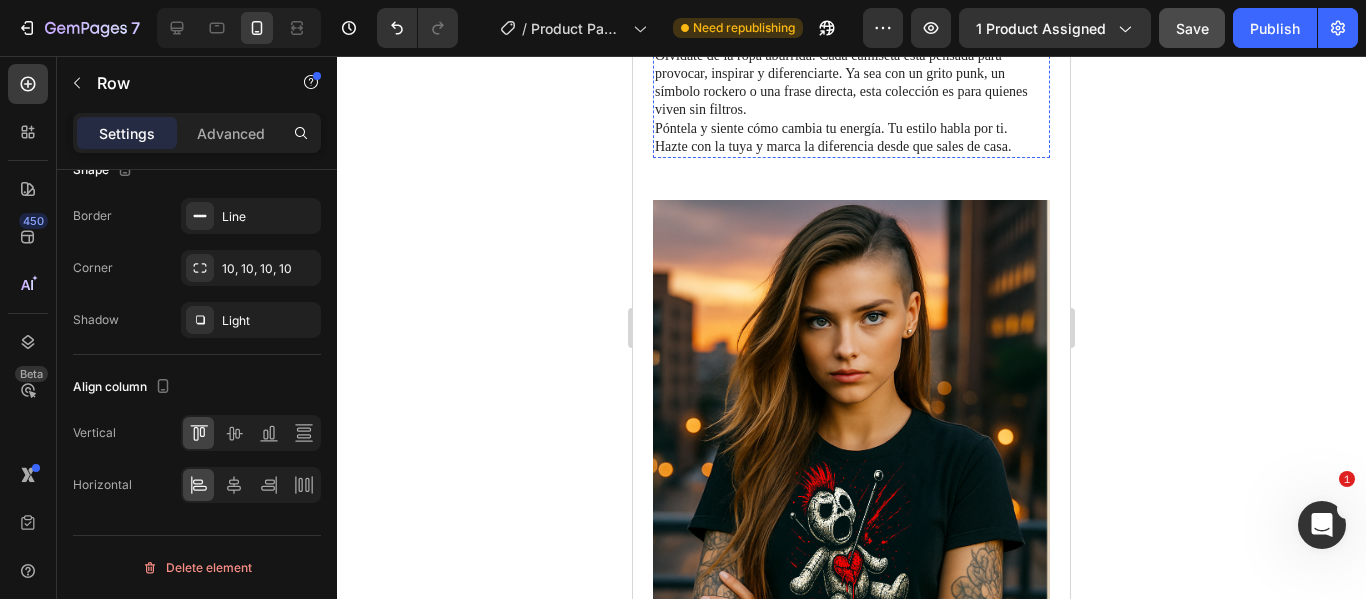 click on ""La camiseta que grita lo que piensas."" at bounding box center [838, -89] 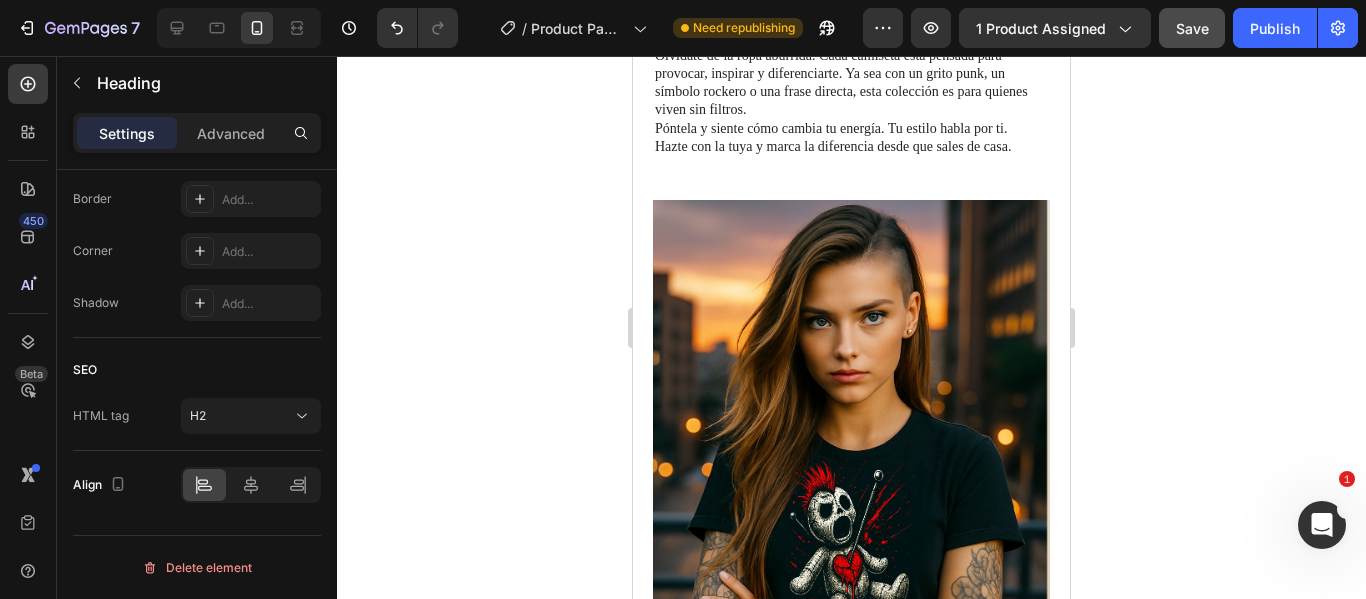scroll, scrollTop: 0, scrollLeft: 0, axis: both 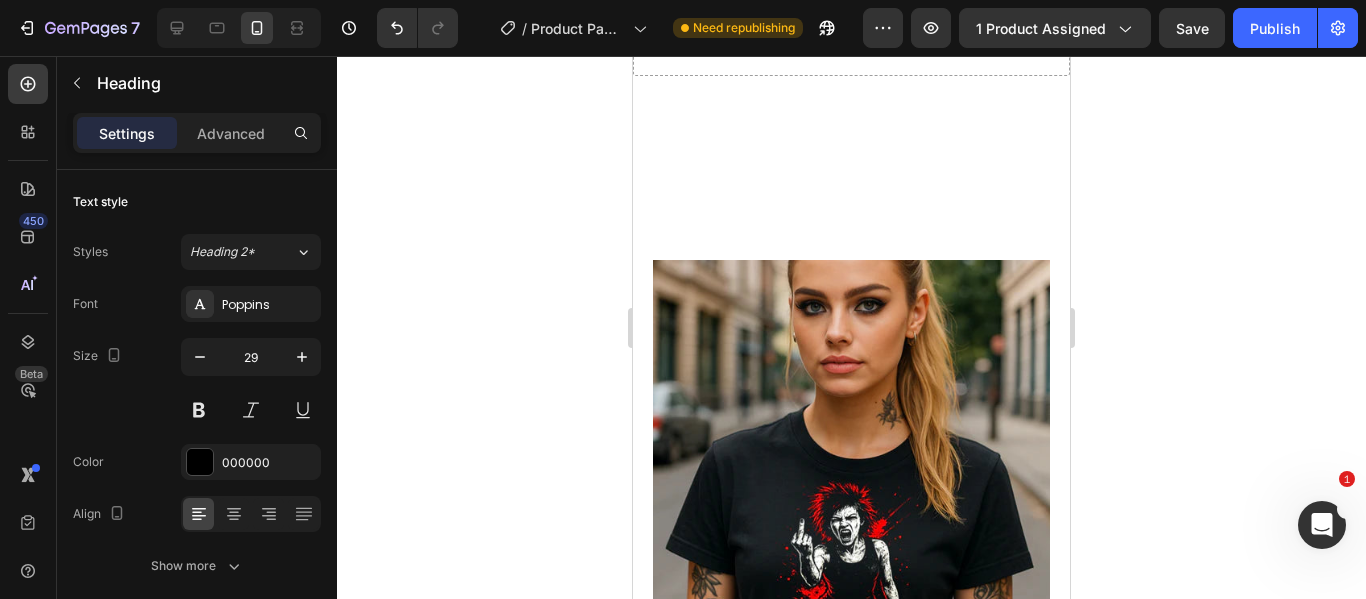 click on "Settings" 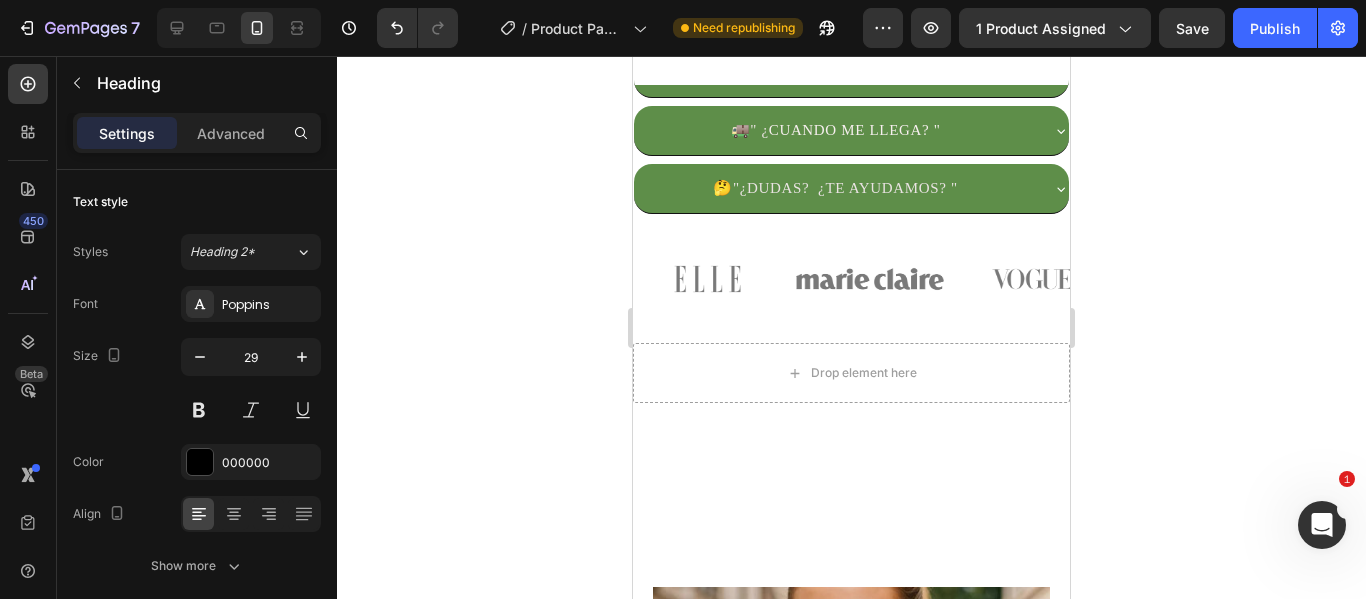 scroll, scrollTop: 2200, scrollLeft: 0, axis: vertical 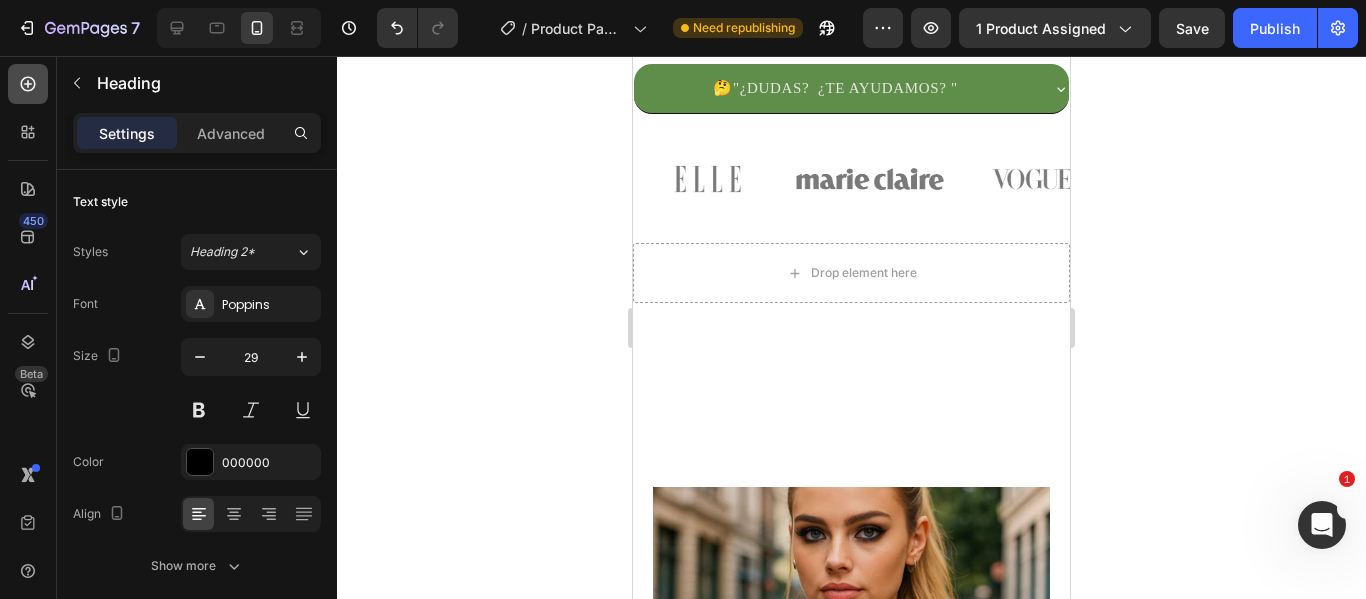 click 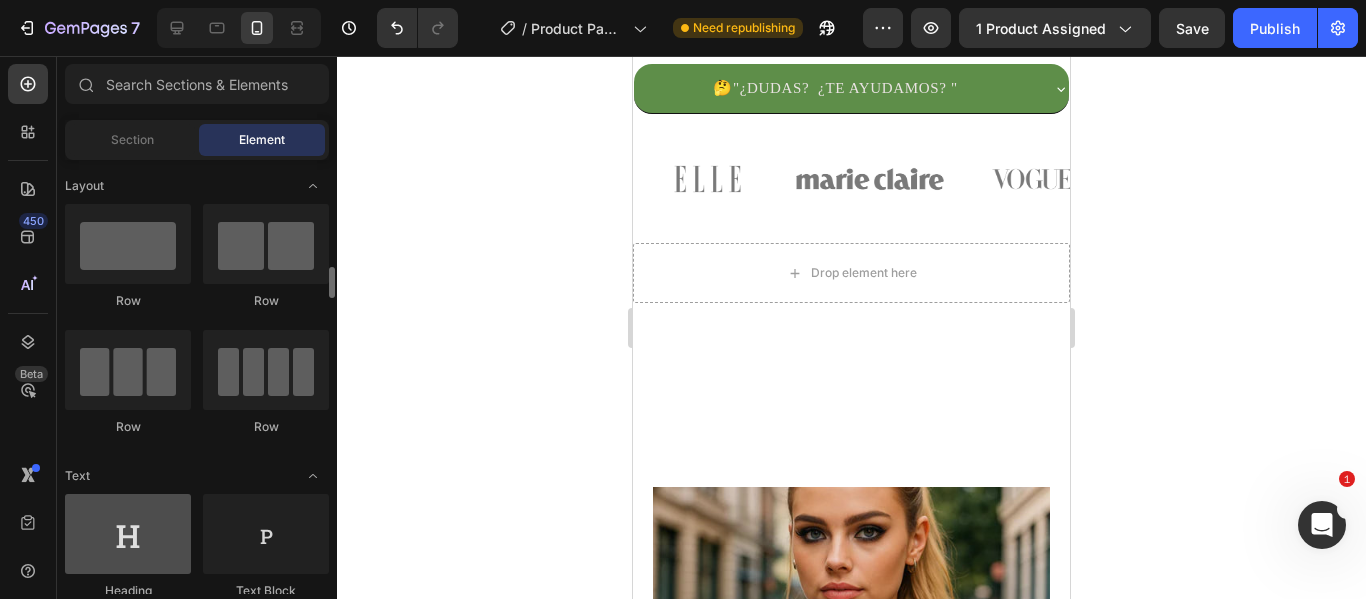 scroll, scrollTop: 200, scrollLeft: 0, axis: vertical 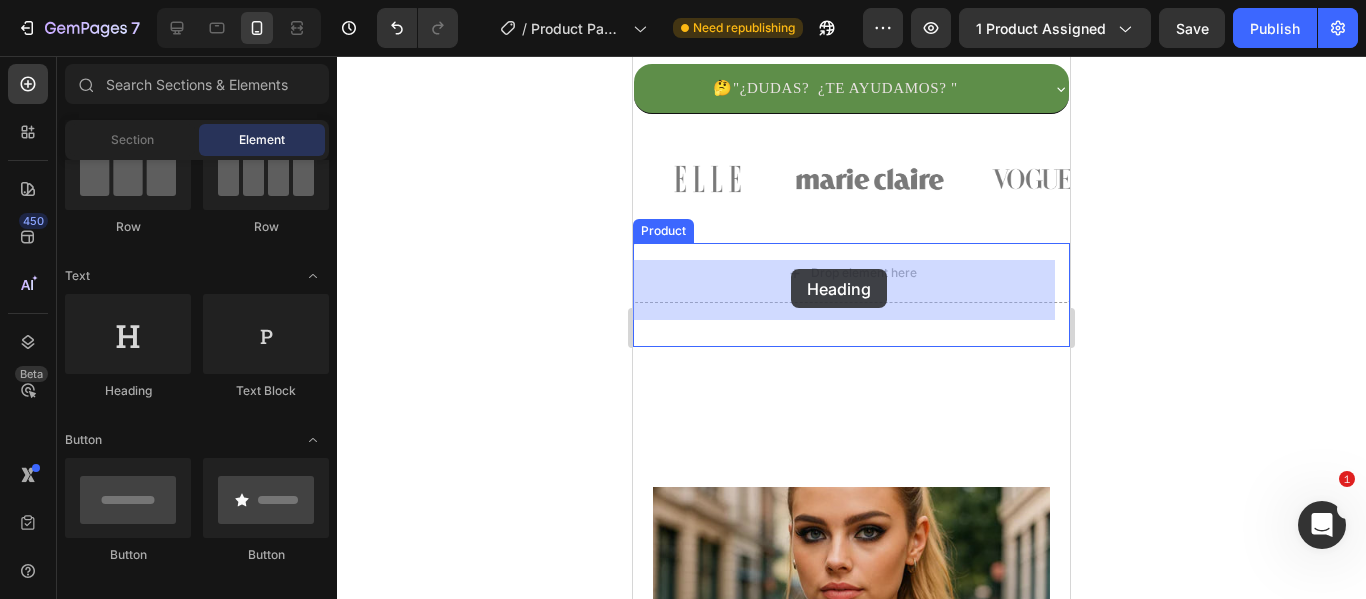 drag, startPoint x: 769, startPoint y: 410, endPoint x: 791, endPoint y: 269, distance: 142.706 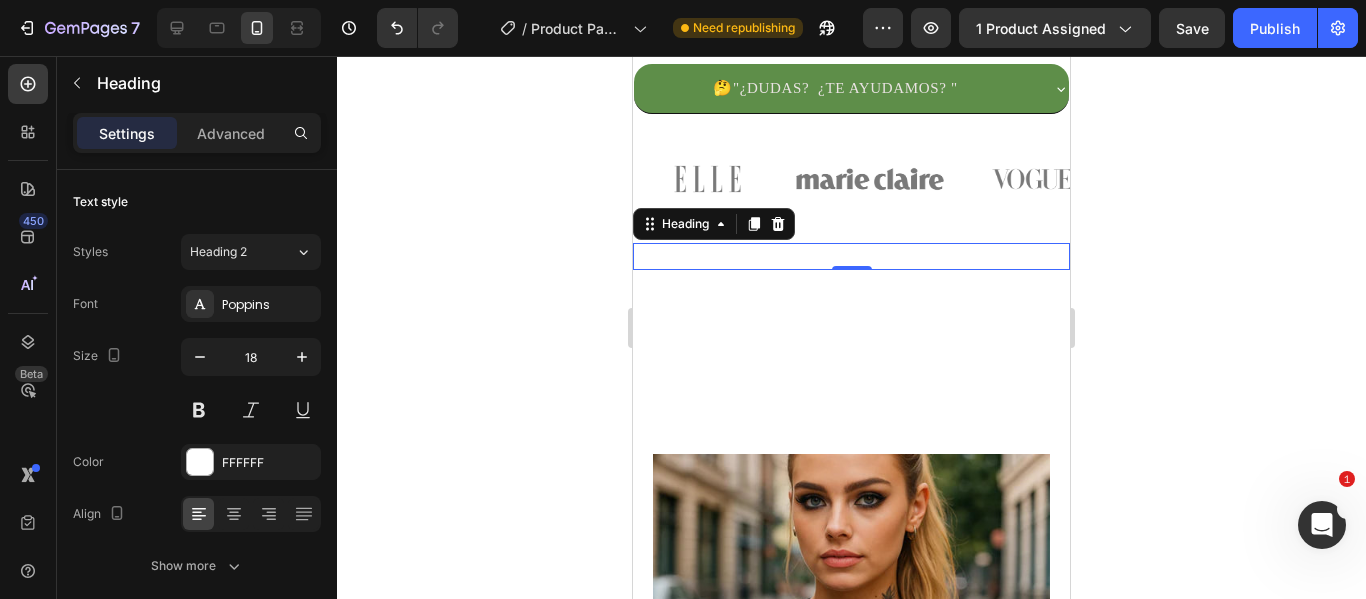 click on "Your heading text goes here" at bounding box center (851, 256) 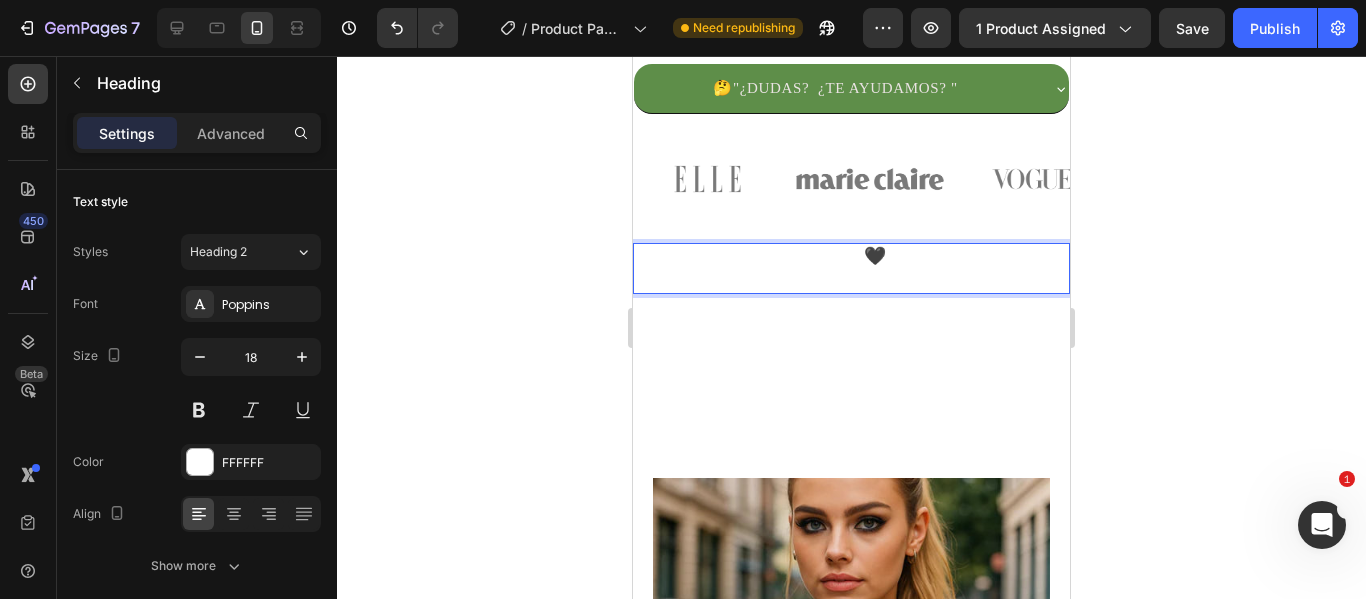 click on "Your heading text goes here🖤 ¿Por qué todo el mundo te mira cuando llevas una de estas?" at bounding box center (851, 268) 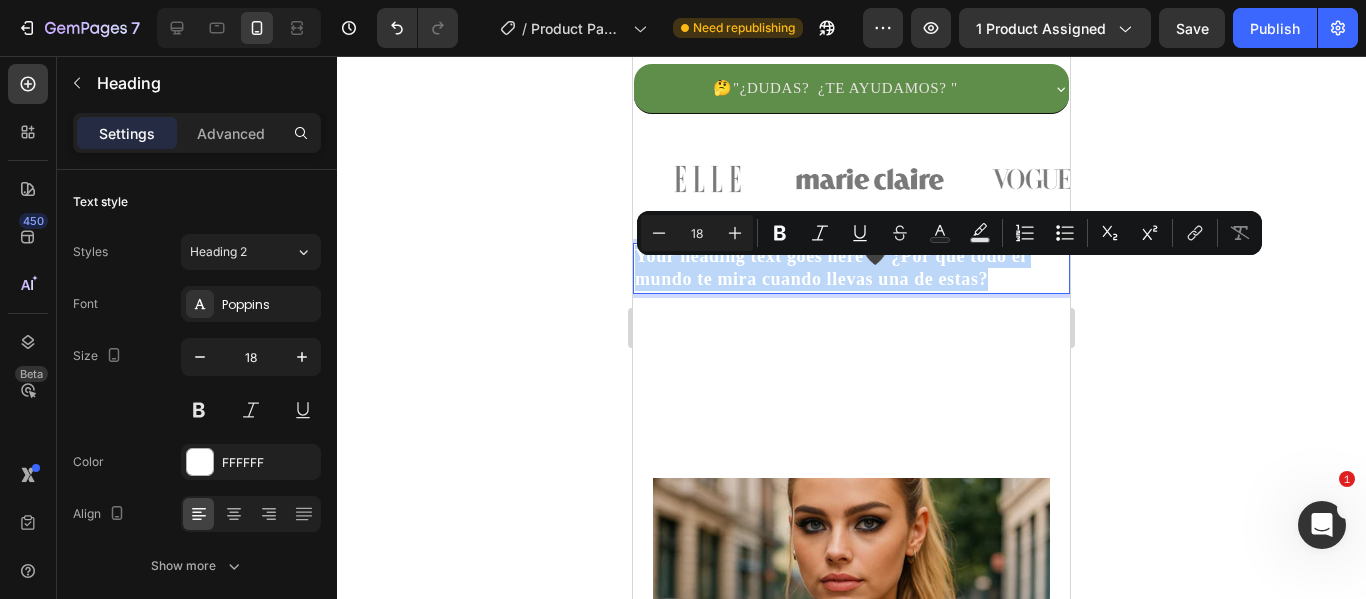 drag, startPoint x: 992, startPoint y: 299, endPoint x: 638, endPoint y: 264, distance: 355.726 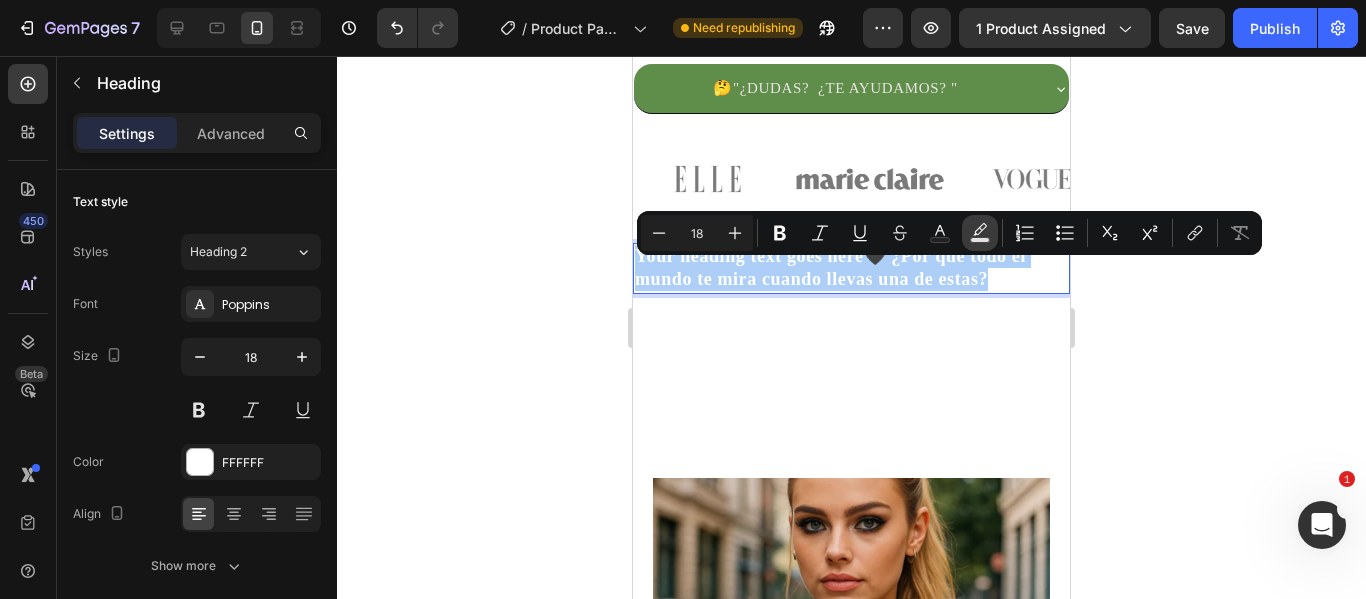 click 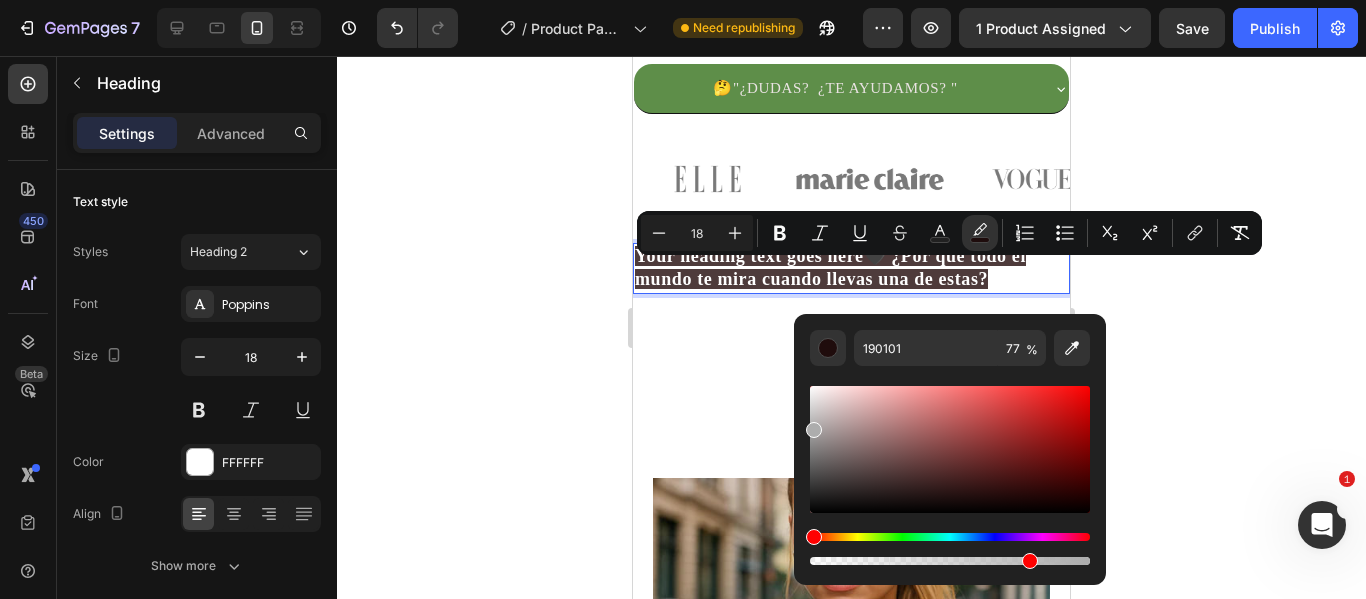 drag, startPoint x: 816, startPoint y: 506, endPoint x: 812, endPoint y: 427, distance: 79.101204 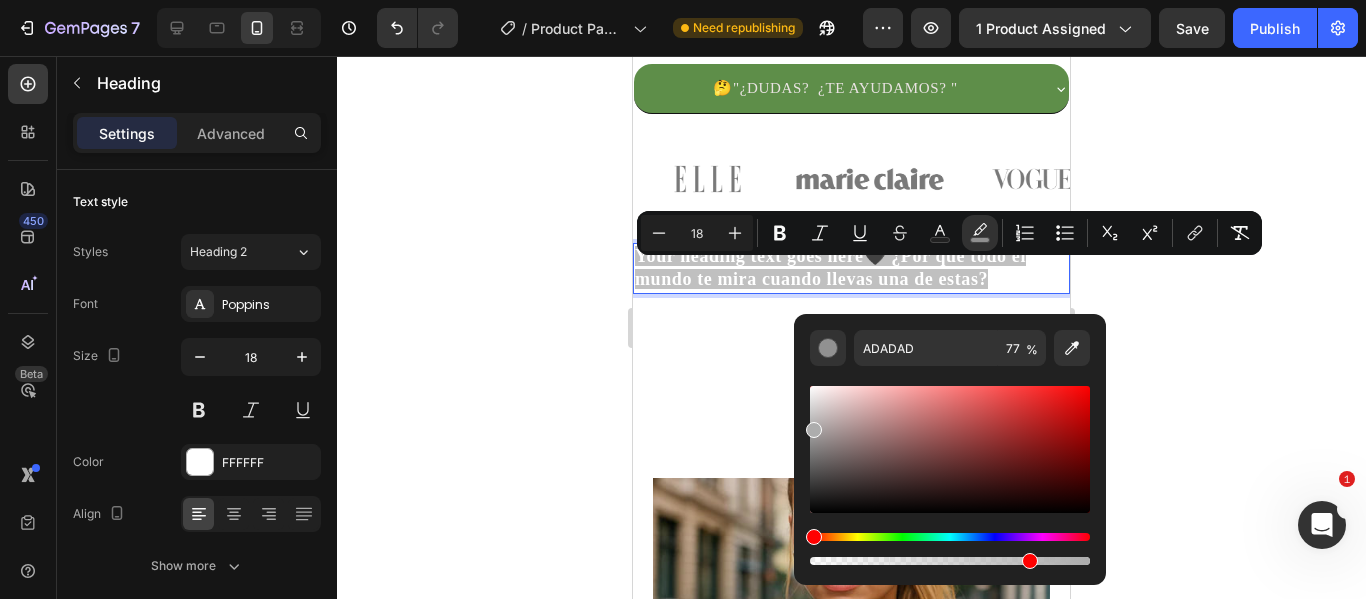 click 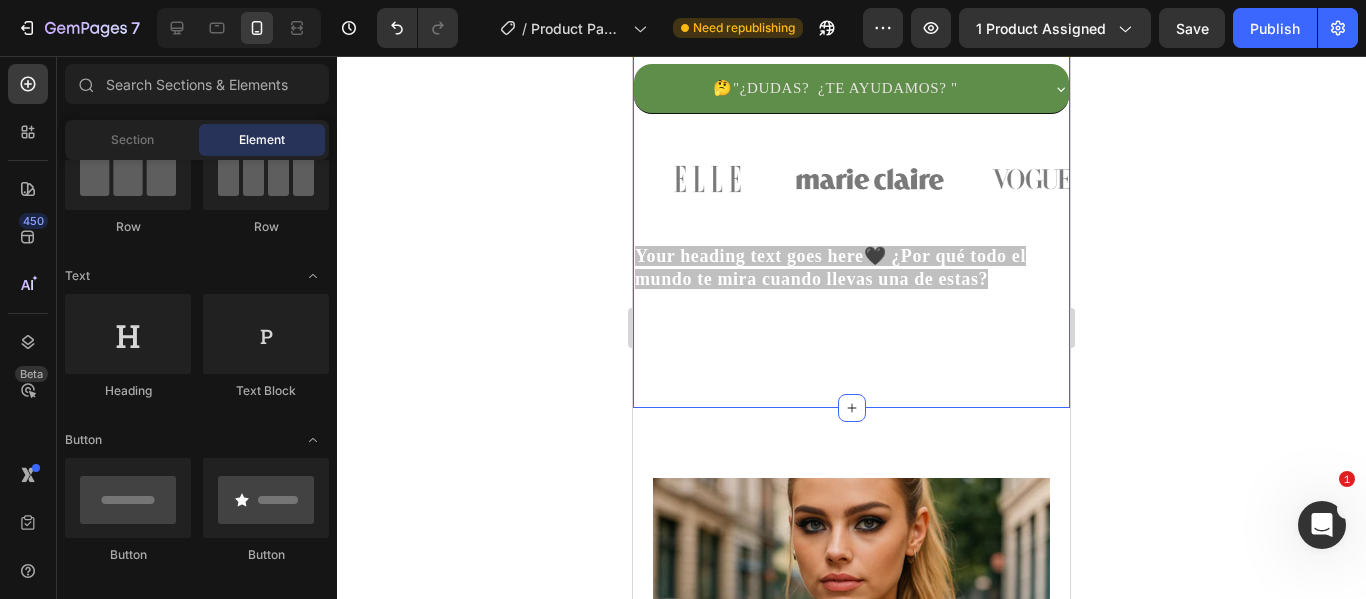 click on "1 camiseta por 29€ 🔥  Llévate  2  por solo  45€ 👕 Elige 2 entre 5 diseños exclusivos Camisetas que no pasan desapercibidas. Text Block Product Images Text Block MODELOS A ELEGIR CUERNOS ROCK CUERNOS ROCK CUERNOS ROCK RASPA ROCK RASPA ROCK RASPA ROCK TU OPINIÓN TU OPINIÓN TU OPINIÓN DESTINO CANALLA DESTINO CANALLA DESTINO CANALLA MUÑECO DE TRAPO MUÑECO DE TRAPO MUÑECO DE TRAPO TALLA S S S M M M L L L XL XL XL 2XL 2XL 2XL 3XL 3XL 3XL 4XL 4XL 4XL Product Variants & Swatches
AGREGAR AL CARRITO Add to Cart COMPRAR AHORA Dynamic Checkout
Recuerda: Llévate  2 camisetas por solo 45€
✅ Envío 48–72h desde España
✅ Pack 2x45€, sin trampa ni letra pequeña
✅ Diseños canallas que no verás en Zara
✅ ¿Dudas? Escríbenos a  pintacanalla@gmail.com
Custom Code Image   — Clara M. (Madrid)  “No solo mola el diseño, la tela es comodísima, lo confirmo...jajaa   No es de esas gordacas que asfixian en verano, volvere  Text Block Icon Icon Icon" at bounding box center [851, -848] 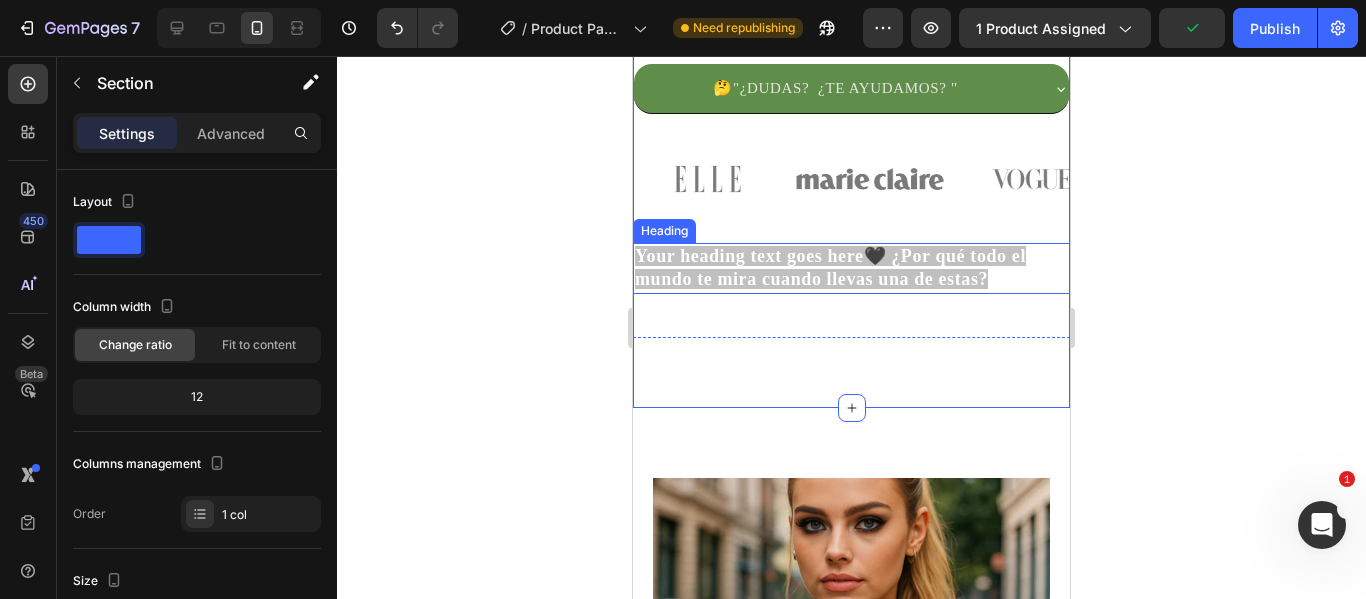 click on "⁠⁠⁠⁠⁠⁠⁠ Your heading text goes here🖤 ¿Por qué todo el mundo te mira cuando llevas una de estas?" at bounding box center [851, 268] 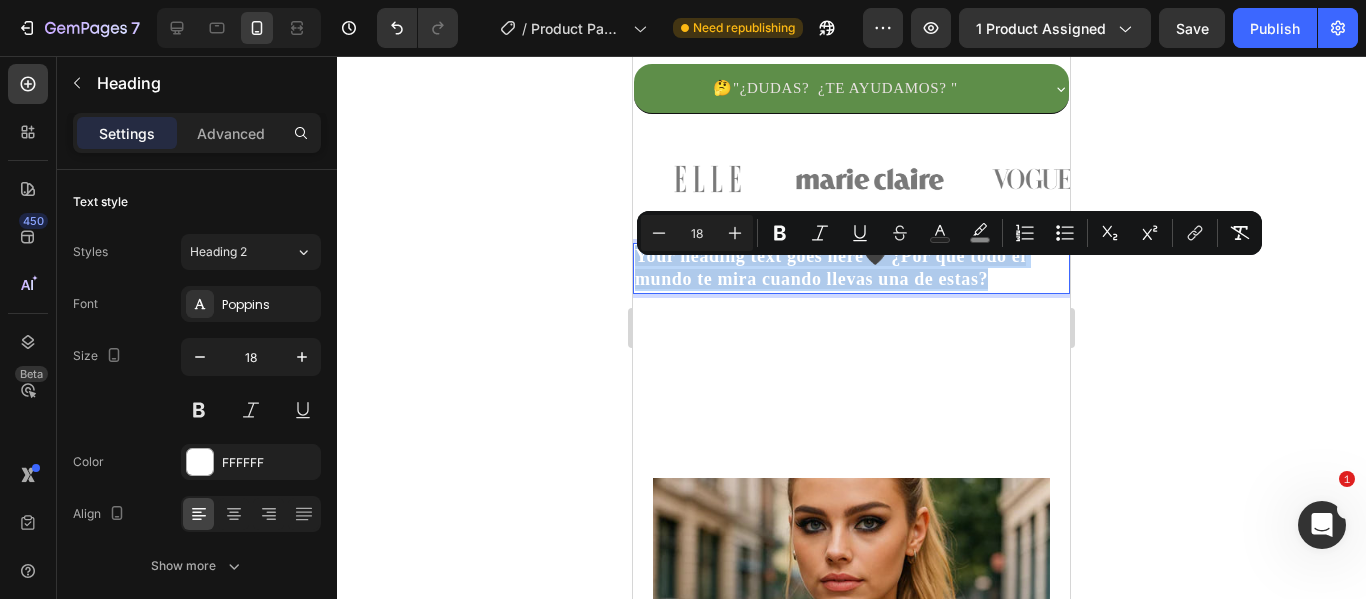 drag, startPoint x: 987, startPoint y: 304, endPoint x: 1265, endPoint y: 336, distance: 279.83566 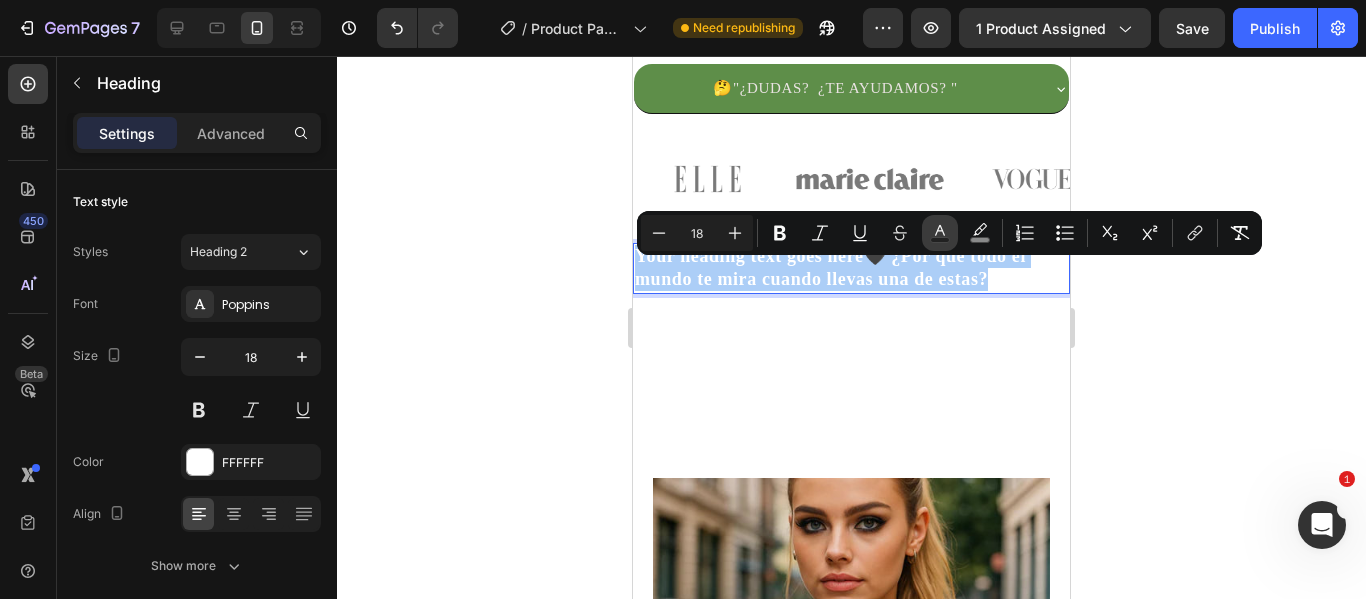 click 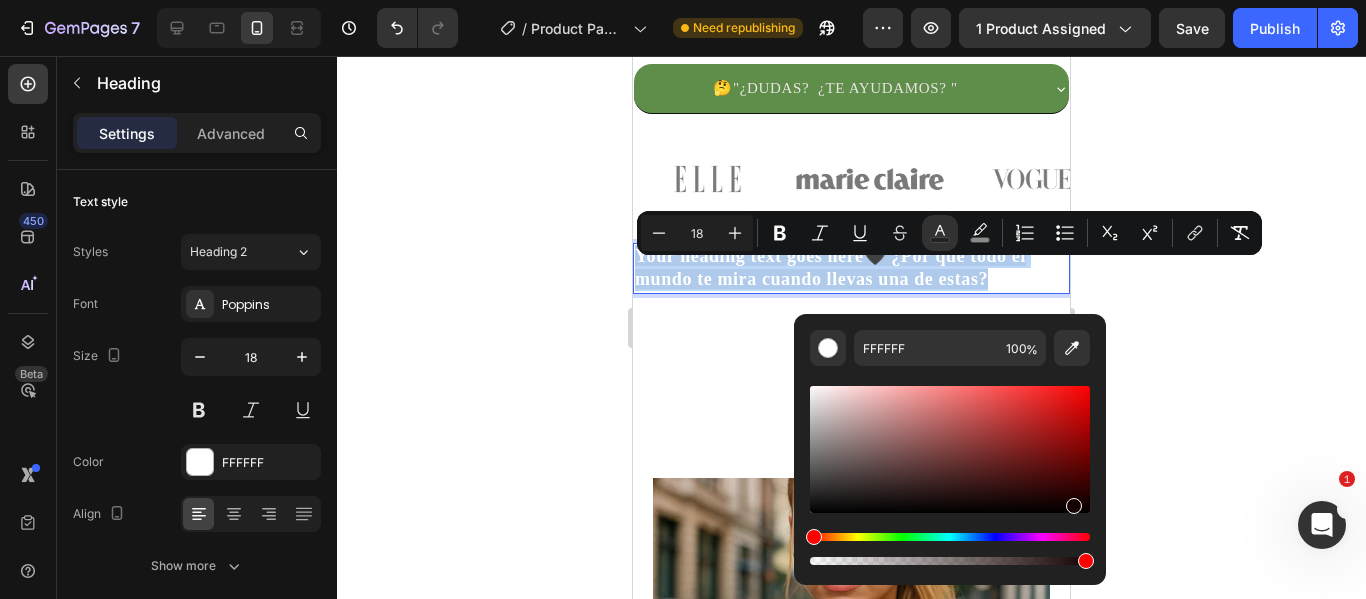 type on "140101" 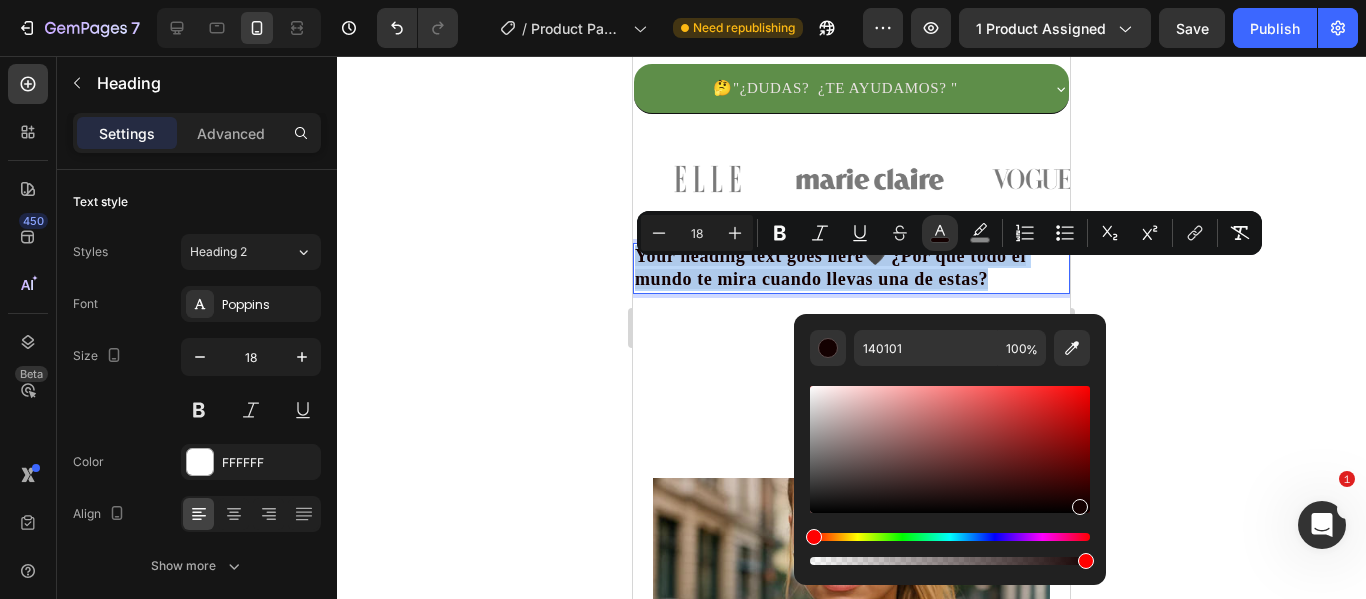 drag, startPoint x: 811, startPoint y: 393, endPoint x: 1072, endPoint y: 502, distance: 282.84625 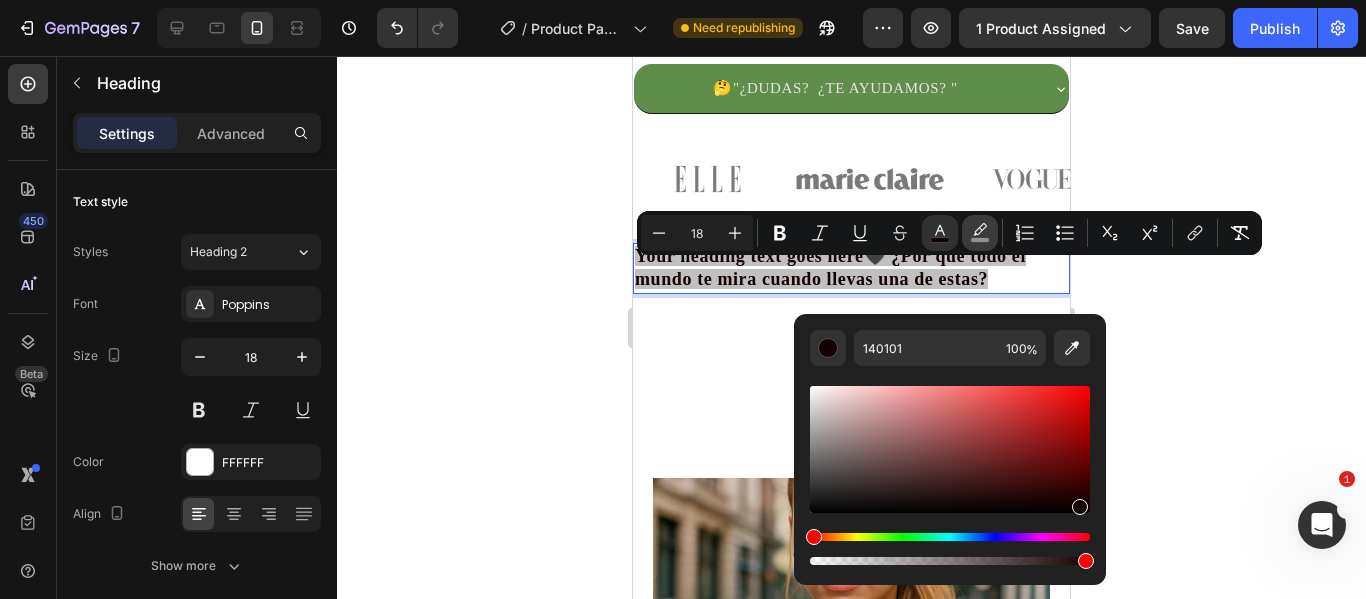 click 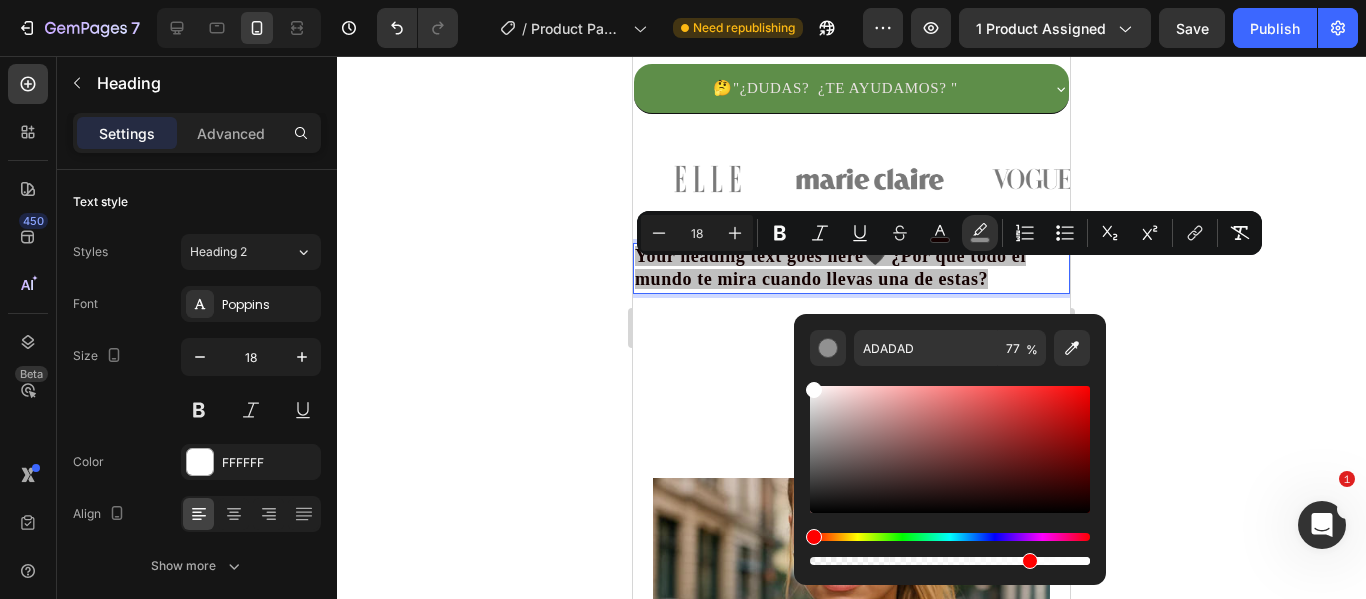 drag, startPoint x: 815, startPoint y: 437, endPoint x: 810, endPoint y: 383, distance: 54.230988 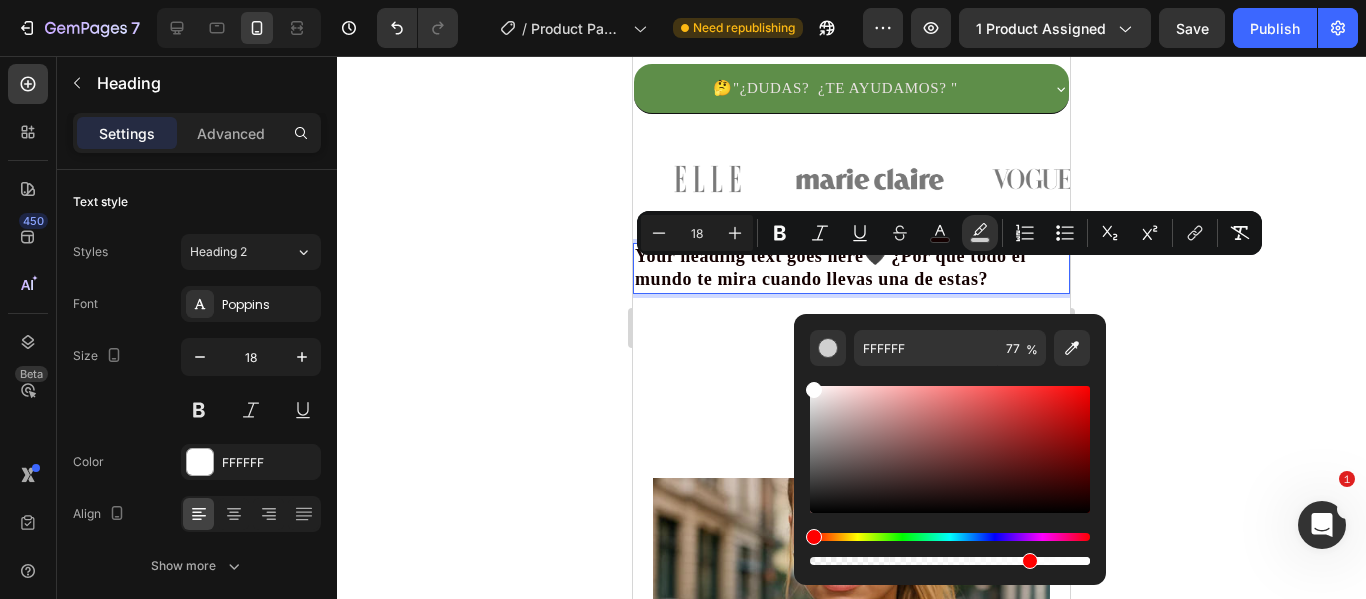 click 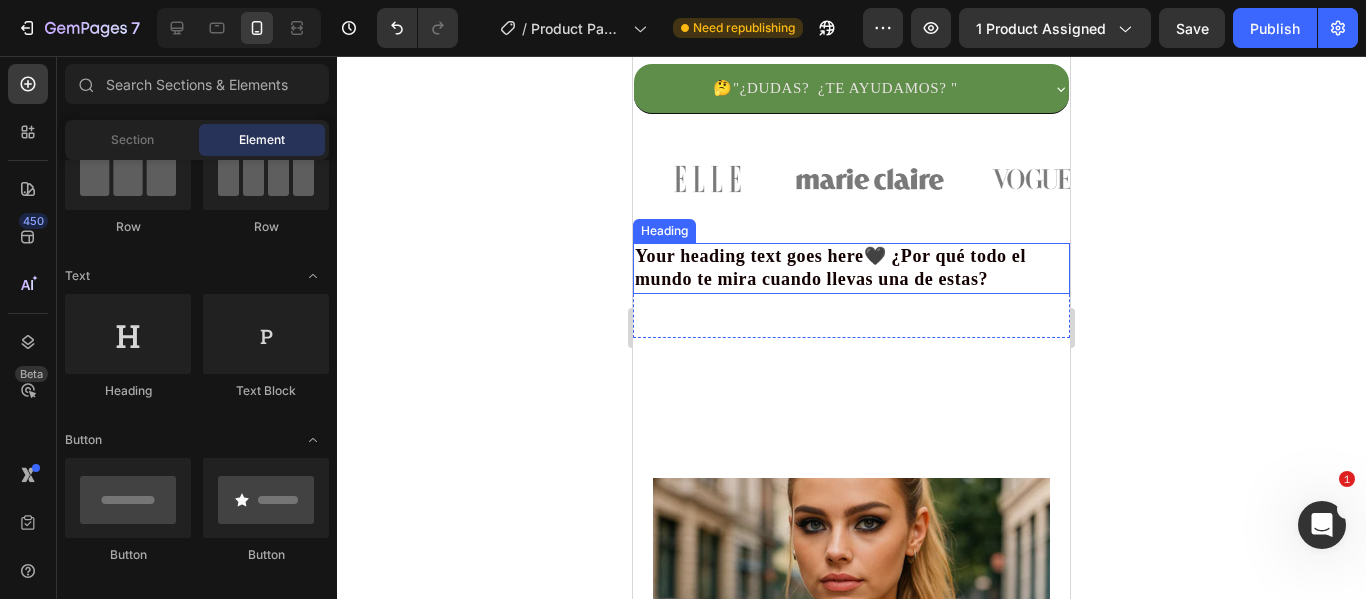 click on "Your heading text goes here🖤 ¿Por qué todo el mundo te mira cuando llevas una de estas?" at bounding box center [830, 267] 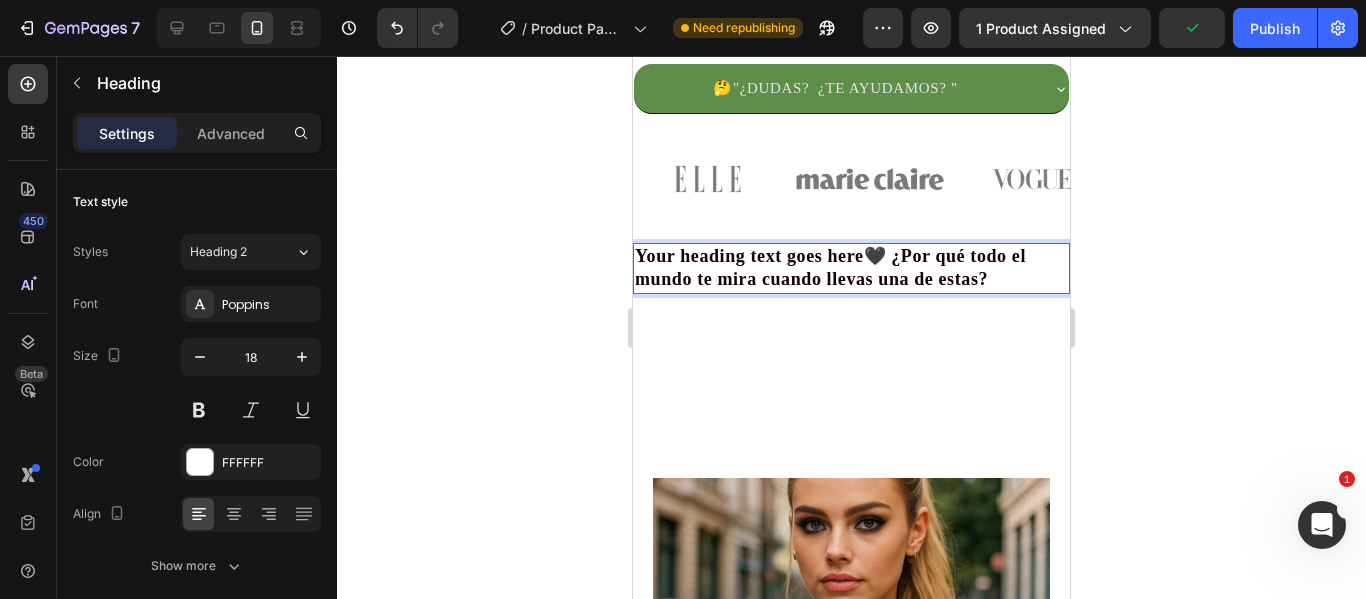 click on "Your heading text goes here🖤 ¿Por qué todo el mundo te mira cuando llevas una de estas?" at bounding box center [830, 267] 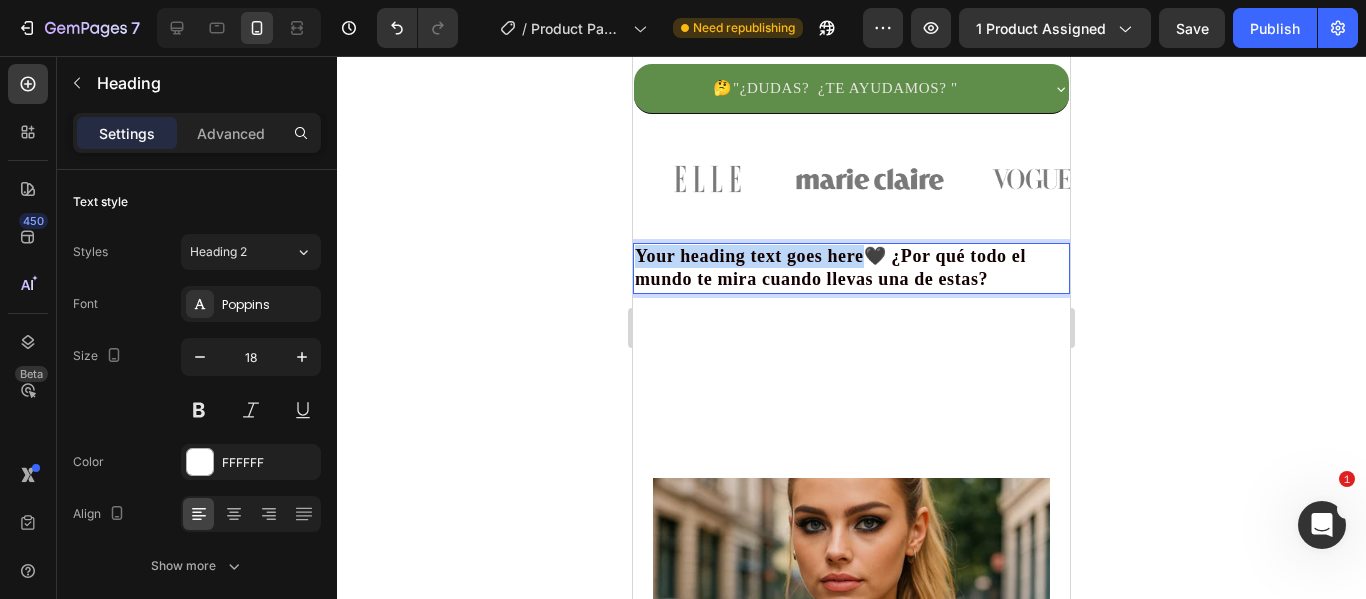 drag, startPoint x: 861, startPoint y: 272, endPoint x: 1262, endPoint y: 336, distance: 406.0751 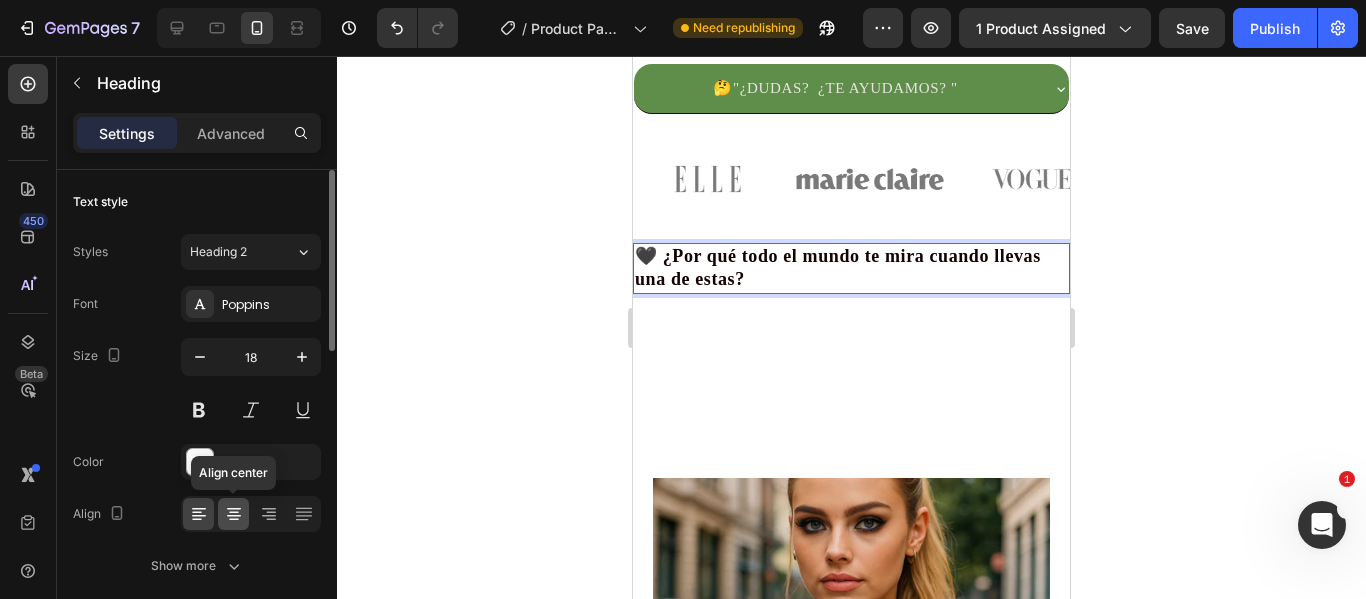 click 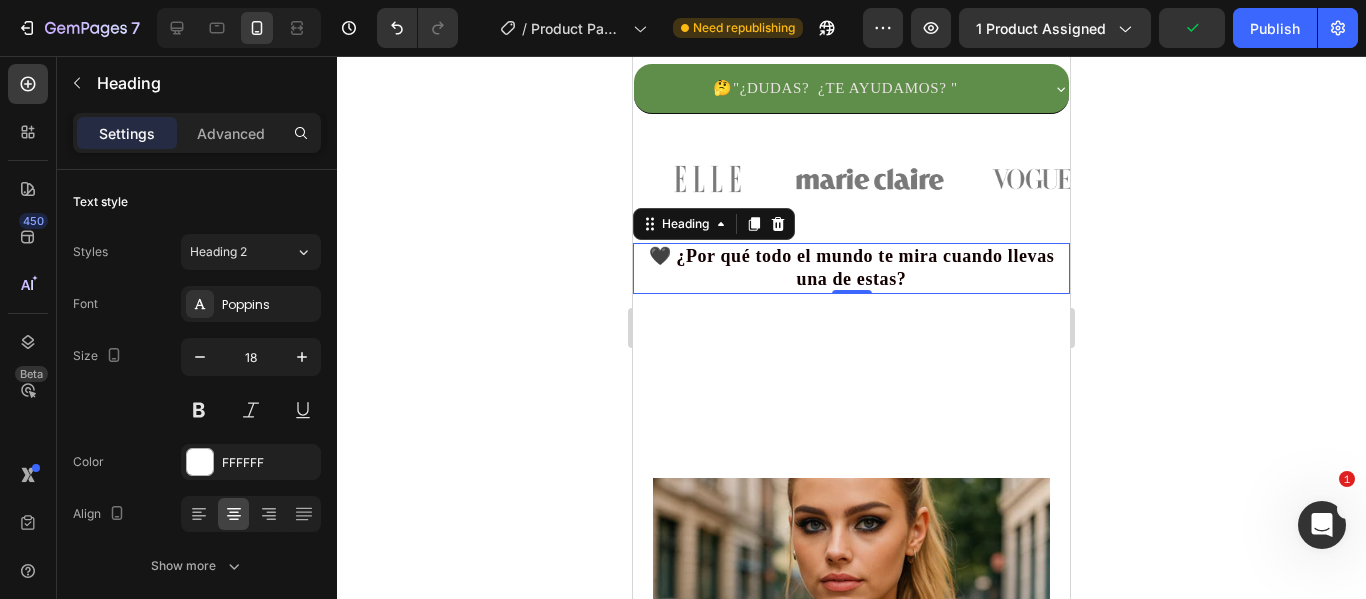 click 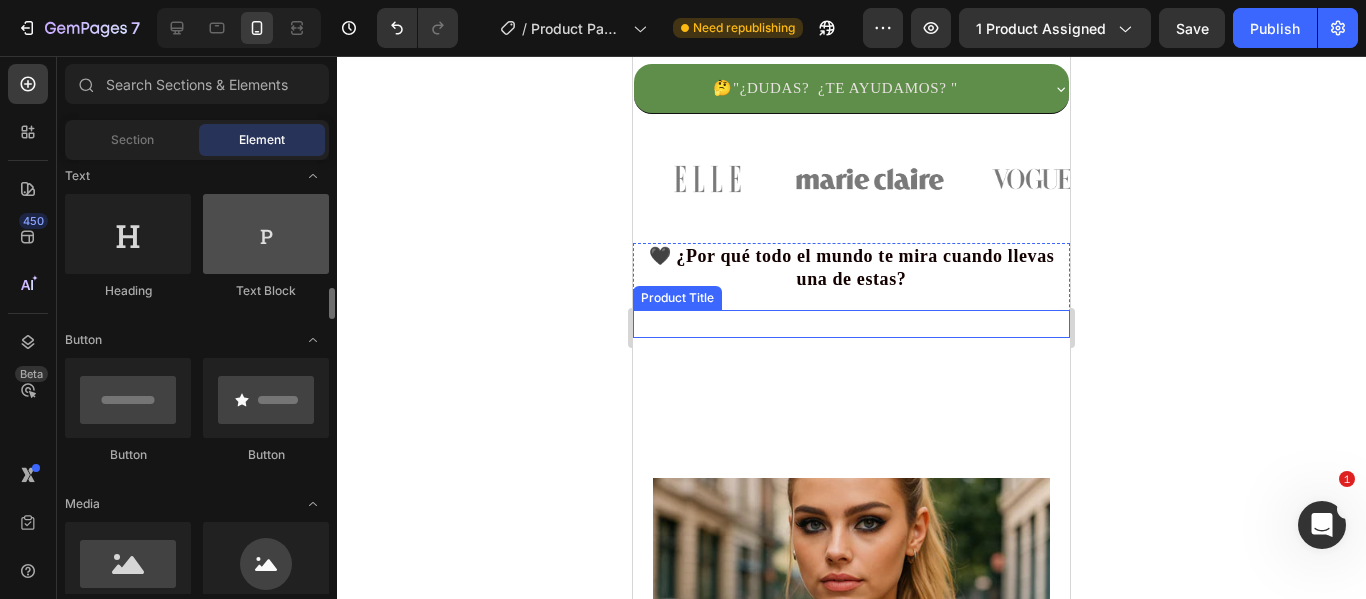 scroll, scrollTop: 500, scrollLeft: 0, axis: vertical 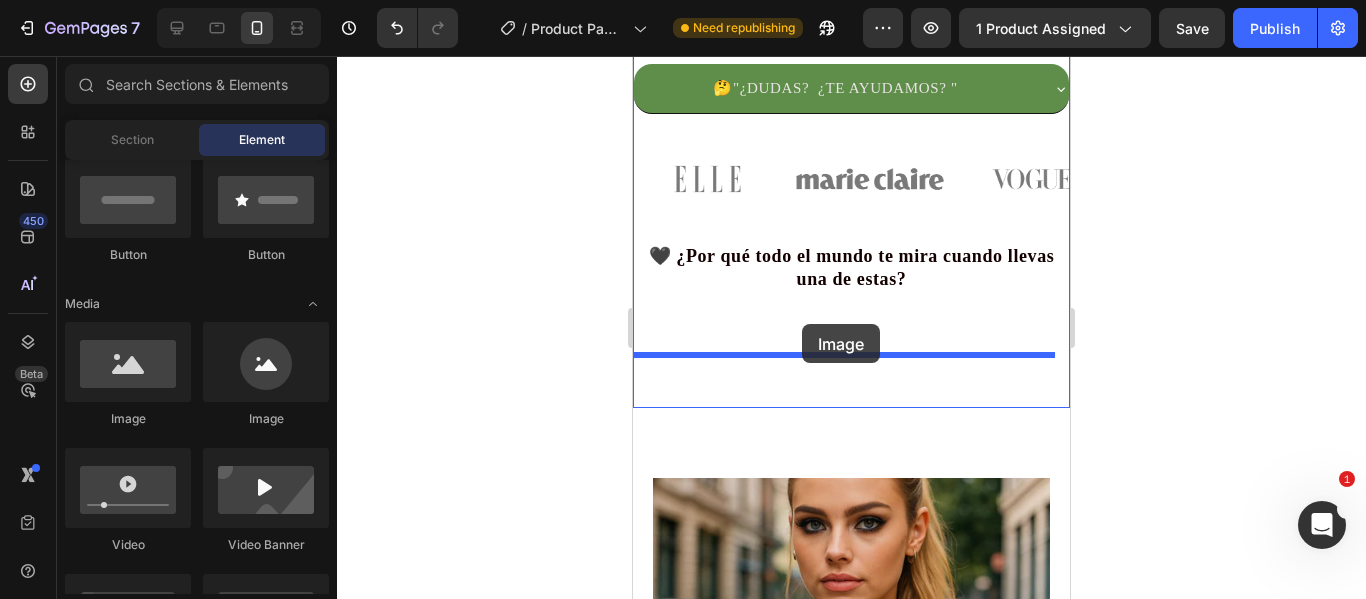 drag, startPoint x: 893, startPoint y: 425, endPoint x: 802, endPoint y: 324, distance: 135.94852 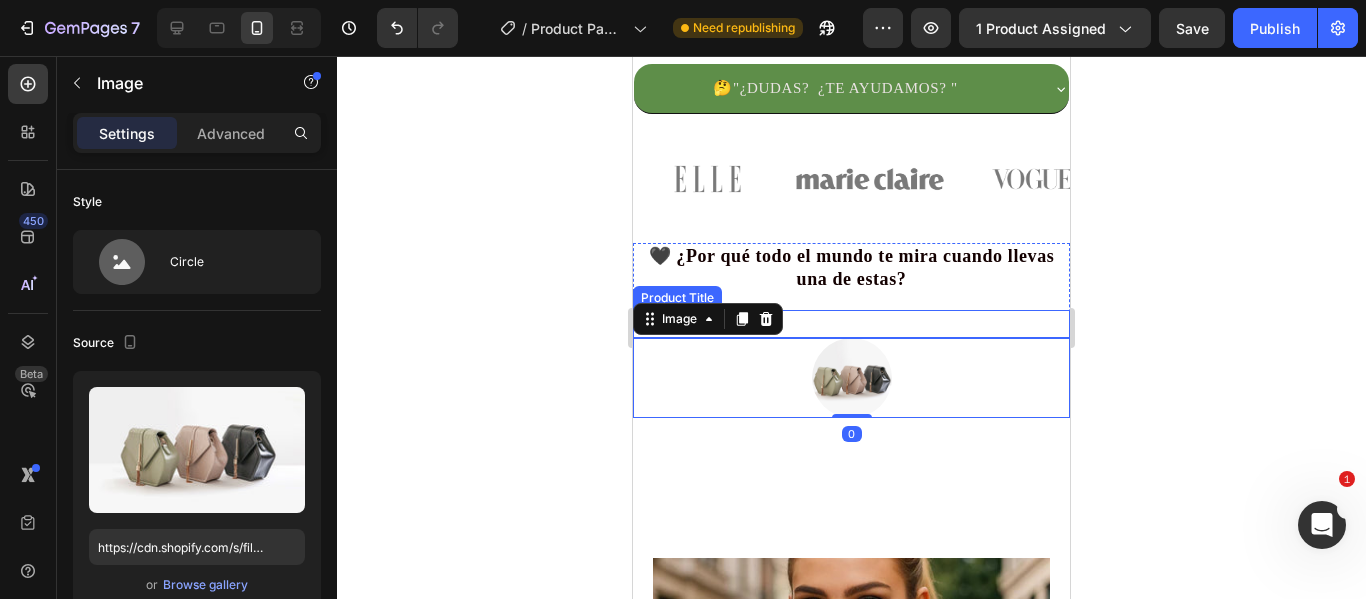 scroll, scrollTop: 2300, scrollLeft: 0, axis: vertical 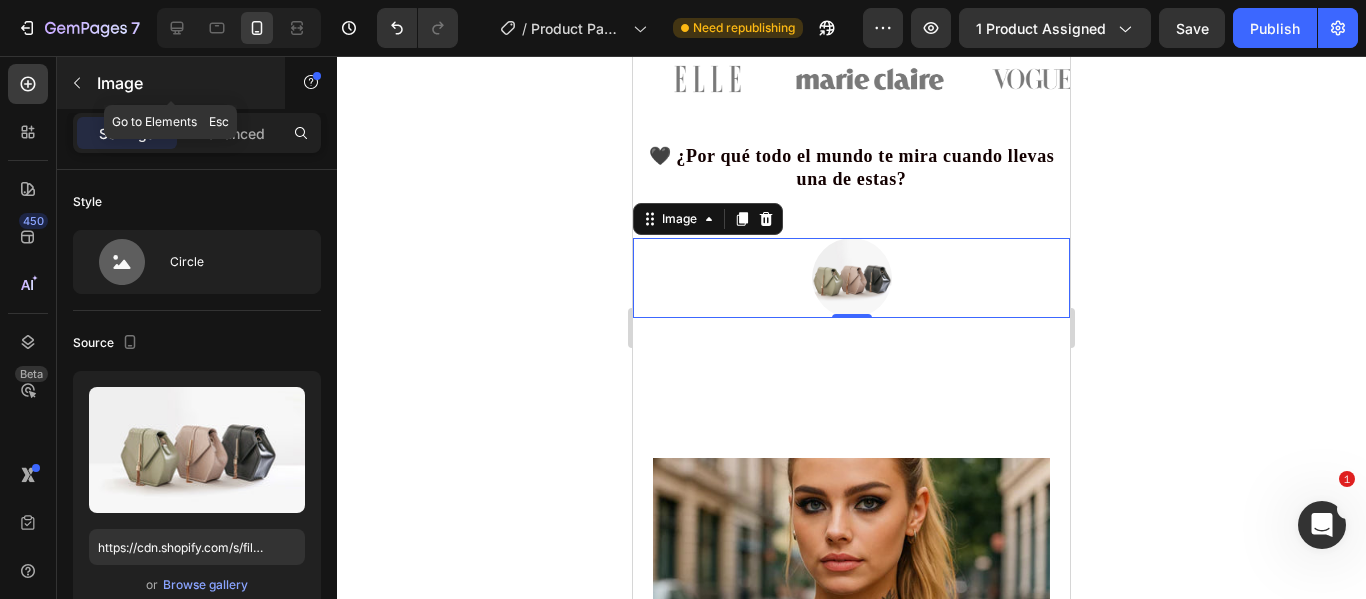 click 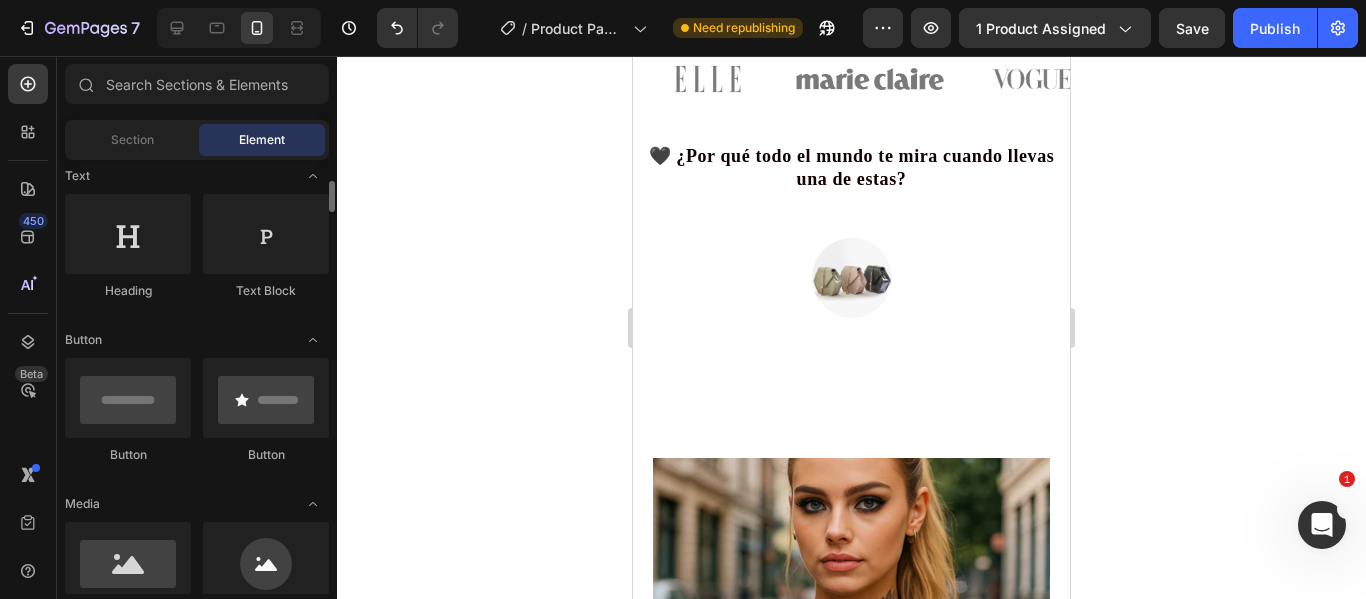 scroll, scrollTop: 100, scrollLeft: 0, axis: vertical 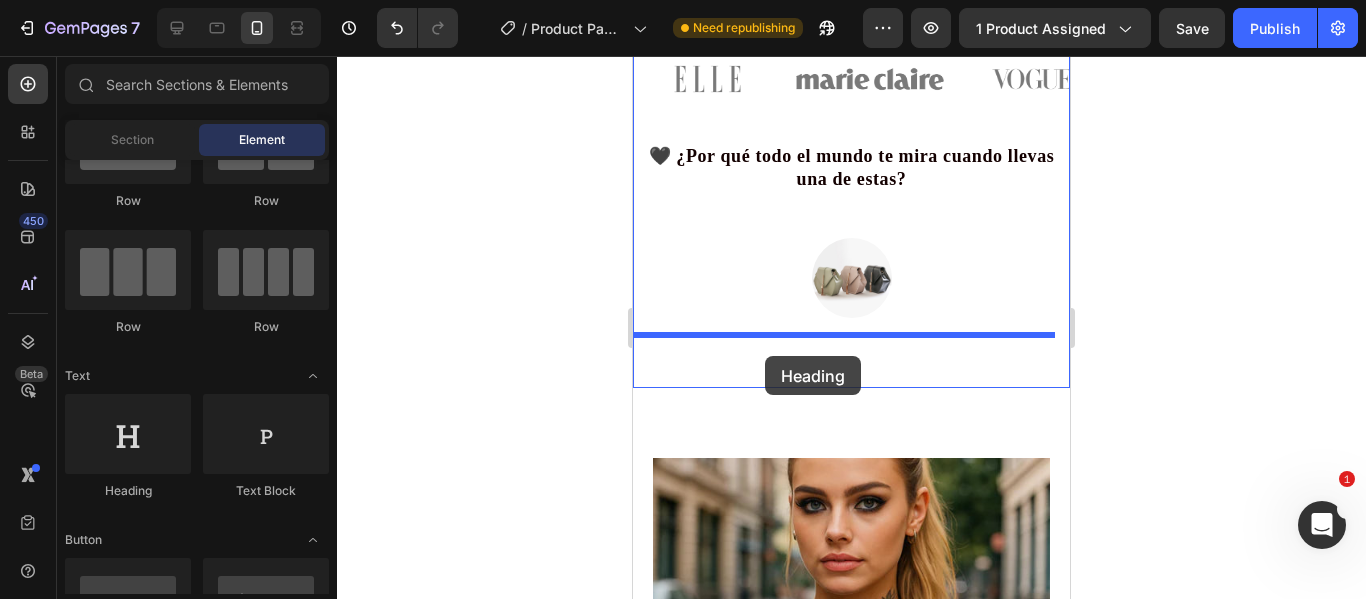 drag, startPoint x: 759, startPoint y: 497, endPoint x: 765, endPoint y: 356, distance: 141.12761 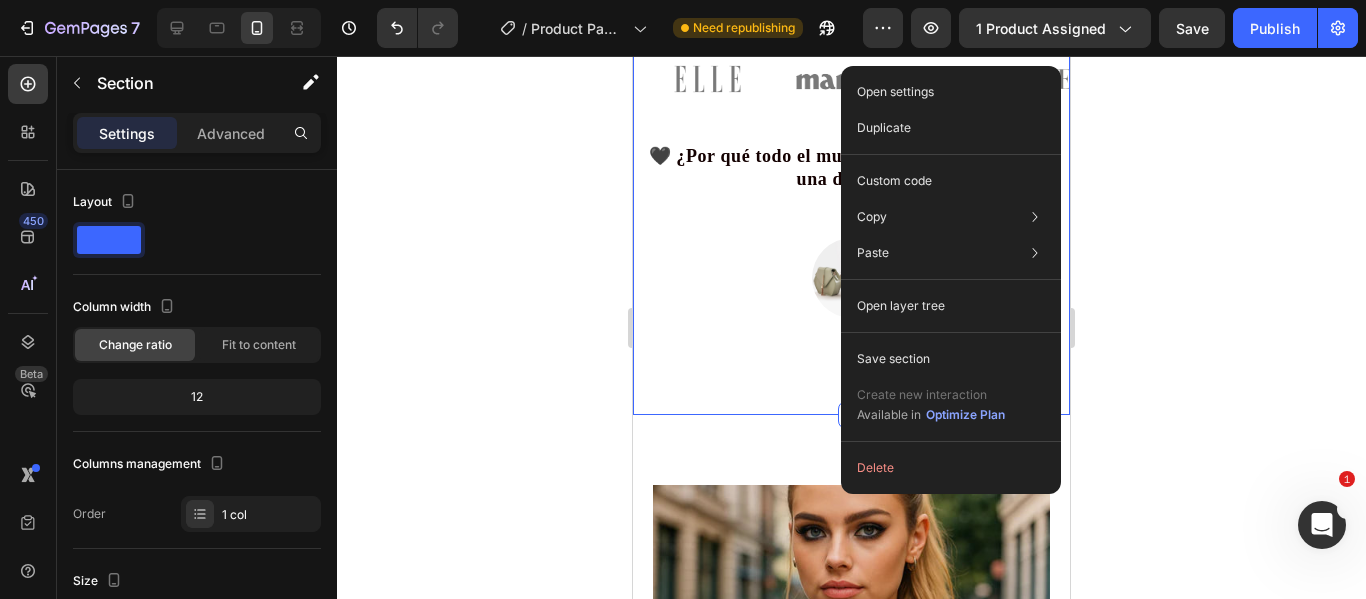 click on "1 camiseta por 29€ 🔥  Llévate  2  por solo  45€ 👕 Elige 2 entre 5 diseños exclusivos Camisetas que no pasan desapercibidas. Text Block Product Images Text Block MODELOS A ELEGIR CUERNOS ROCK CUERNOS ROCK CUERNOS ROCK RASPA ROCK RASPA ROCK RASPA ROCK TU OPINIÓN TU OPINIÓN TU OPINIÓN DESTINO CANALLA DESTINO CANALLA DESTINO CANALLA MUÑECO DE TRAPO MUÑECO DE TRAPO MUÑECO DE TRAPO TALLA S S S M M M L L L XL XL XL 2XL 2XL 2XL 3XL 3XL 3XL 4XL 4XL 4XL Product Variants & Swatches
AGREGAR AL CARRITO Add to Cart COMPRAR AHORA Dynamic Checkout
Recuerda: Llévate  2 camisetas por solo 45€
✅ Envío 48–72h desde España
✅ Pack 2x45€, sin trampa ni letra pequeña
✅ Diseños canallas que no verás en Zara
✅ ¿Dudas? Escríbenos a  pintacanalla@gmail.com
Custom Code Image   — Clara M. (Madrid)  “No solo mola el diseño, la tela es comodísima, lo confirmo...jajaa   No es de esas gordacas que asfixian en verano, volvere  Text Block Icon Icon Icon" at bounding box center (851, -894) 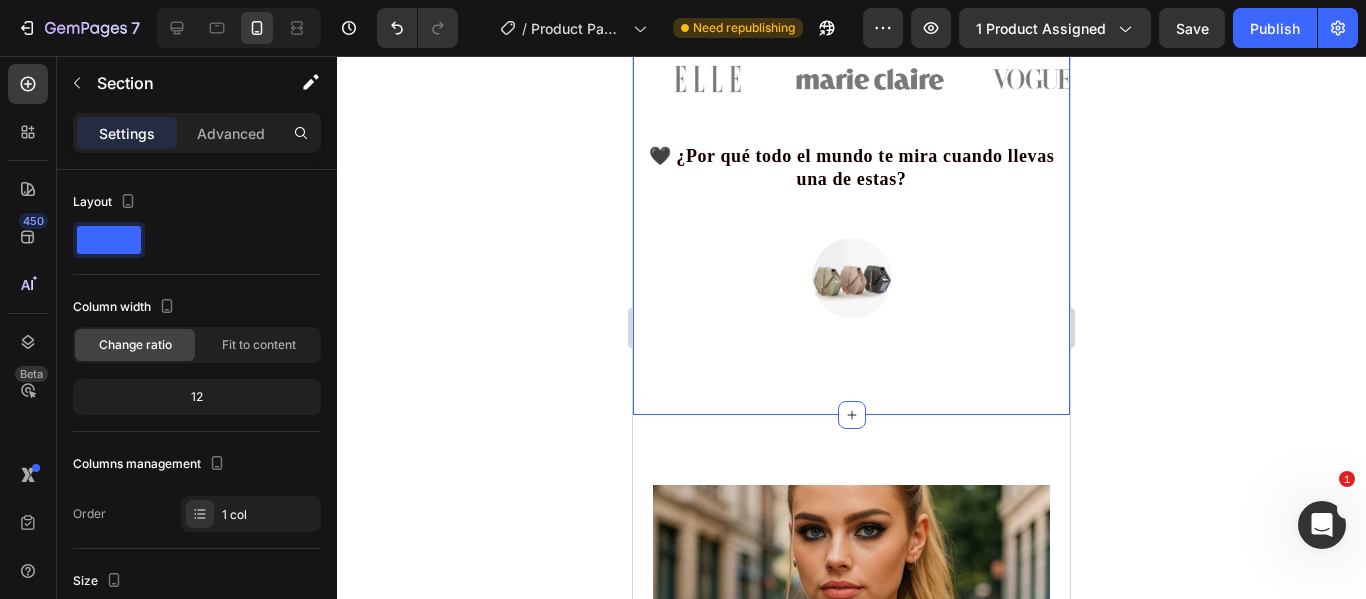 click on "1 camiseta por 29€ 🔥  Llévate  2  por solo  45€ 👕 Elige 2 entre 5 diseños exclusivos Camisetas que no pasan desapercibidas. Text Block Product Images Text Block MODELOS A ELEGIR CUERNOS ROCK CUERNOS ROCK CUERNOS ROCK RASPA ROCK RASPA ROCK RASPA ROCK TU OPINIÓN TU OPINIÓN TU OPINIÓN DESTINO CANALLA DESTINO CANALLA DESTINO CANALLA MUÑECO DE TRAPO MUÑECO DE TRAPO MUÑECO DE TRAPO TALLA S S S M M M L L L XL XL XL 2XL 2XL 2XL 3XL 3XL 3XL 4XL 4XL 4XL Product Variants & Swatches
AGREGAR AL CARRITO Add to Cart COMPRAR AHORA Dynamic Checkout
Recuerda: Llévate  2 camisetas por solo 45€
✅ Envío 48–72h desde España
✅ Pack 2x45€, sin trampa ni letra pequeña
✅ Diseños canallas que no verás en Zara
✅ ¿Dudas? Escríbenos a  pintacanalla@gmail.com
Custom Code Image   — Clara M. (Madrid)  “No solo mola el diseño, la tela es comodísima, lo confirmo...jajaa   No es de esas gordacas que asfixian en verano, volvere  Text Block Icon Icon Icon" at bounding box center (851, -894) 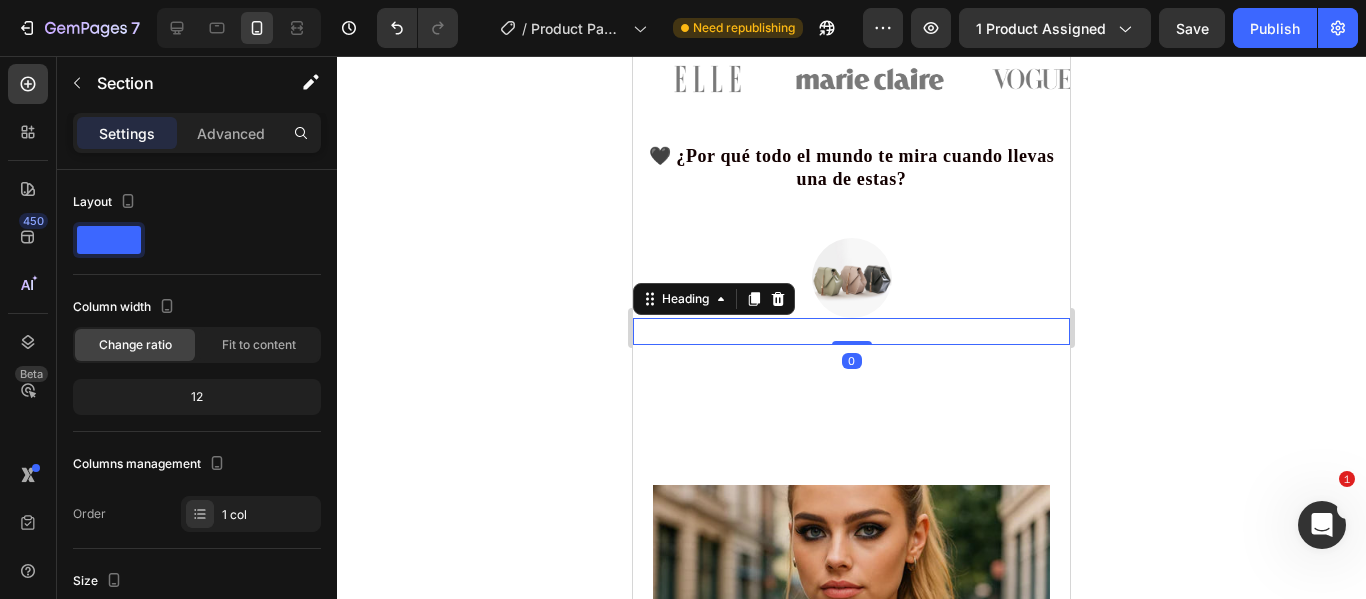 click on "Your heading text goes here" at bounding box center (851, 331) 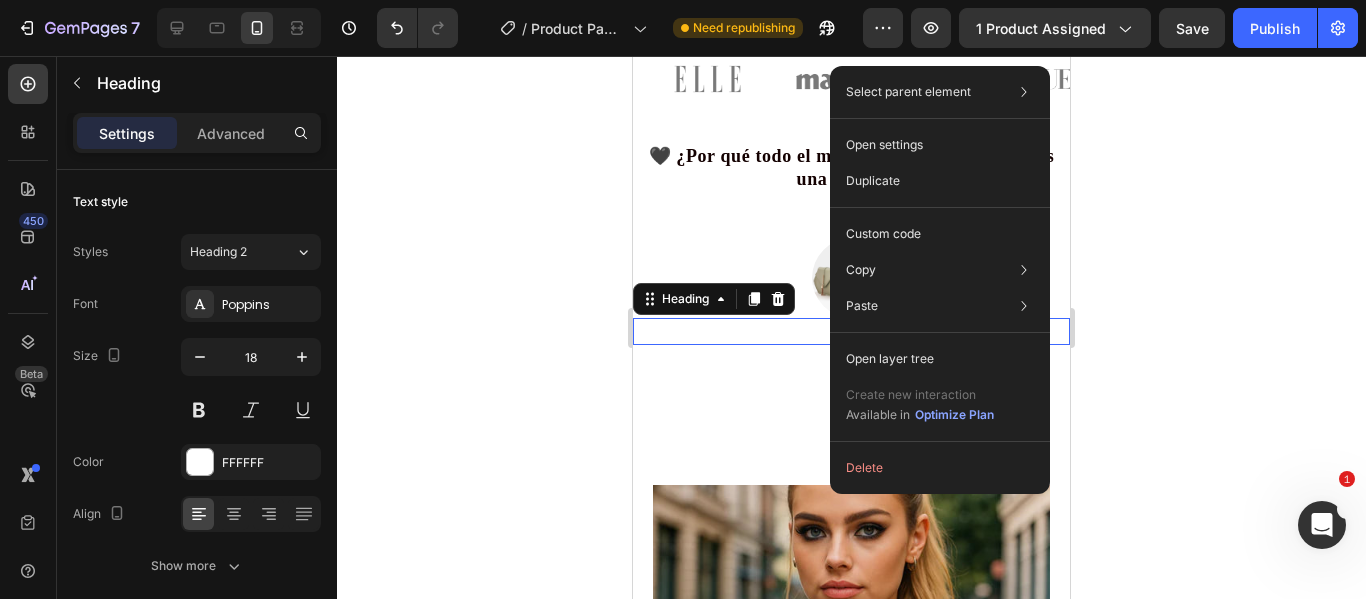click on "Your heading text goes here" at bounding box center [851, 331] 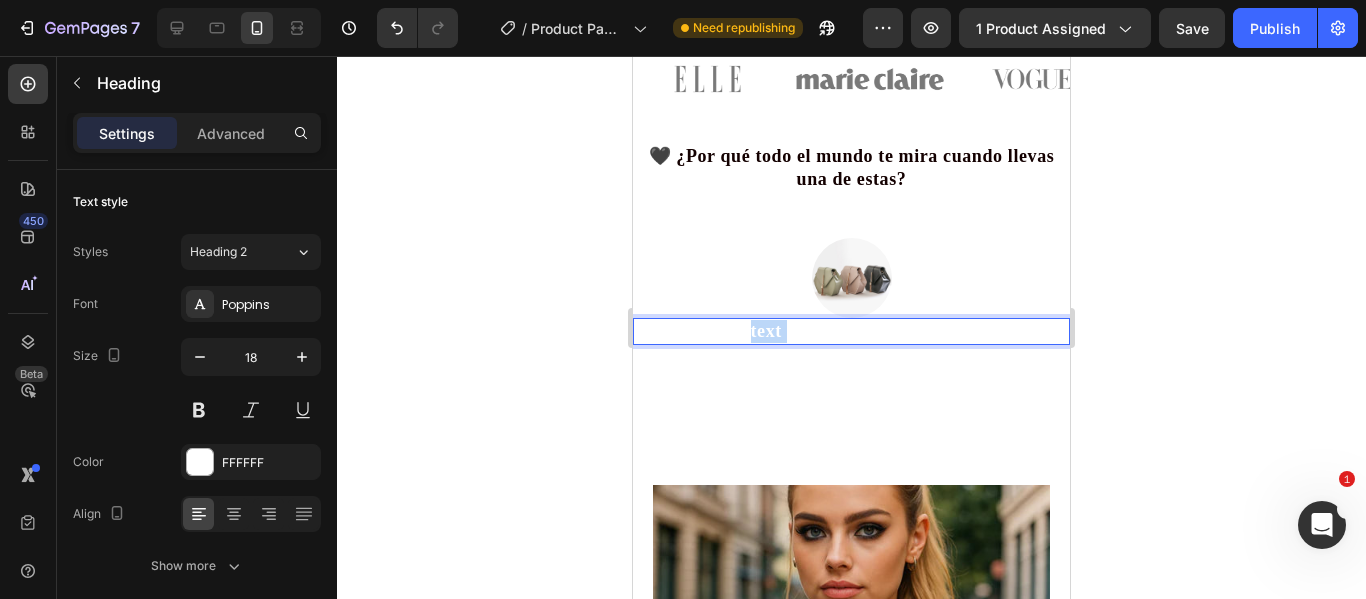 click on "Your heading text goes here" at bounding box center [851, 331] 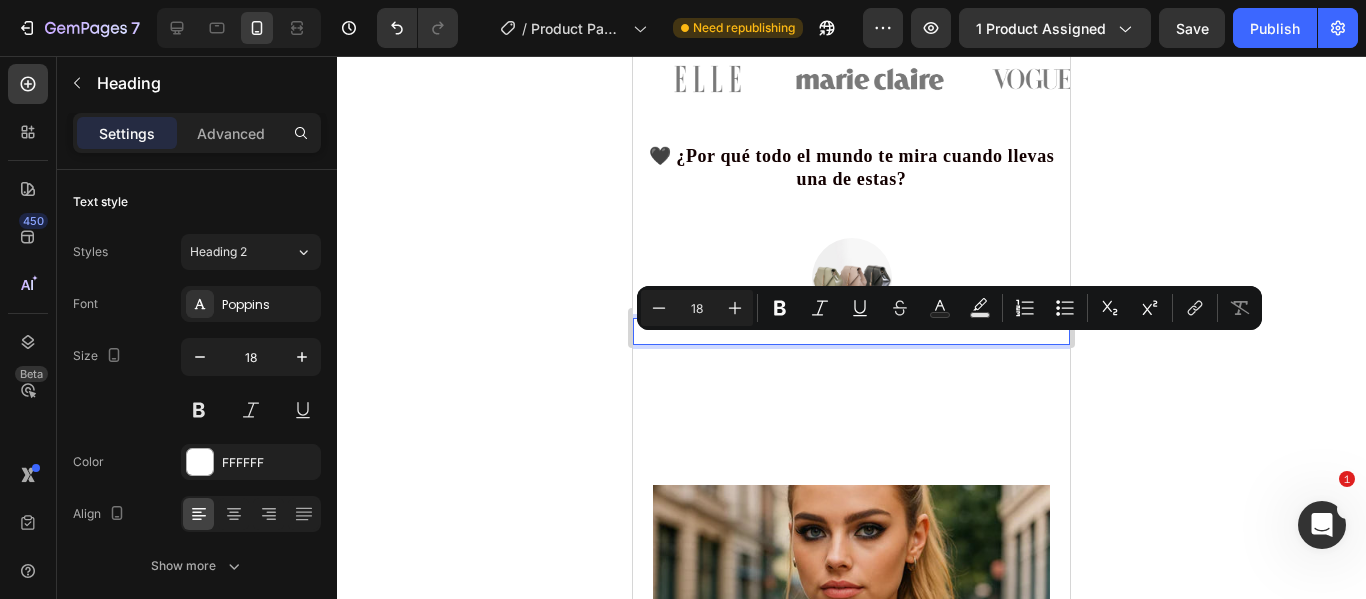 drag, startPoint x: 765, startPoint y: 349, endPoint x: 802, endPoint y: 357, distance: 37.85499 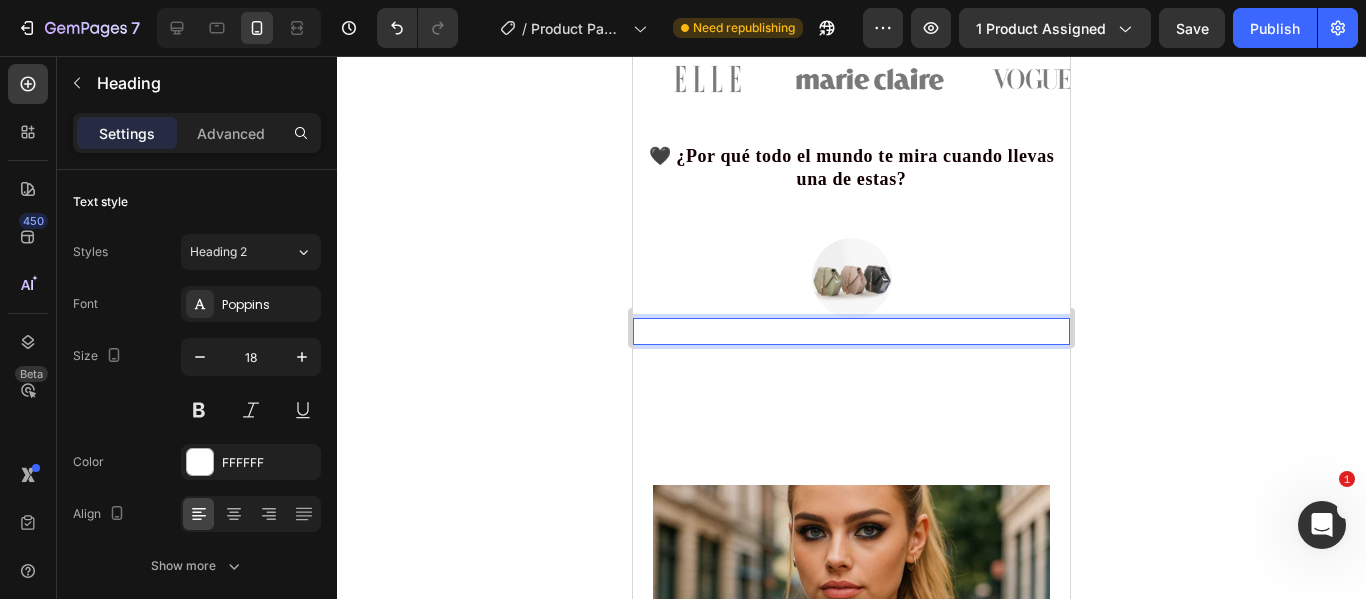 click on "Your heading text goes here" at bounding box center [851, 331] 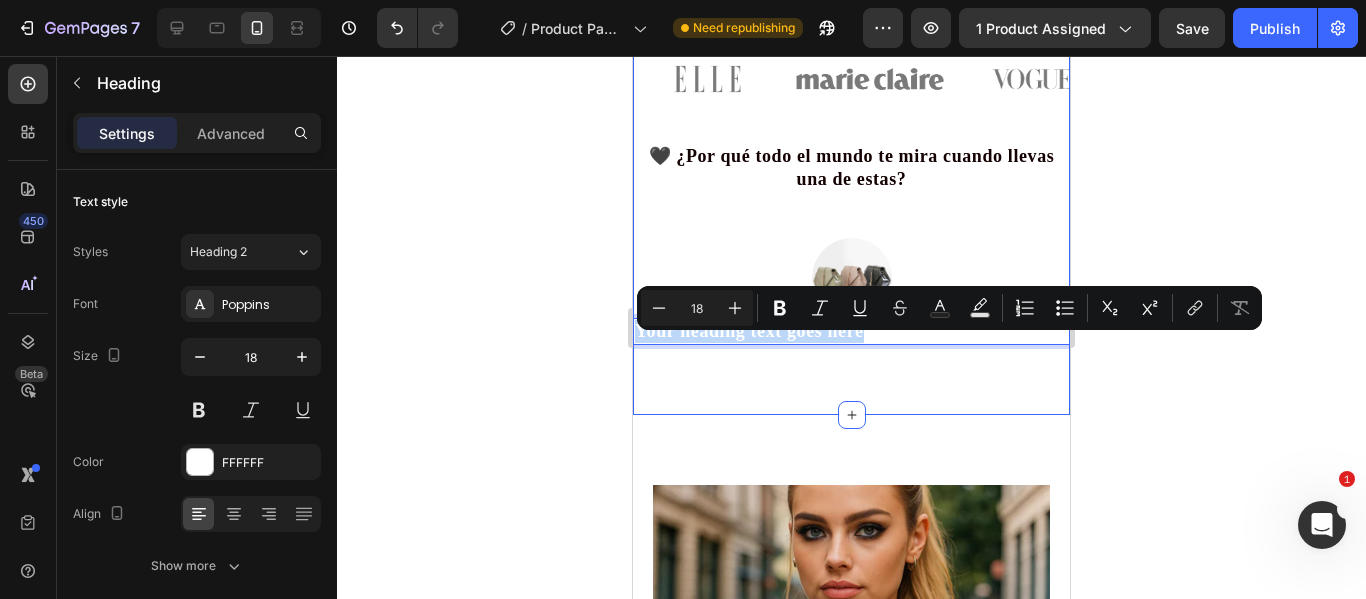 drag, startPoint x: 638, startPoint y: 348, endPoint x: 992, endPoint y: 364, distance: 354.3614 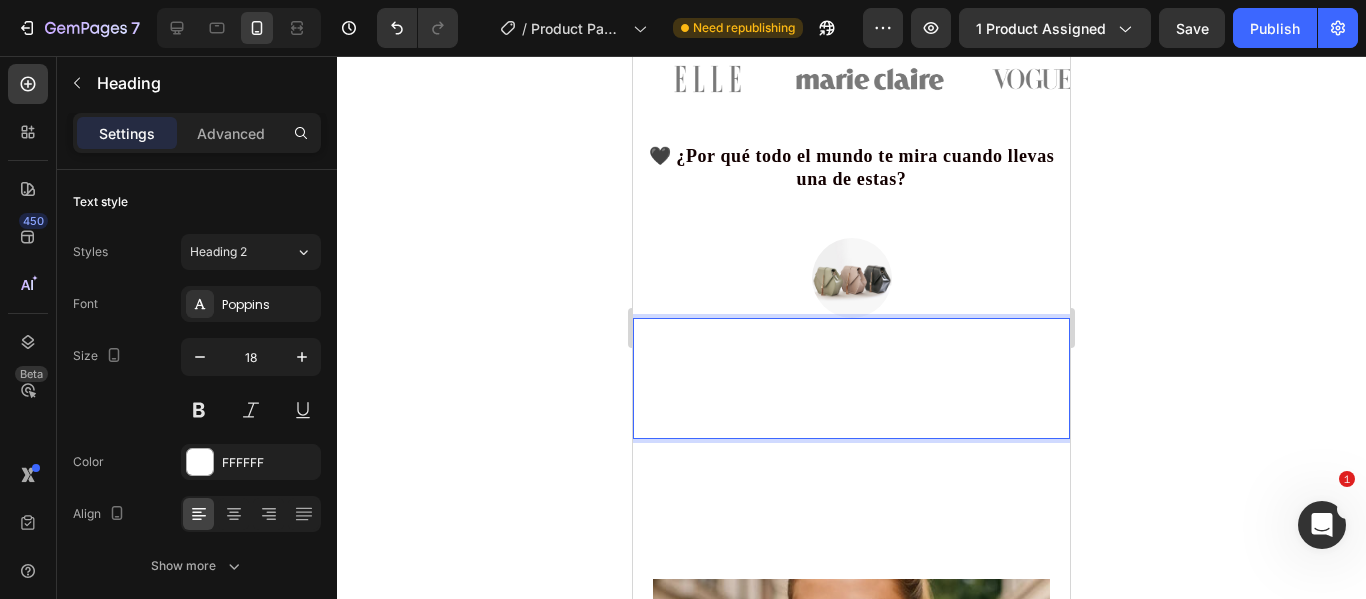 click on "Porque no son camisetas normales. Son tu forma de decir  “aquí estoy”  sin tener que hablar. Hechas con actitud, pensadas para no pasar desapercibidas." at bounding box center [851, 378] 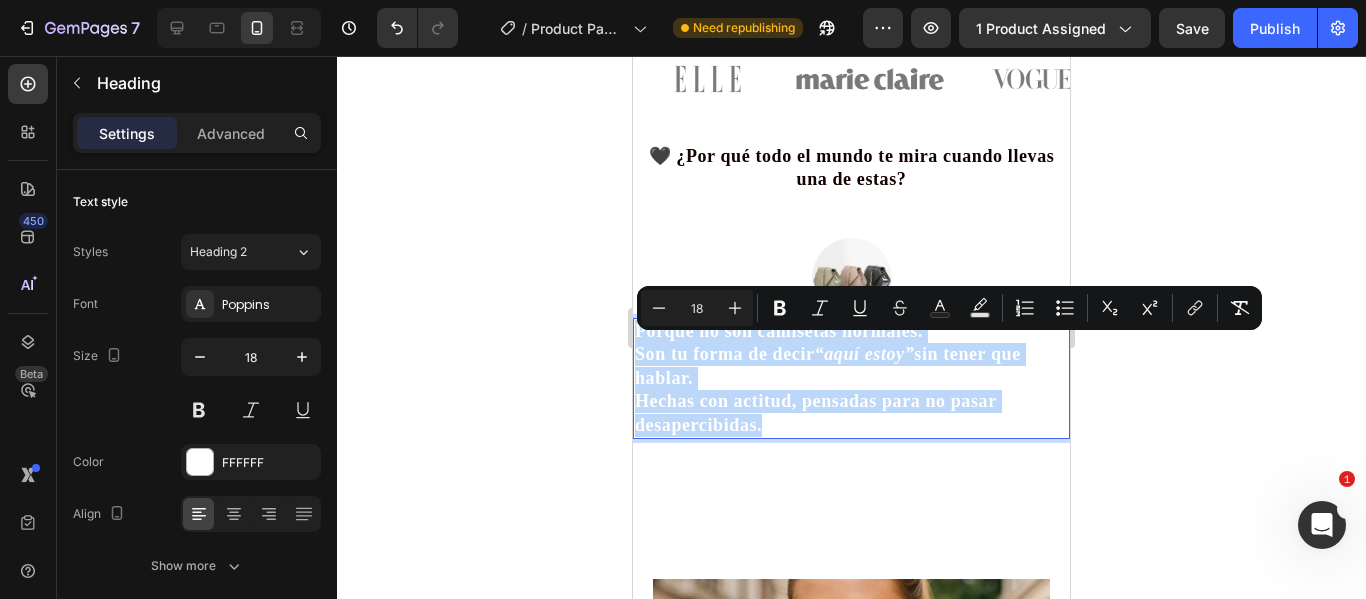 drag, startPoint x: 1015, startPoint y: 438, endPoint x: 1263, endPoint y: 404, distance: 250.3198 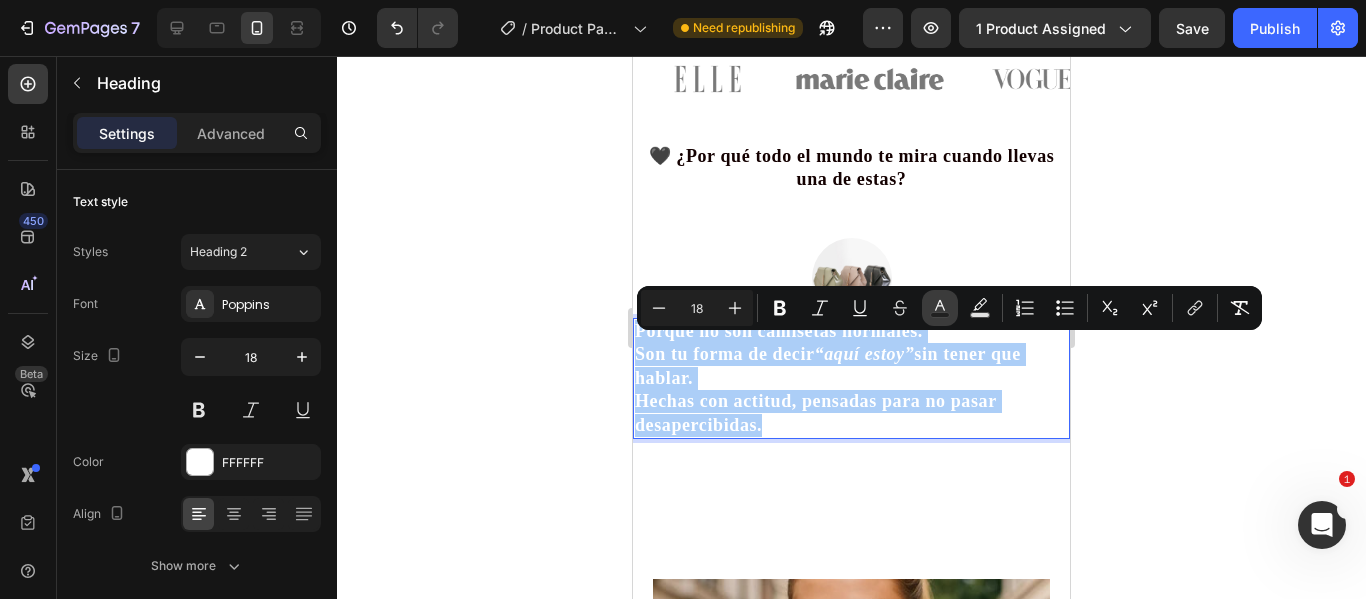click on "Text Color" at bounding box center [940, 308] 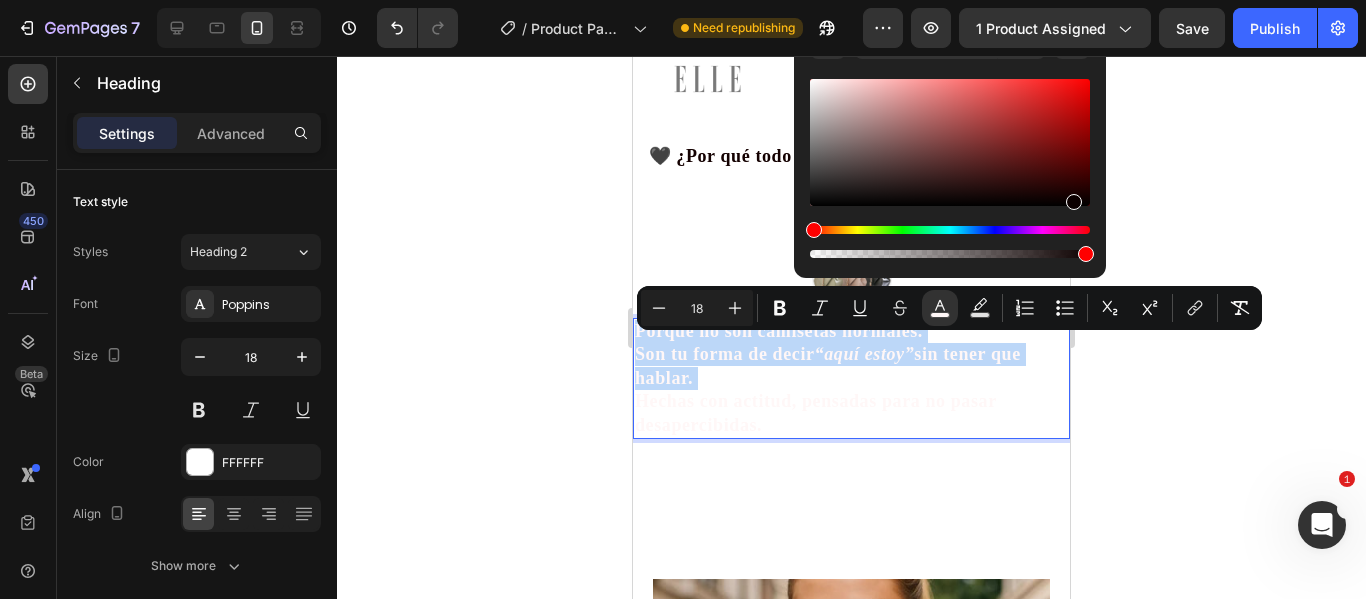 type on "0C0000" 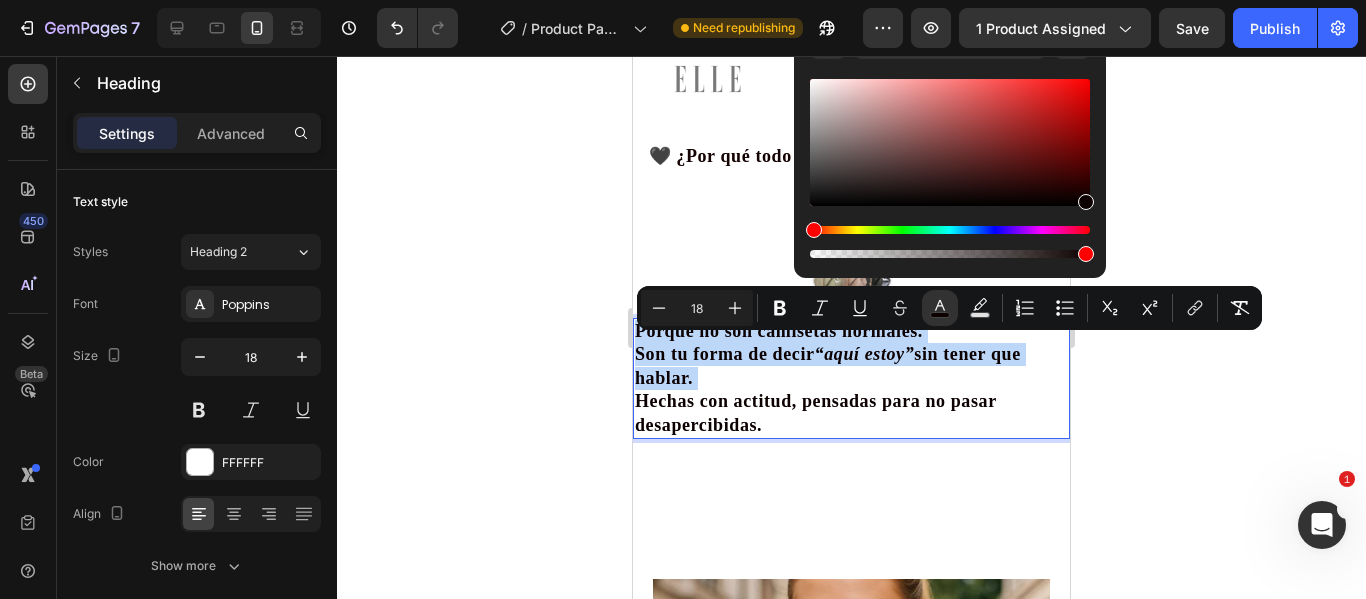 drag, startPoint x: 818, startPoint y: 79, endPoint x: 1074, endPoint y: 199, distance: 282.72955 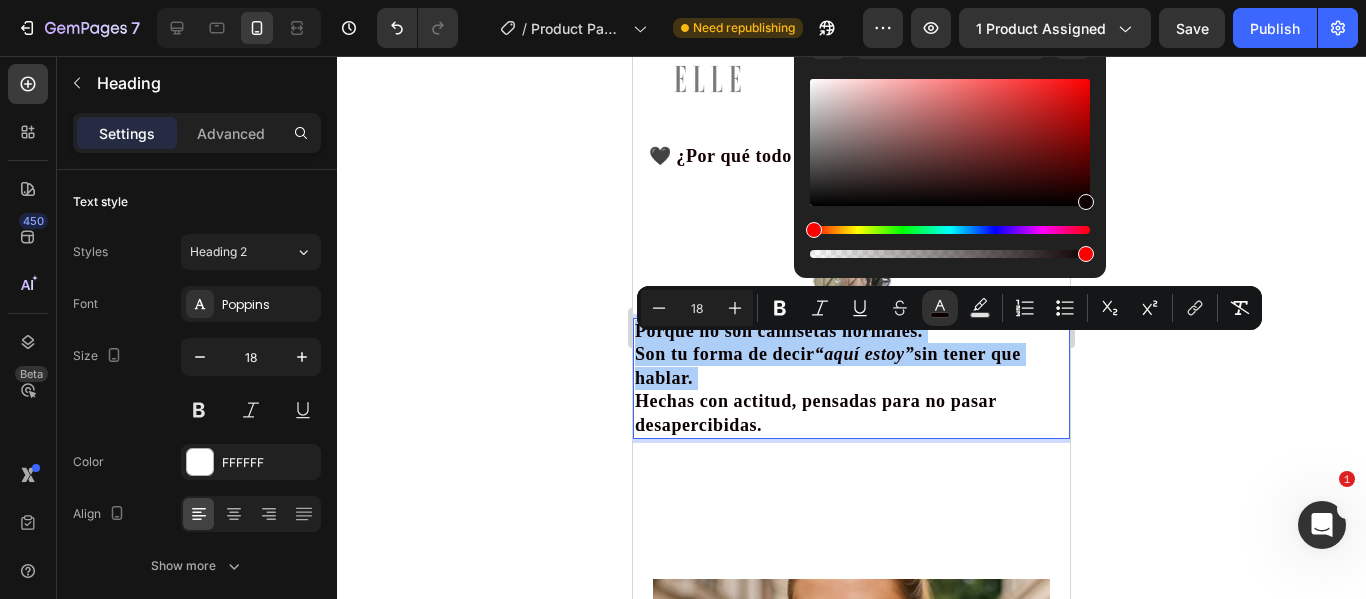 click 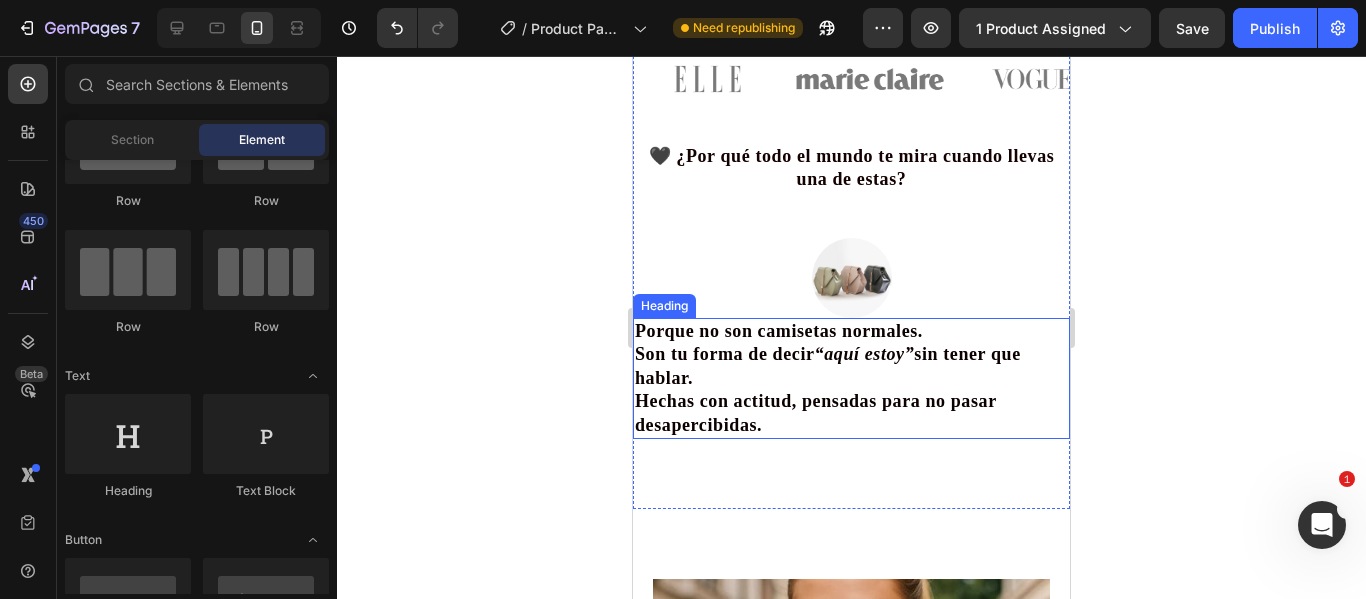 click on "Hechas con actitud, pensadas para no pasar desapercibidas." at bounding box center [815, 412] 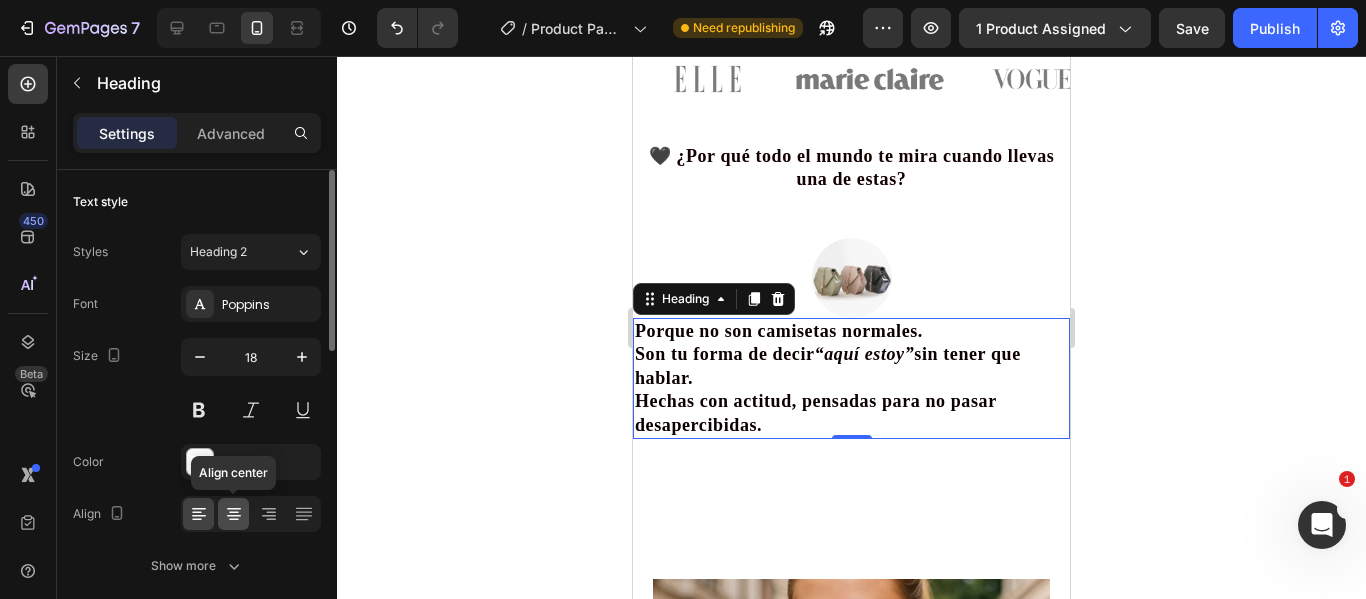 click 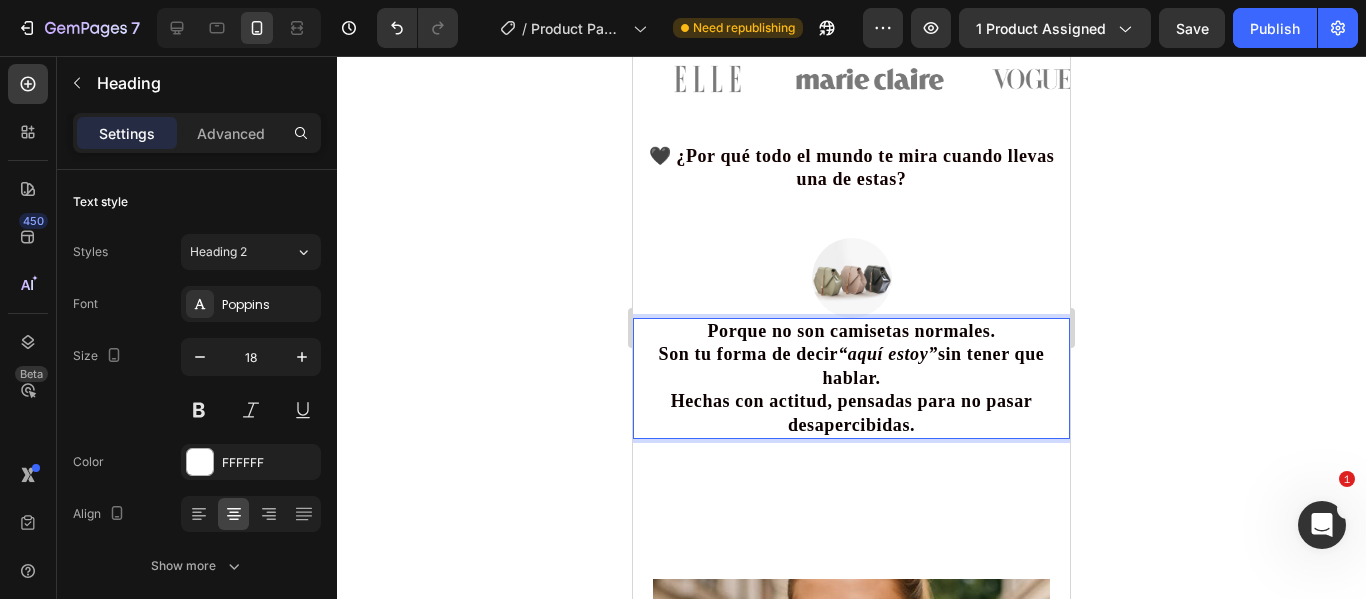 click on "Son tu forma de decir  “aquí estoy”  sin tener que hablar." at bounding box center [852, 365] 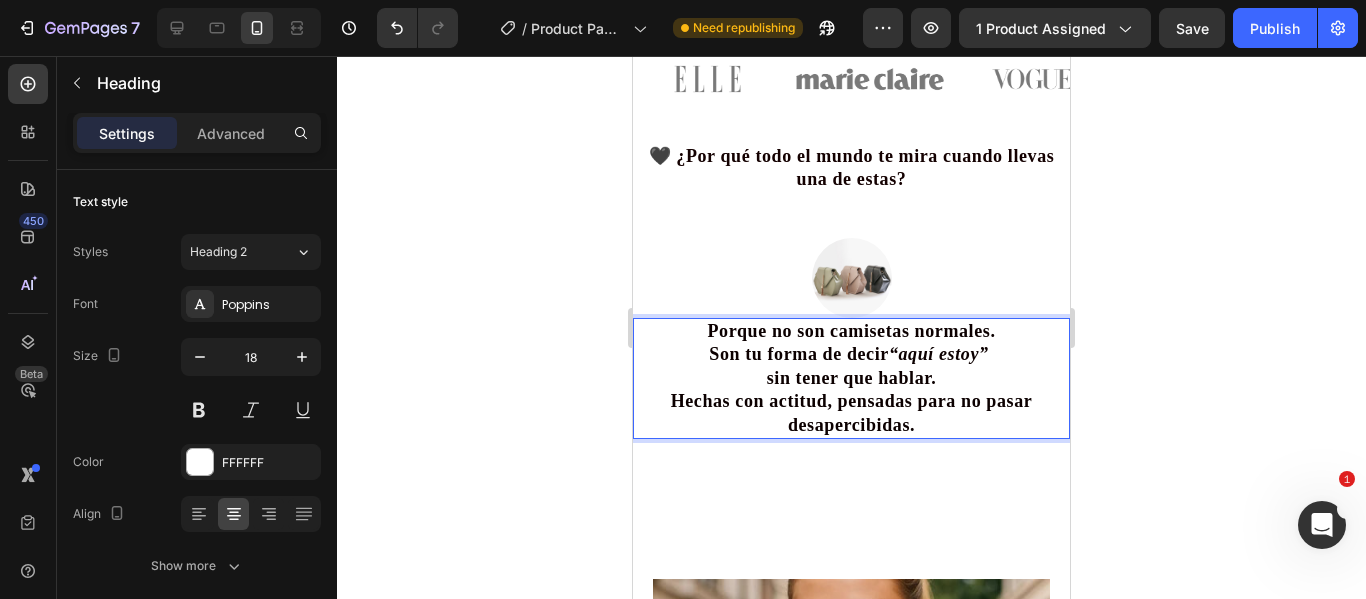 click 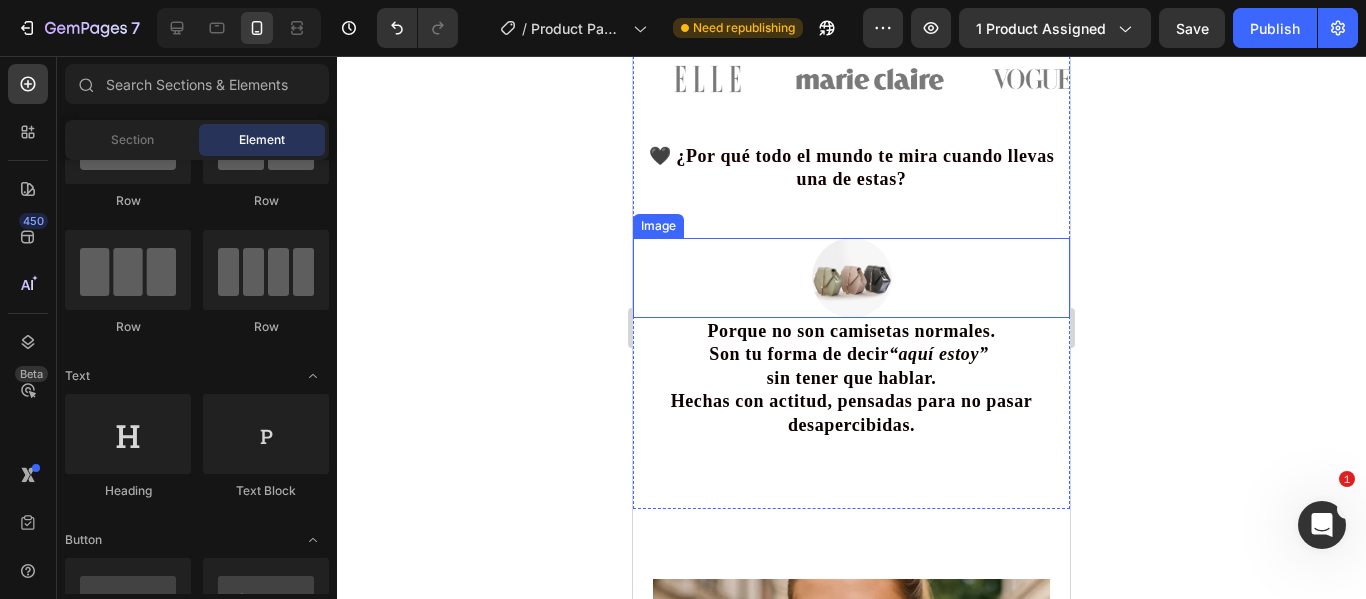click at bounding box center (852, 278) 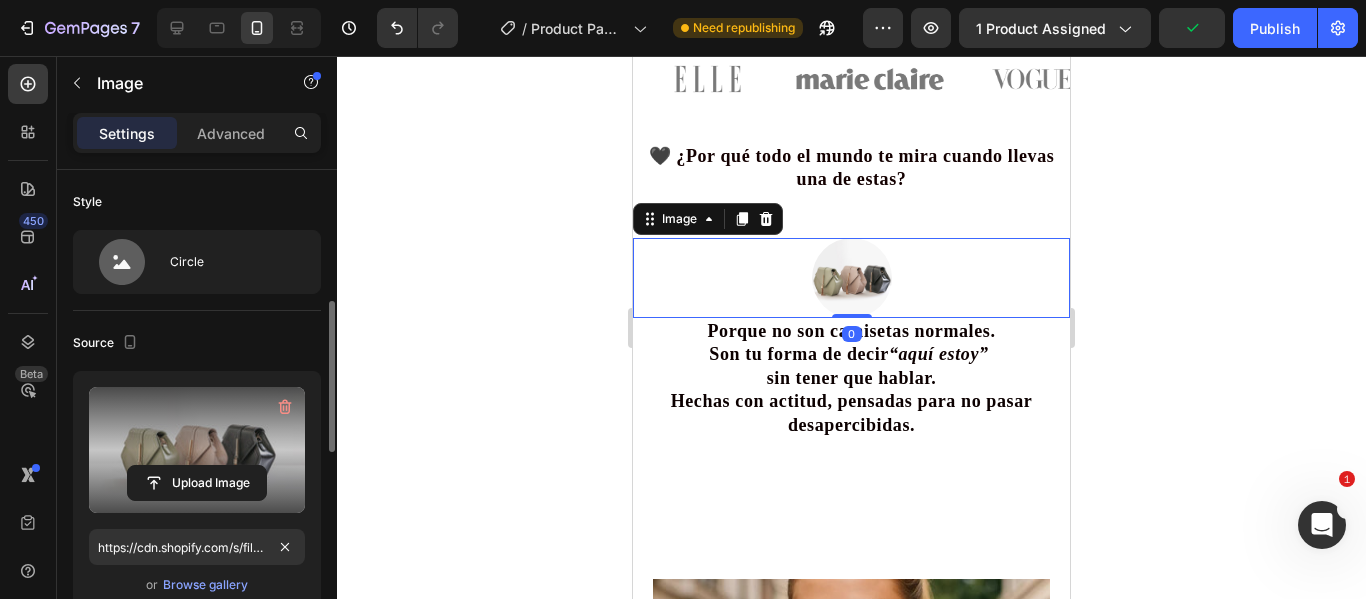 scroll, scrollTop: 100, scrollLeft: 0, axis: vertical 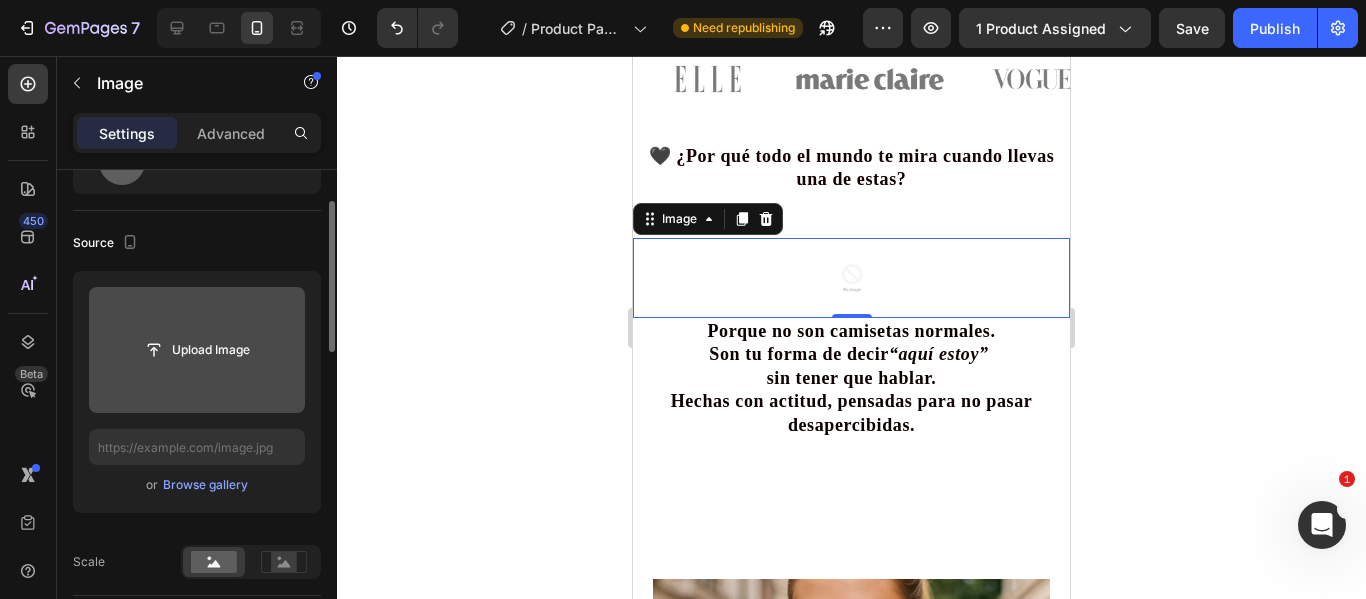 click 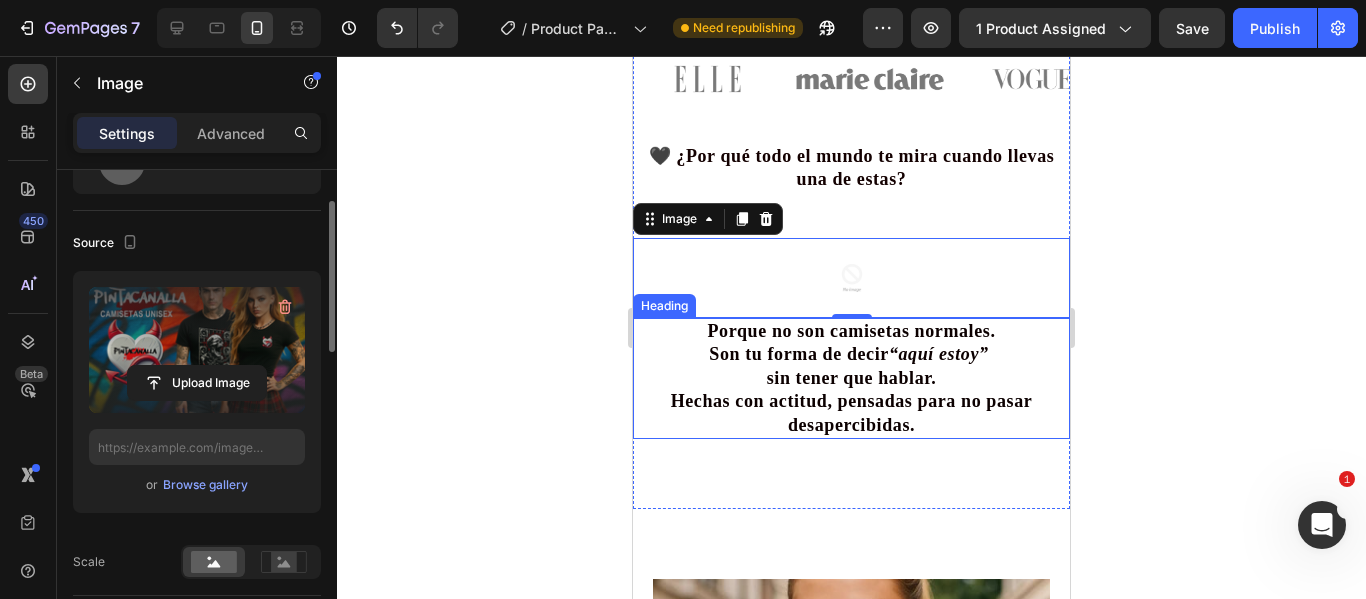 type on "https://cdn.shopify.com/s/files/1/0895/7424/4697/files/gempages_577607291776271301-6f21294a-7317-4307-a760-cd8b79d229a8.png" 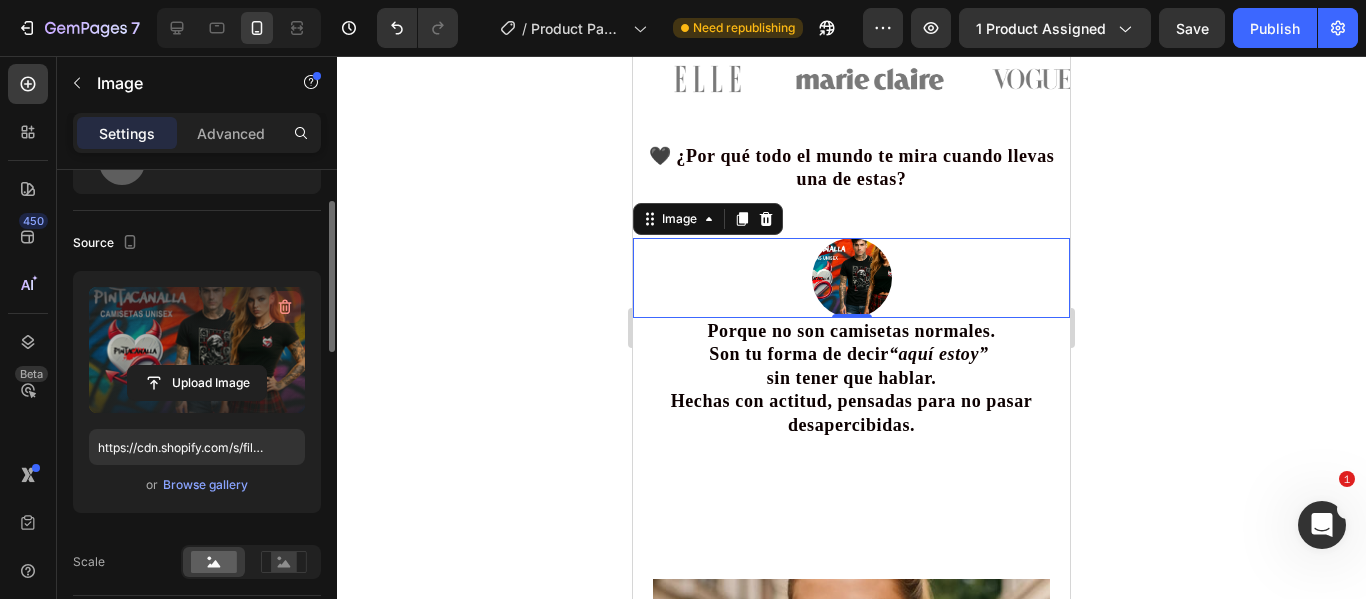 click 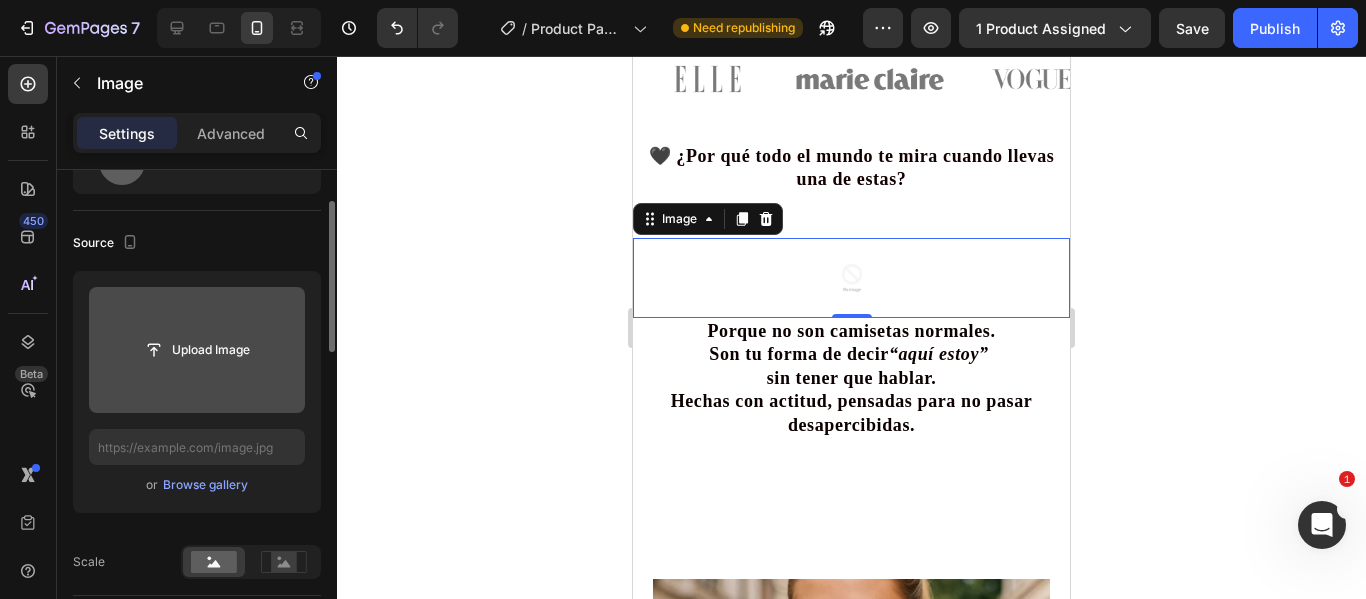 click 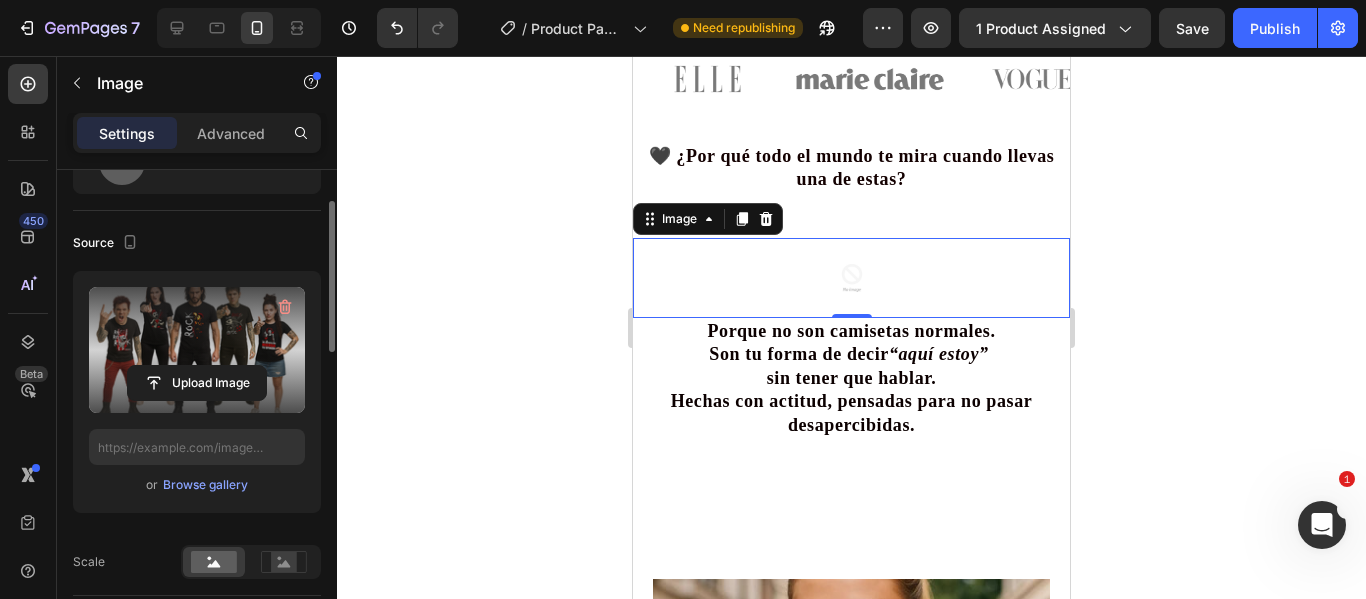 type on "https://cdn.shopify.com/s/files/1/0895/7424/4697/files/gempages_577607291776271301-5758c992-0d45-4fe6-b74c-c3006af235ea.png" 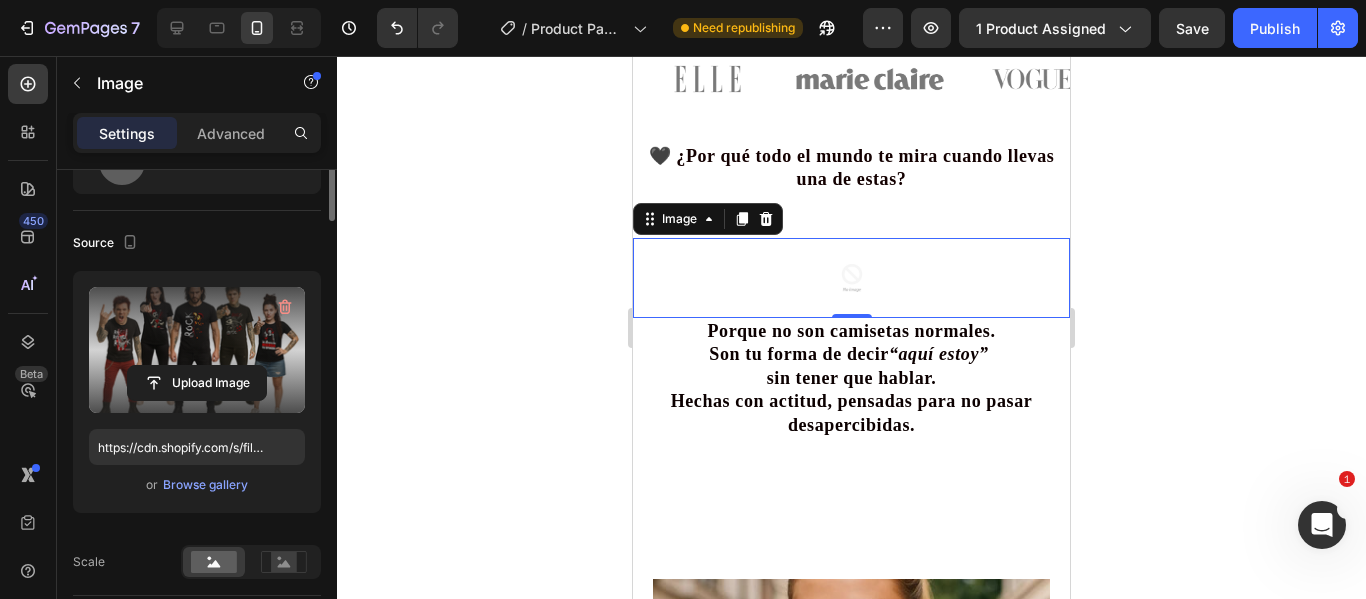 scroll, scrollTop: 0, scrollLeft: 0, axis: both 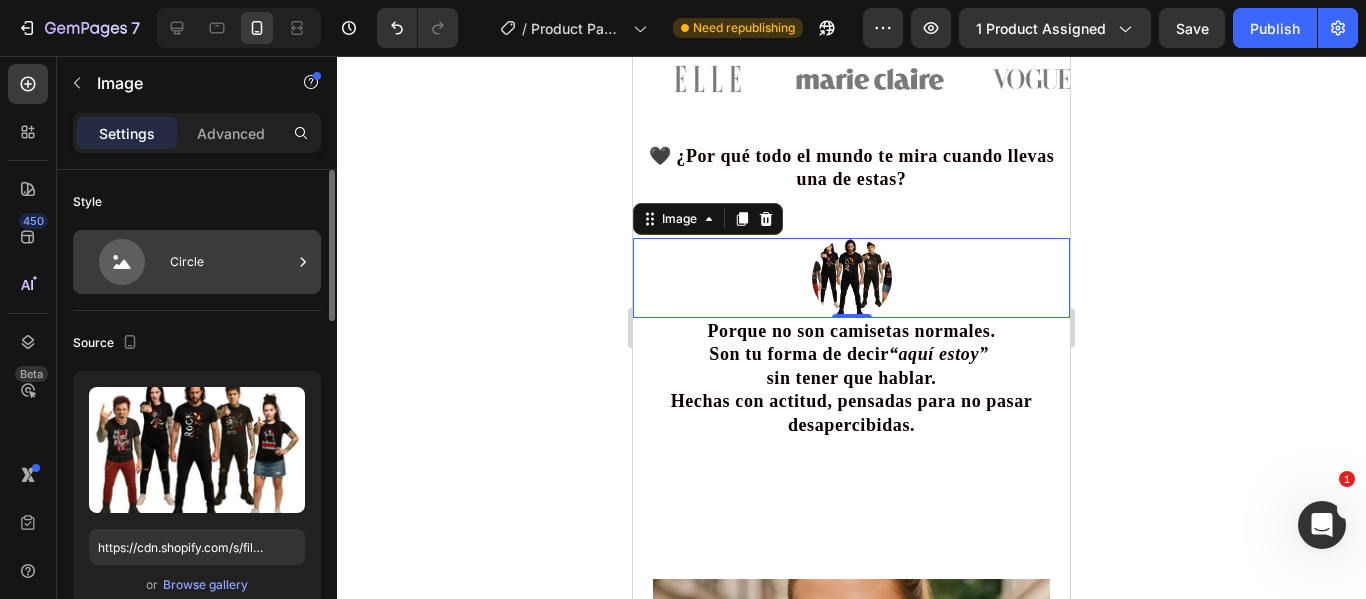 click on "Circle" at bounding box center [231, 262] 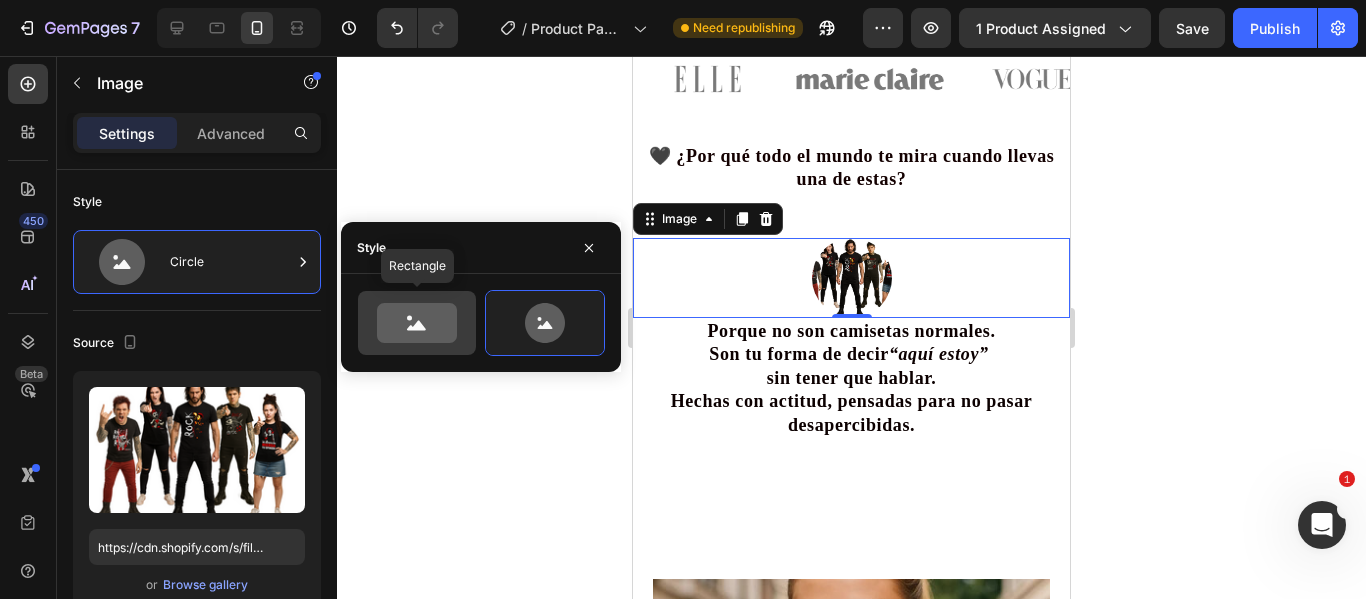 click 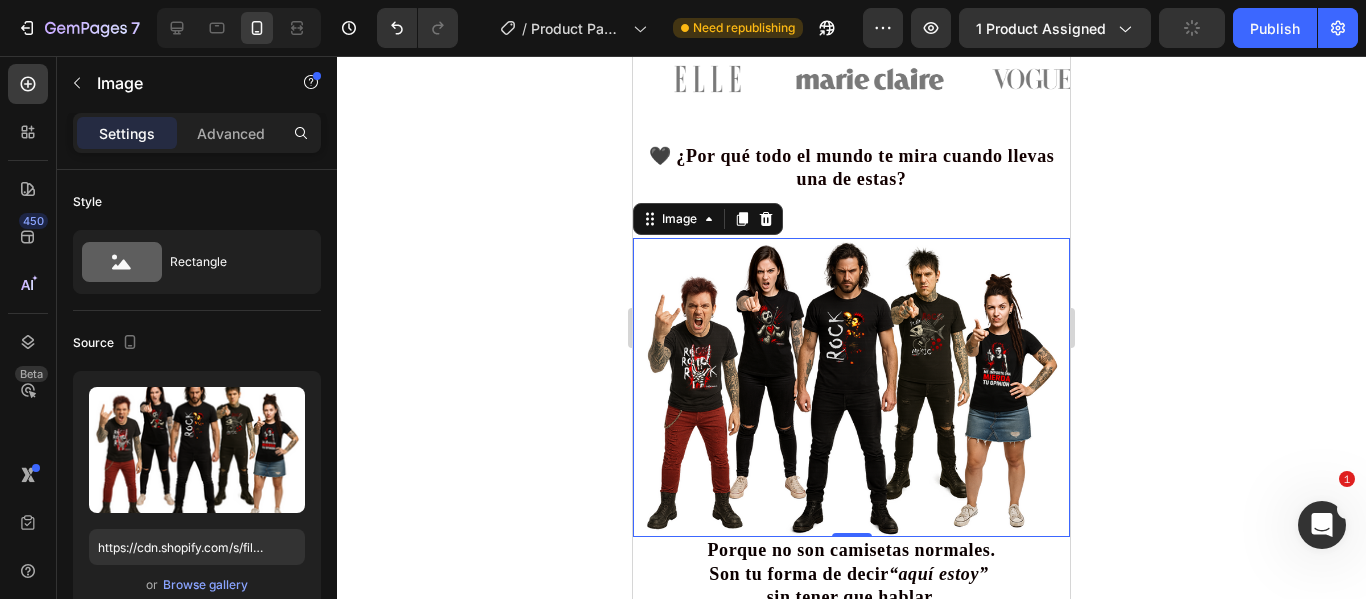 click 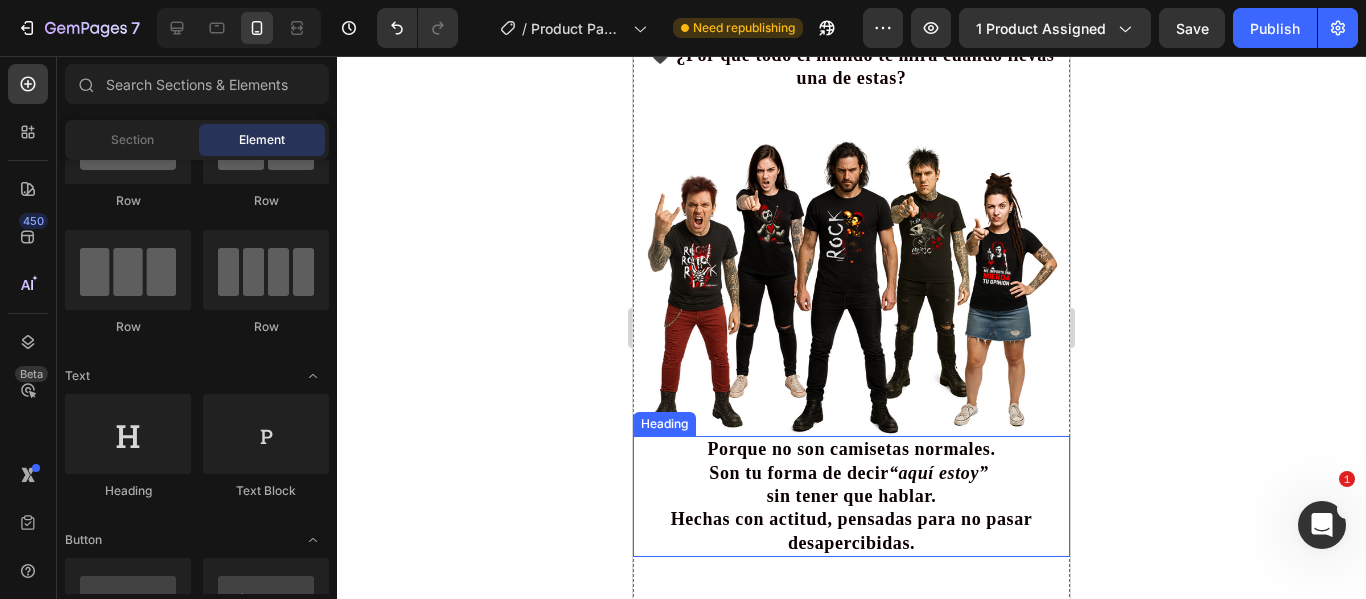 scroll, scrollTop: 2300, scrollLeft: 0, axis: vertical 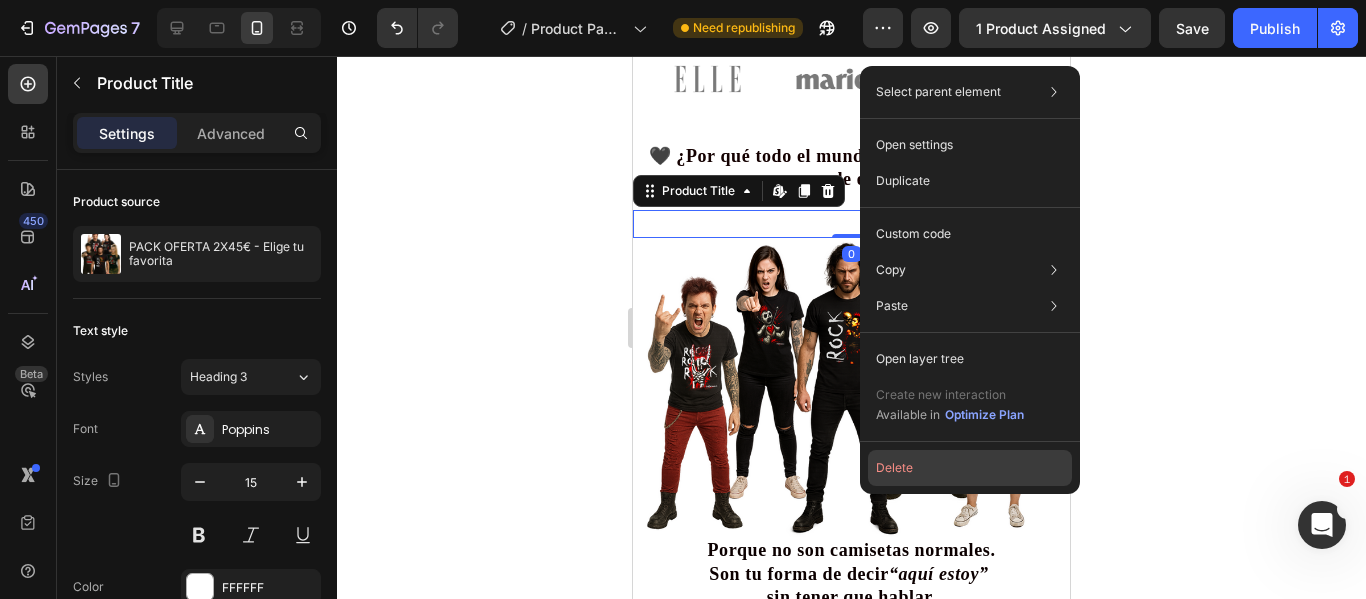click on "Delete" 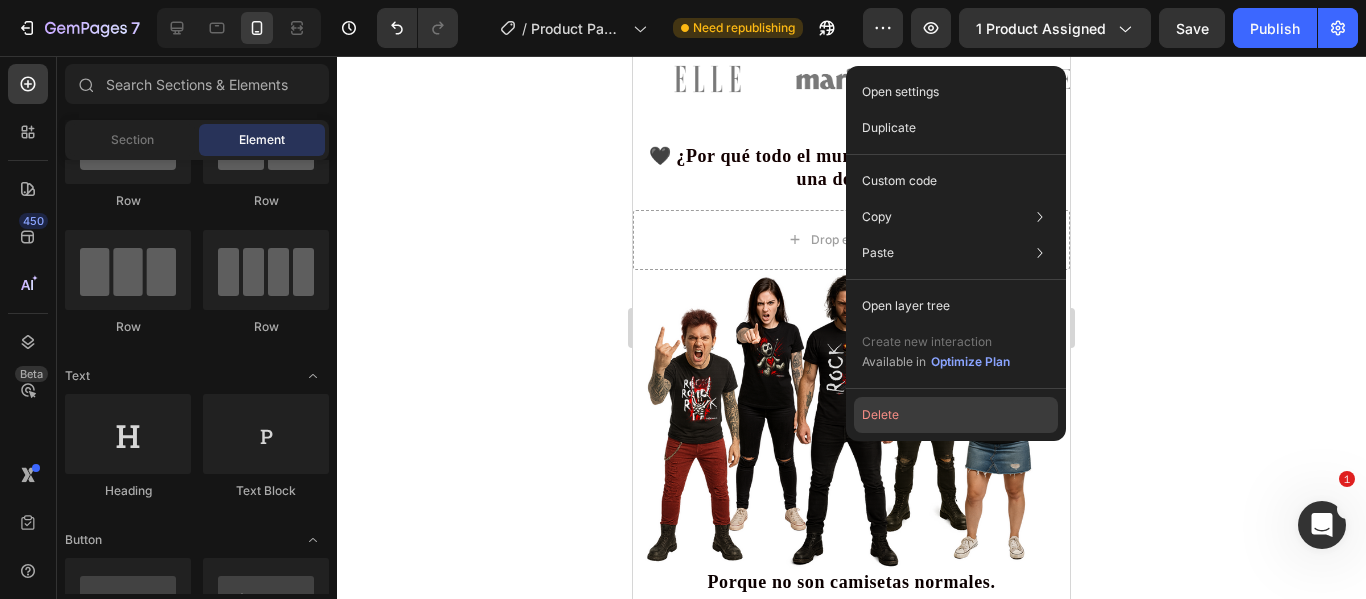 click on "Delete" 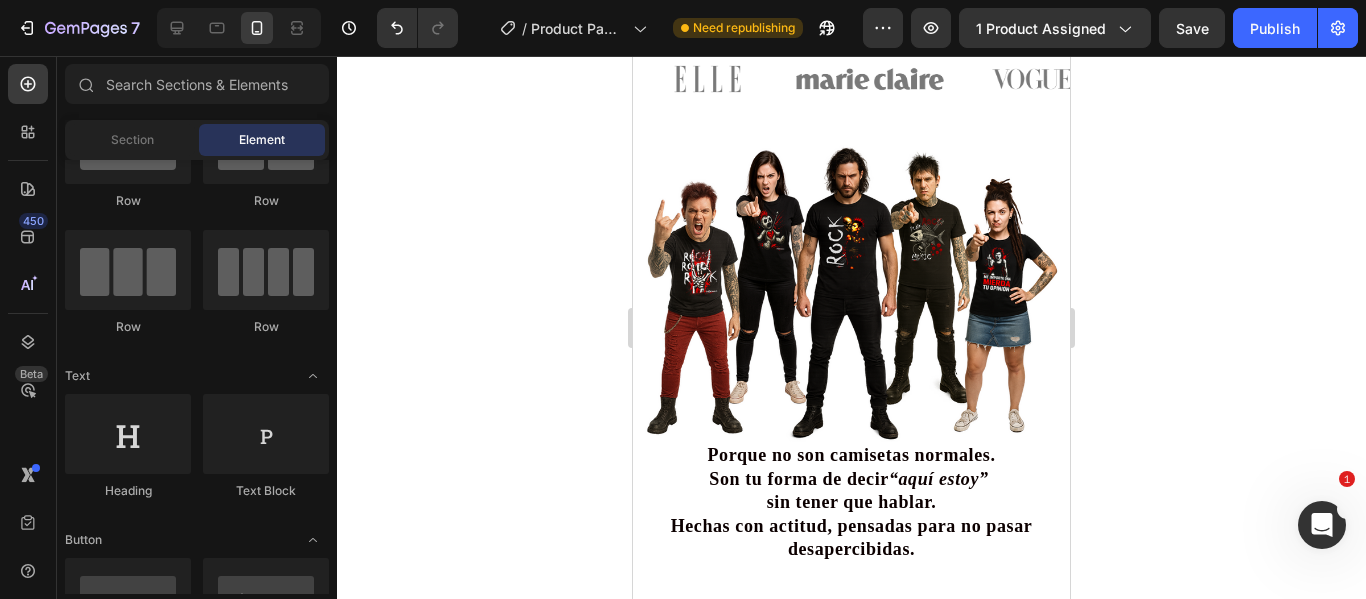 click 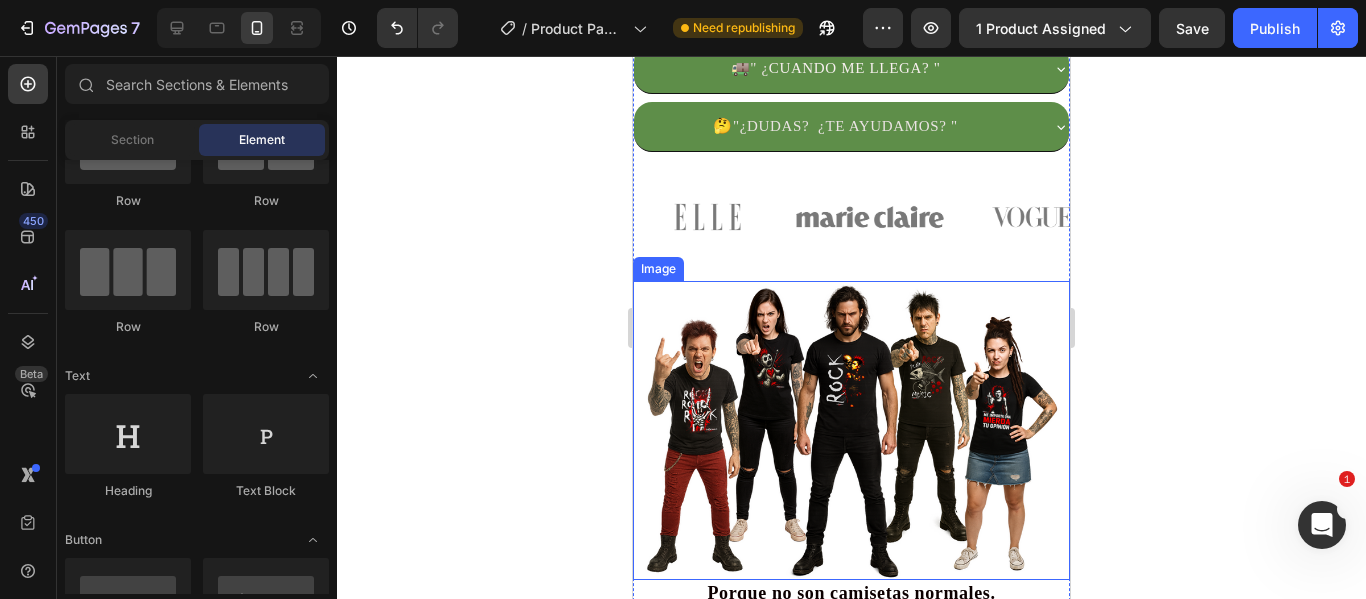 scroll, scrollTop: 2100, scrollLeft: 0, axis: vertical 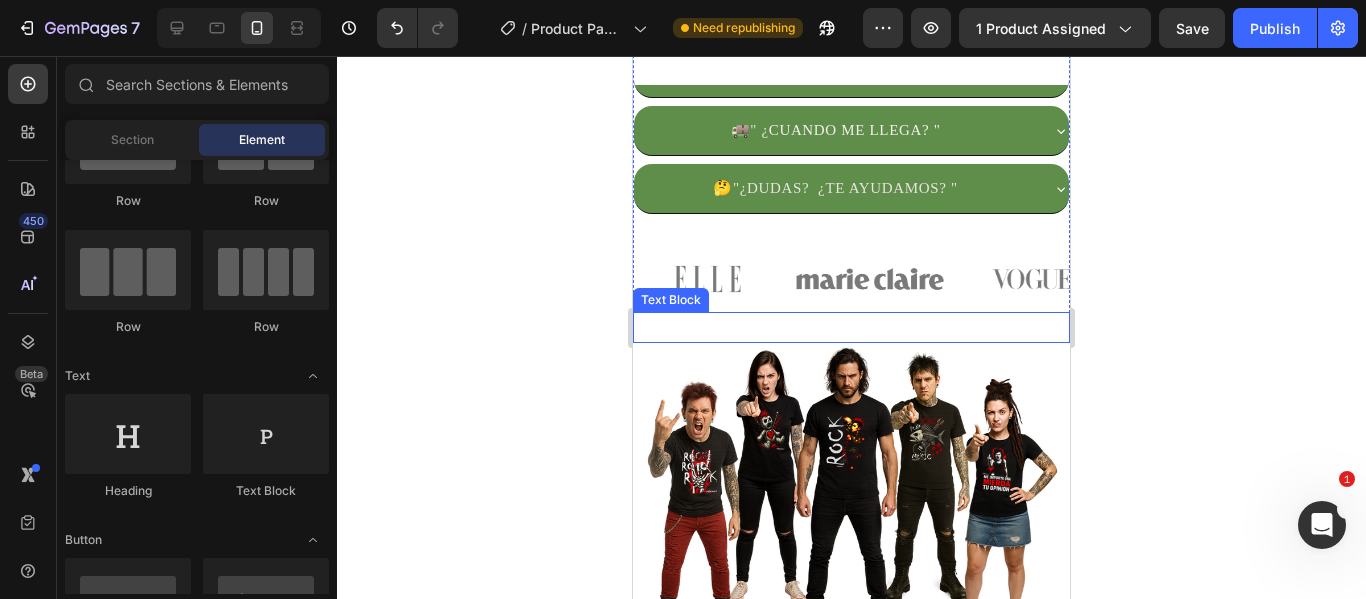 click on "Replace this text with your content" at bounding box center [851, 327] 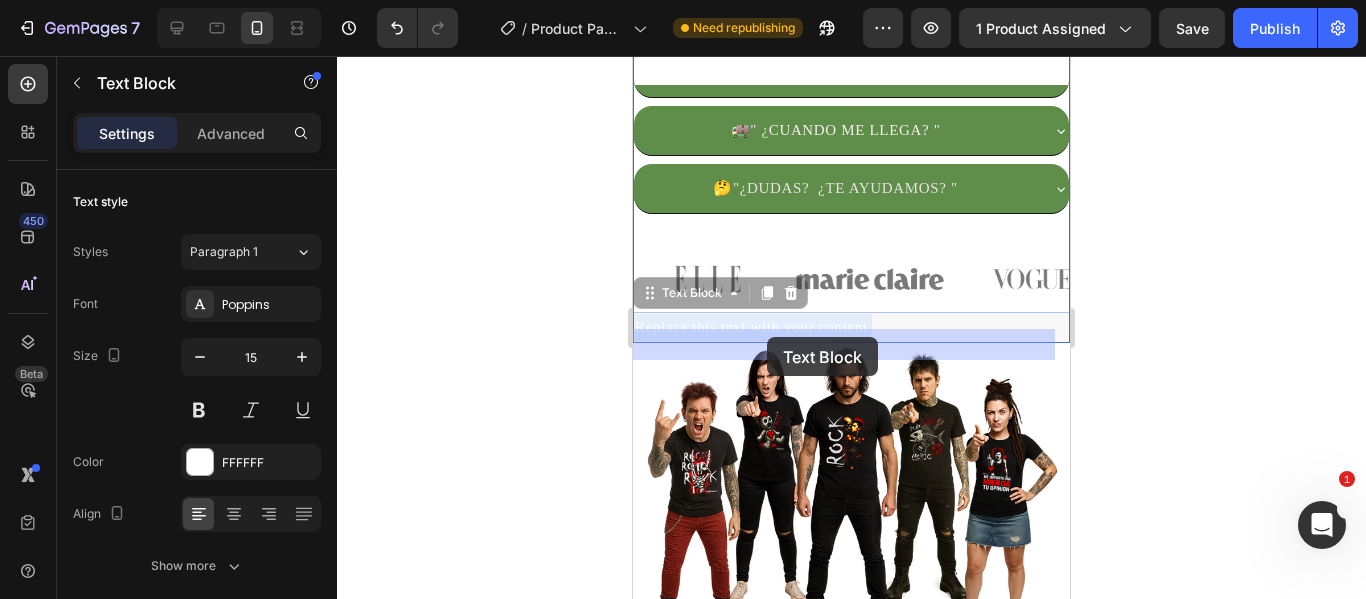 drag, startPoint x: 1037, startPoint y: 346, endPoint x: 767, endPoint y: 337, distance: 270.14996 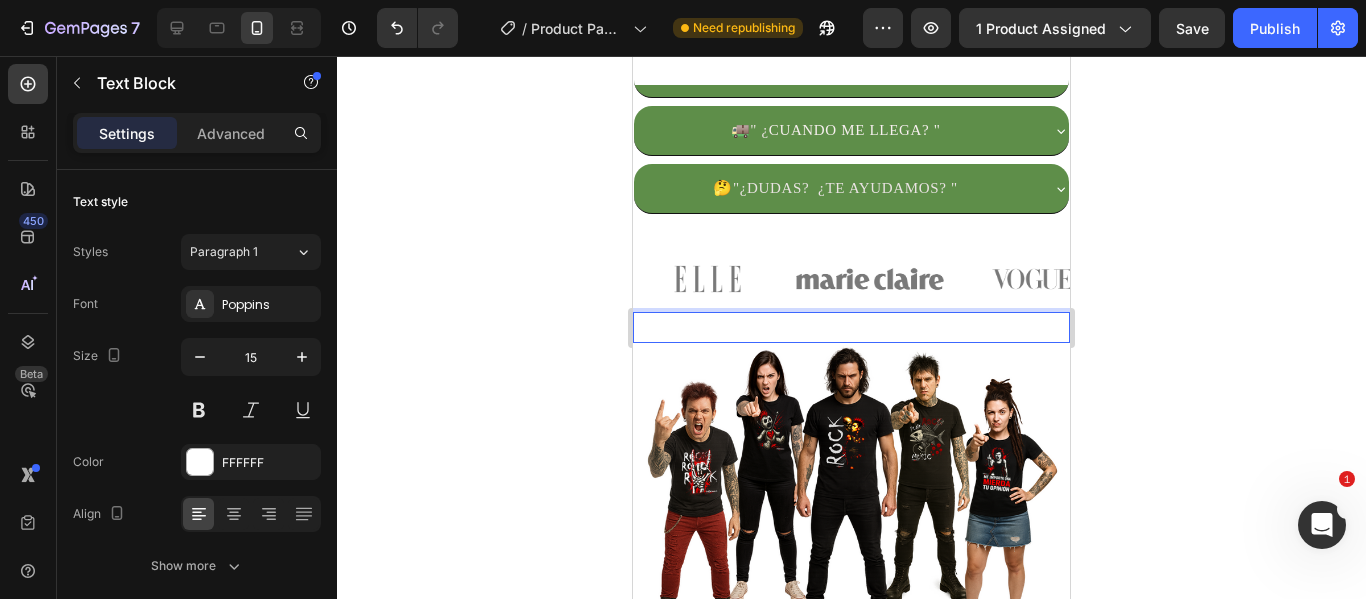 click on "Replace this text with your content" at bounding box center (851, 327) 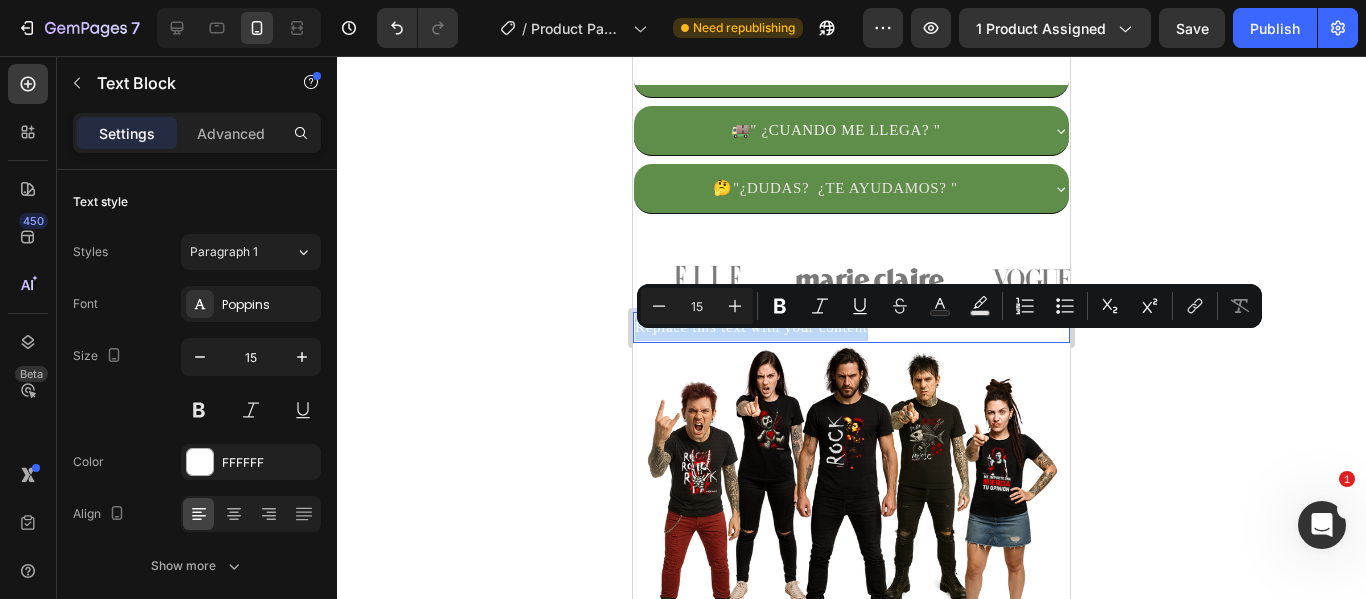 drag, startPoint x: 640, startPoint y: 348, endPoint x: 936, endPoint y: 351, distance: 296.0152 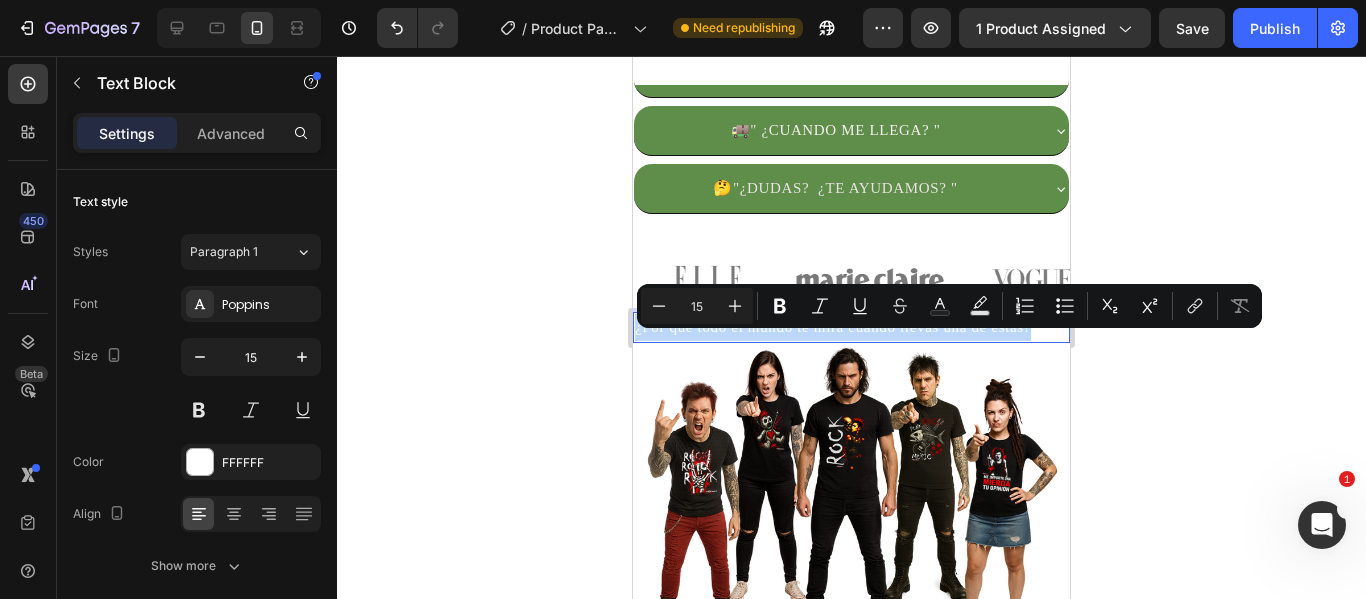 drag, startPoint x: 1034, startPoint y: 346, endPoint x: 627, endPoint y: 349, distance: 407.01105 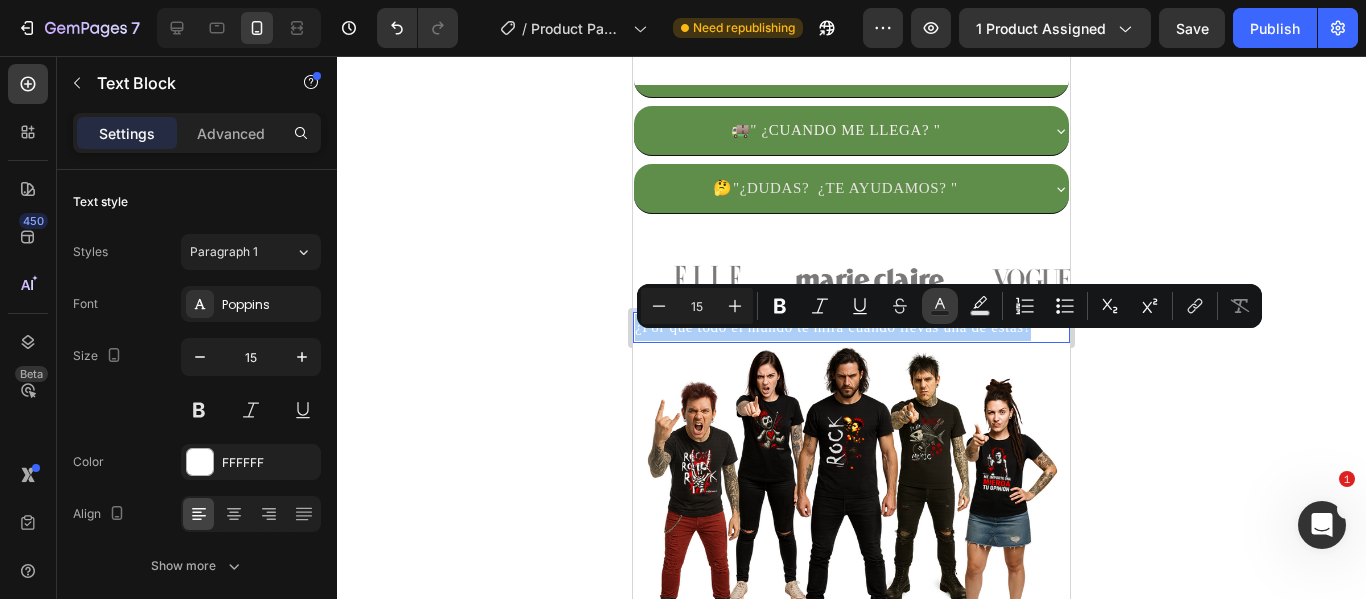 click 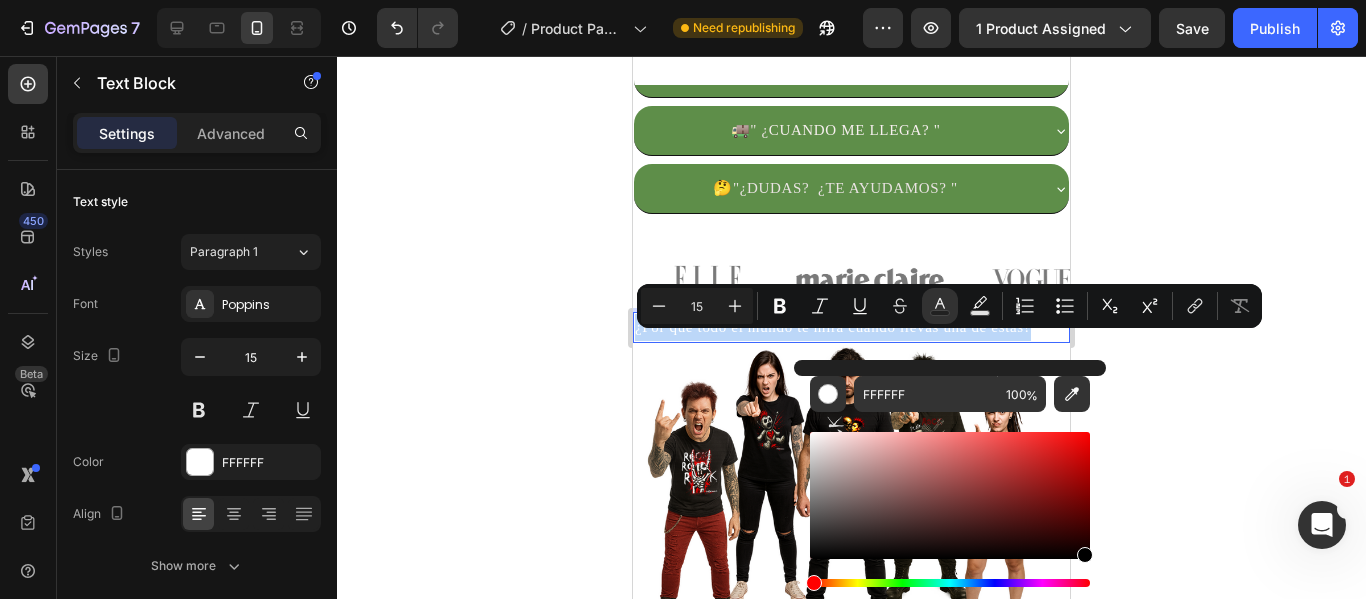 drag, startPoint x: 816, startPoint y: 437, endPoint x: 1082, endPoint y: 564, distance: 294.7626 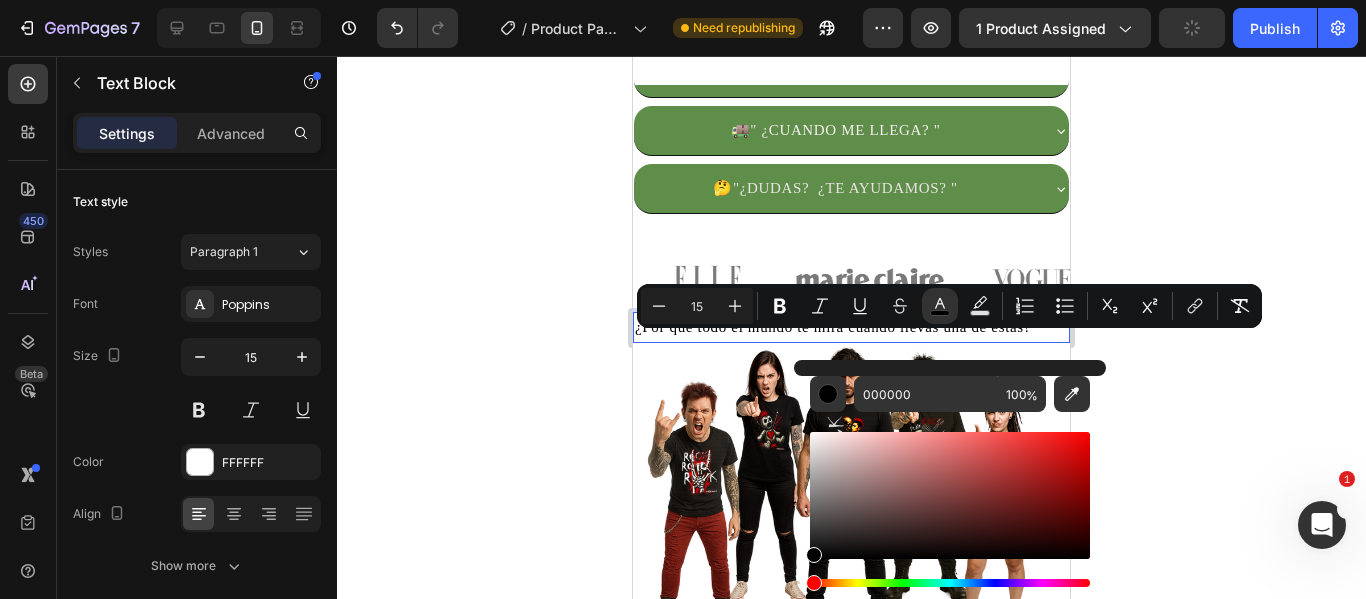 click 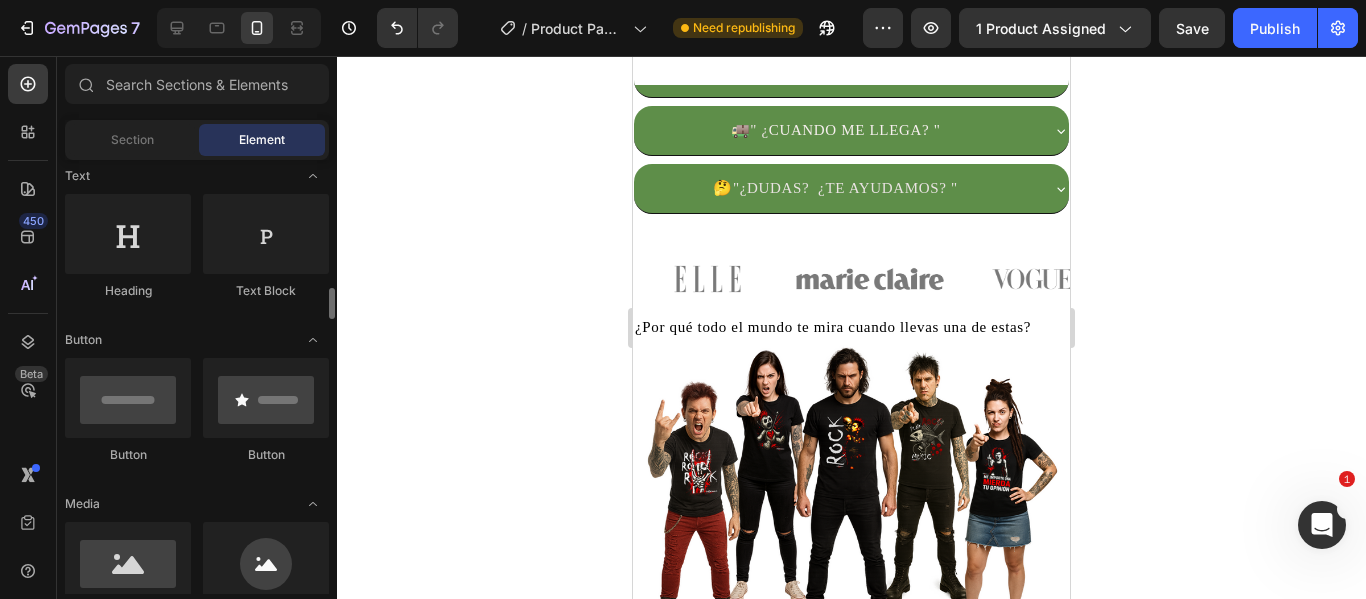 scroll, scrollTop: 500, scrollLeft: 0, axis: vertical 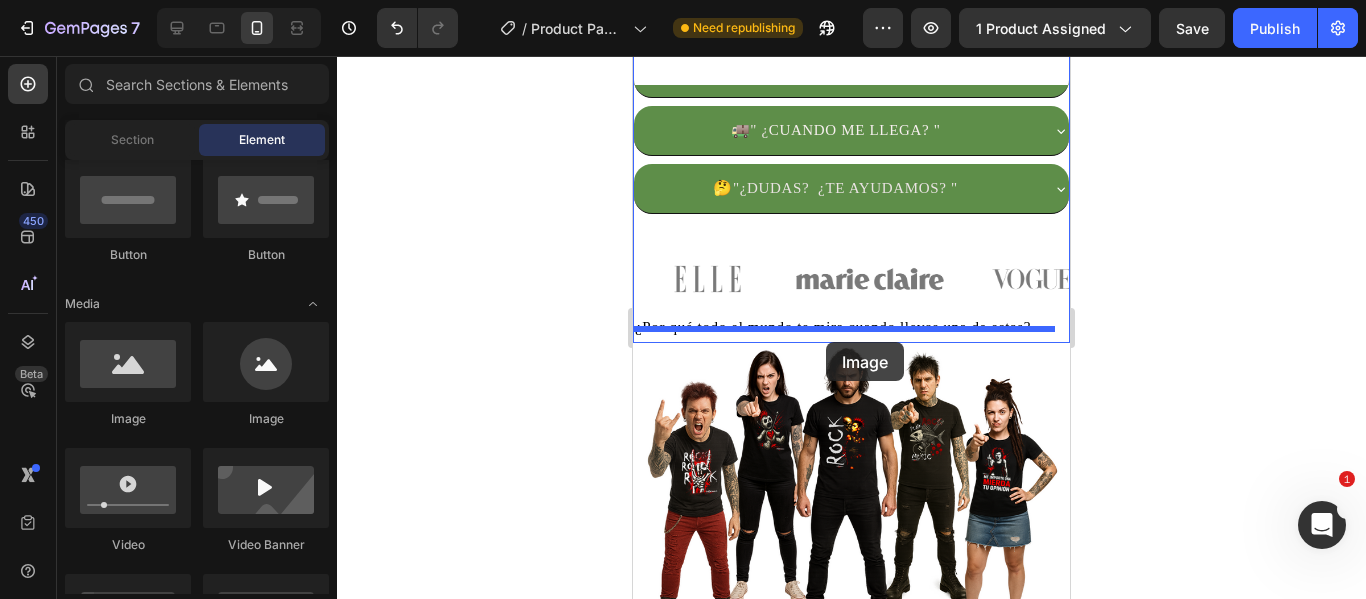 drag, startPoint x: 870, startPoint y: 427, endPoint x: 826, endPoint y: 342, distance: 95.71311 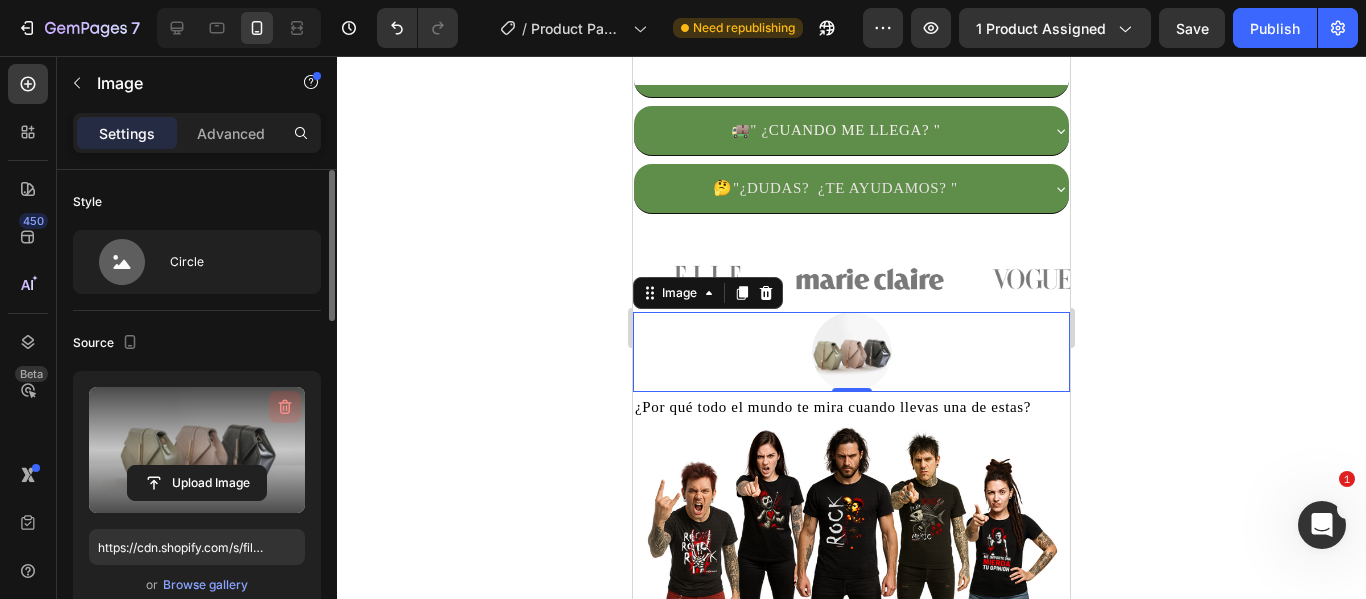 click 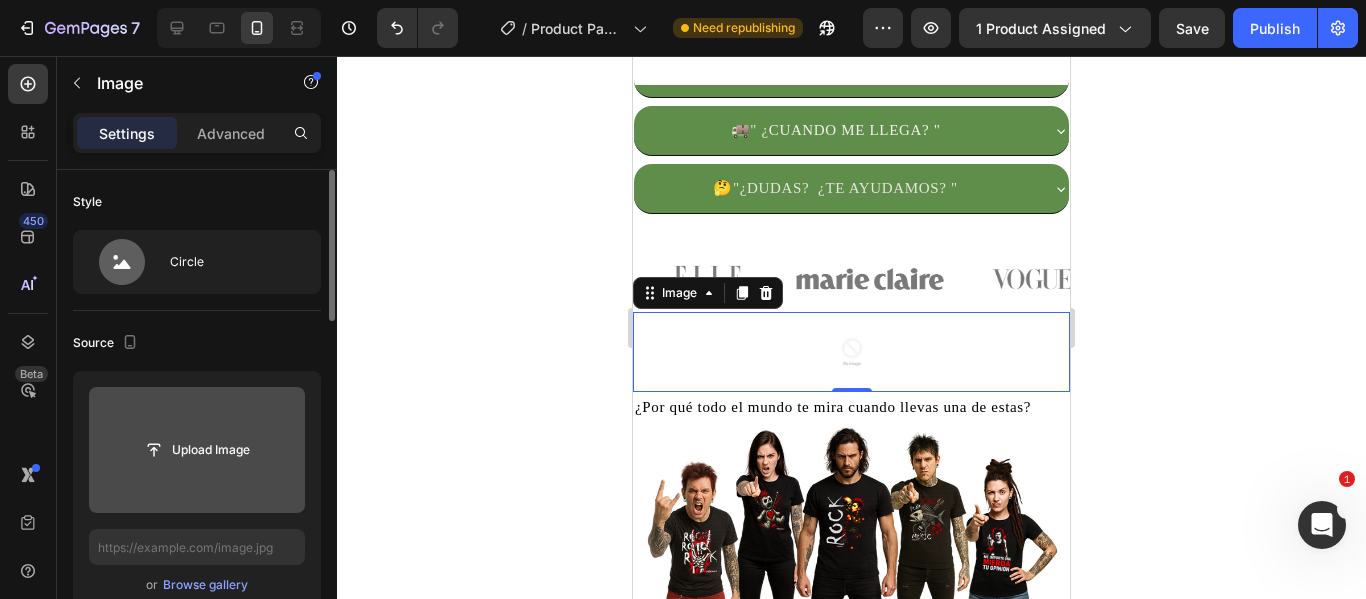 click 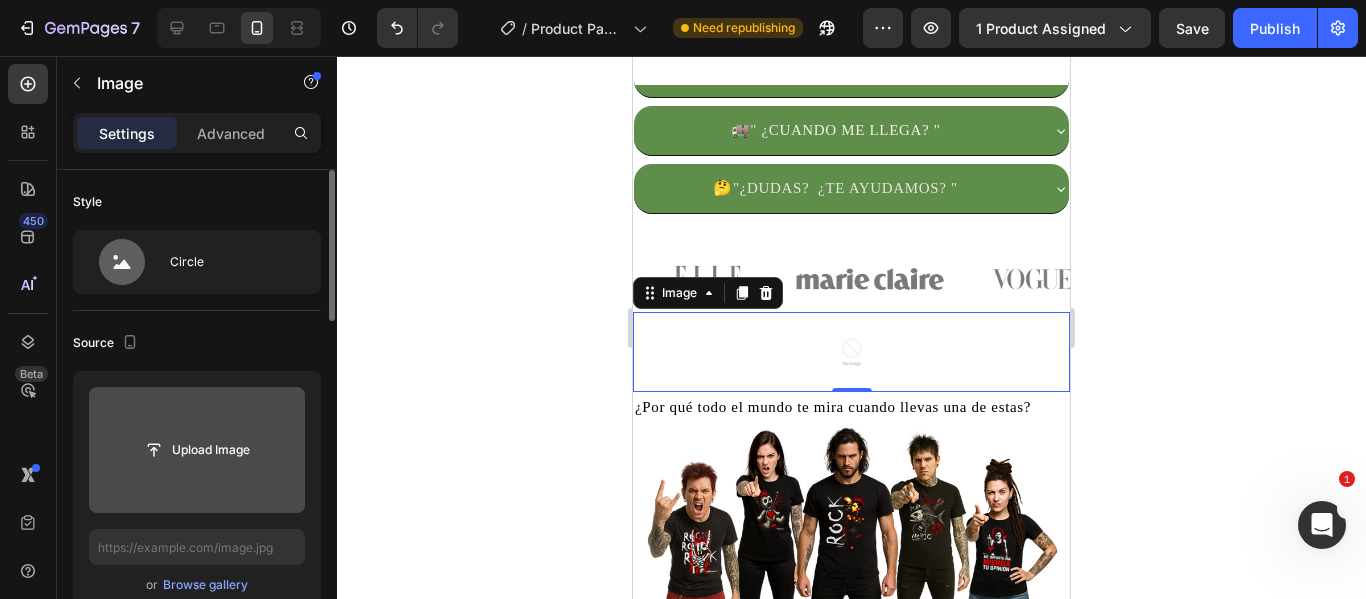 click 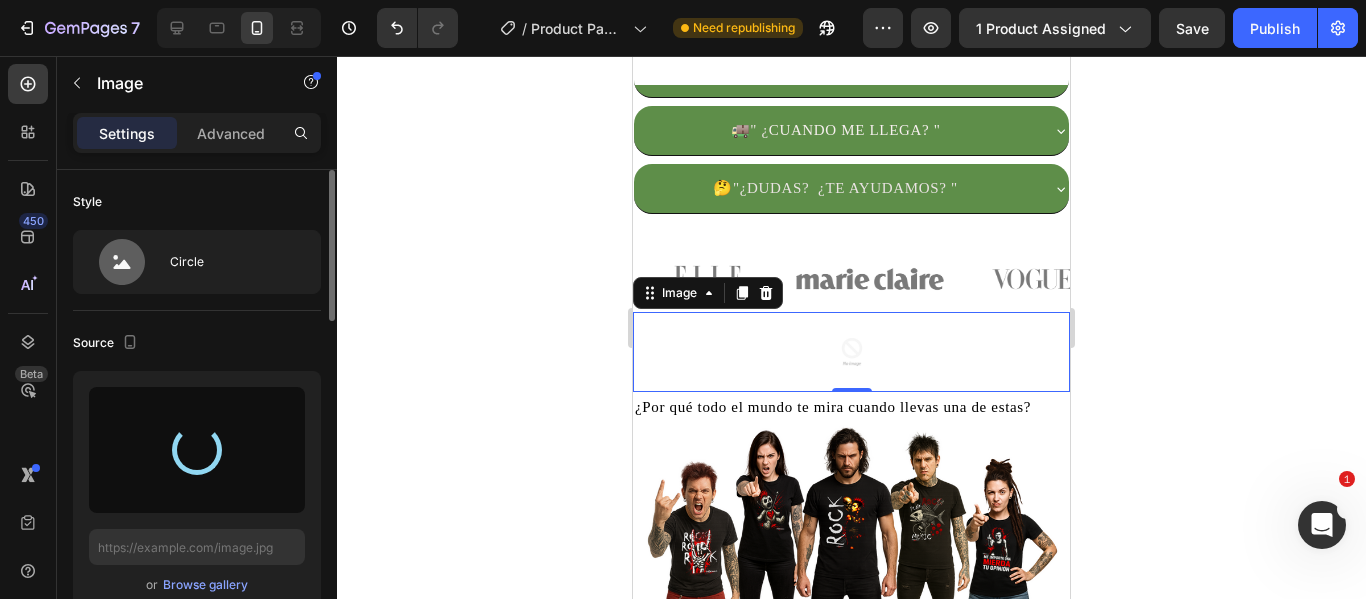 type on "https://cdn.shopify.com/s/files/1/0895/7424/4697/files/gempages_577607291776271301-020f307b-1dc5-4b6c-bb0e-b83ebc6c6b0c.png" 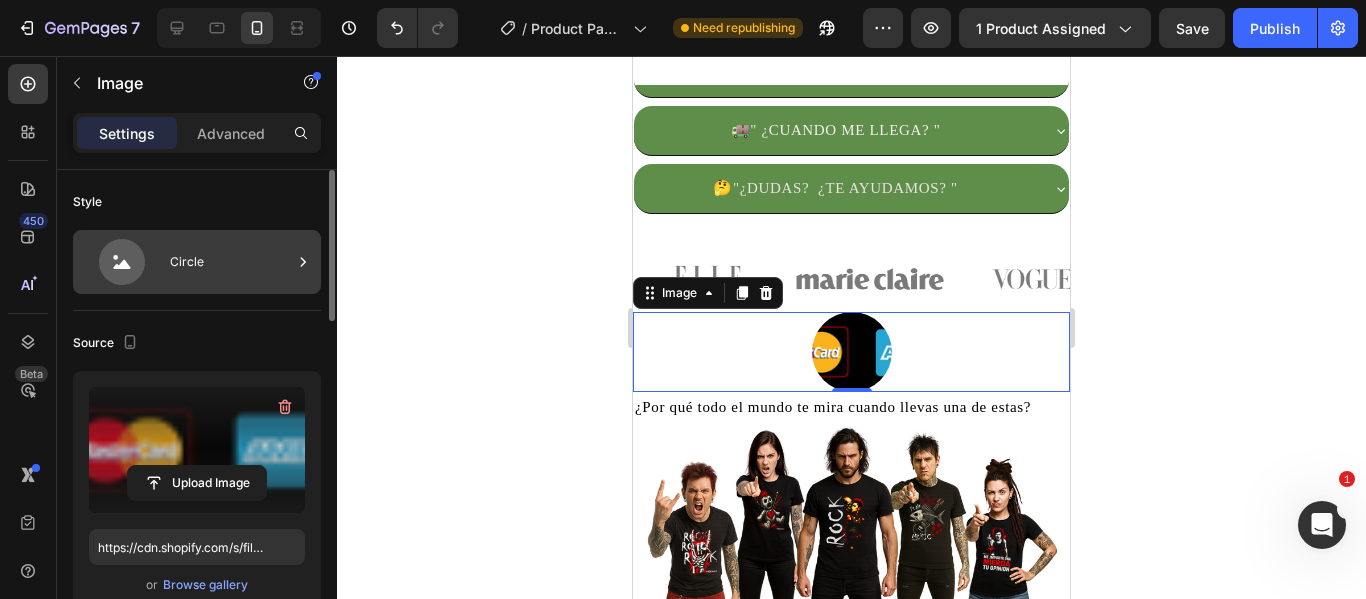 click on "Circle" at bounding box center (231, 262) 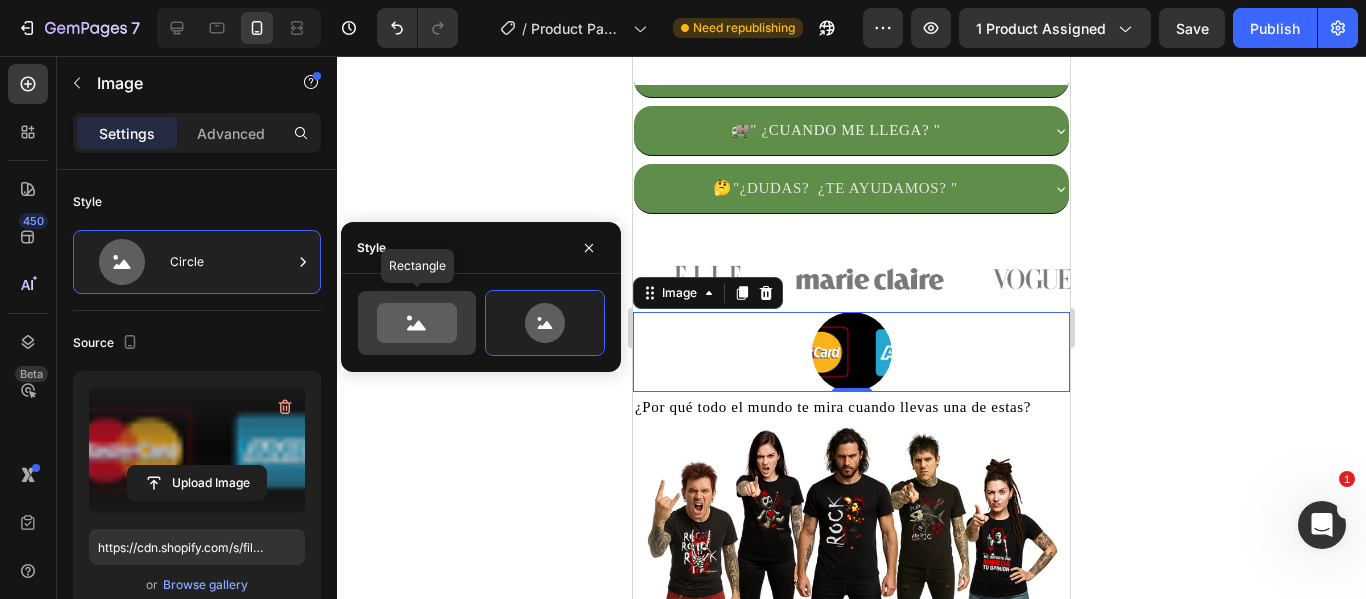 click 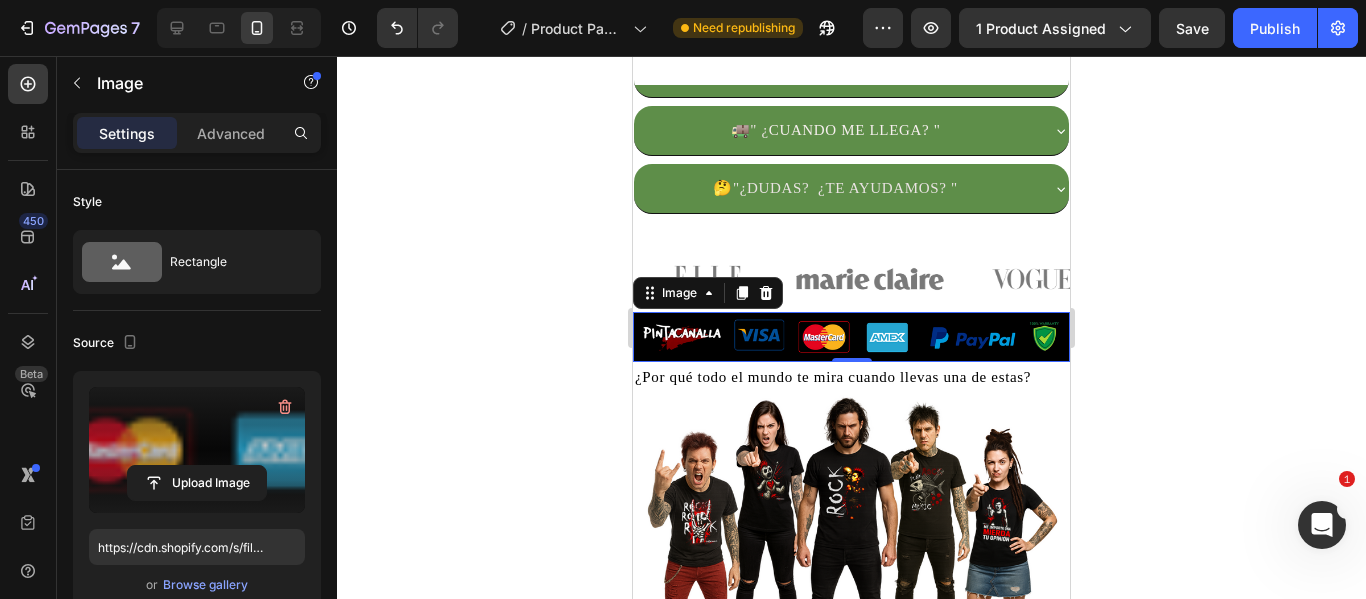 click 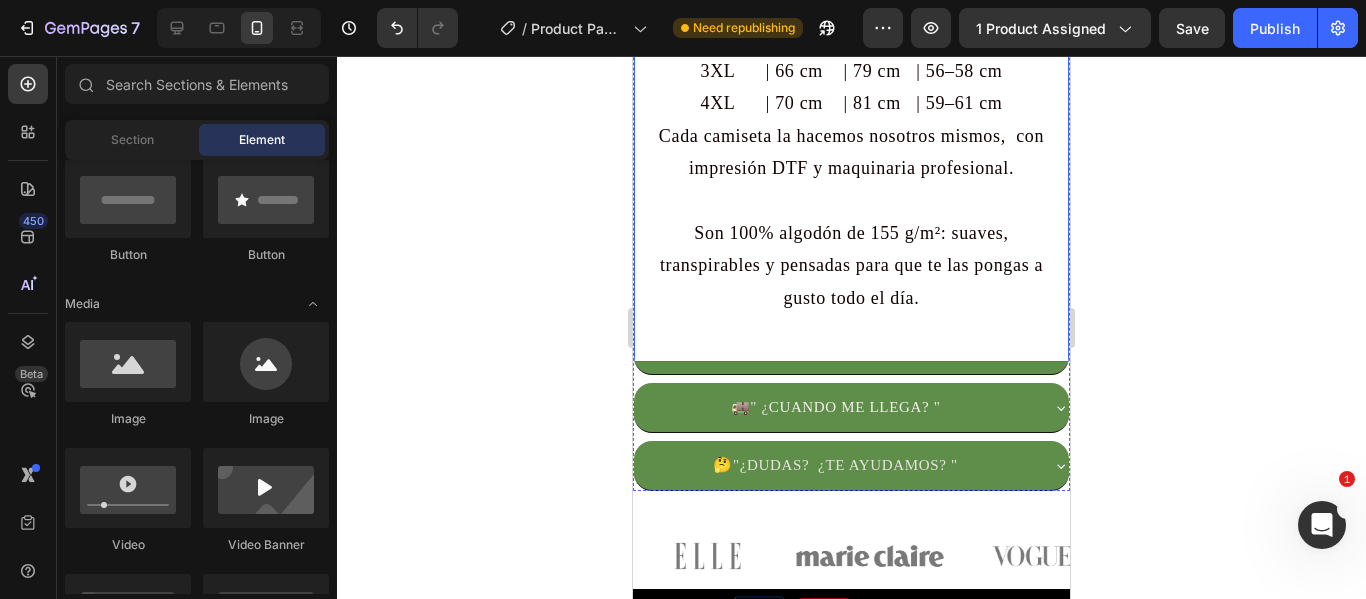 scroll, scrollTop: 2100, scrollLeft: 0, axis: vertical 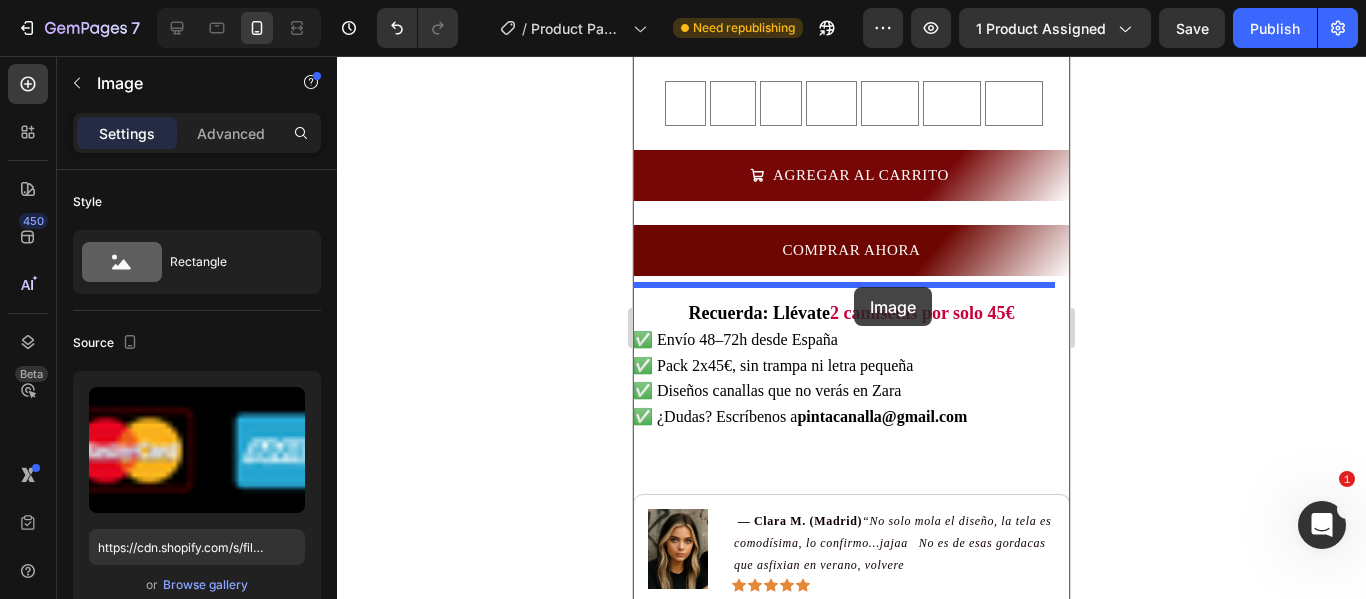 drag, startPoint x: 799, startPoint y: 353, endPoint x: 854, endPoint y: 287, distance: 85.91275 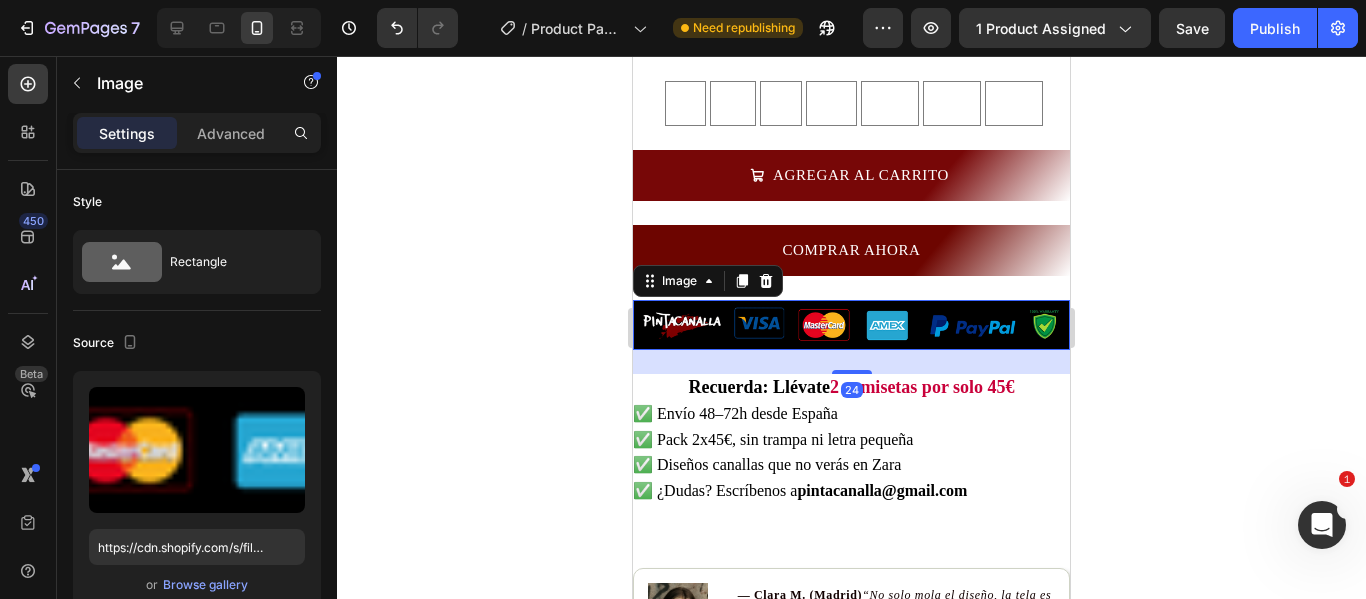 click 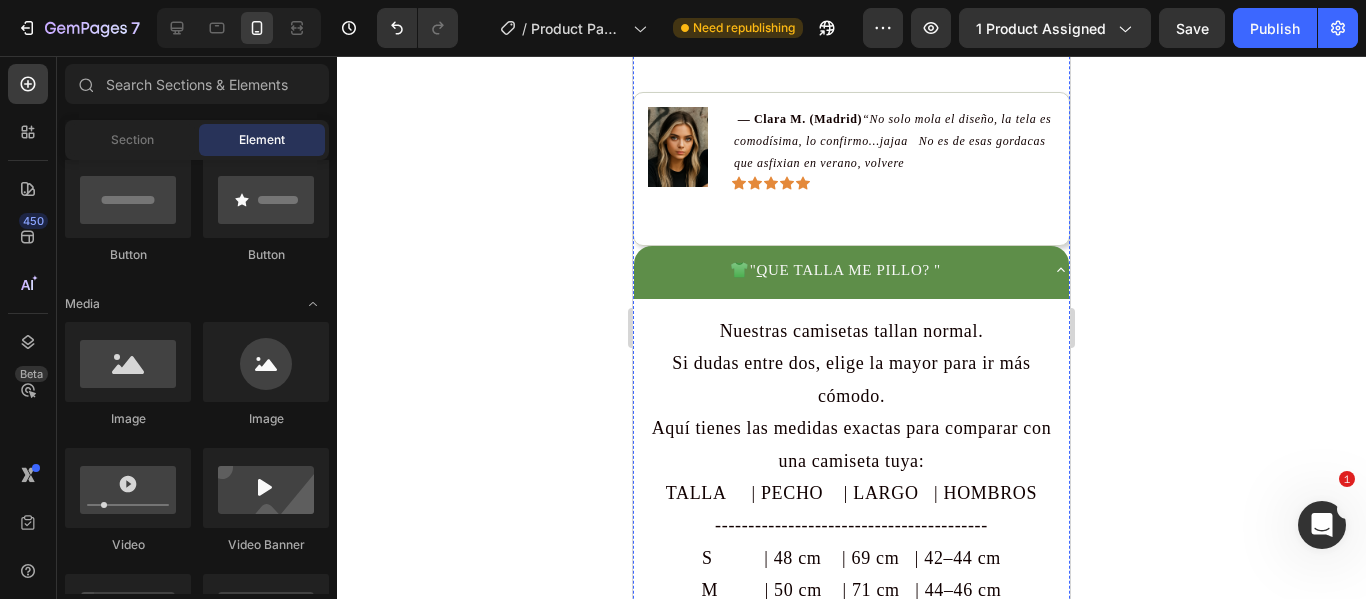 scroll, scrollTop: 1272, scrollLeft: 0, axis: vertical 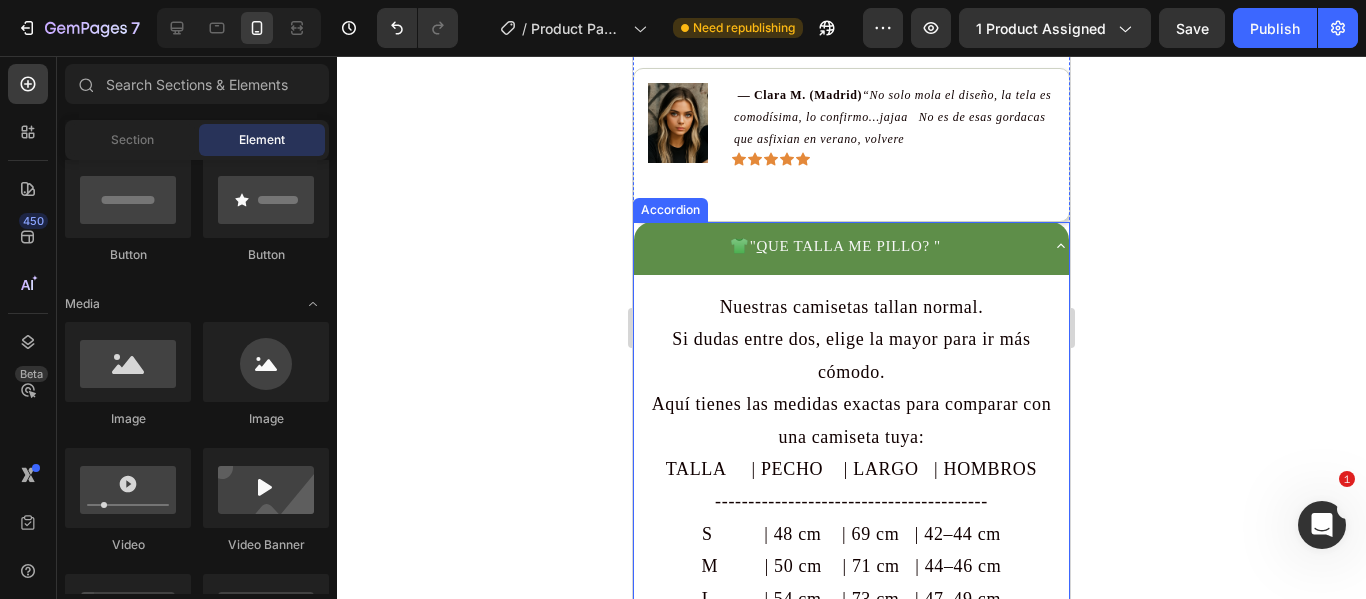 click on "👕    " Q UE TALLA ME PILLO? "" at bounding box center [835, 246] 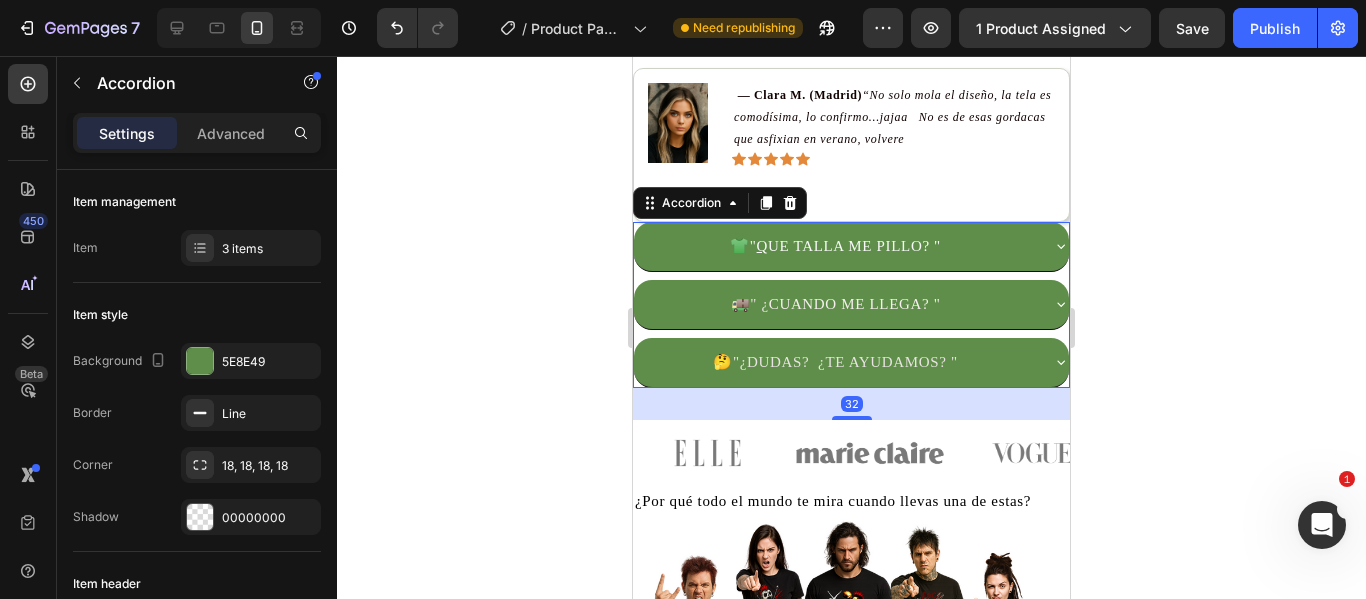 scroll, scrollTop: 1372, scrollLeft: 0, axis: vertical 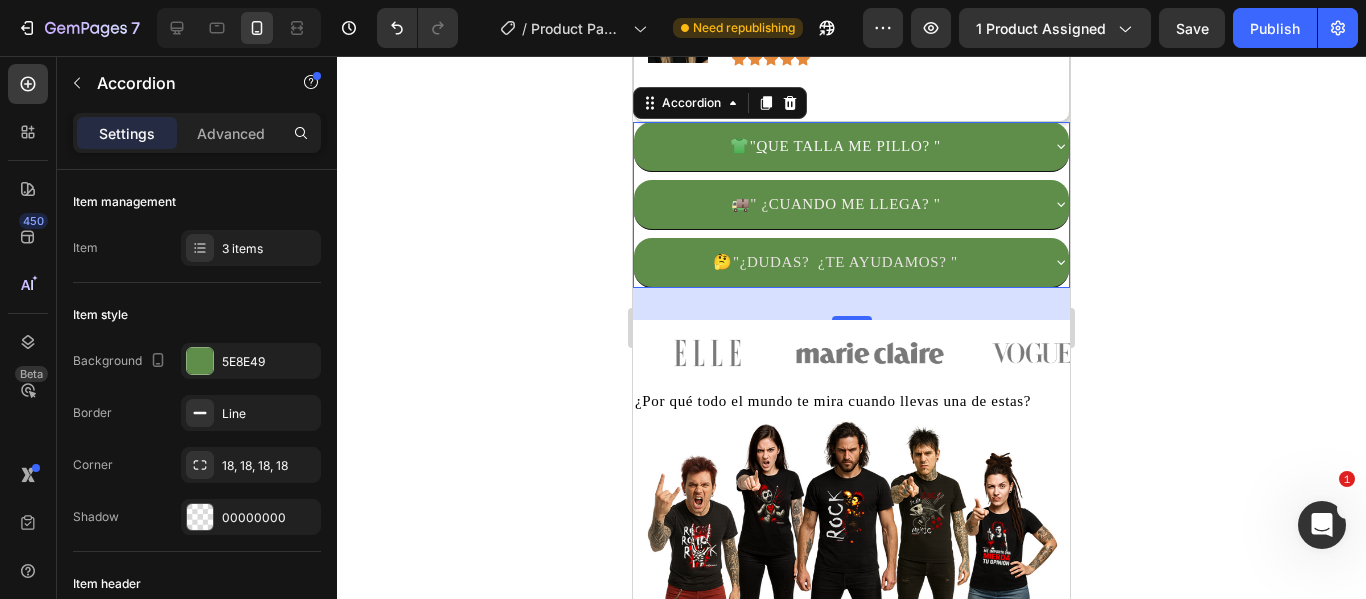click 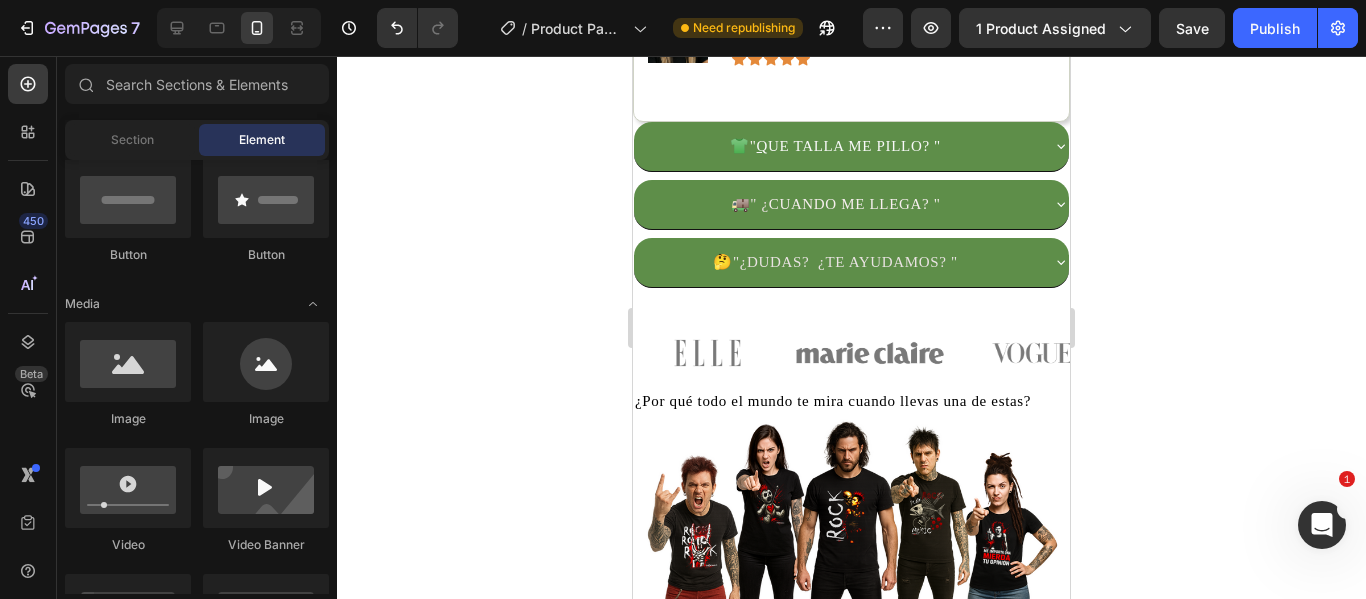 click 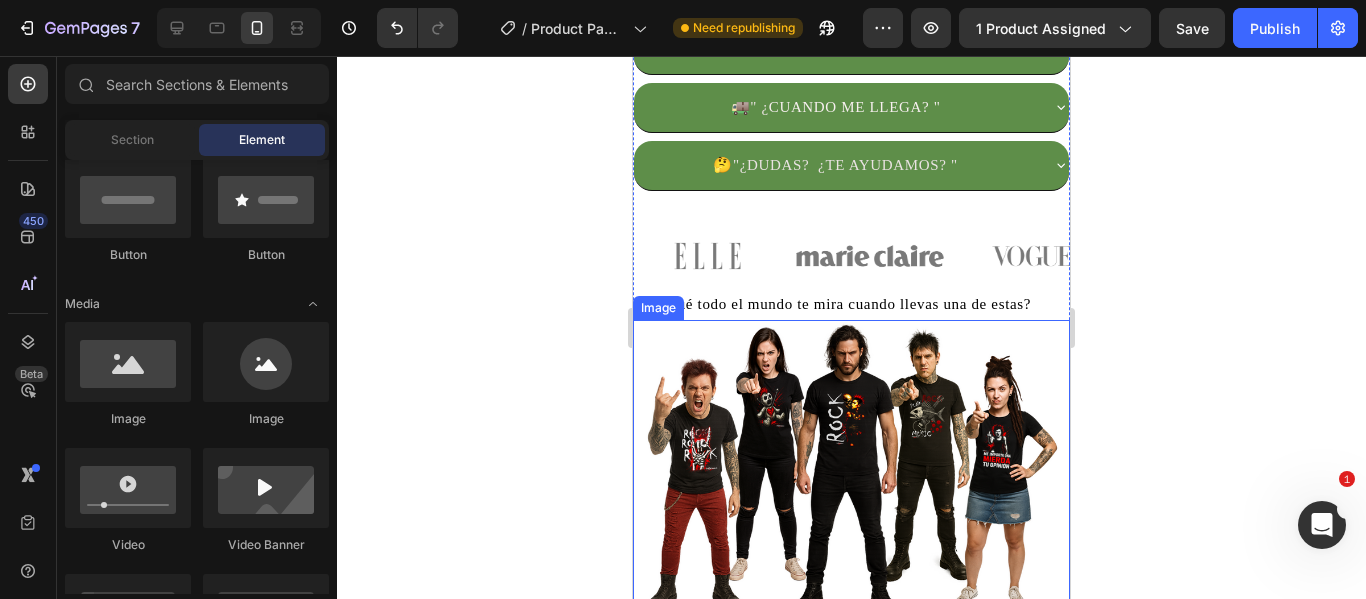 scroll, scrollTop: 1472, scrollLeft: 0, axis: vertical 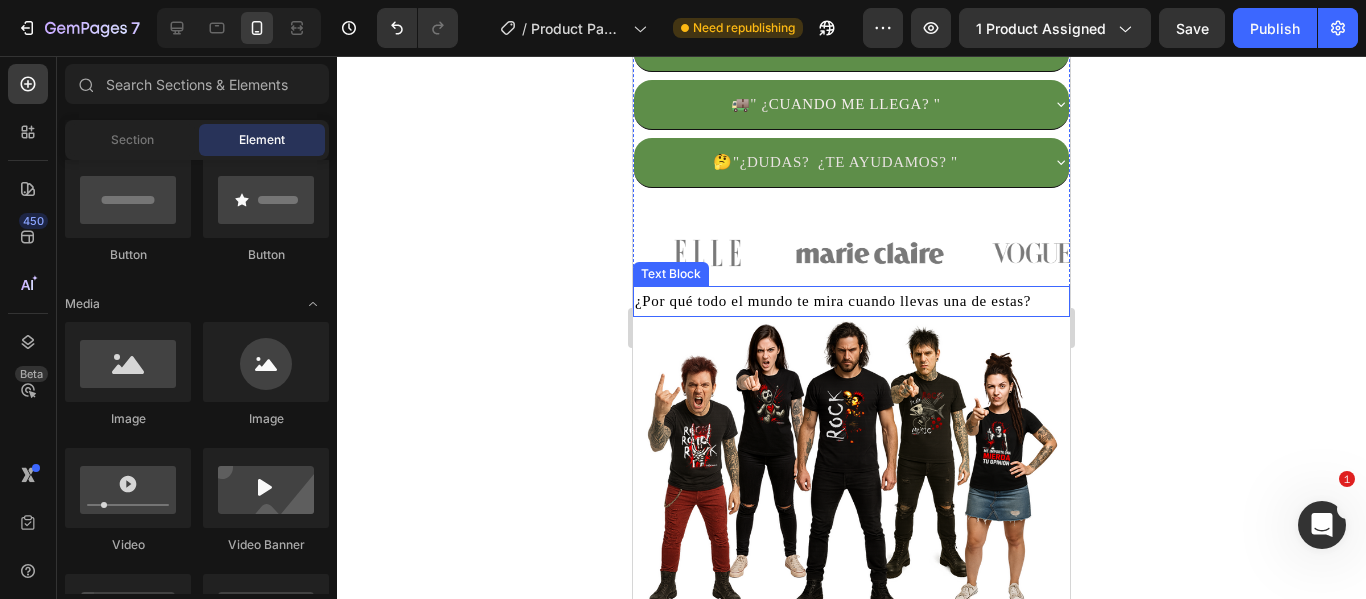 click on "¿Por qué todo el mundo te mira cuando llevas una de estas?" at bounding box center (833, 301) 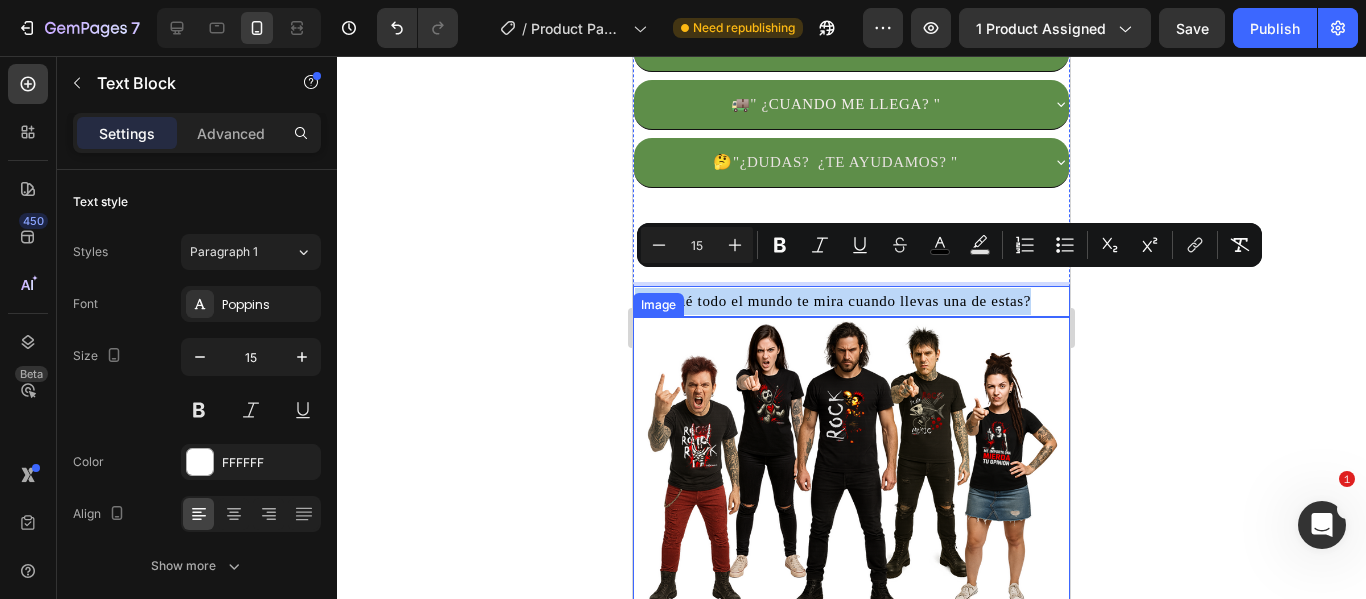 drag, startPoint x: 1037, startPoint y: 287, endPoint x: 638, endPoint y: 301, distance: 399.24554 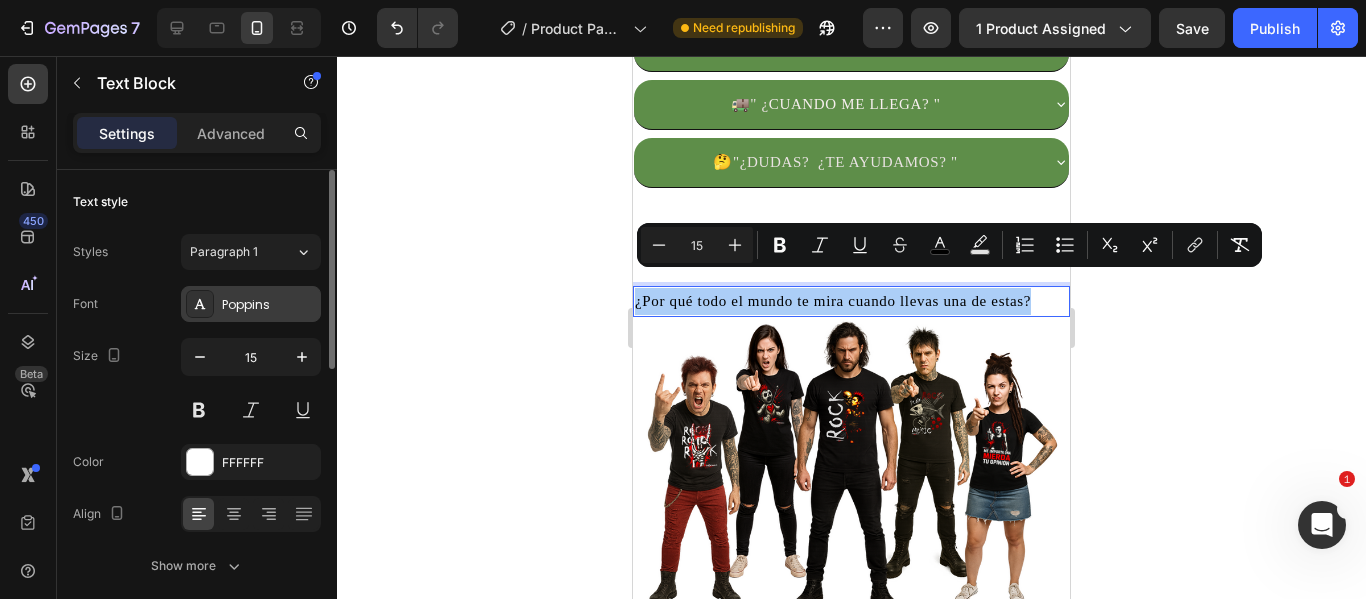 click on "Poppins" at bounding box center (269, 305) 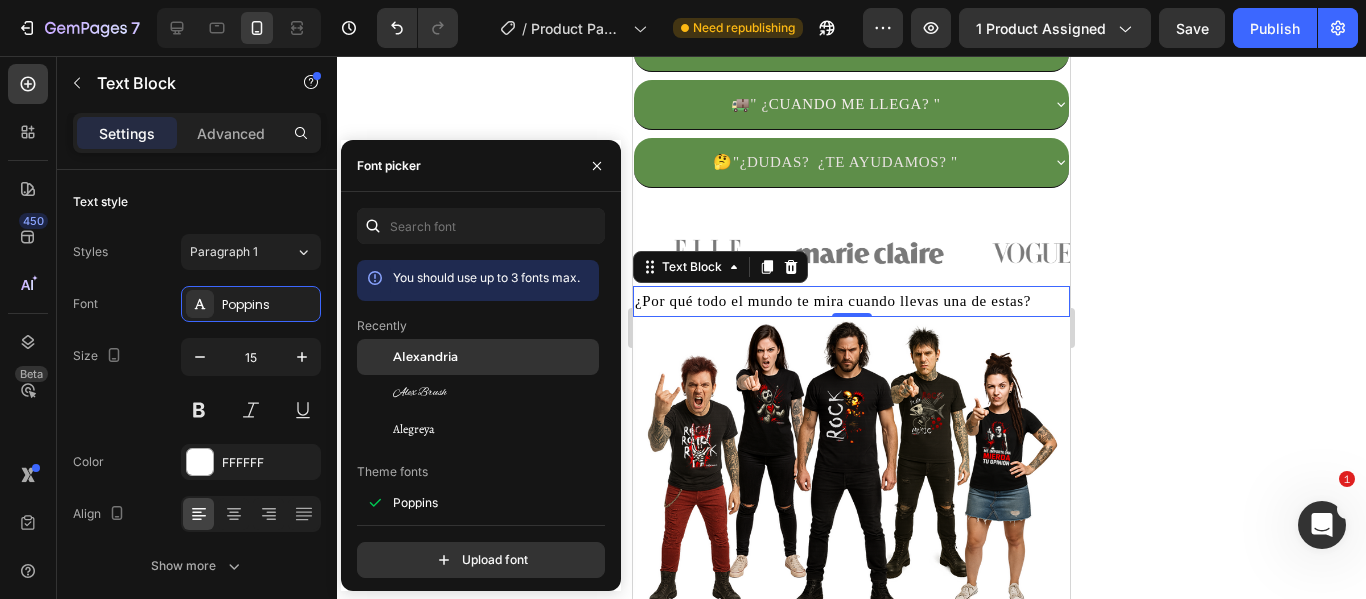 click on "Alexandria" at bounding box center [425, 357] 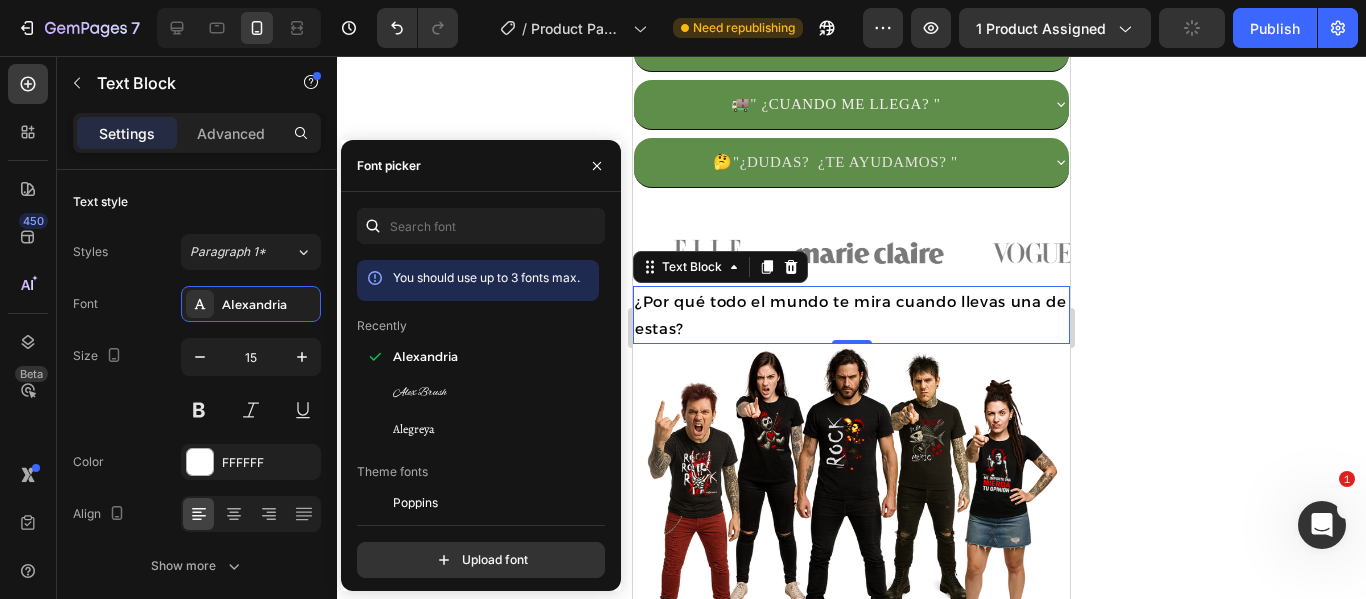 scroll, scrollTop: 300, scrollLeft: 0, axis: vertical 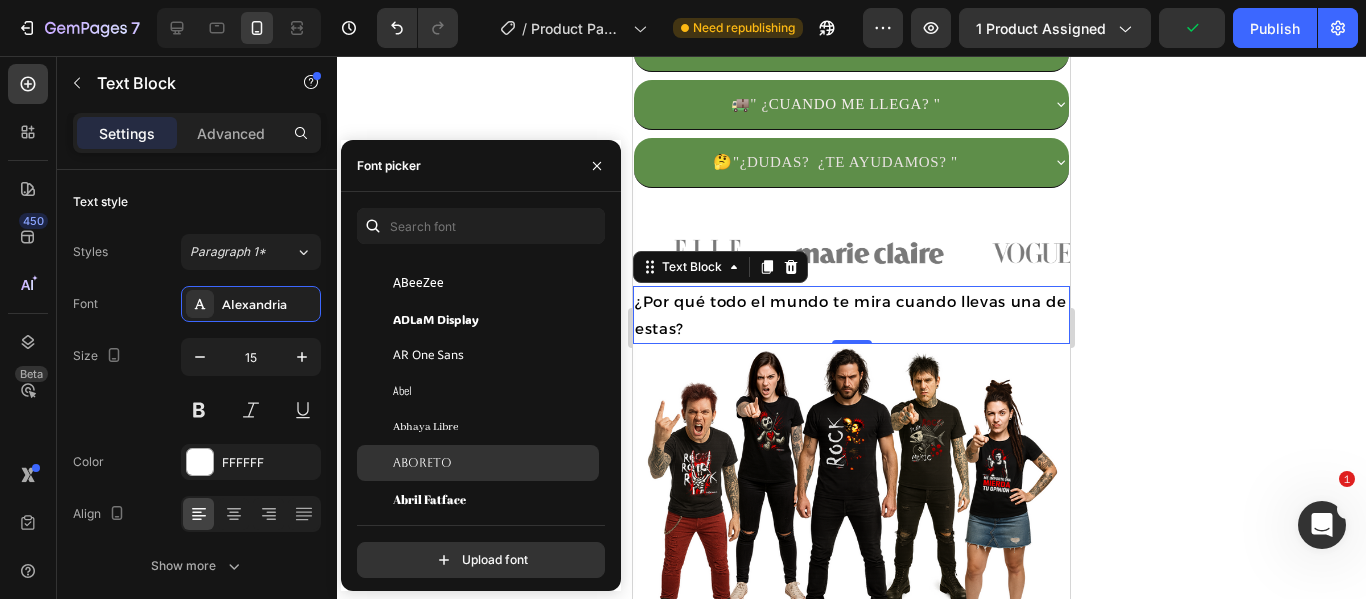 click on "Aboreto" at bounding box center [494, 463] 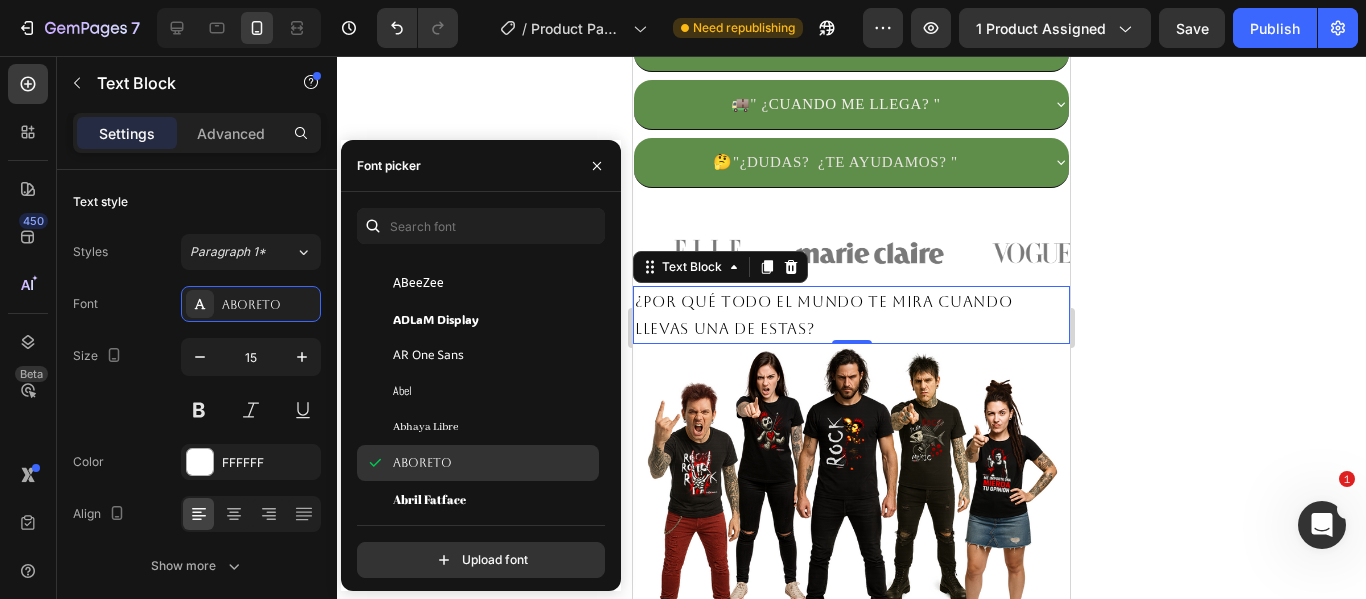 scroll, scrollTop: 400, scrollLeft: 0, axis: vertical 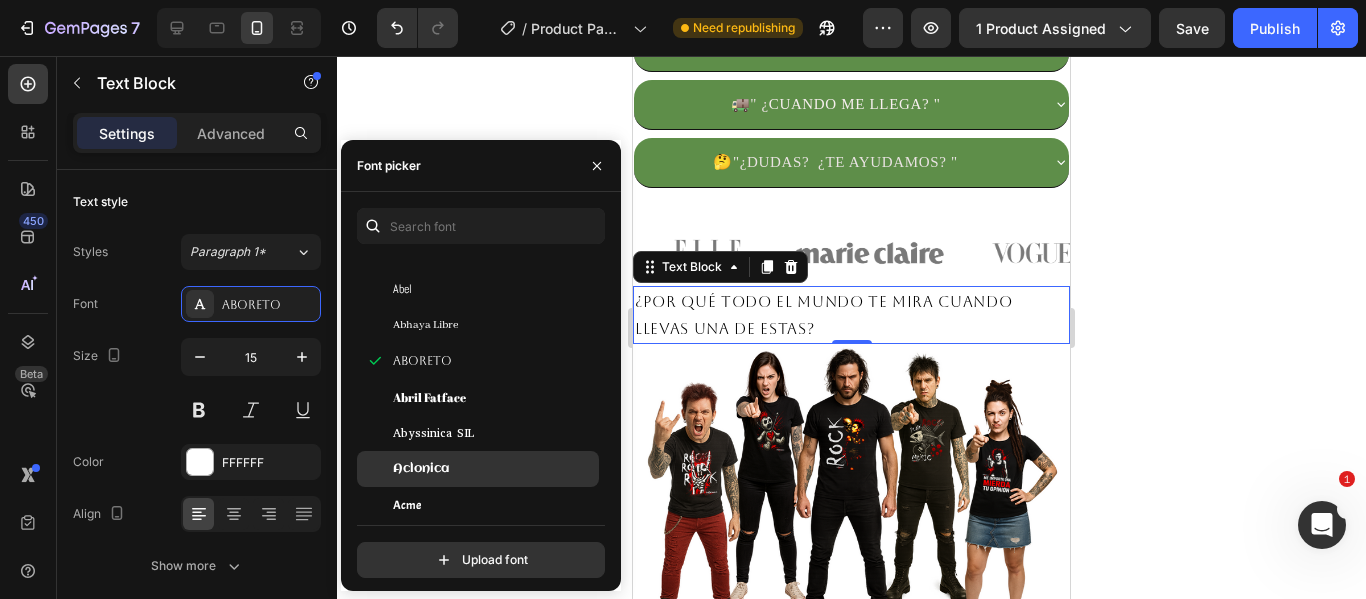 click on "Aclonica" at bounding box center [421, 469] 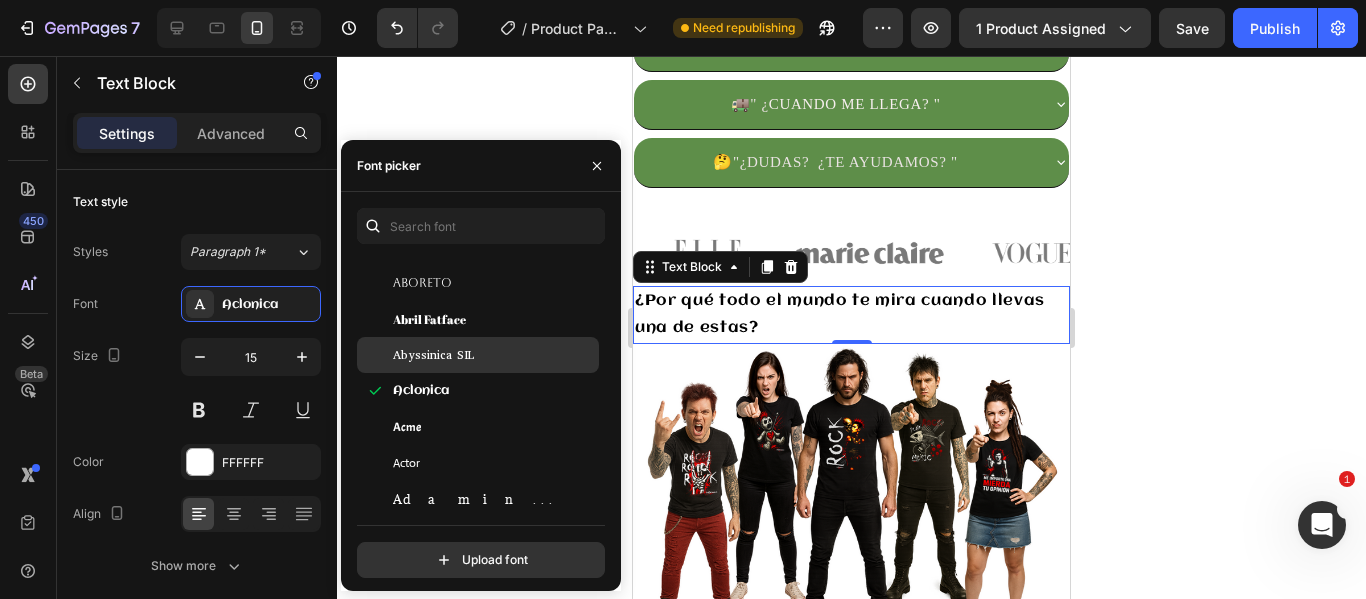 scroll, scrollTop: 500, scrollLeft: 0, axis: vertical 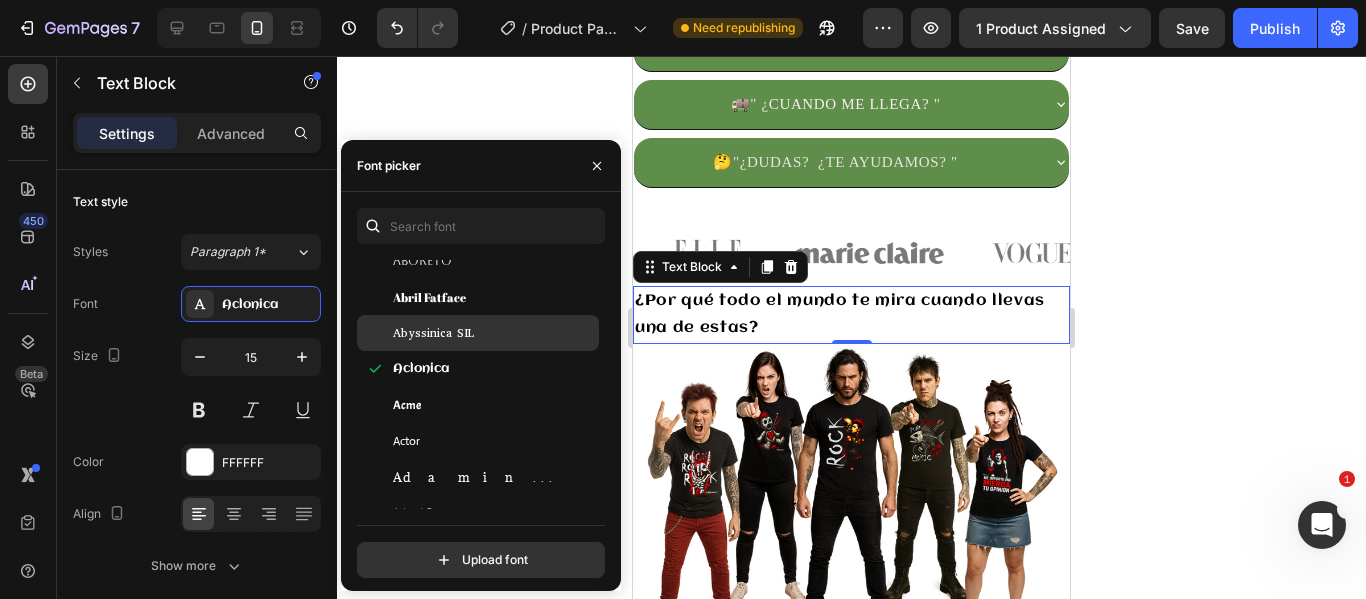 click on "Actor" at bounding box center [494, 441] 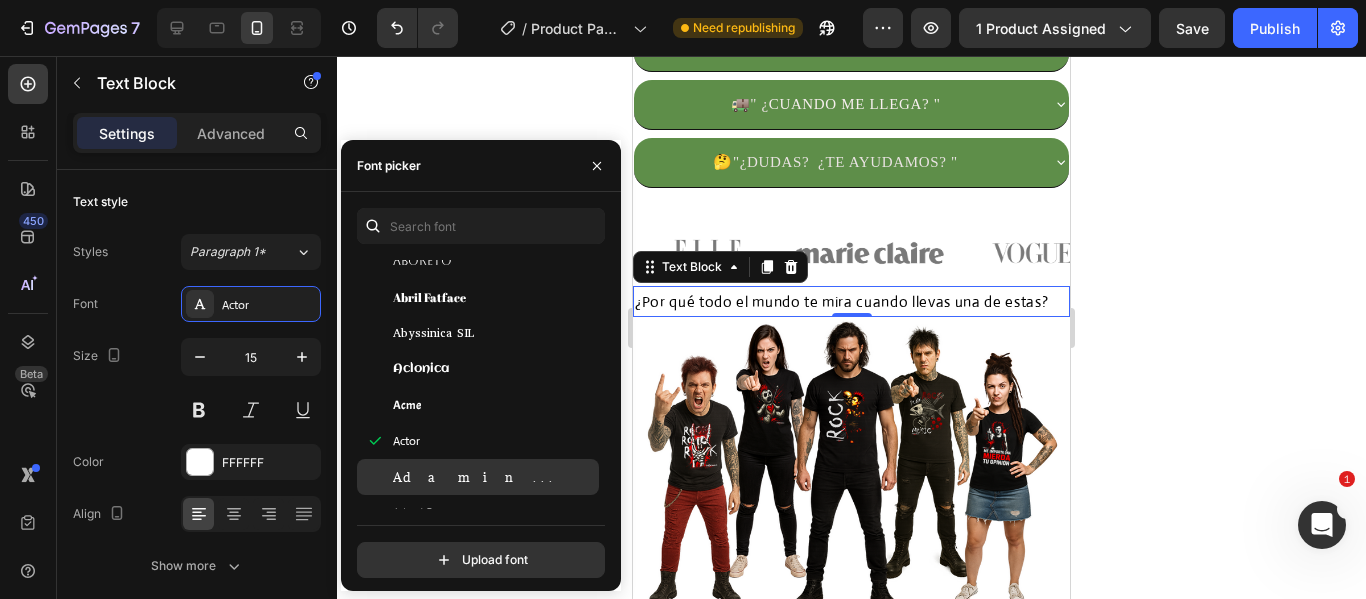 click on "Adamina" at bounding box center [476, 477] 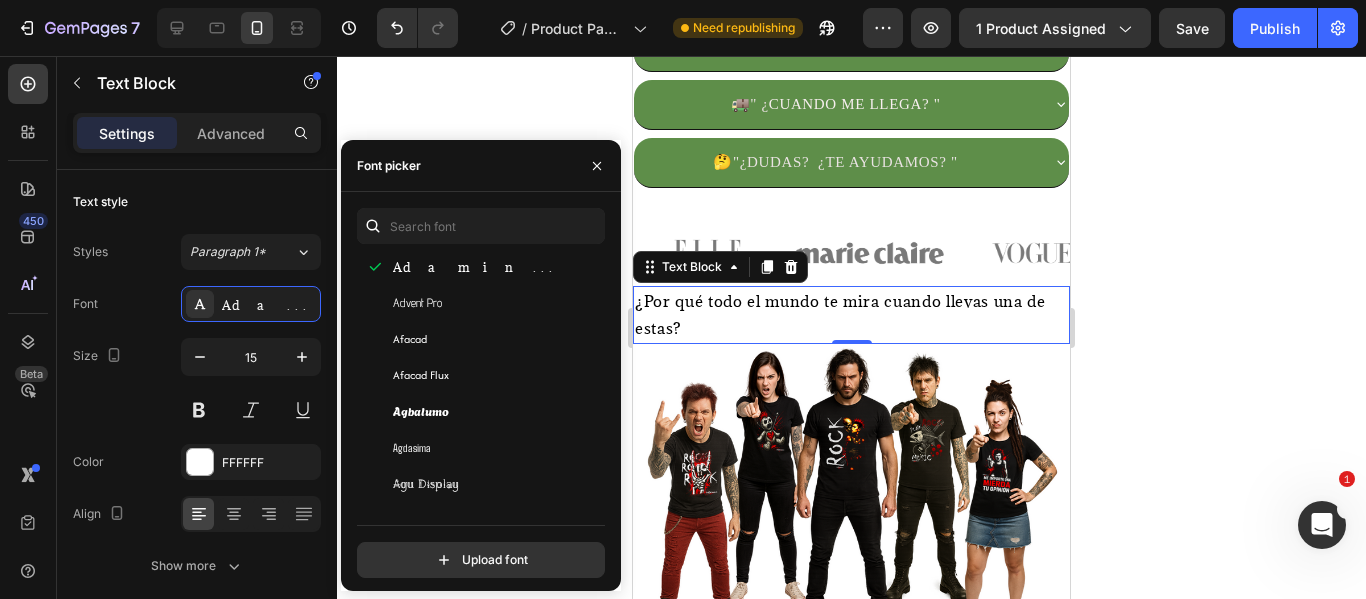 scroll, scrollTop: 800, scrollLeft: 0, axis: vertical 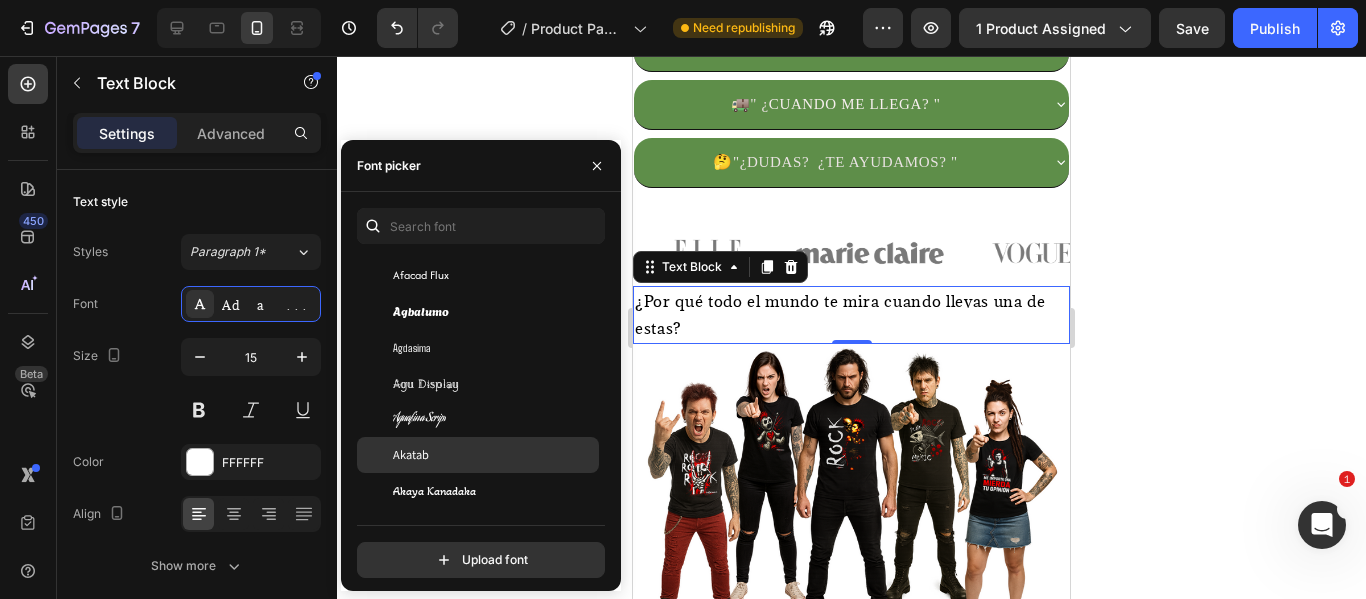 click on "Akatab" 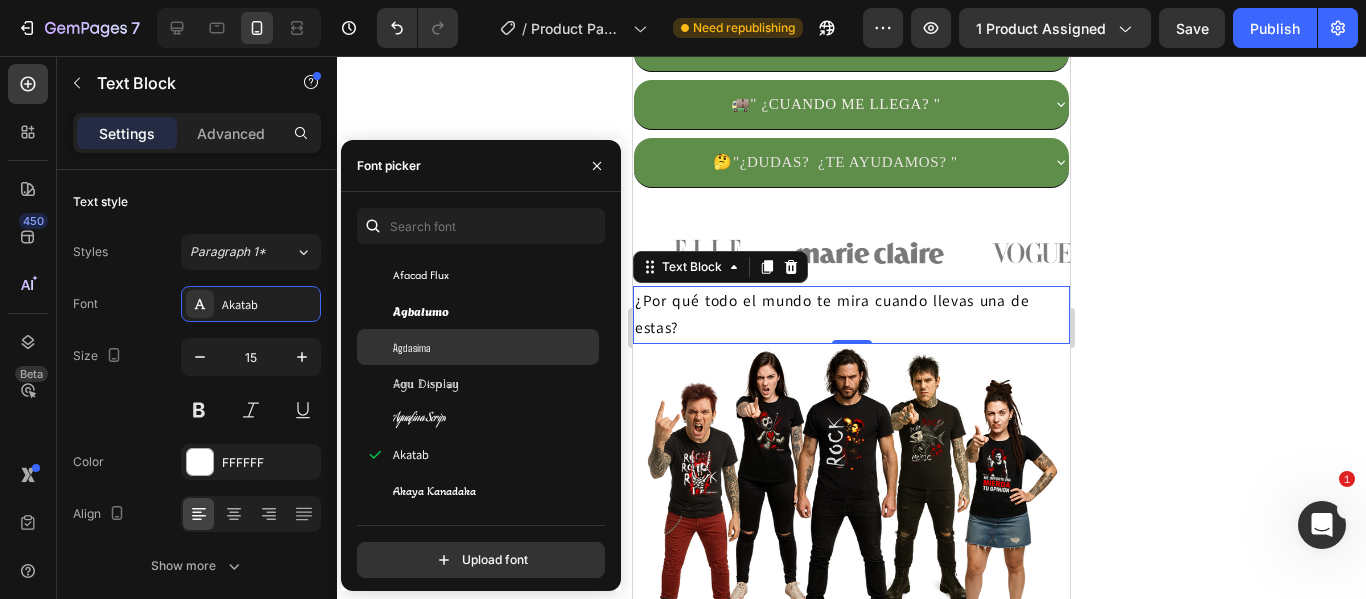 scroll, scrollTop: 1000, scrollLeft: 0, axis: vertical 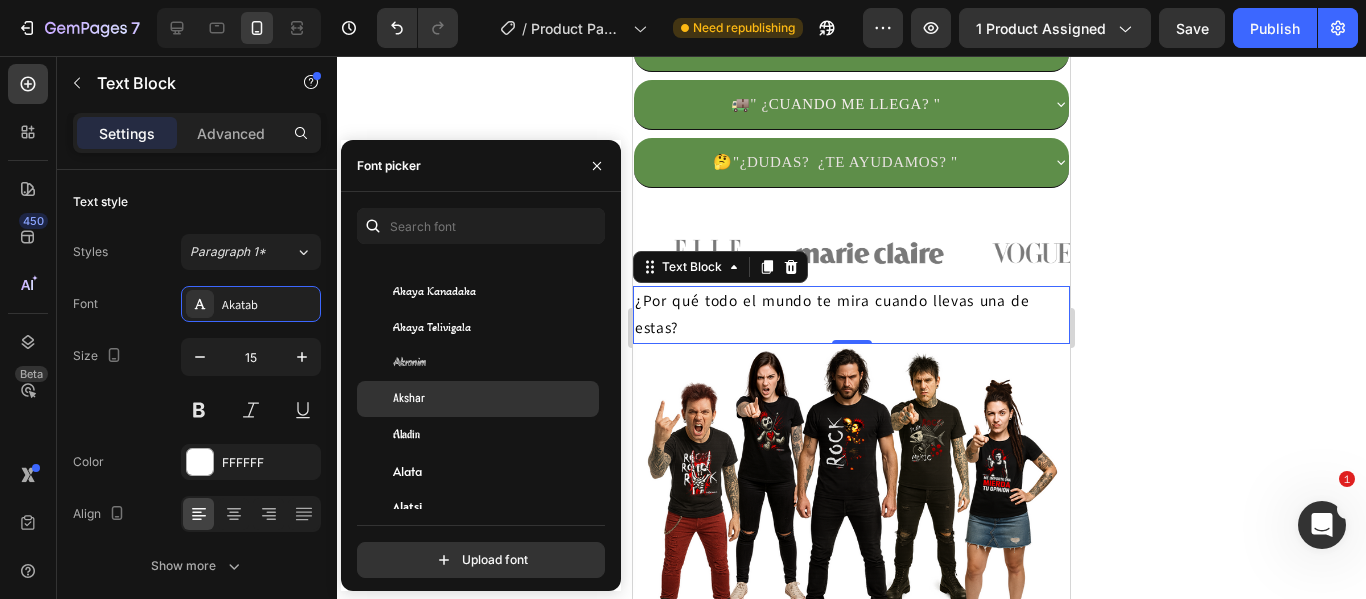 click on "Akshar" 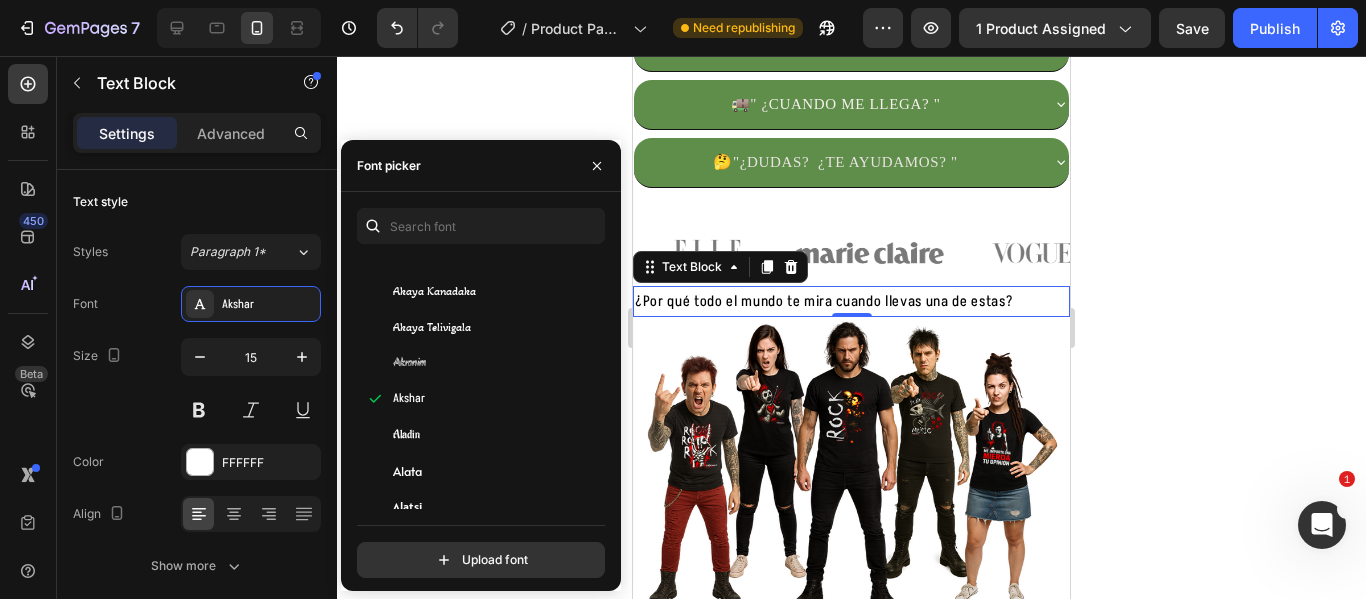 click 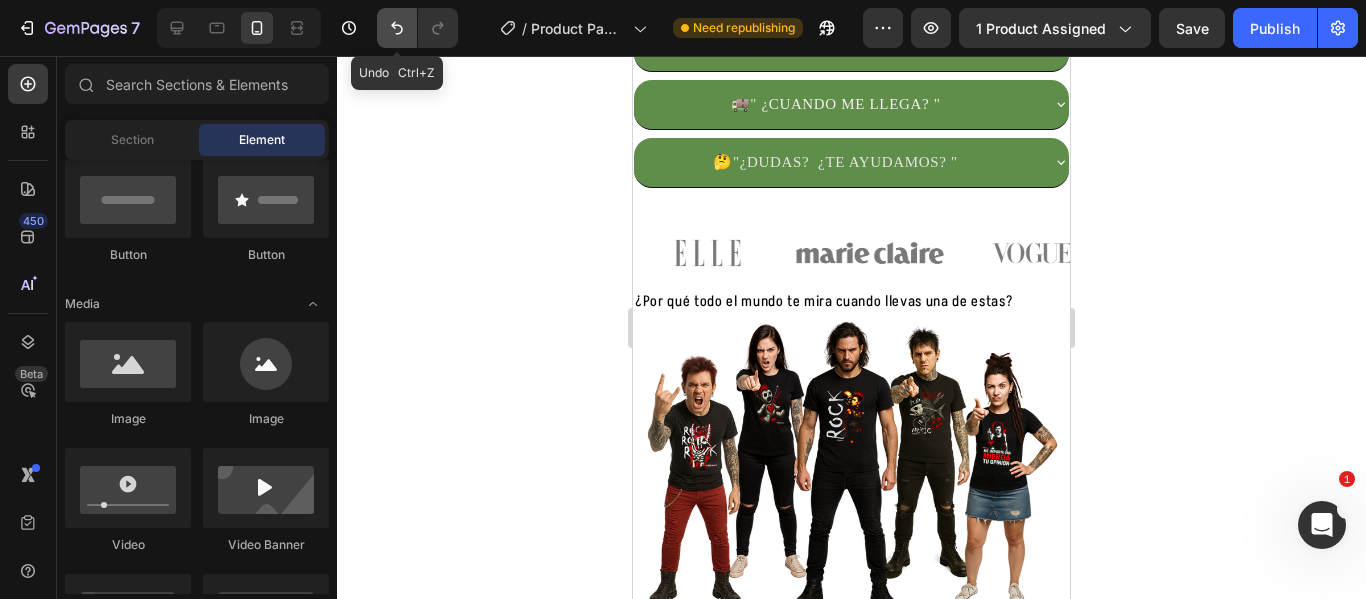 click 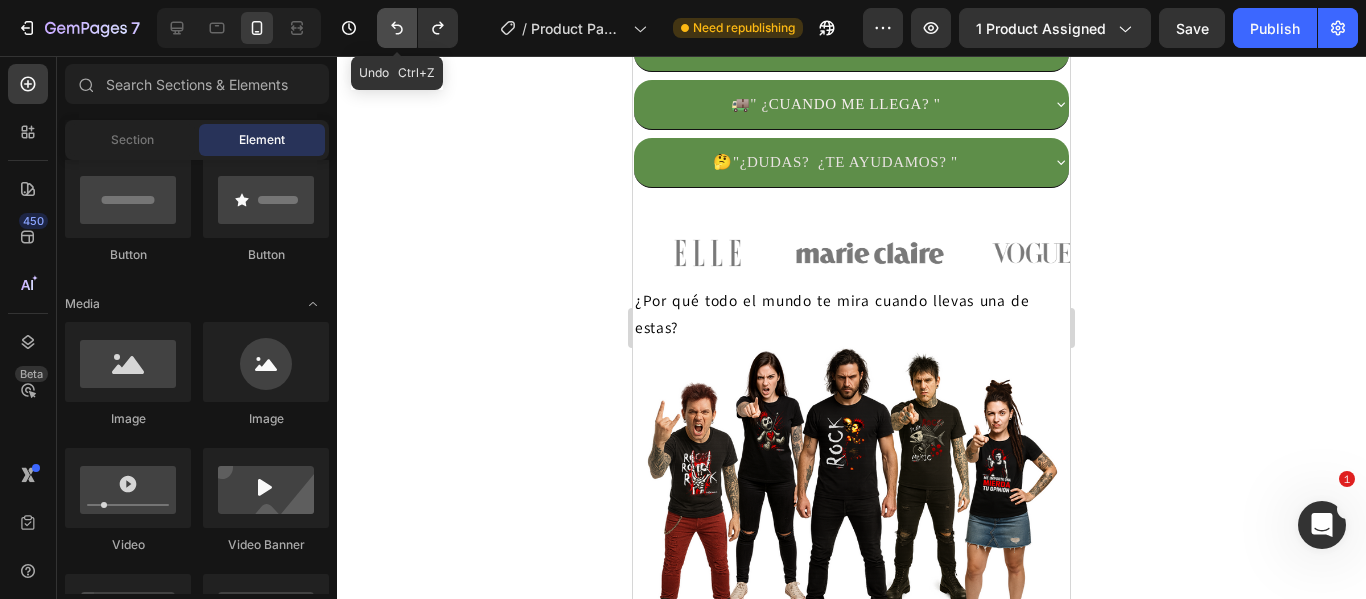 click 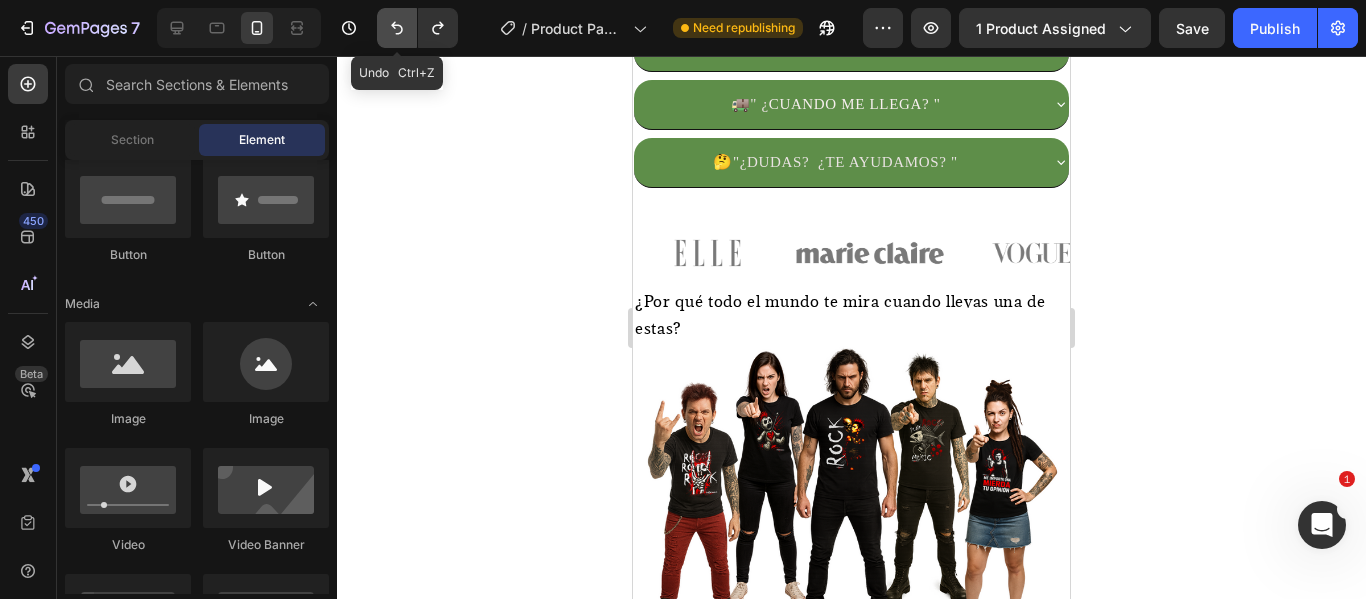 click 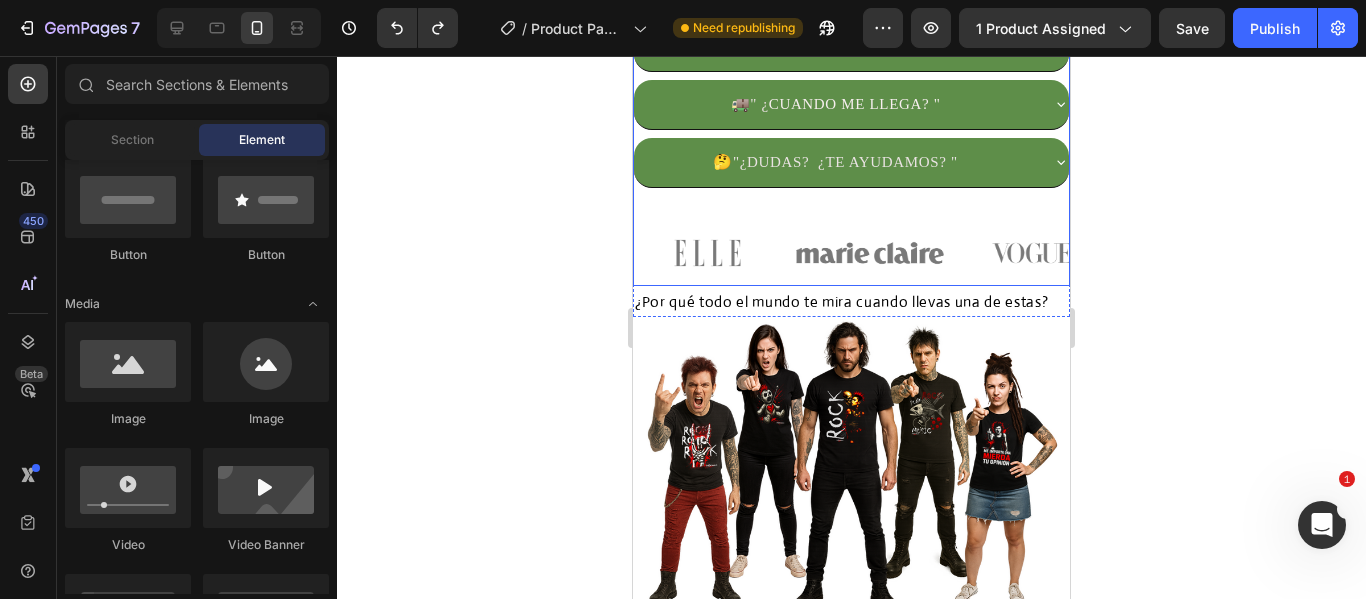 click 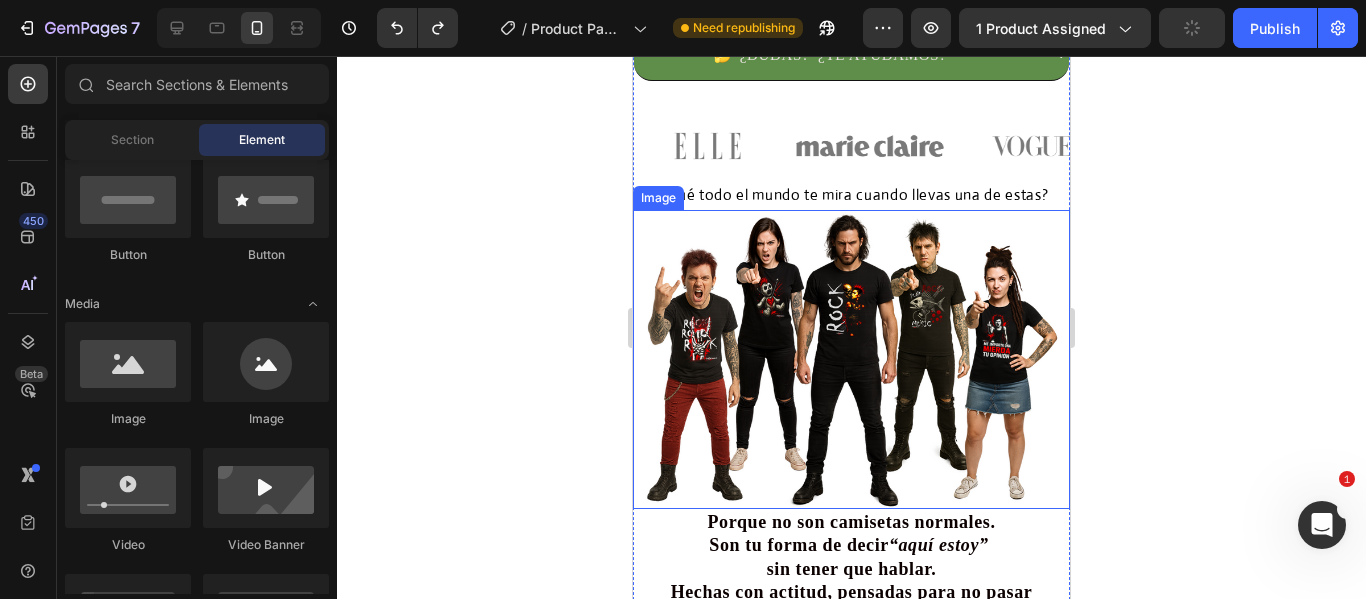 scroll, scrollTop: 1672, scrollLeft: 0, axis: vertical 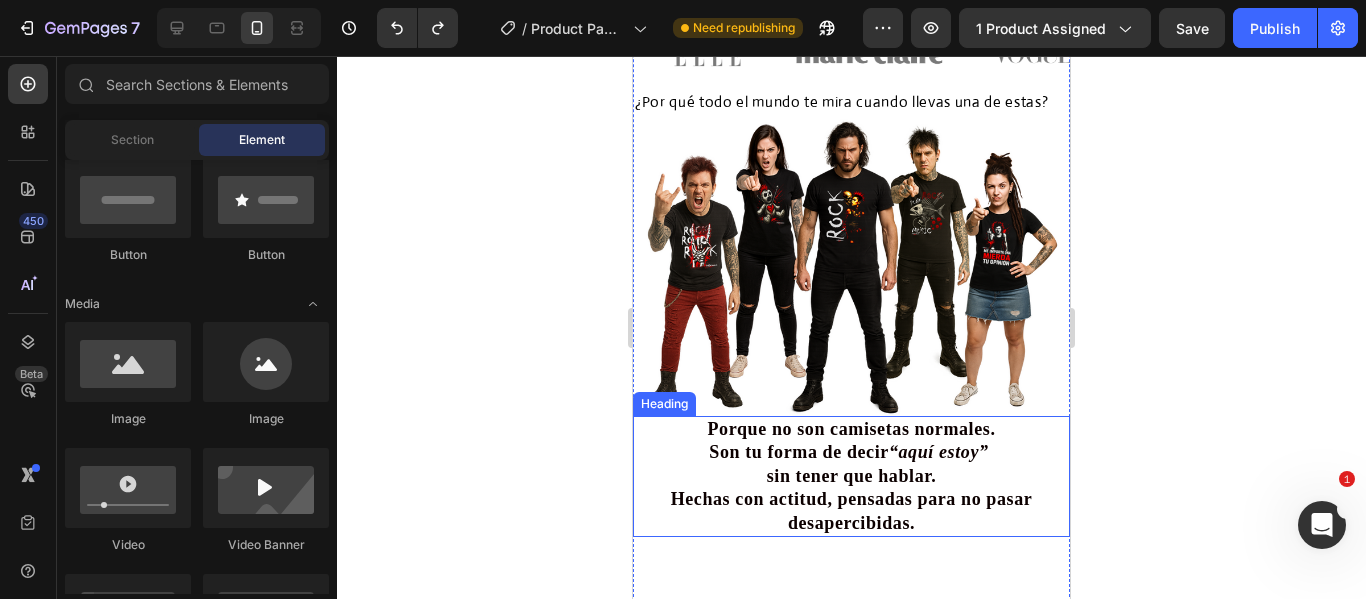 click on "sin tener que hablar." at bounding box center (852, 476) 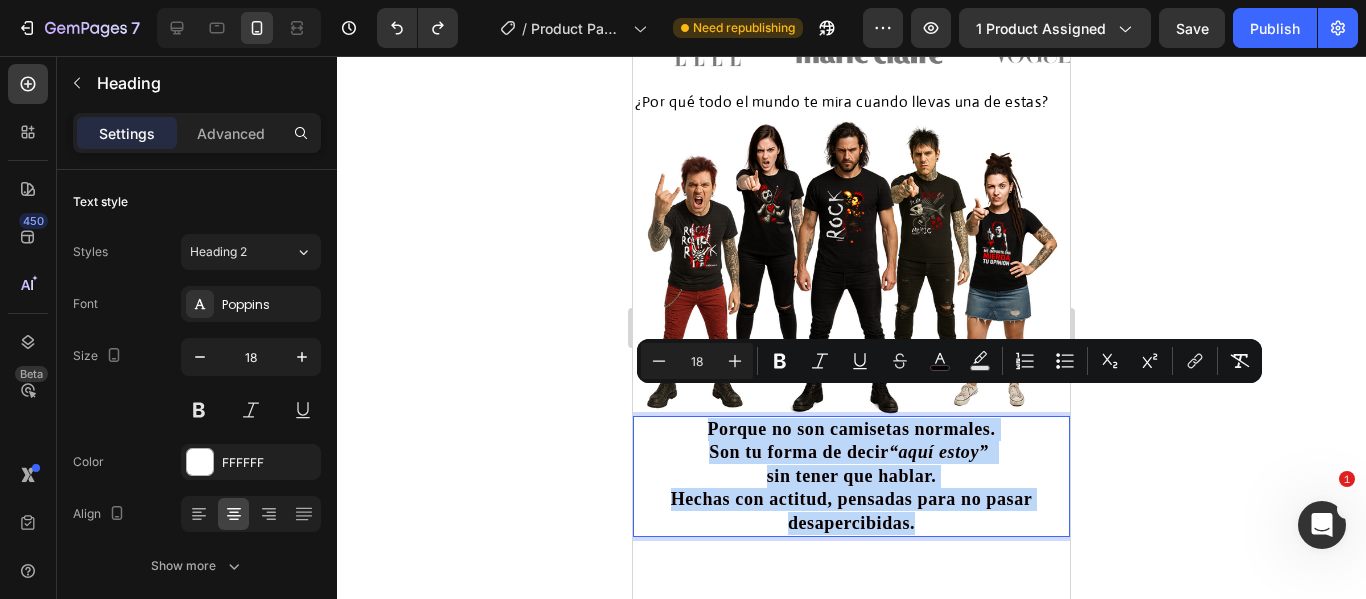 drag, startPoint x: 915, startPoint y: 500, endPoint x: 684, endPoint y: 409, distance: 248.27808 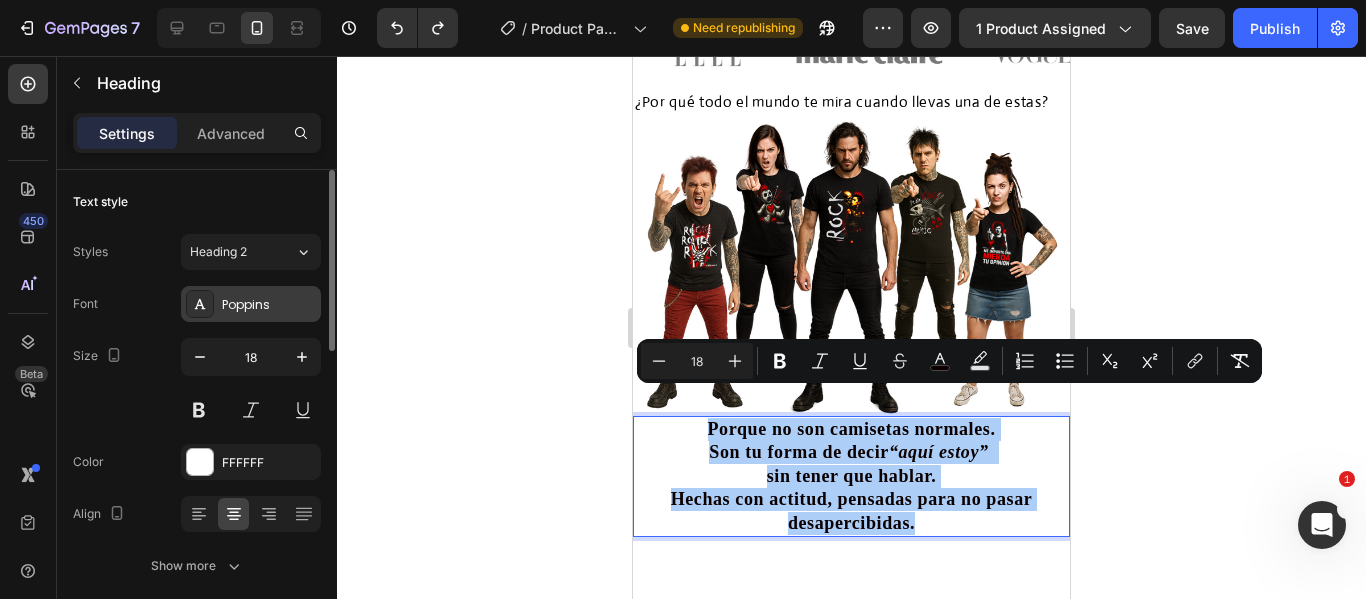 click on "Poppins" at bounding box center (269, 305) 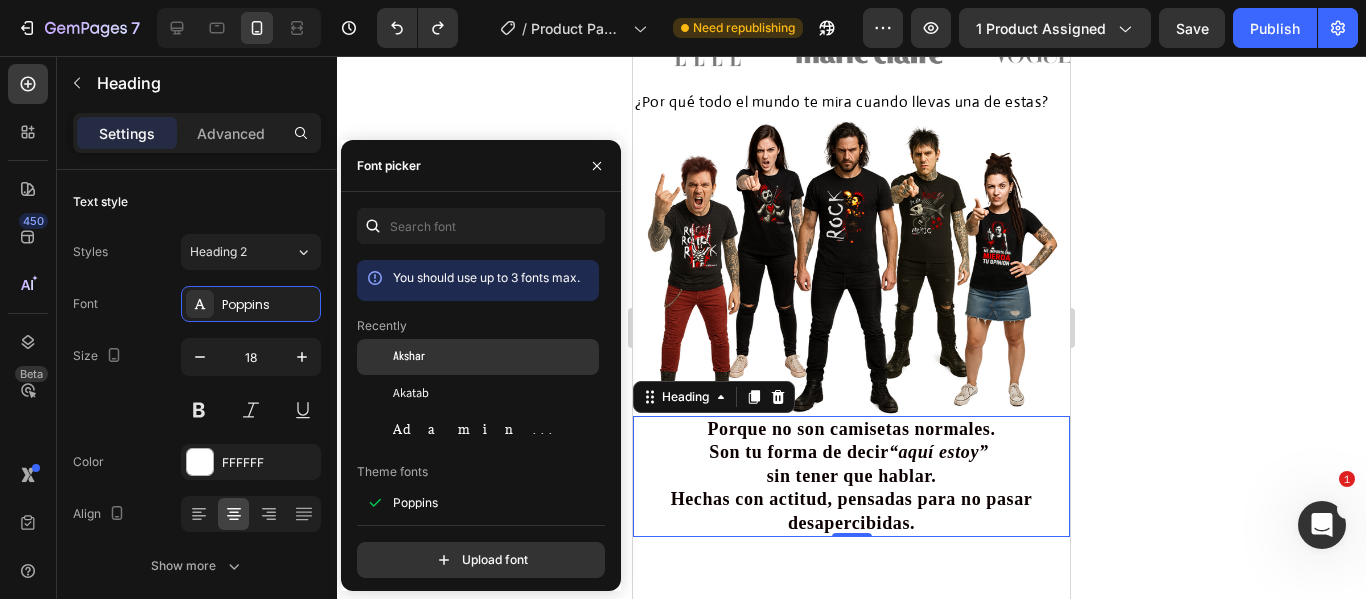 click on "Akshar" at bounding box center [409, 357] 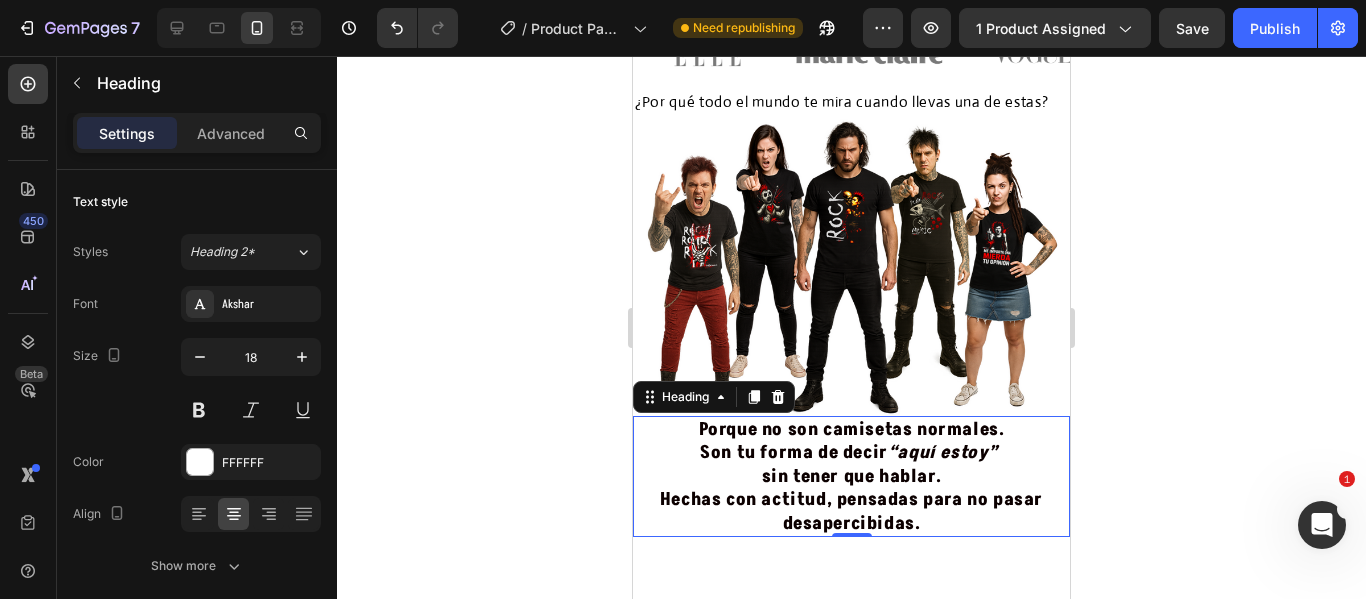click 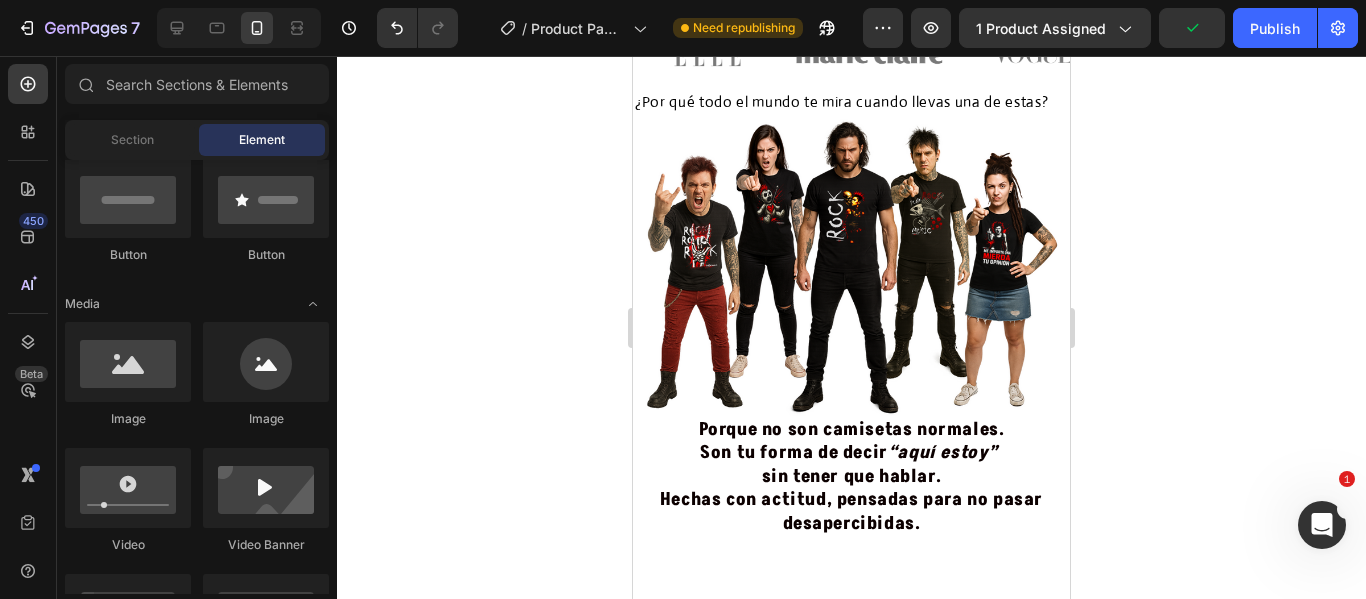 scroll, scrollTop: 1572, scrollLeft: 0, axis: vertical 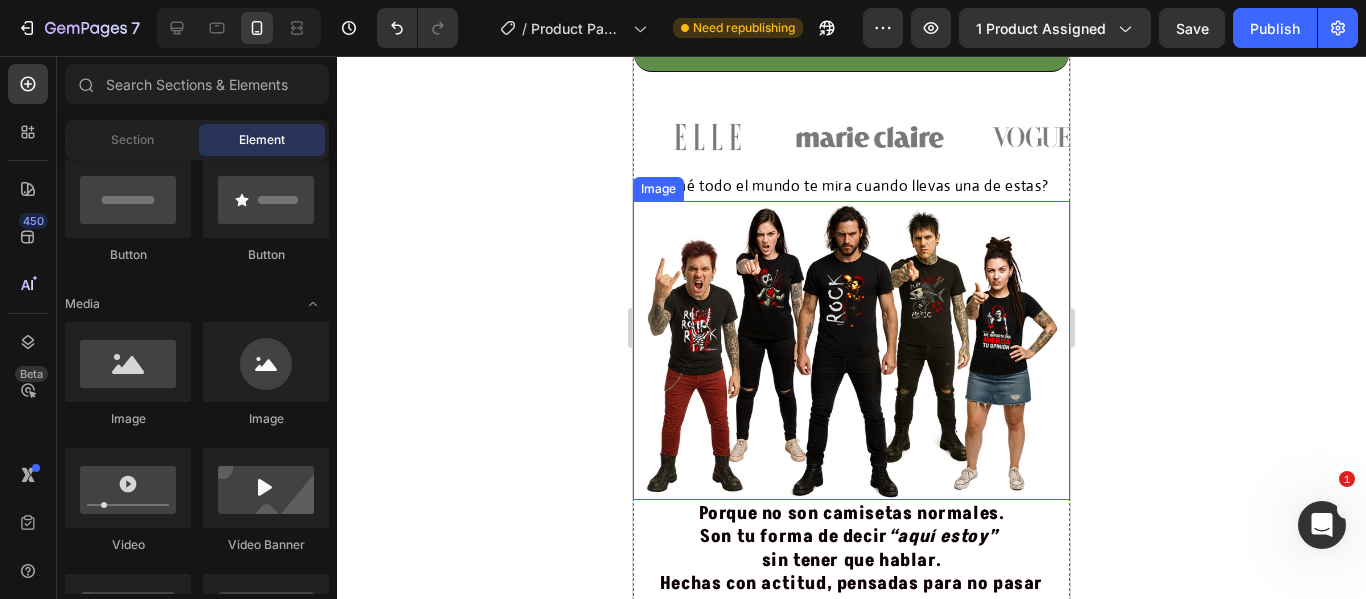 click at bounding box center [851, 350] 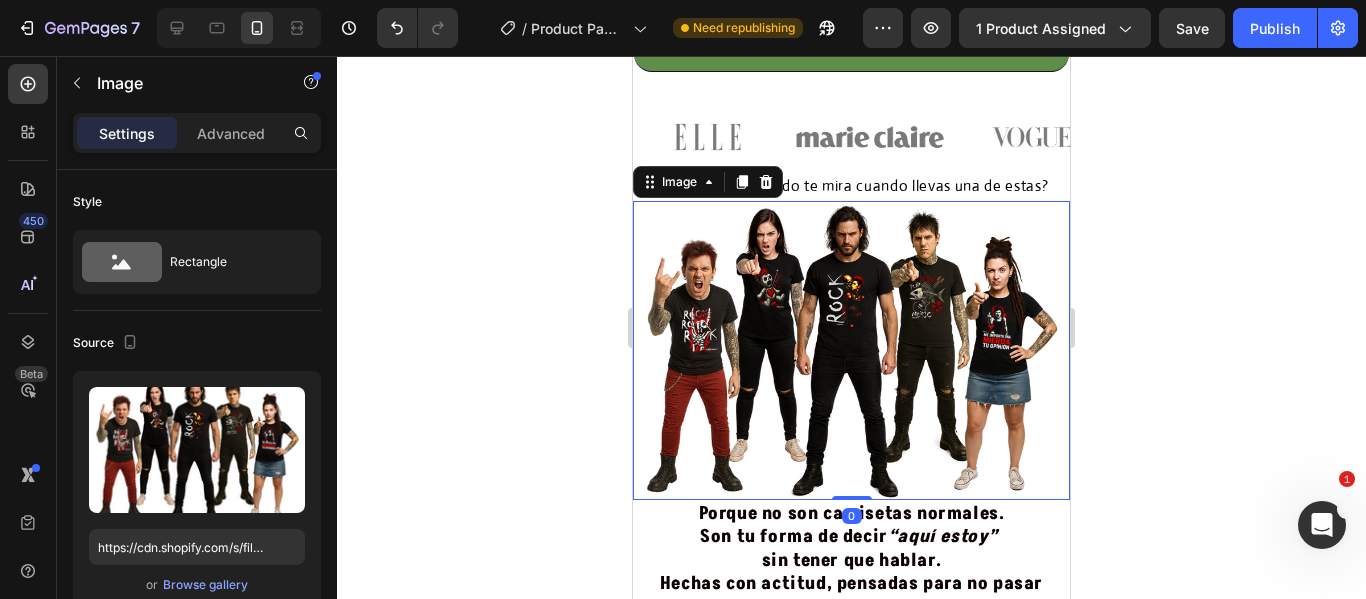 click at bounding box center (851, 350) 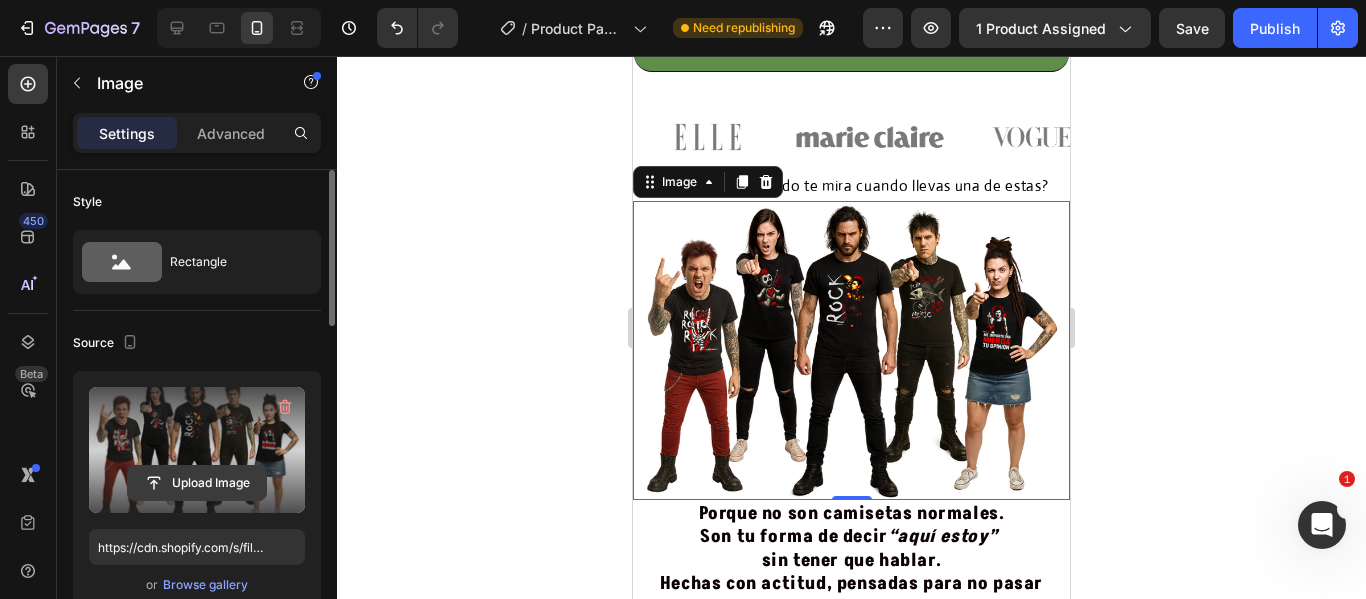 click 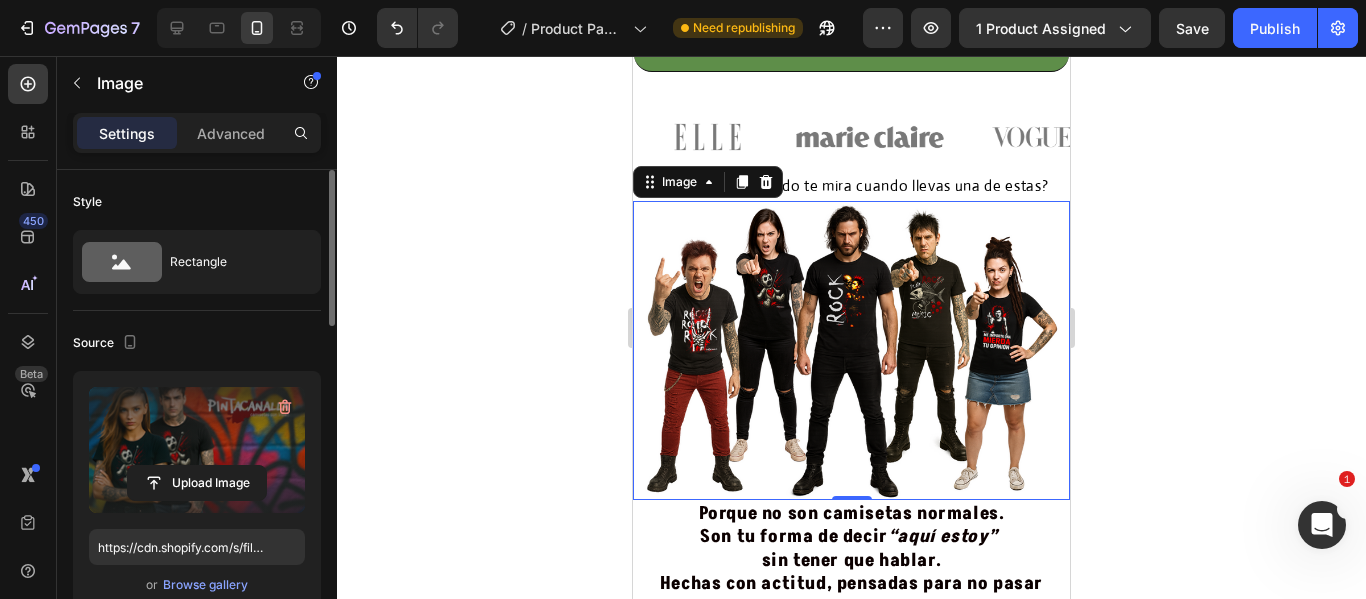 type on "https://cdn.shopify.com/s/files/1/0895/7424/4697/files/gempages_577607291776271301-042fa890-2d51-4cb9-b728-faef36e2f09f.png" 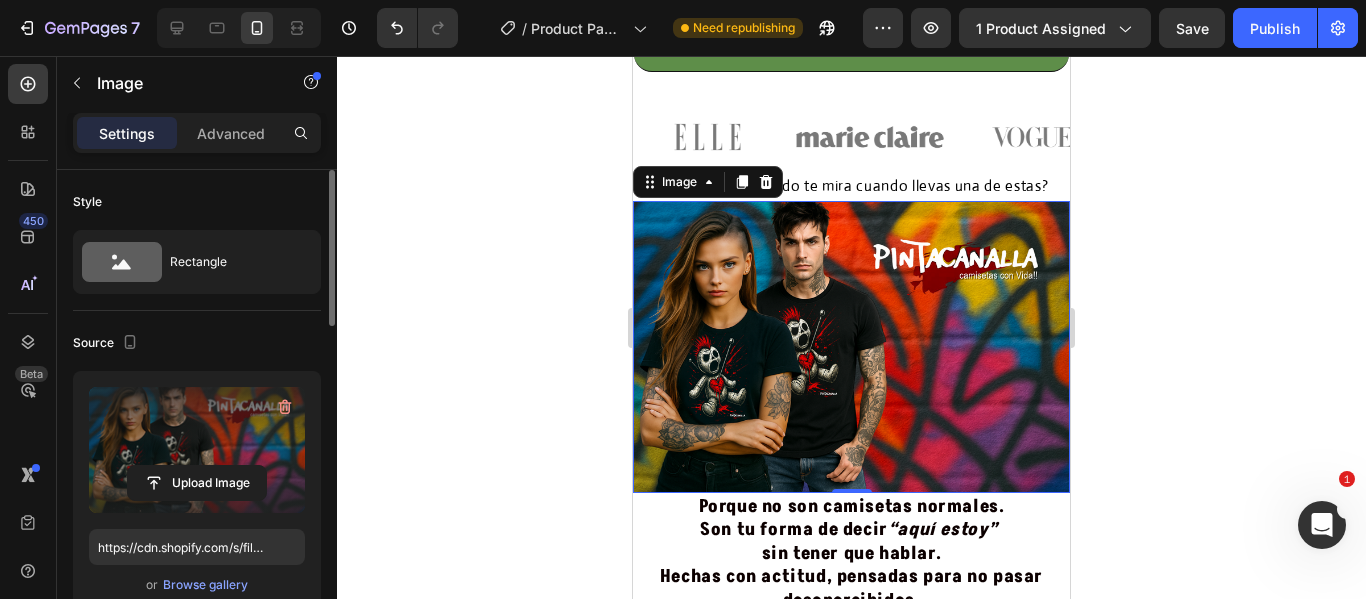 click 